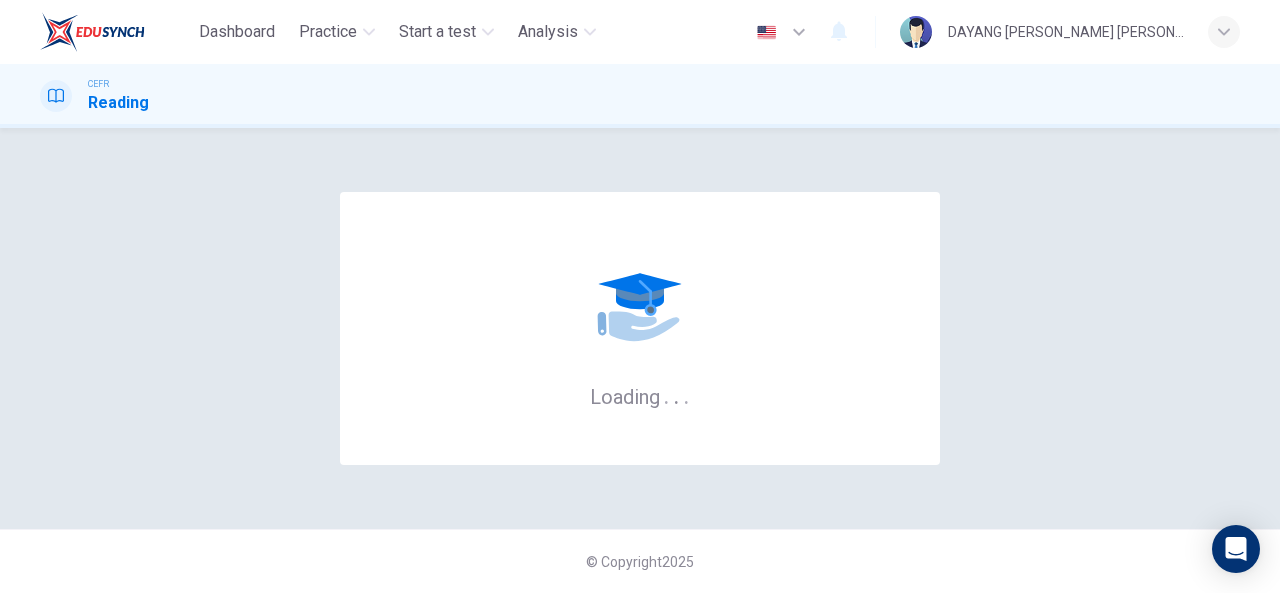 scroll, scrollTop: 0, scrollLeft: 0, axis: both 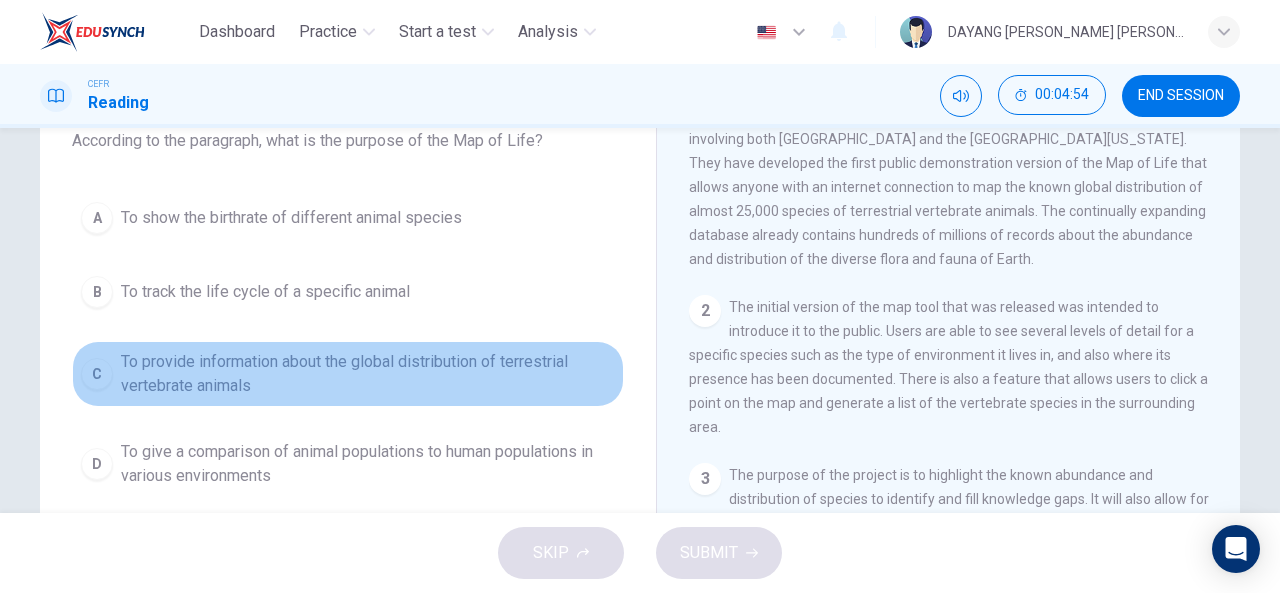 click on "To provide information about the global distribution of terrestrial vertebrate animals" at bounding box center (368, 374) 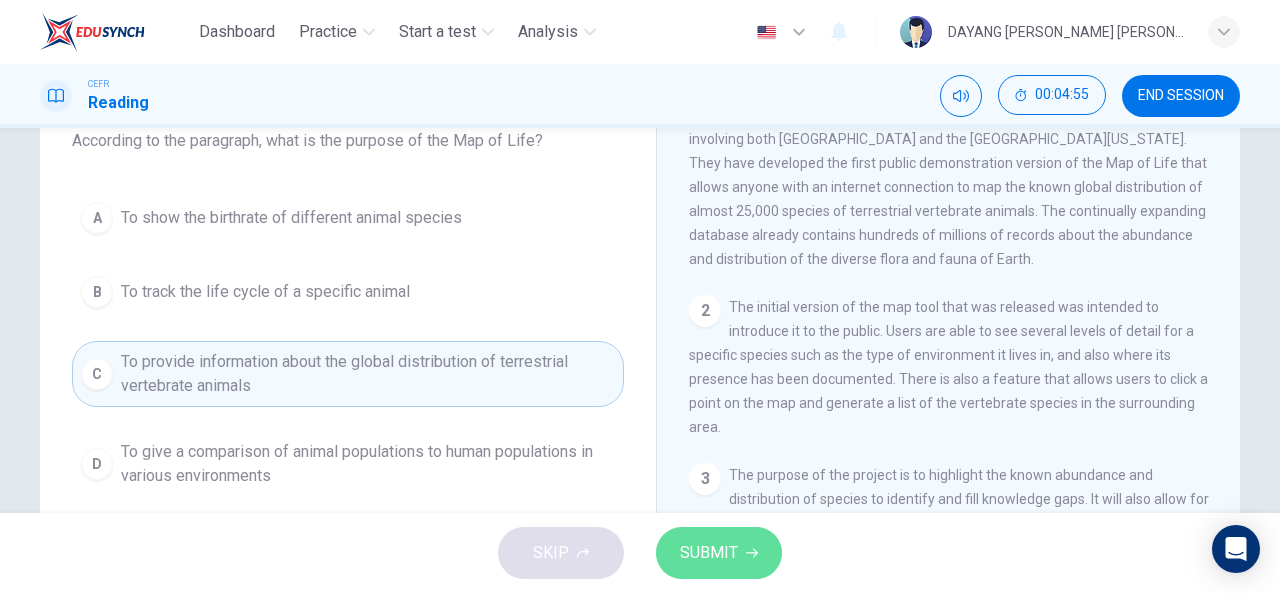 click on "SUBMIT" at bounding box center [719, 553] 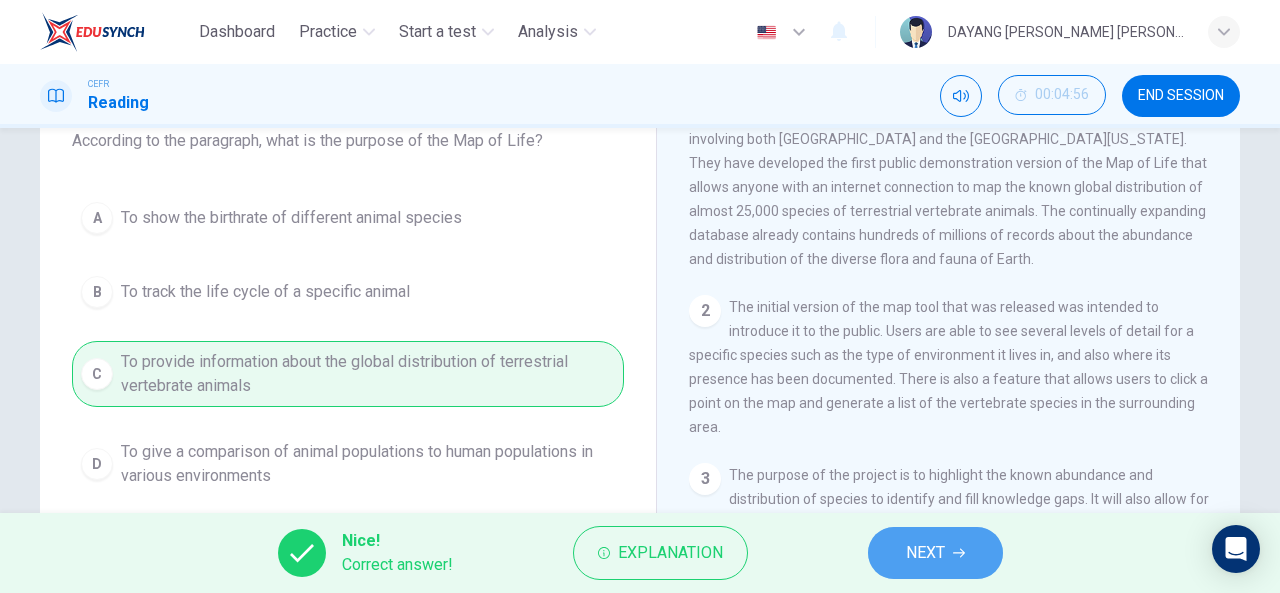 click on "NEXT" at bounding box center [935, 553] 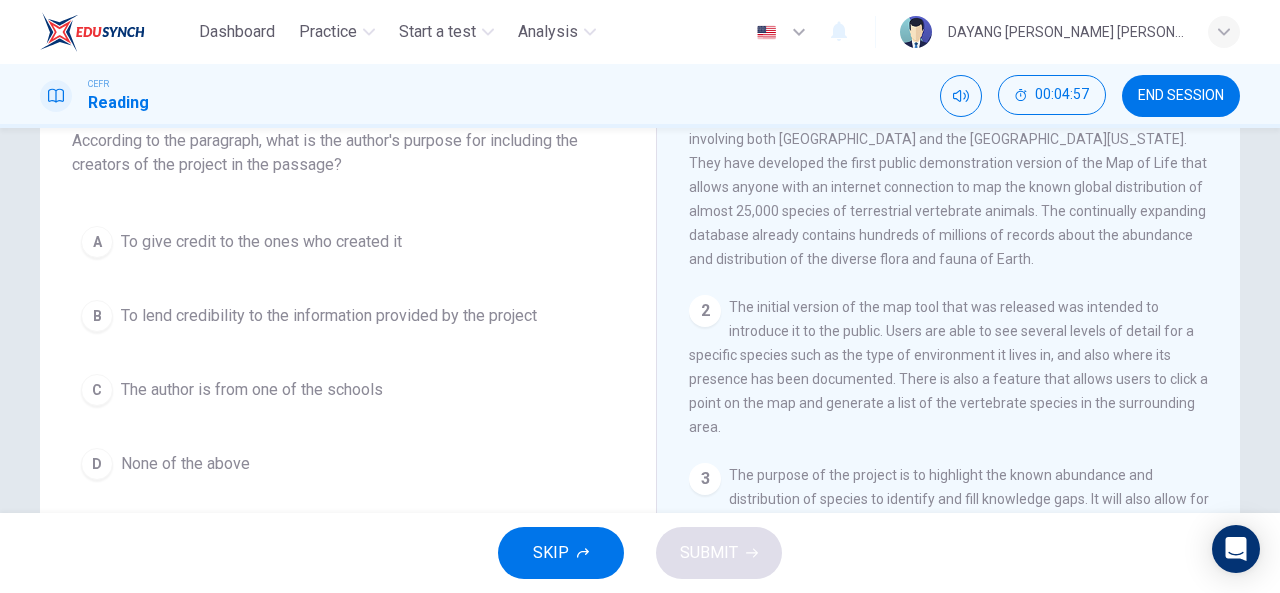 scroll, scrollTop: 0, scrollLeft: 0, axis: both 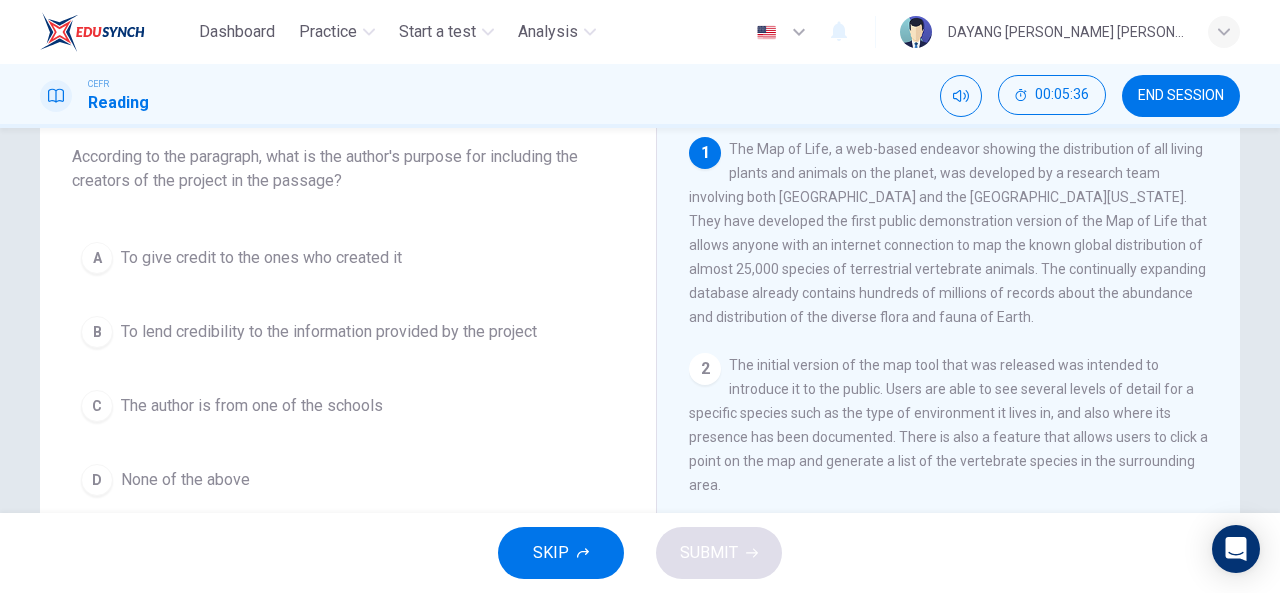 click on "A To give credit to the ones who created it" at bounding box center (348, 258) 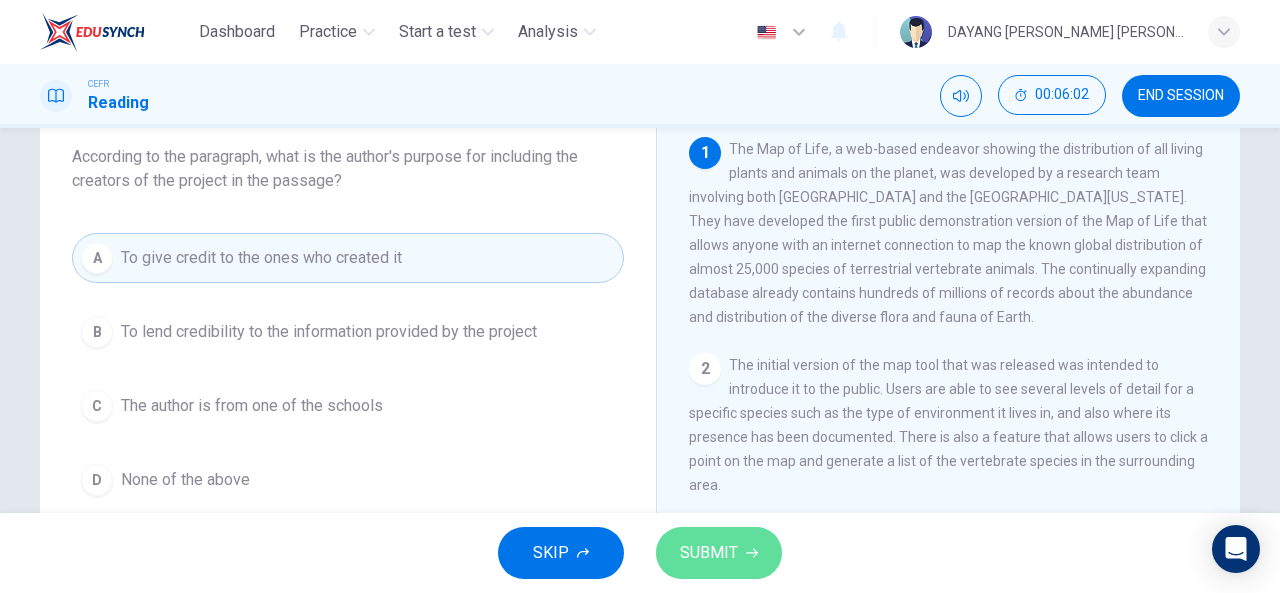 click on "SUBMIT" at bounding box center (709, 553) 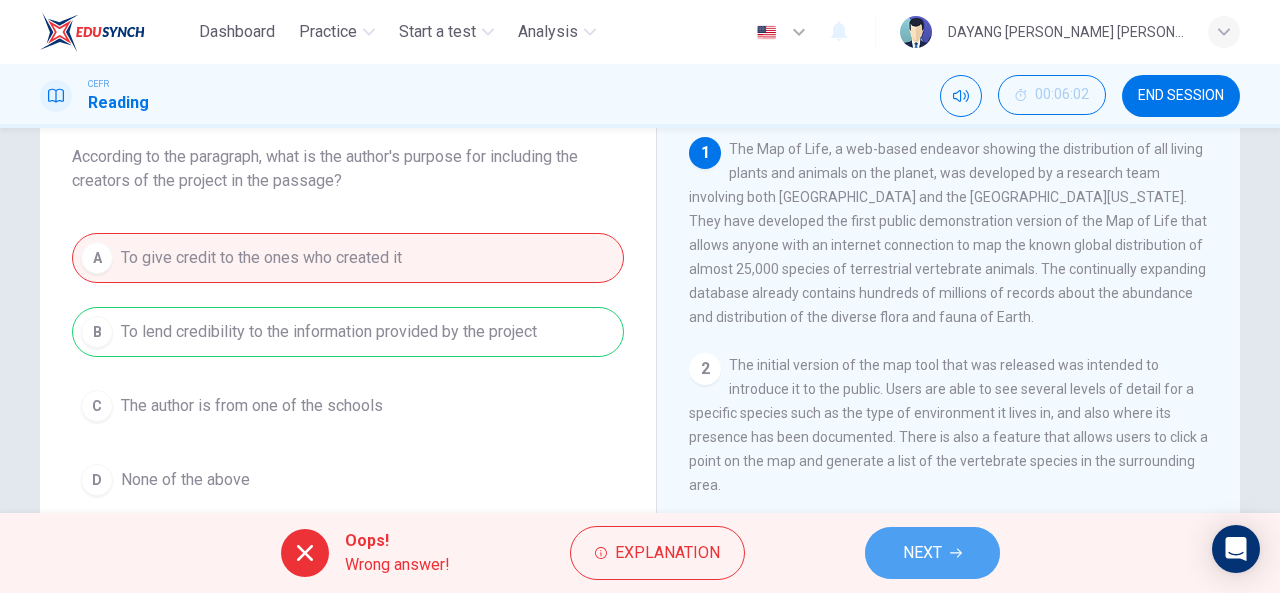 click on "NEXT" at bounding box center [922, 553] 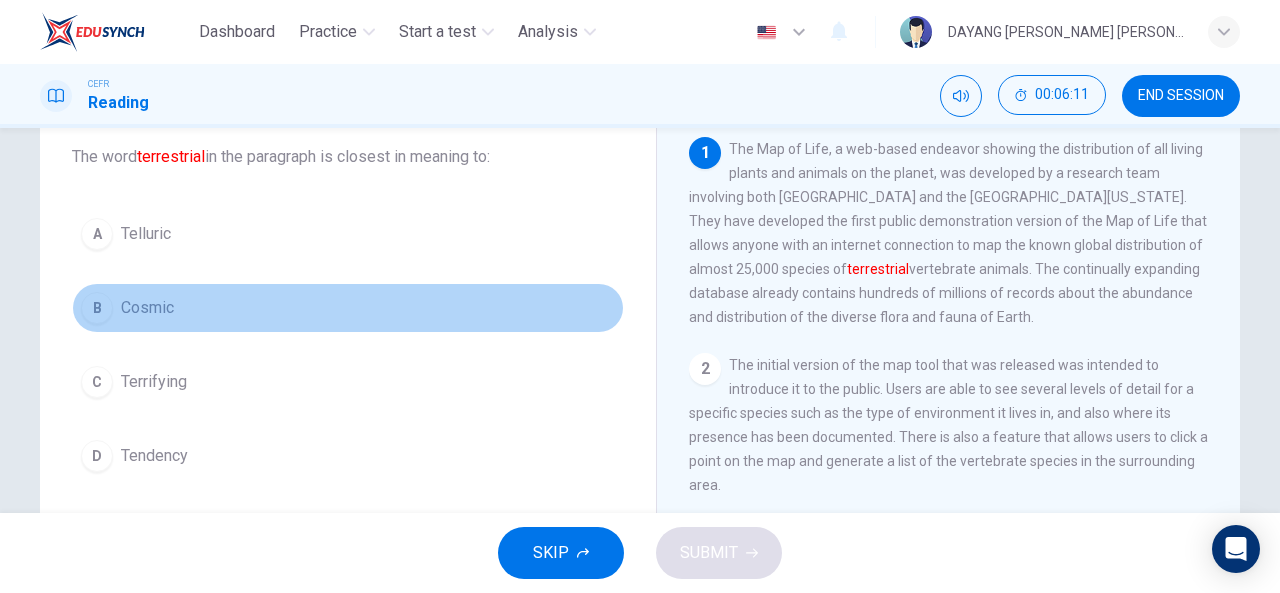 click on "Cosmic" at bounding box center (147, 308) 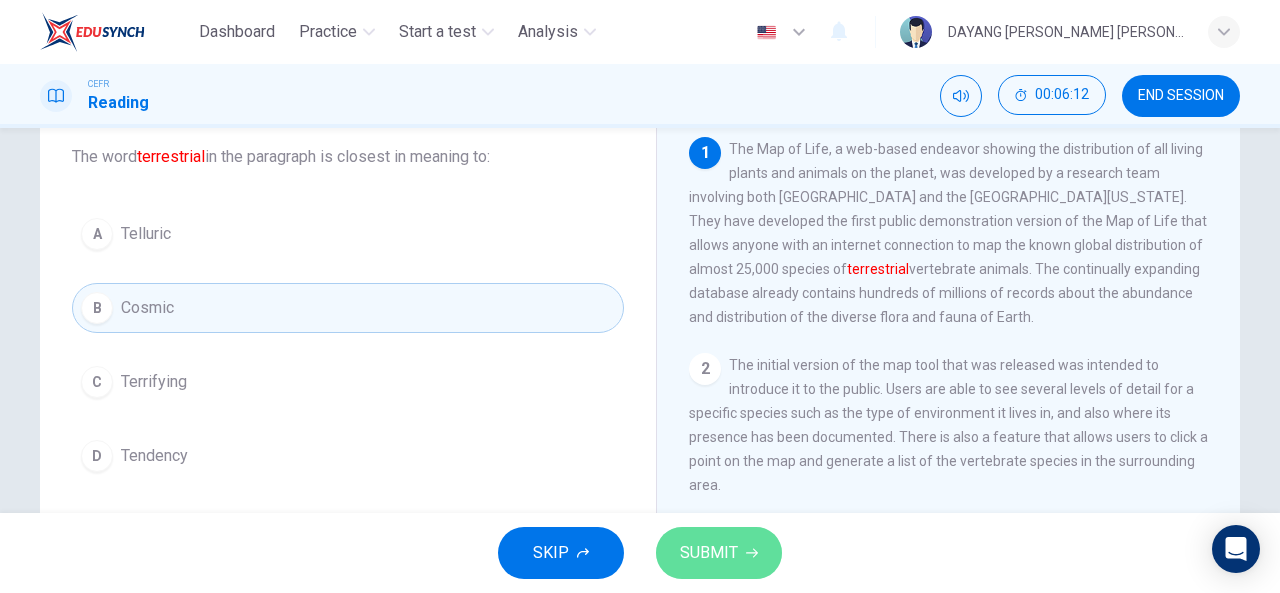 click on "SUBMIT" at bounding box center [719, 553] 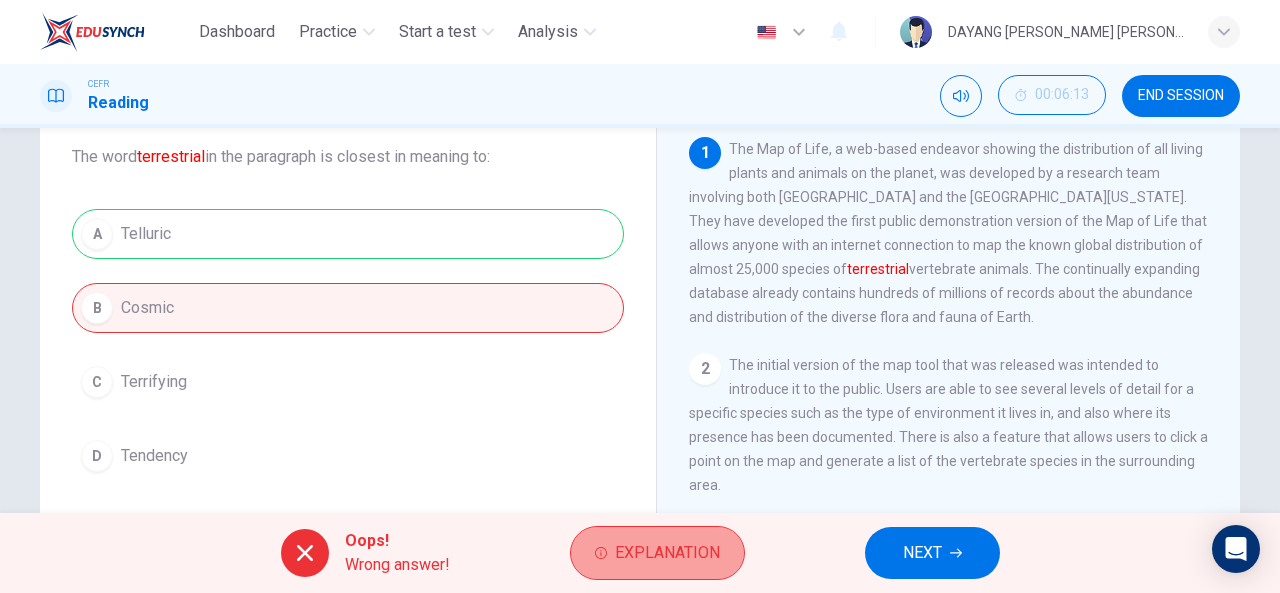 click on "Explanation" at bounding box center (667, 553) 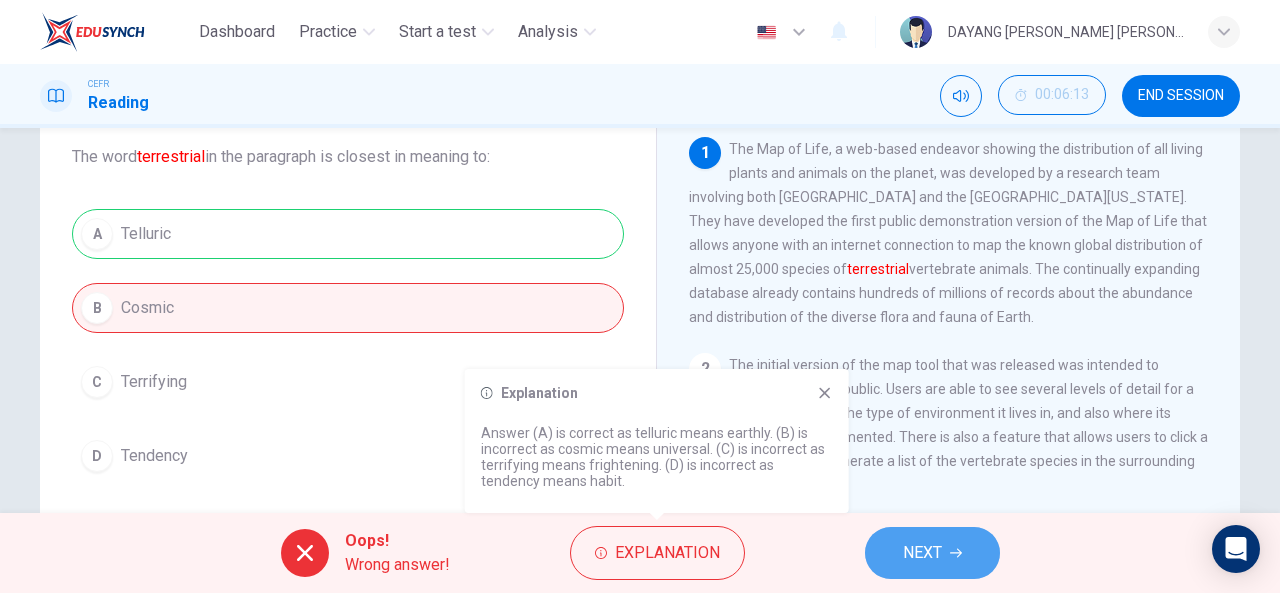 click on "NEXT" at bounding box center [932, 553] 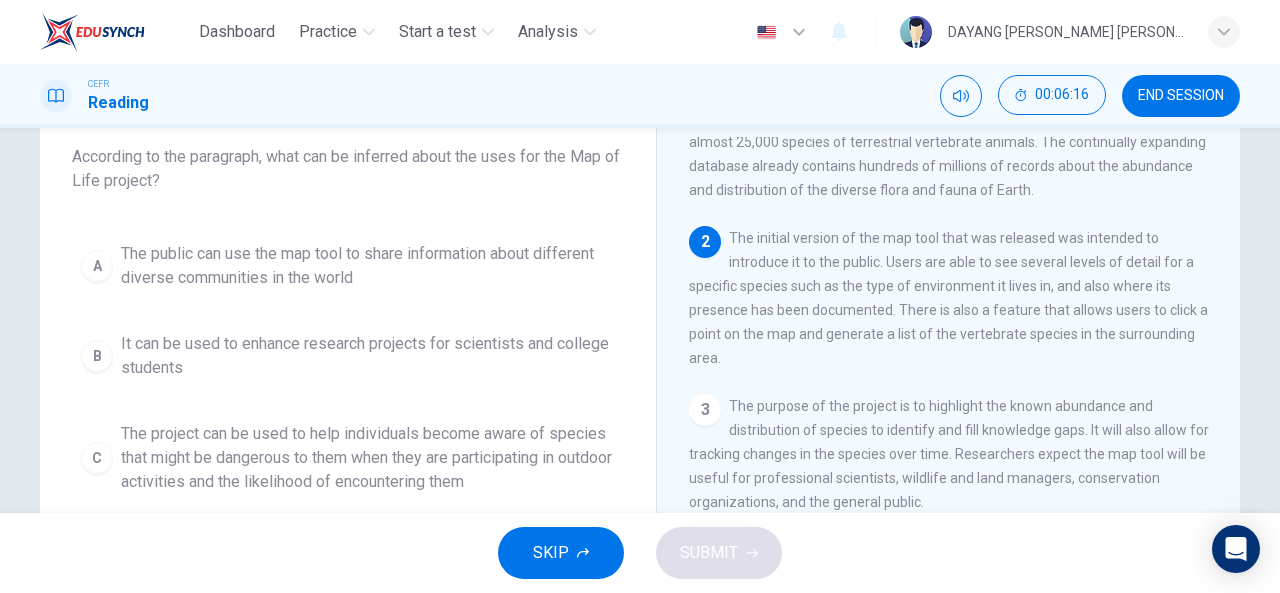 scroll, scrollTop: 128, scrollLeft: 0, axis: vertical 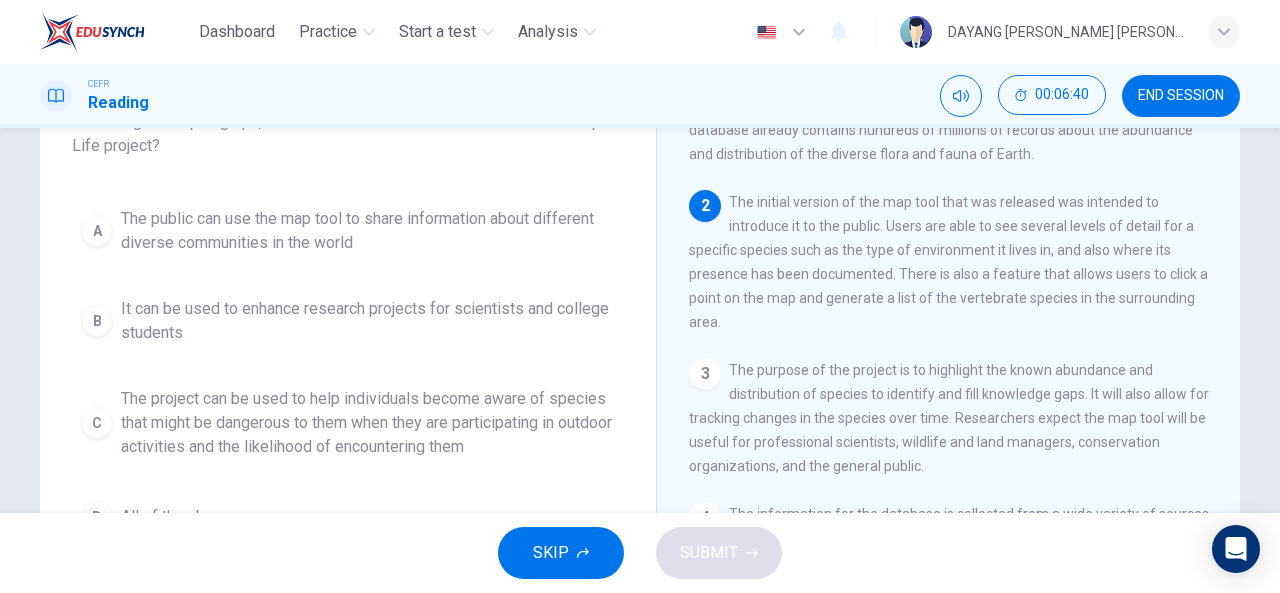 click on "The project can be used to help individuals become aware of species that might be dangerous to them when they are participating in outdoor activities and the likelihood of encountering them" at bounding box center (368, 423) 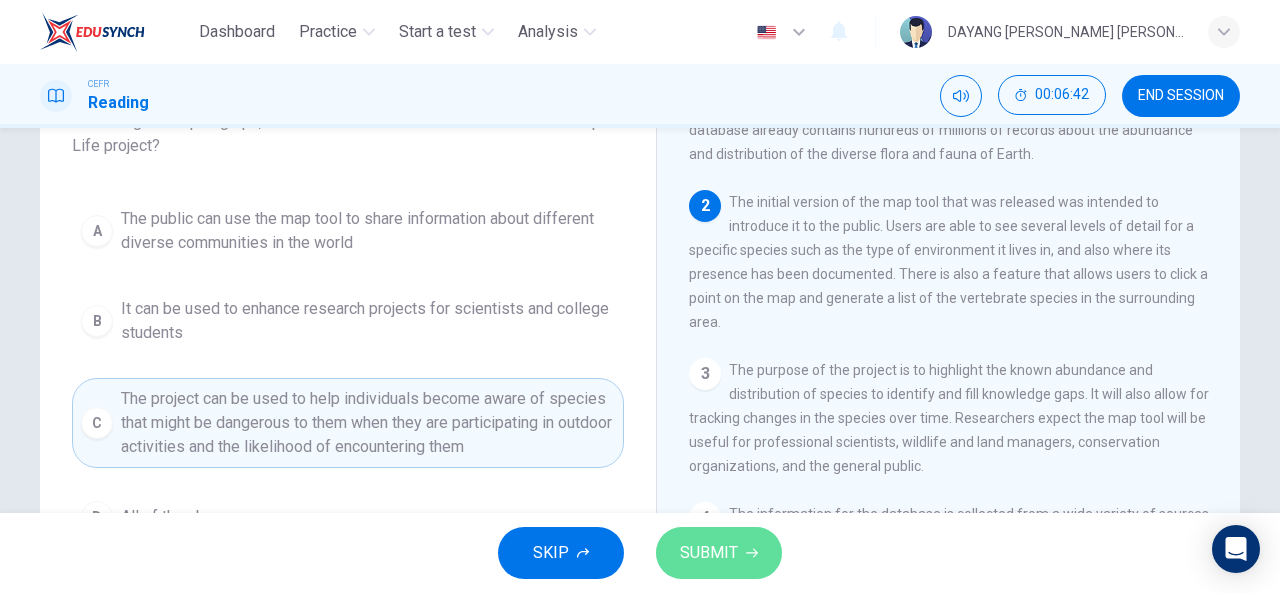 click on "SUBMIT" at bounding box center (719, 553) 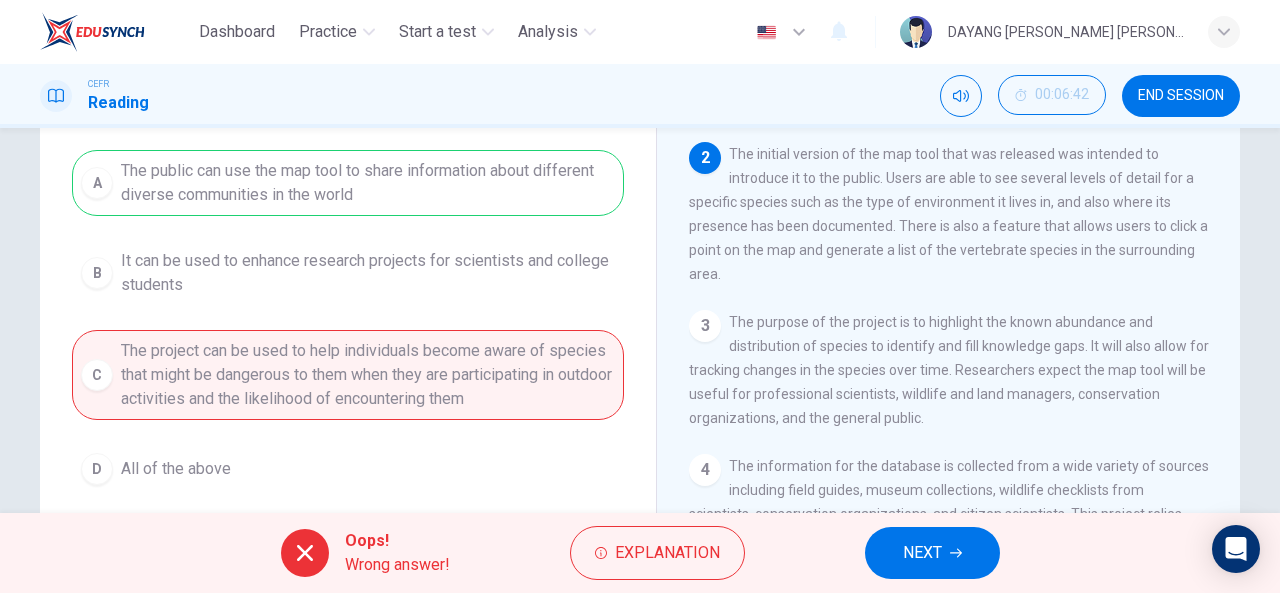 scroll, scrollTop: 203, scrollLeft: 0, axis: vertical 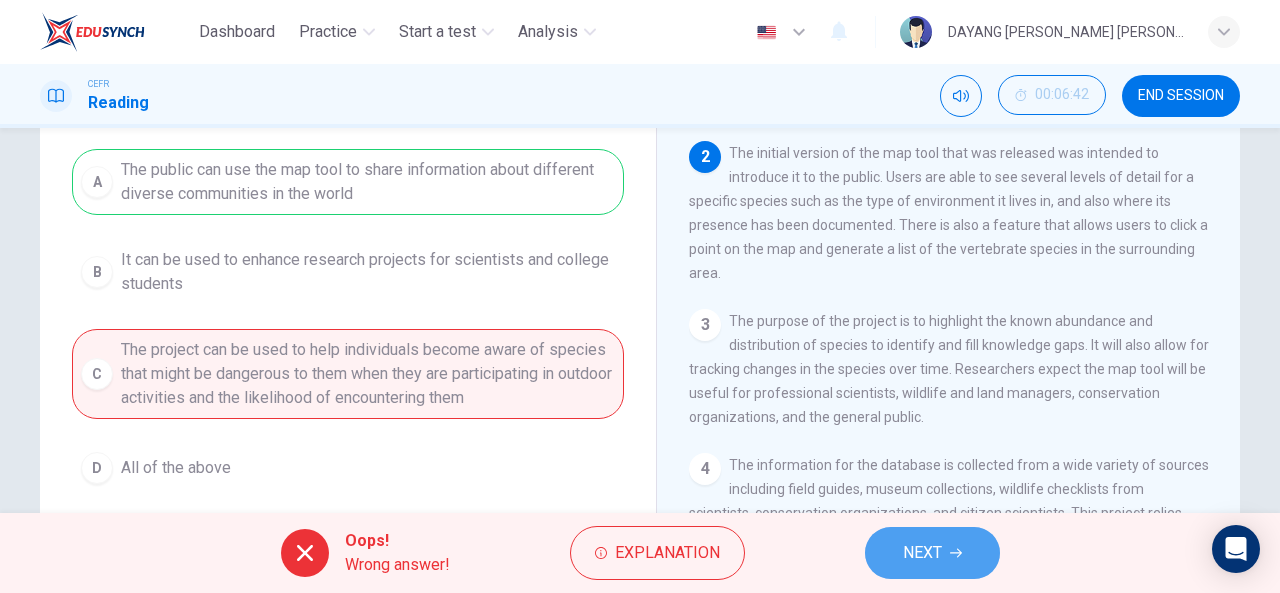 click on "NEXT" at bounding box center (922, 553) 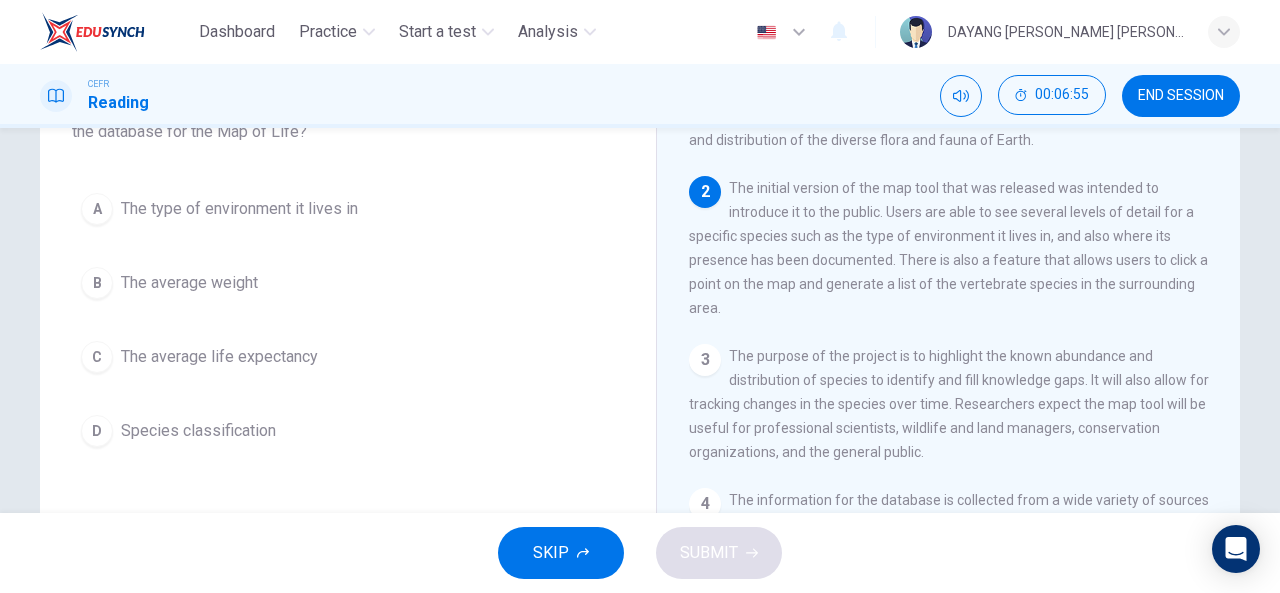 scroll, scrollTop: 172, scrollLeft: 0, axis: vertical 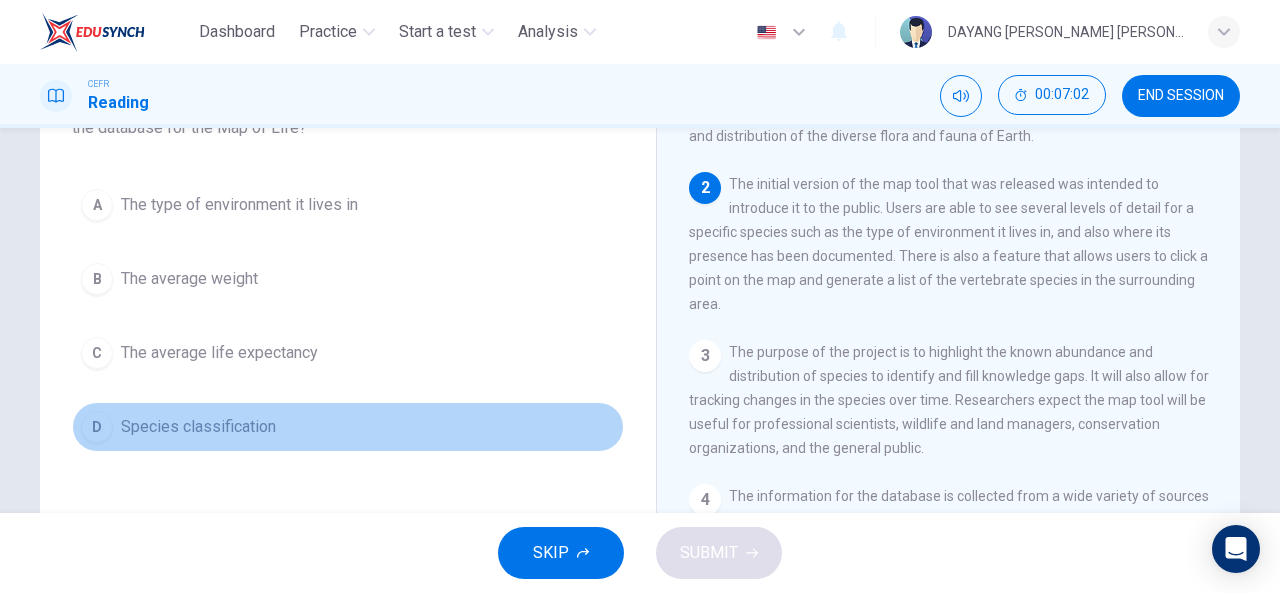 click on "Species classification" at bounding box center [198, 427] 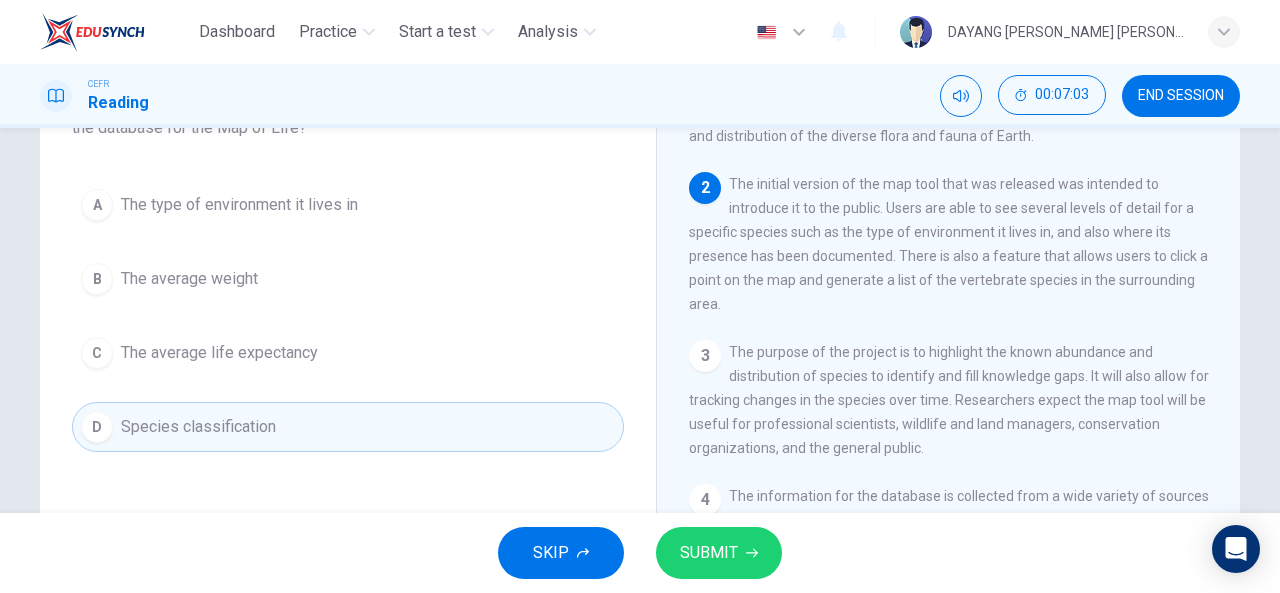 click on "SKIP SUBMIT" at bounding box center (640, 553) 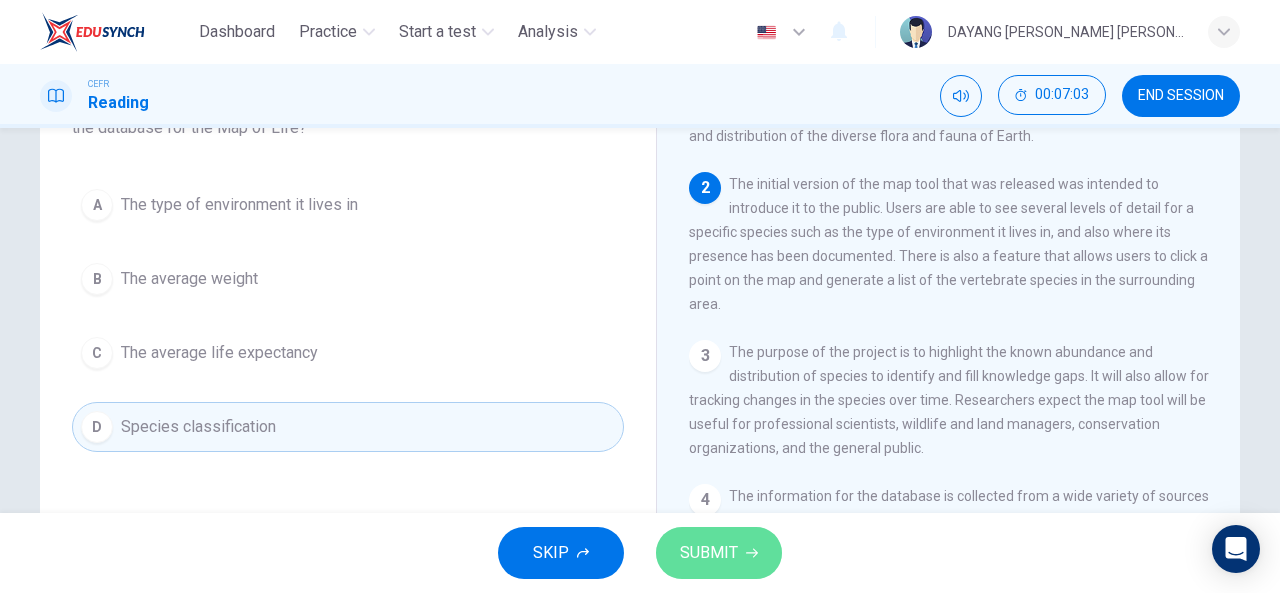 click on "SUBMIT" at bounding box center (719, 553) 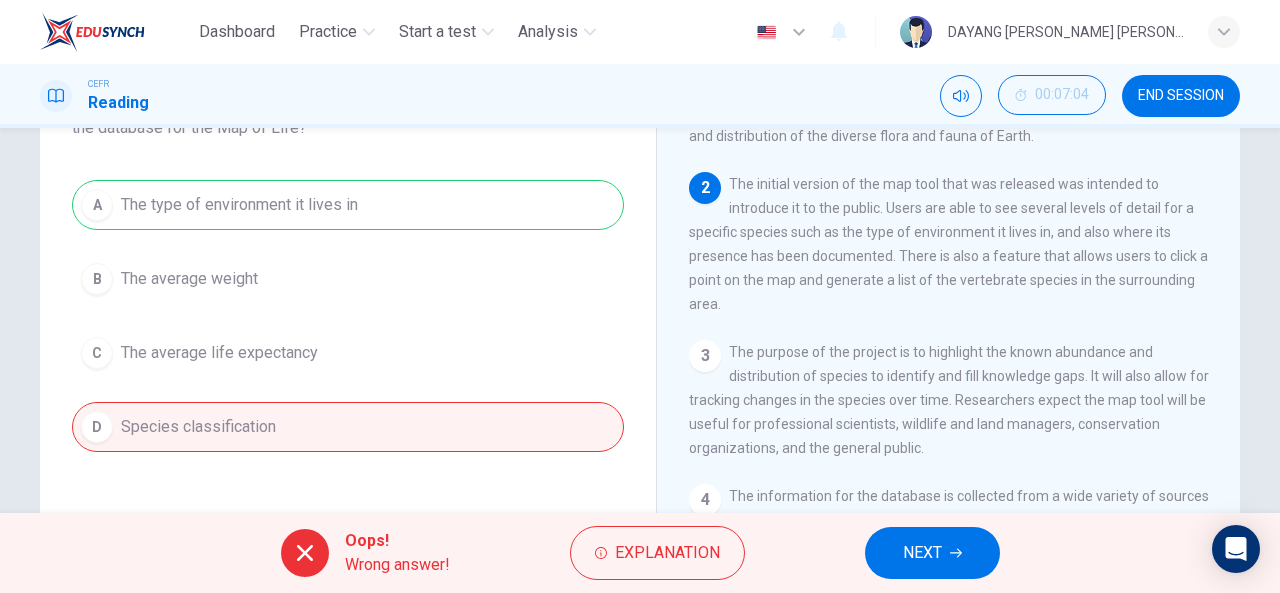 click on "NEXT" at bounding box center (922, 553) 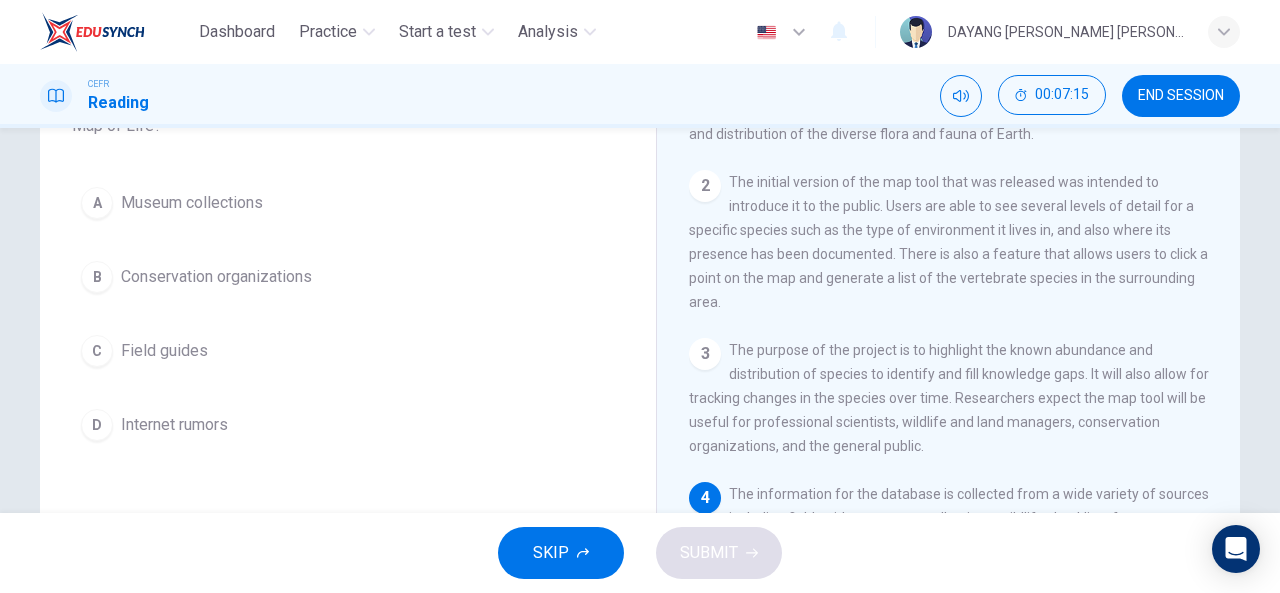 scroll, scrollTop: 177, scrollLeft: 0, axis: vertical 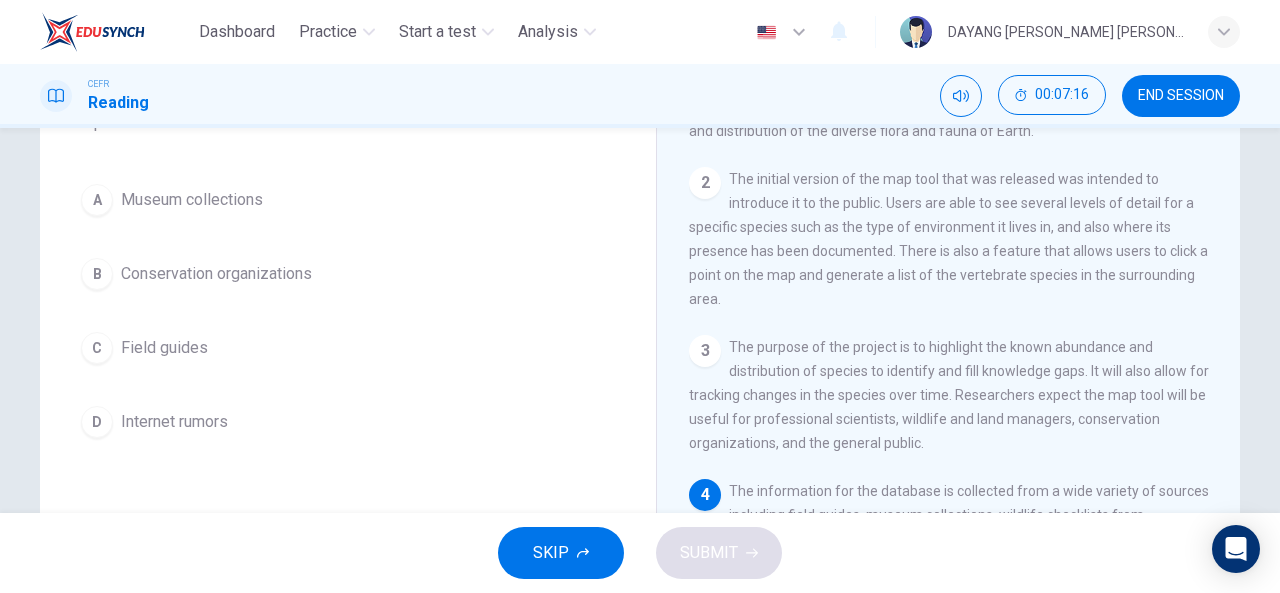 click on "Internet rumors" at bounding box center (174, 422) 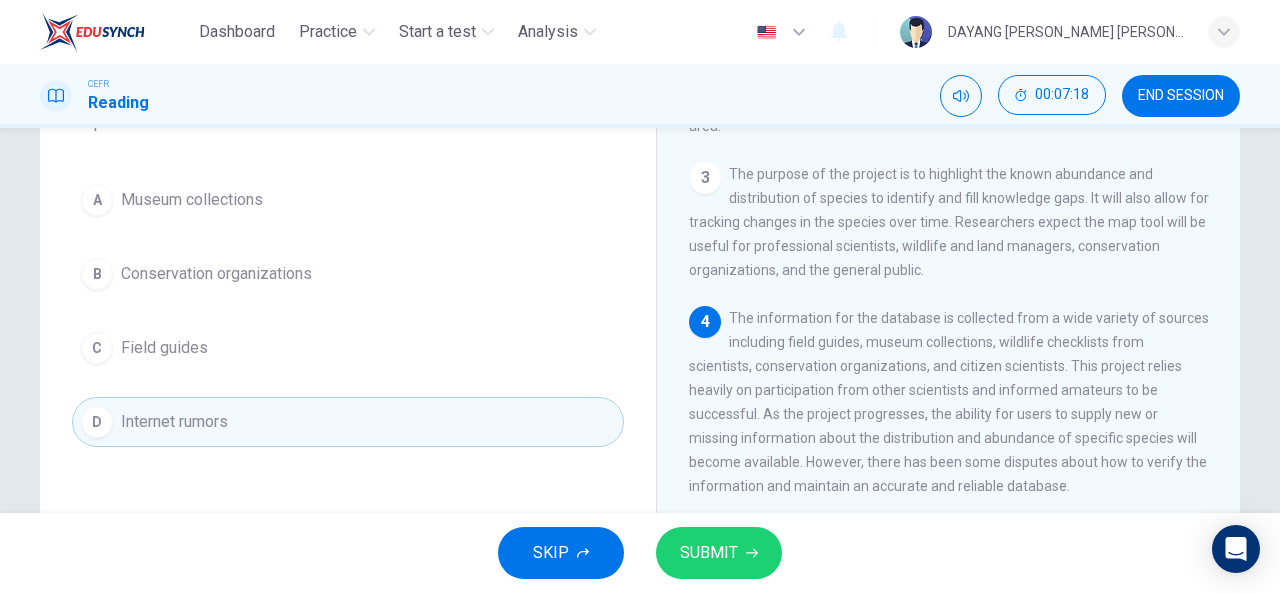 scroll, scrollTop: 303, scrollLeft: 0, axis: vertical 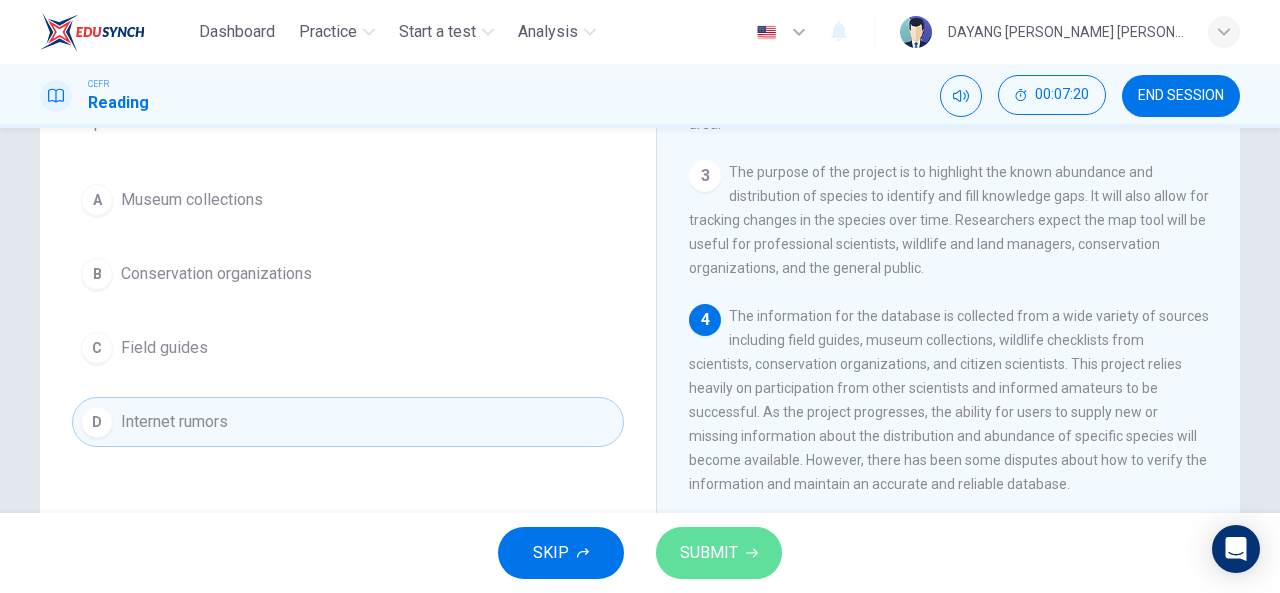 click on "SUBMIT" at bounding box center [719, 553] 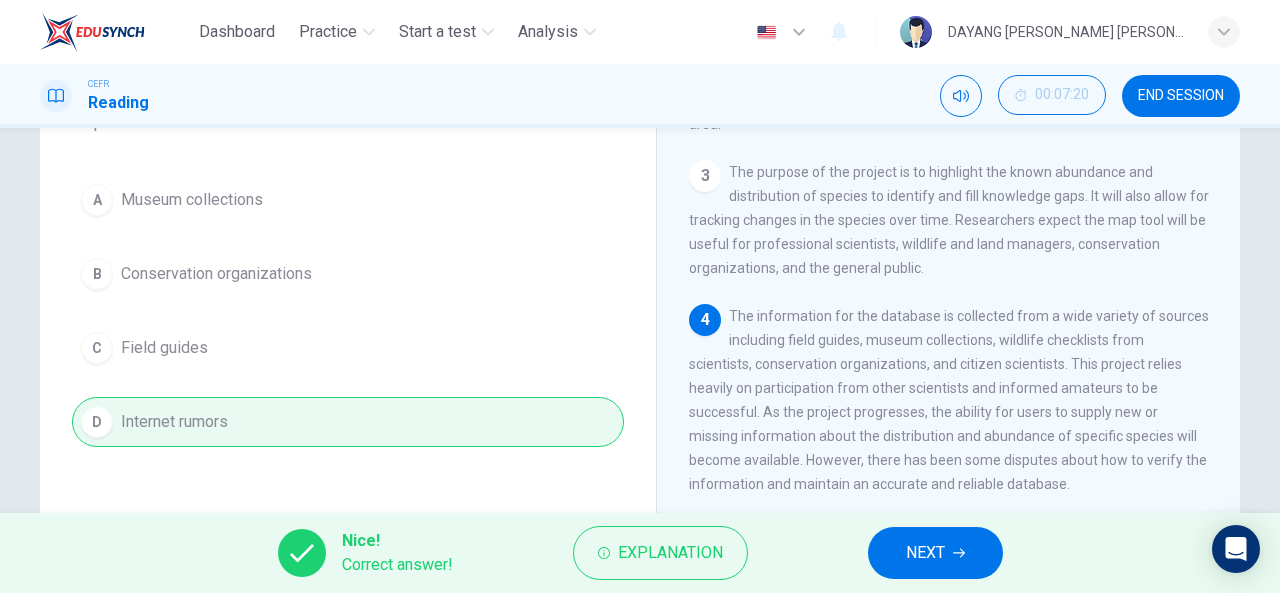 click on "NEXT" at bounding box center [925, 553] 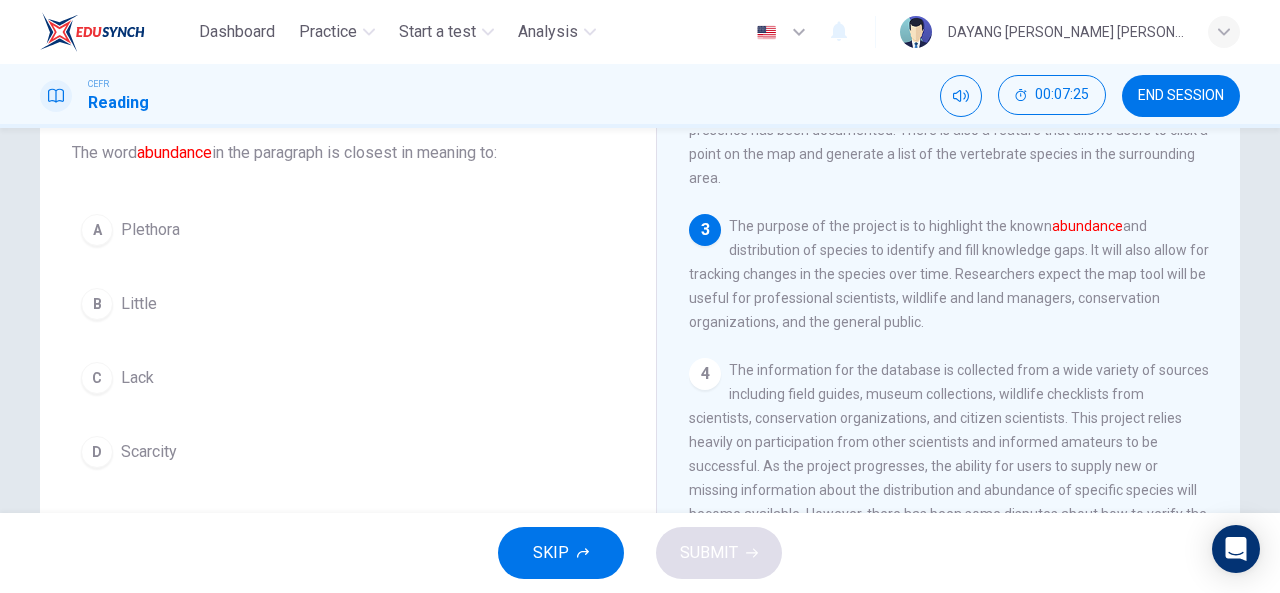 scroll, scrollTop: 122, scrollLeft: 0, axis: vertical 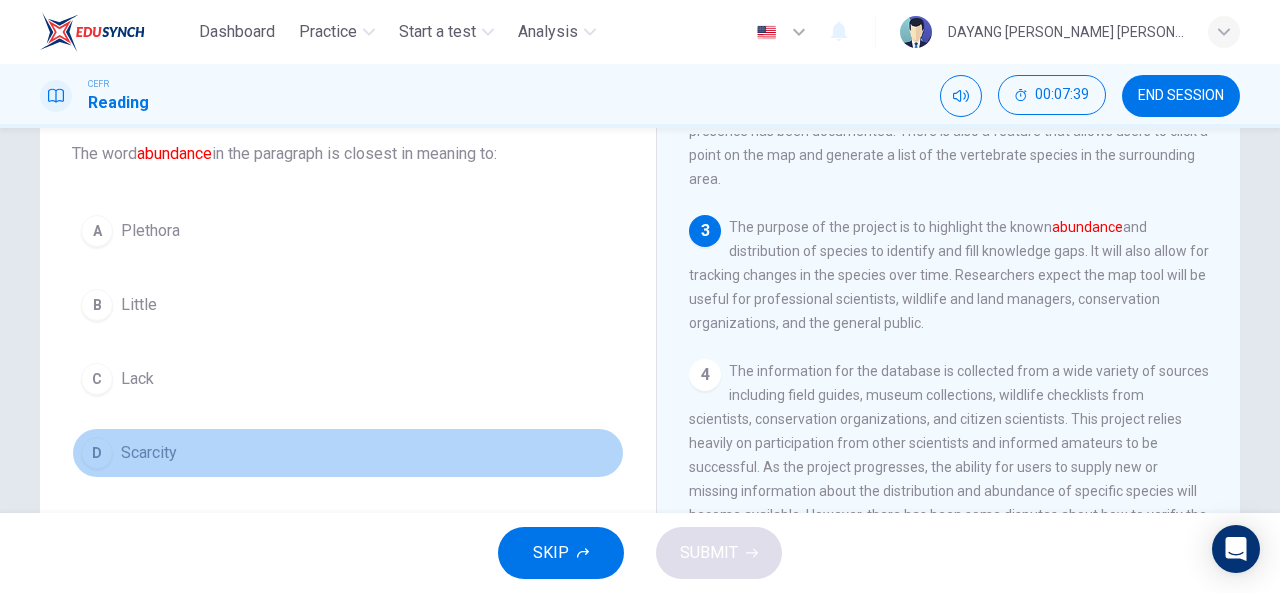 click on "Scarcity" at bounding box center (149, 453) 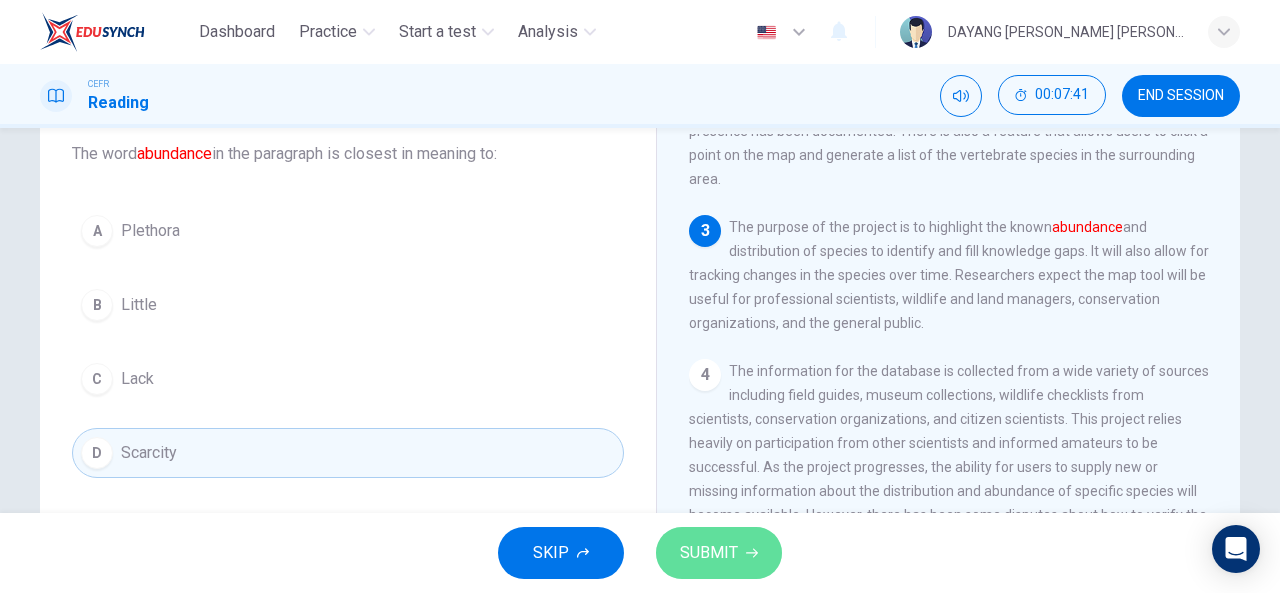 click on "SUBMIT" at bounding box center (709, 553) 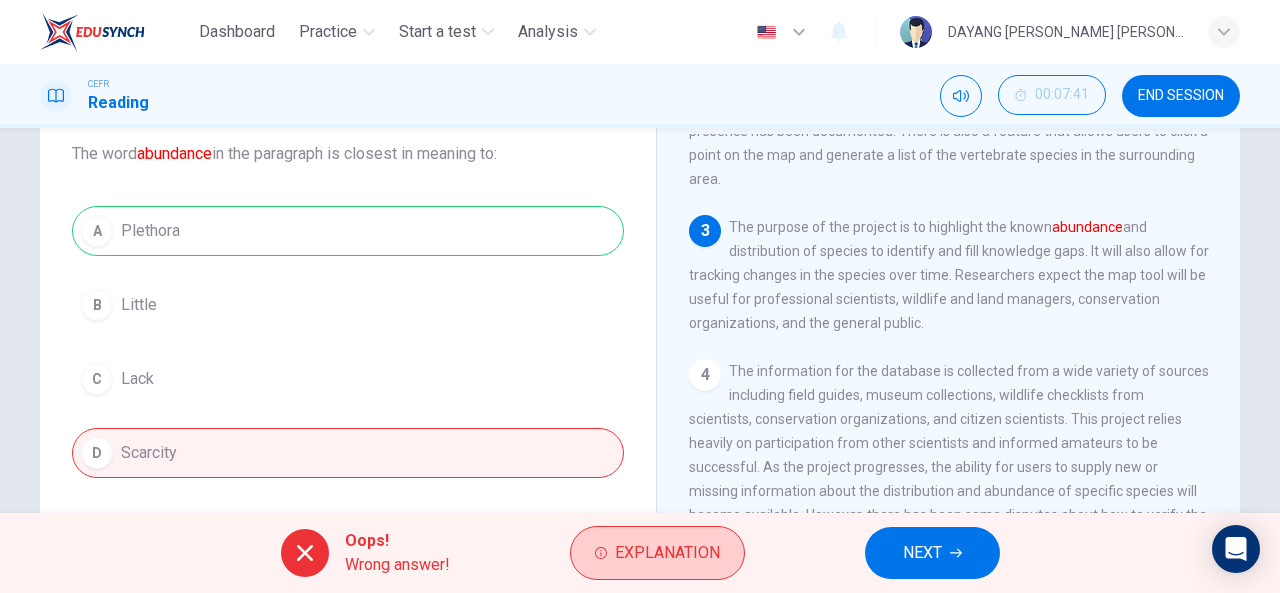 click on "Explanation" at bounding box center [667, 553] 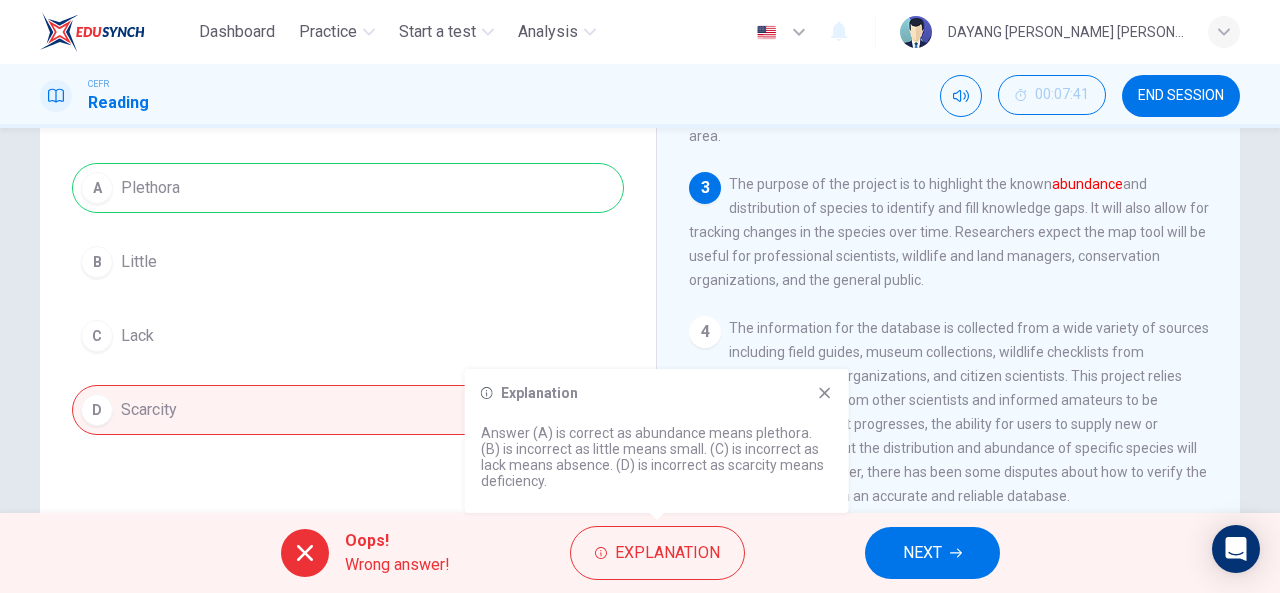 scroll, scrollTop: 166, scrollLeft: 0, axis: vertical 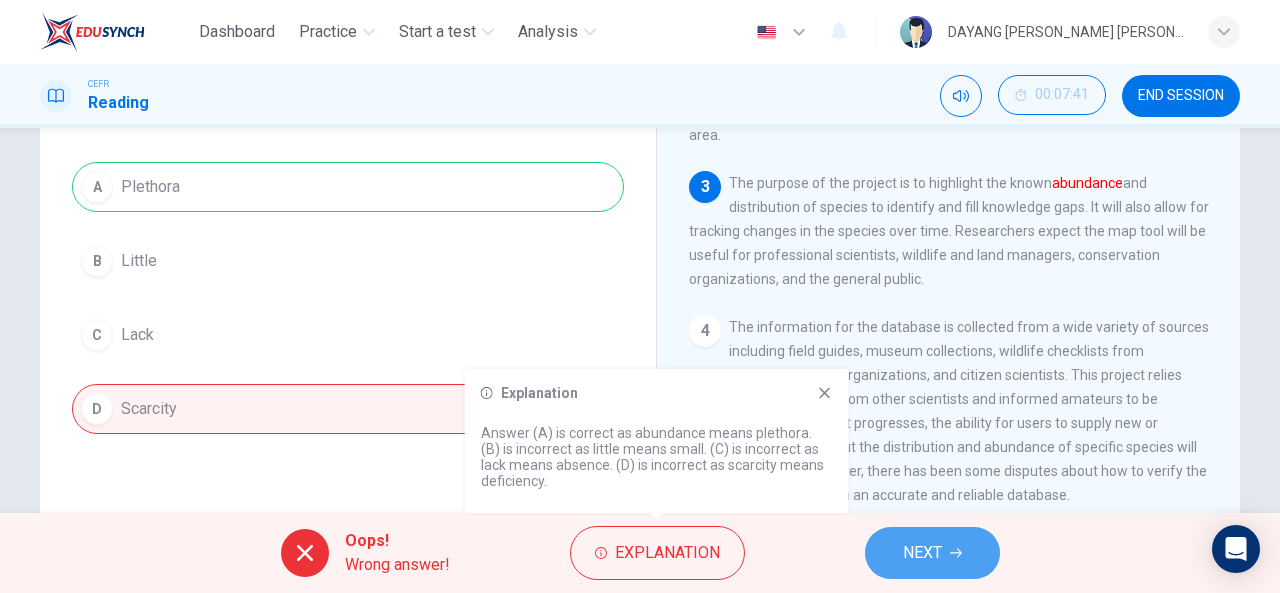click on "NEXT" at bounding box center [932, 553] 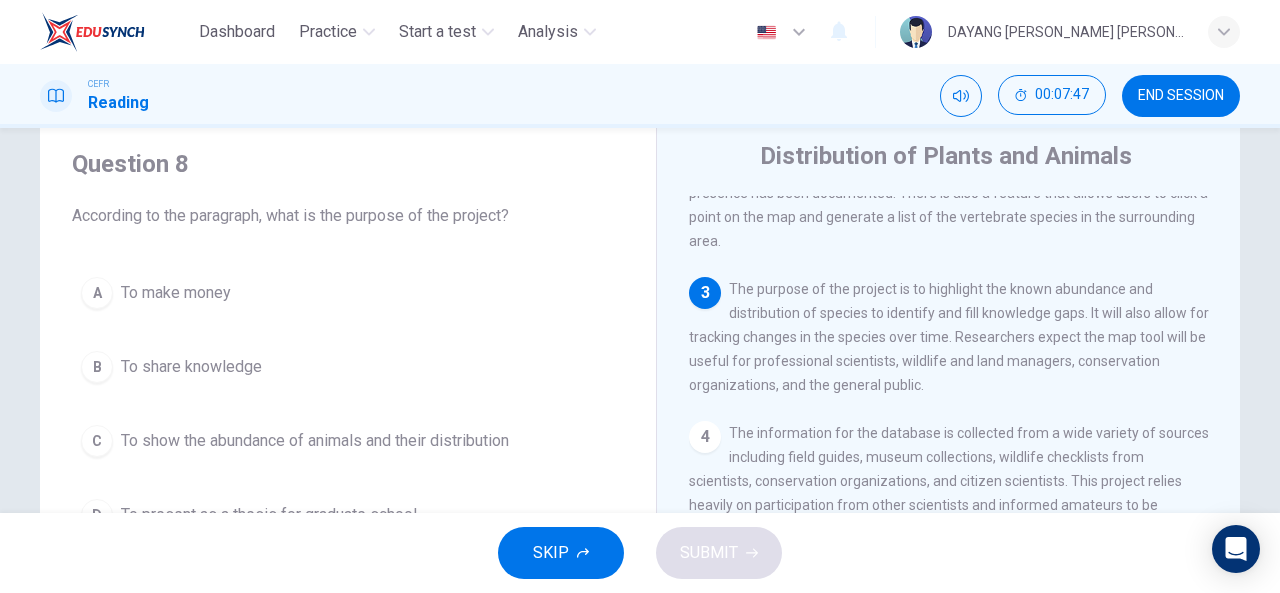 scroll, scrollTop: 116, scrollLeft: 0, axis: vertical 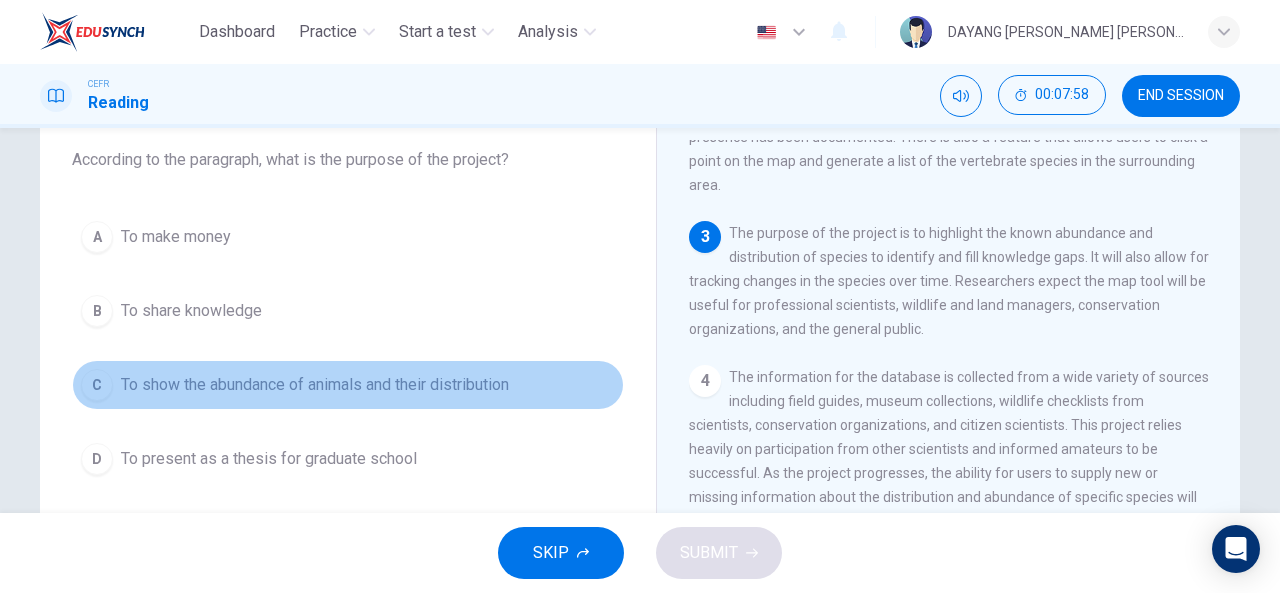 click on "C To show the abundance of animals and their distribution" at bounding box center [348, 385] 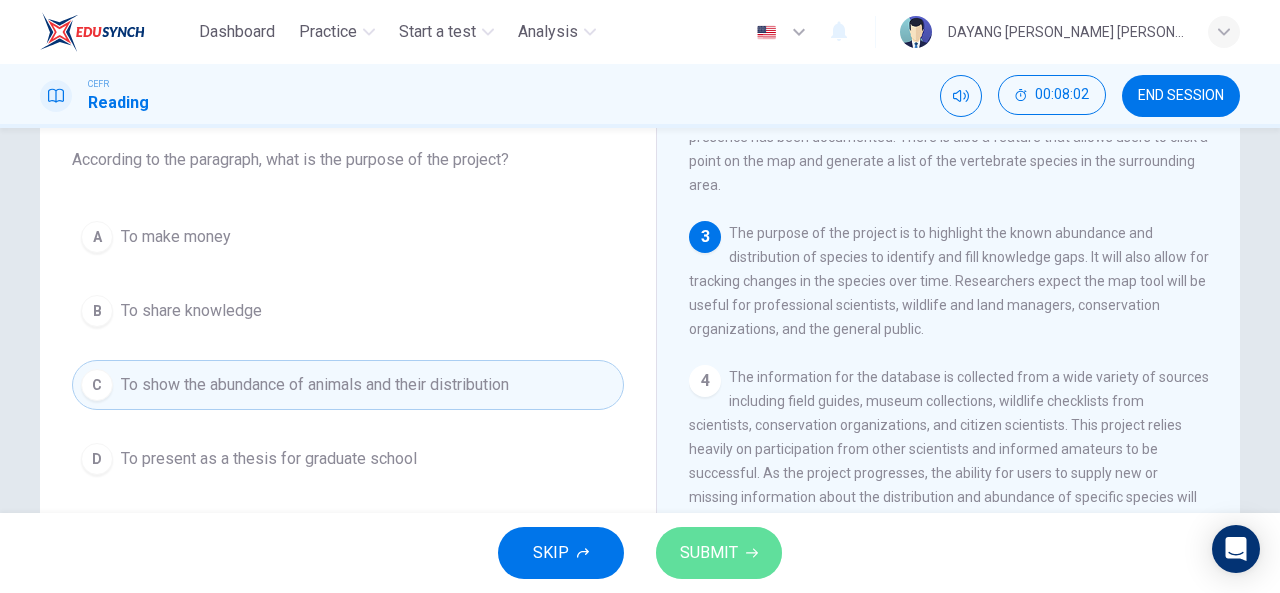 click on "SUBMIT" at bounding box center [709, 553] 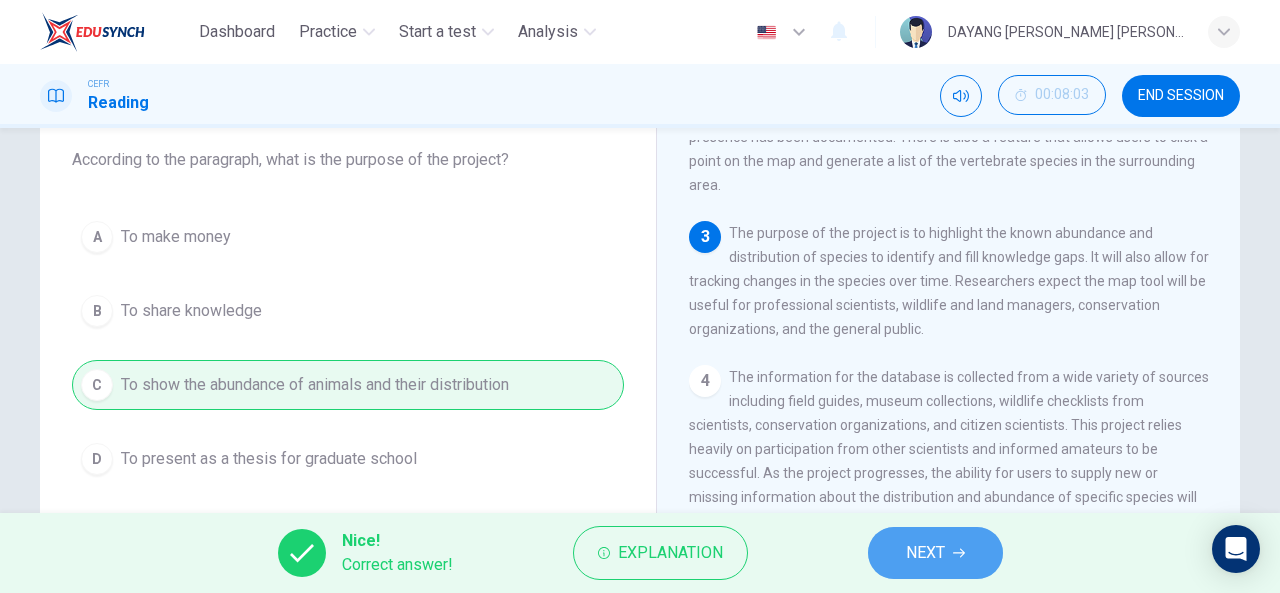 click on "NEXT" at bounding box center [925, 553] 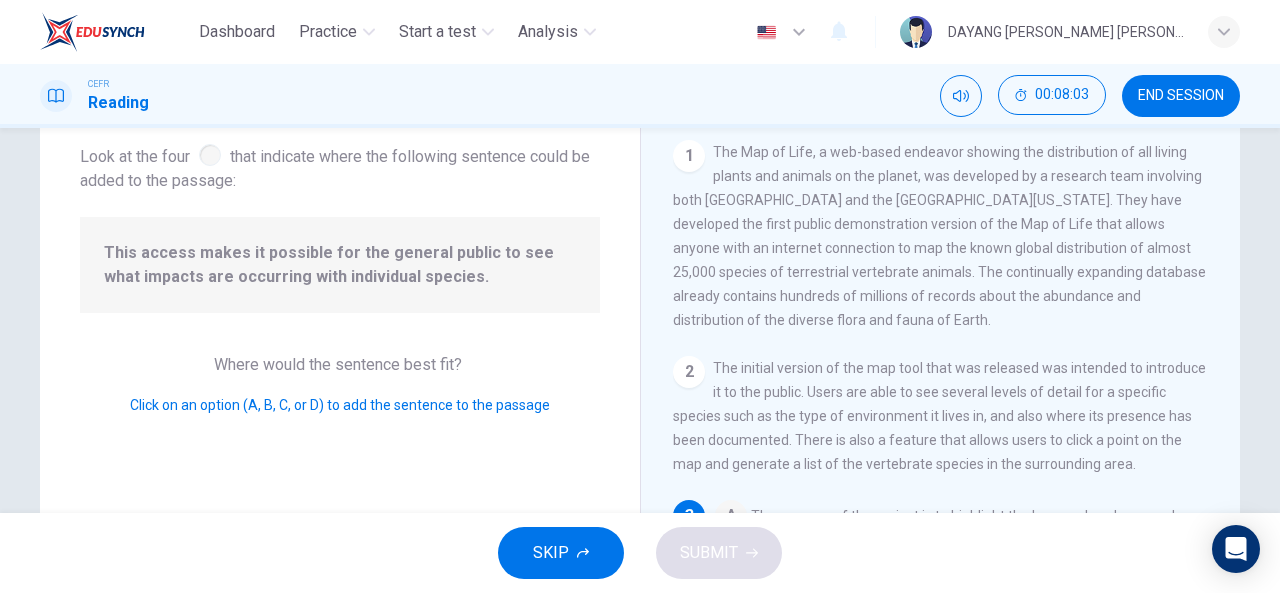 scroll, scrollTop: 146, scrollLeft: 0, axis: vertical 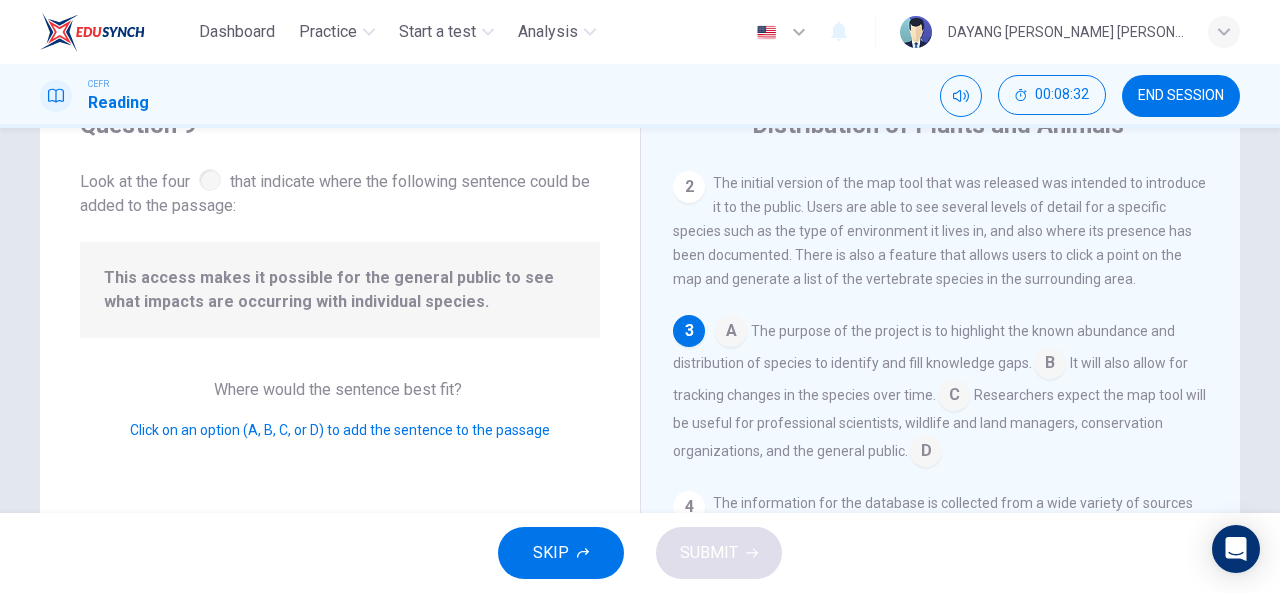 click at bounding box center [954, 397] 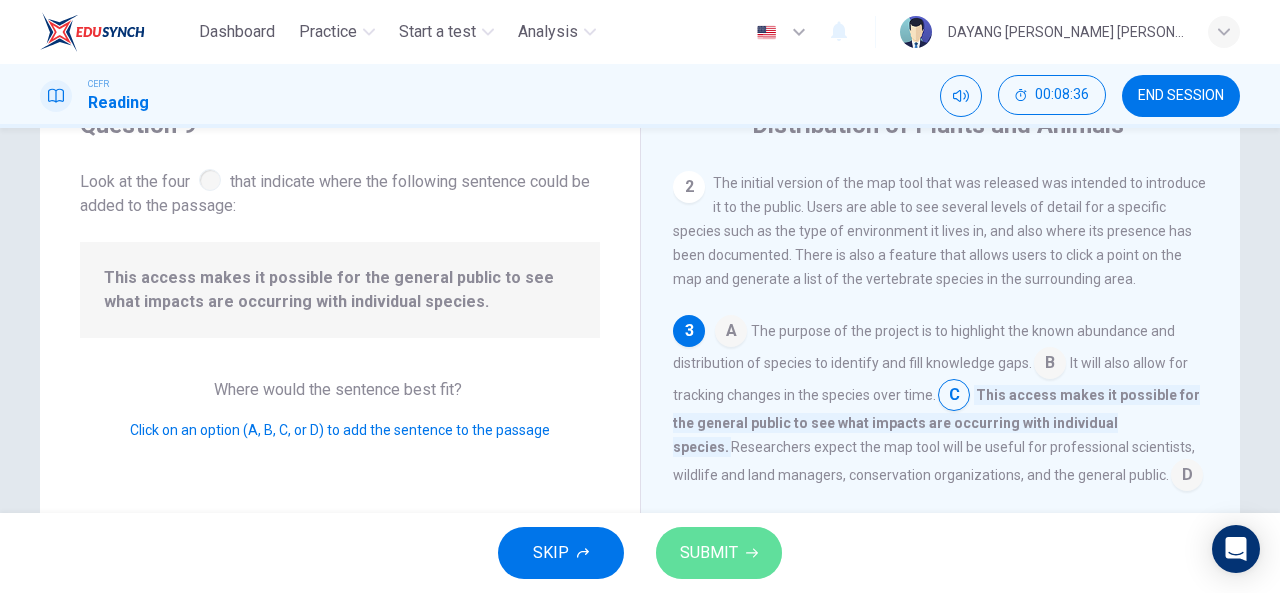 click on "SUBMIT" at bounding box center [709, 553] 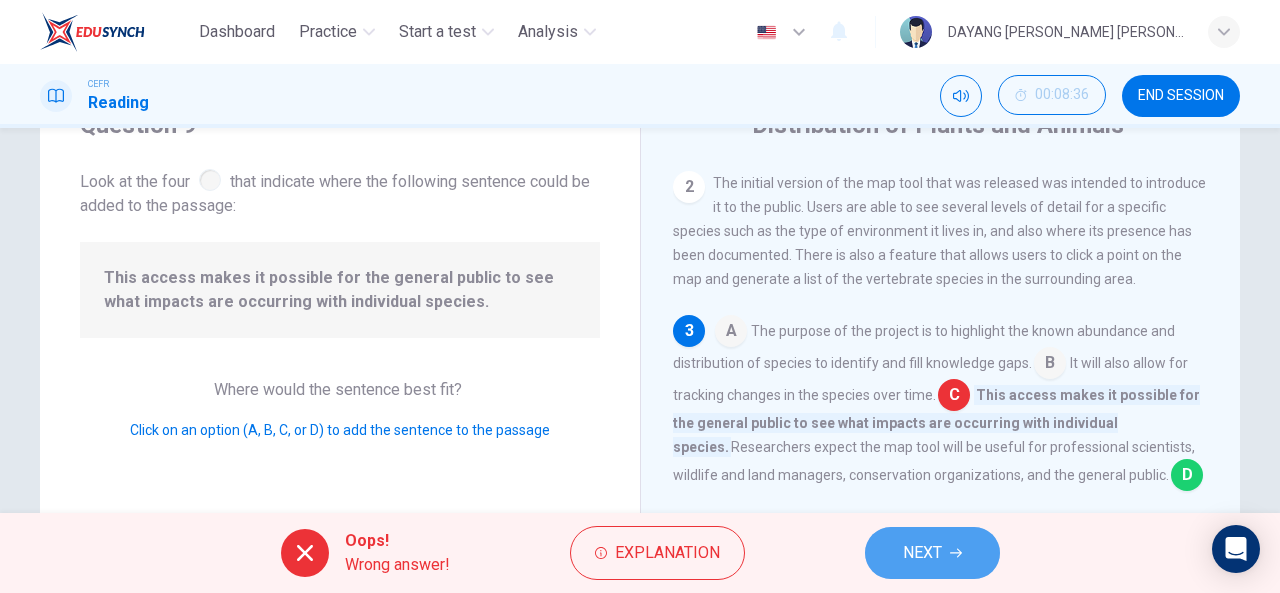 click on "NEXT" at bounding box center (932, 553) 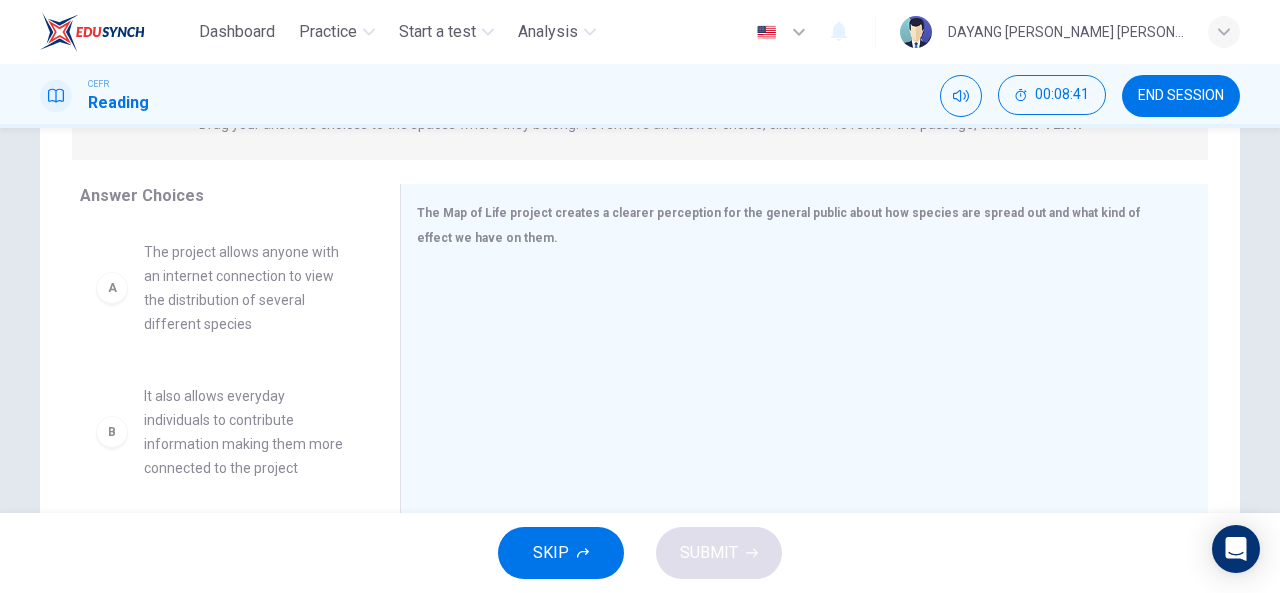 scroll, scrollTop: 290, scrollLeft: 0, axis: vertical 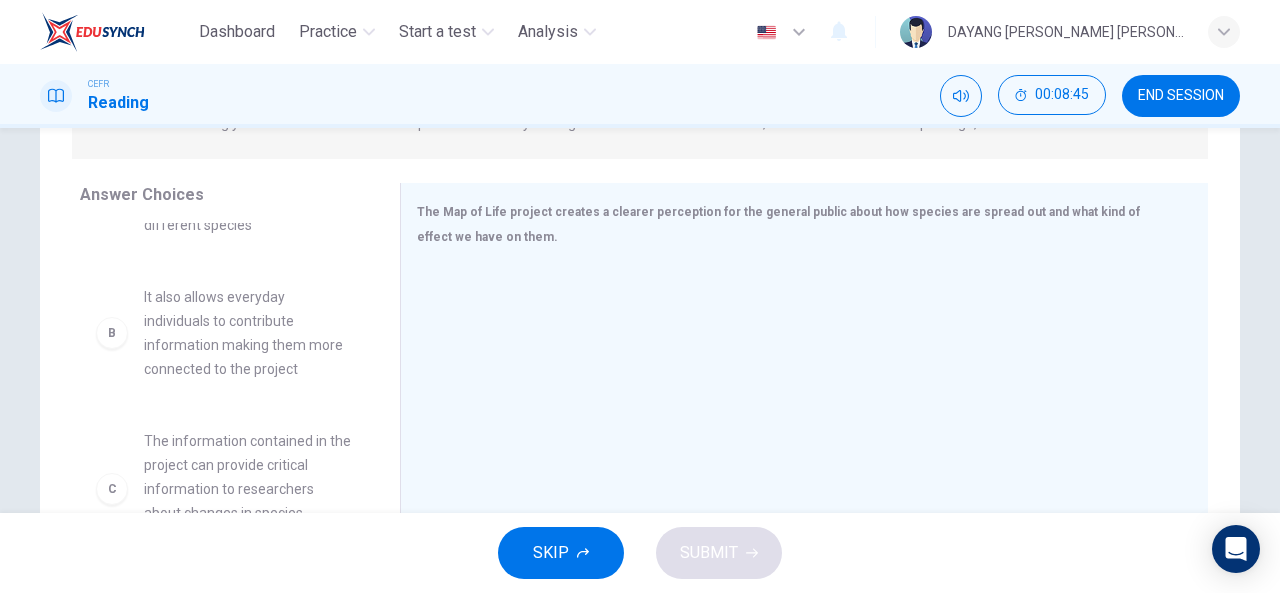 drag, startPoint x: 250, startPoint y: 263, endPoint x: 311, endPoint y: 263, distance: 61 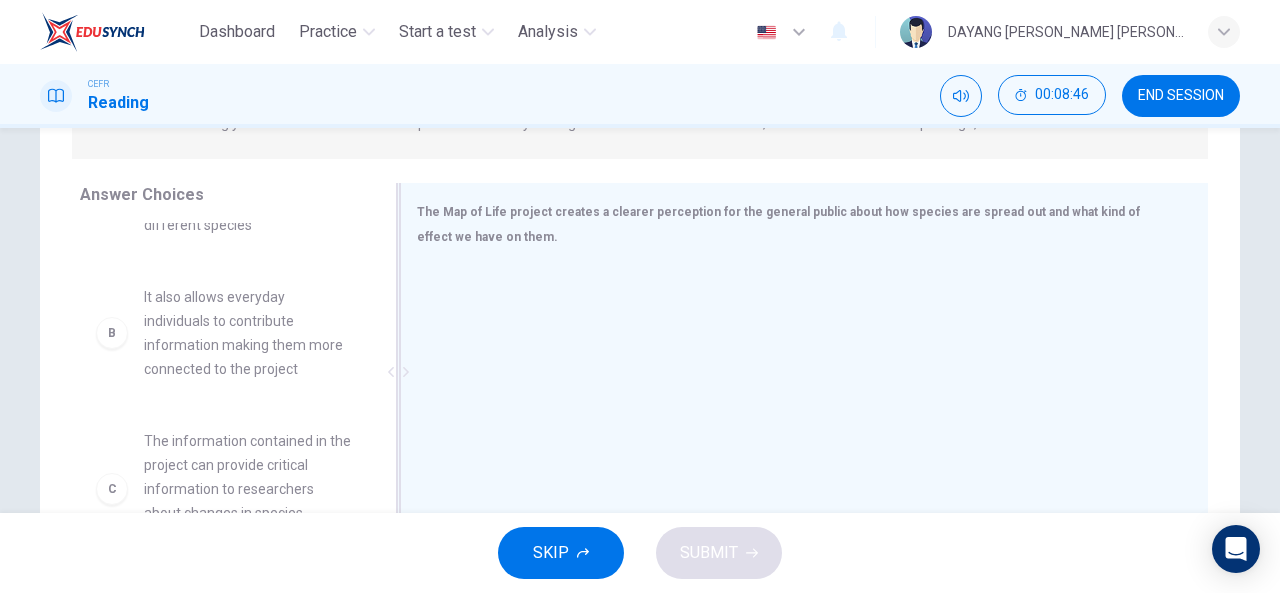 drag, startPoint x: 226, startPoint y: 213, endPoint x: 519, endPoint y: 363, distance: 329.1641 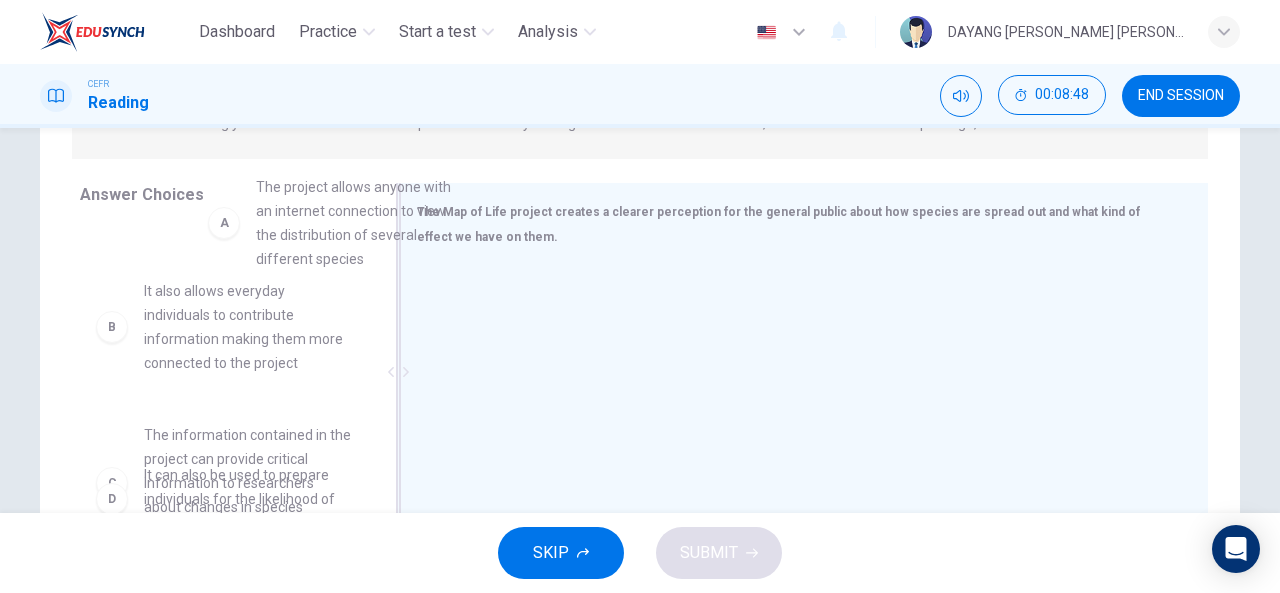 scroll, scrollTop: 88, scrollLeft: 0, axis: vertical 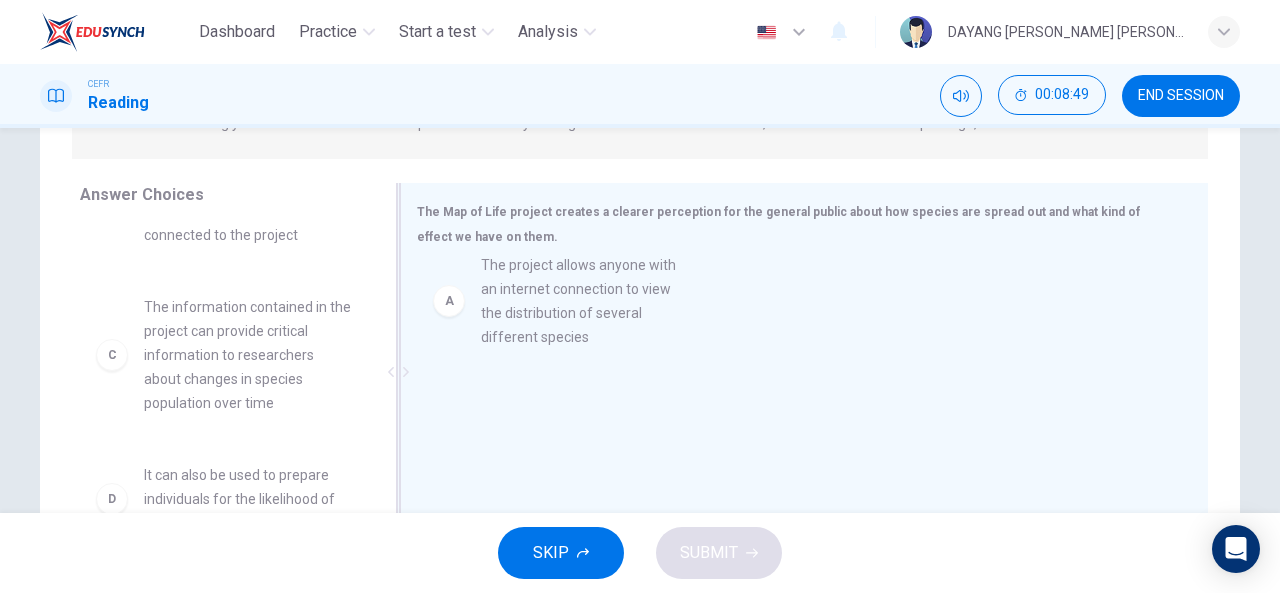 drag, startPoint x: 166, startPoint y: 233, endPoint x: 527, endPoint y: 349, distance: 379.17938 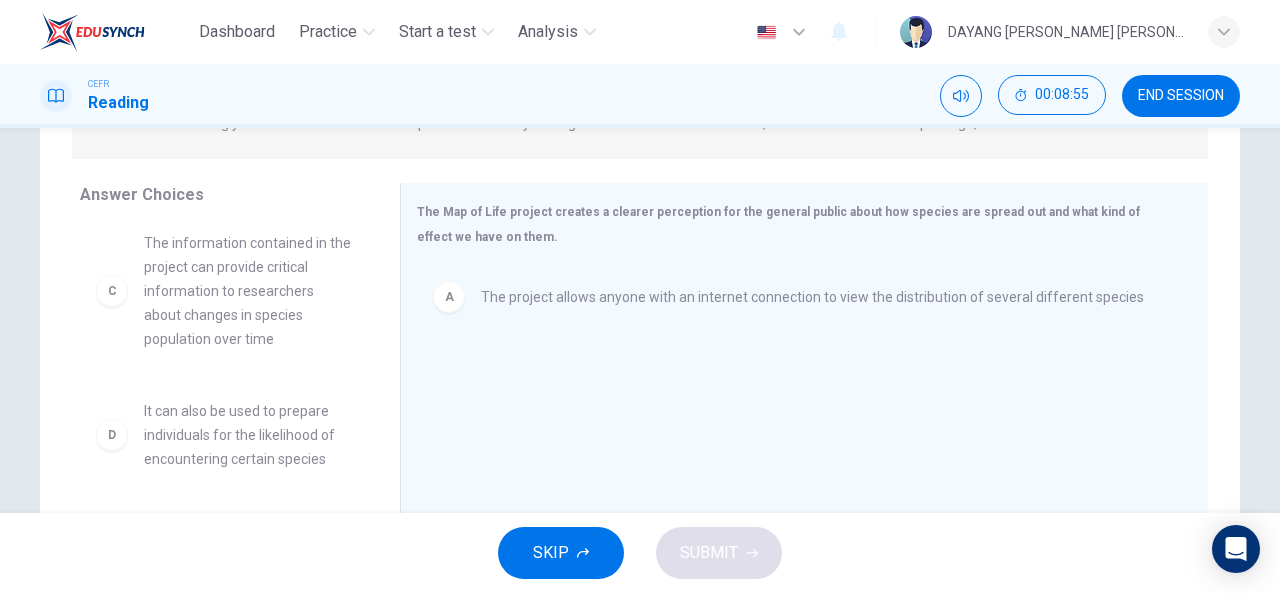 scroll, scrollTop: 152, scrollLeft: 0, axis: vertical 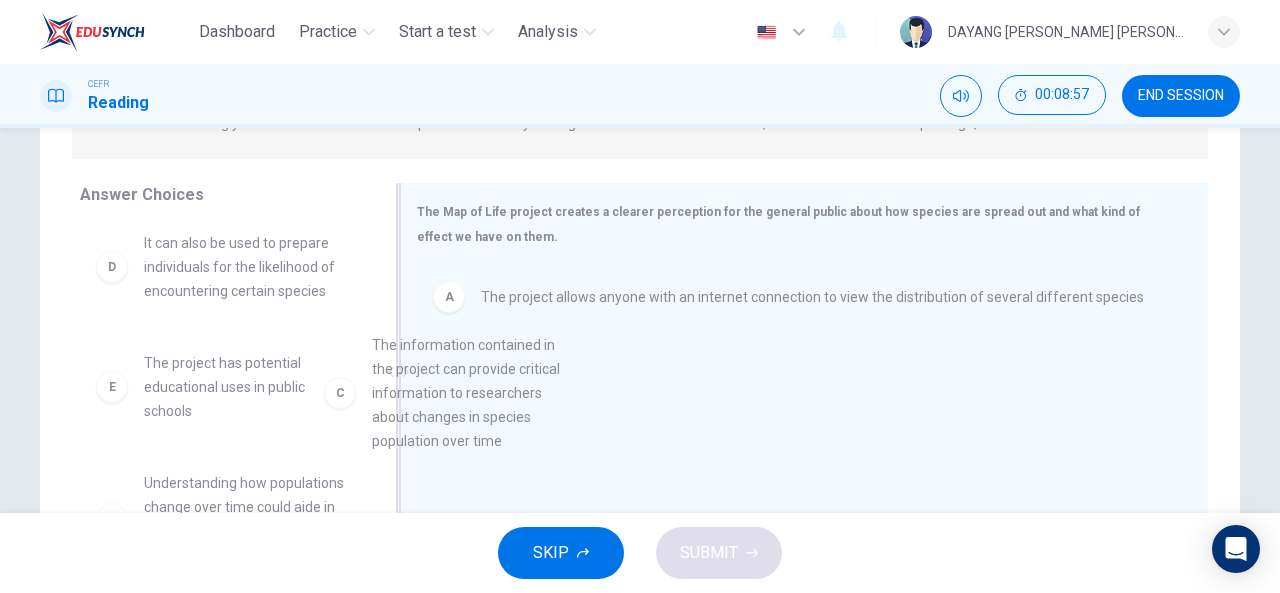 drag, startPoint x: 272, startPoint y: 291, endPoint x: 530, endPoint y: 406, distance: 282.46948 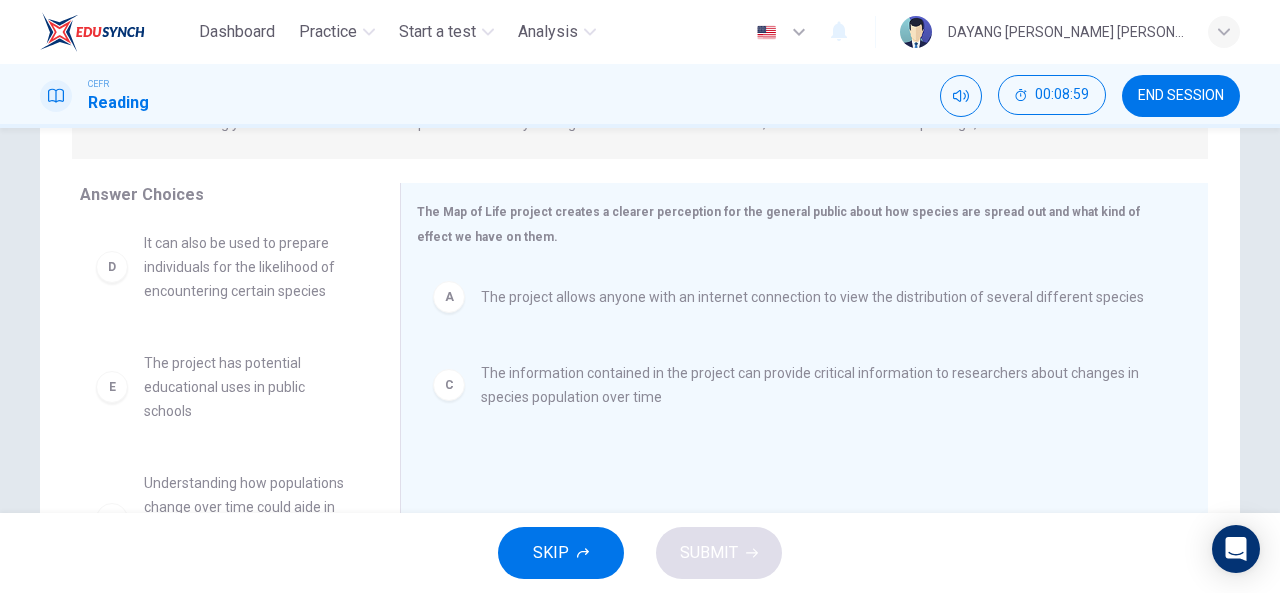 scroll, scrollTop: 204, scrollLeft: 0, axis: vertical 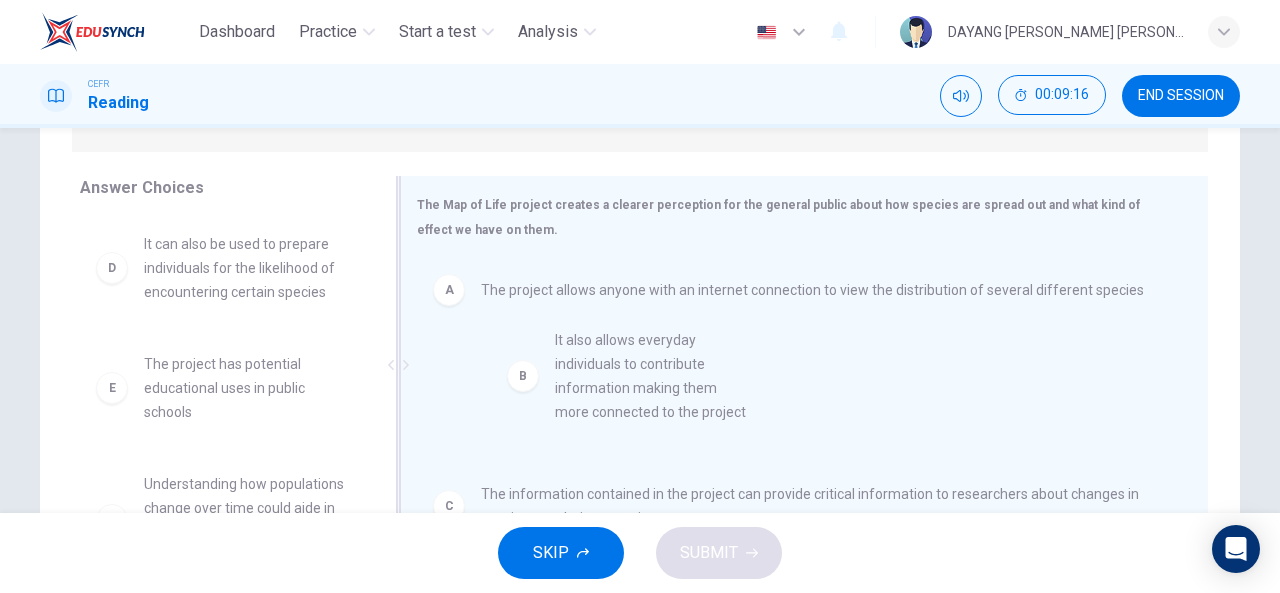 drag, startPoint x: 264, startPoint y: 309, endPoint x: 688, endPoint y: 410, distance: 435.86353 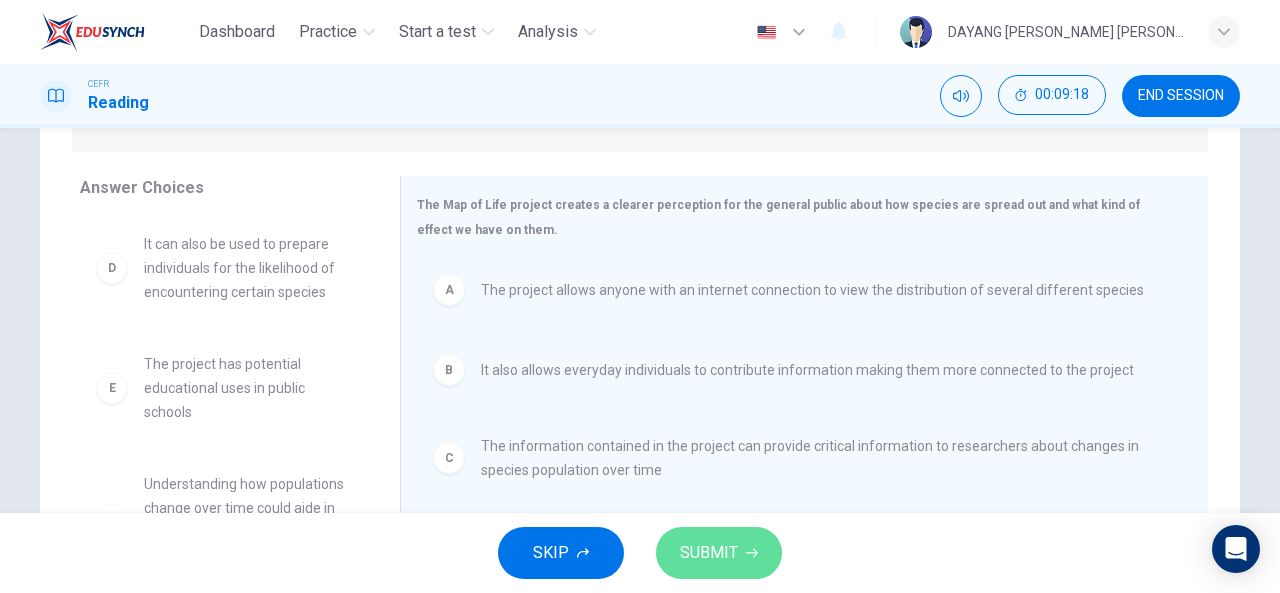 click on "SUBMIT" at bounding box center (719, 553) 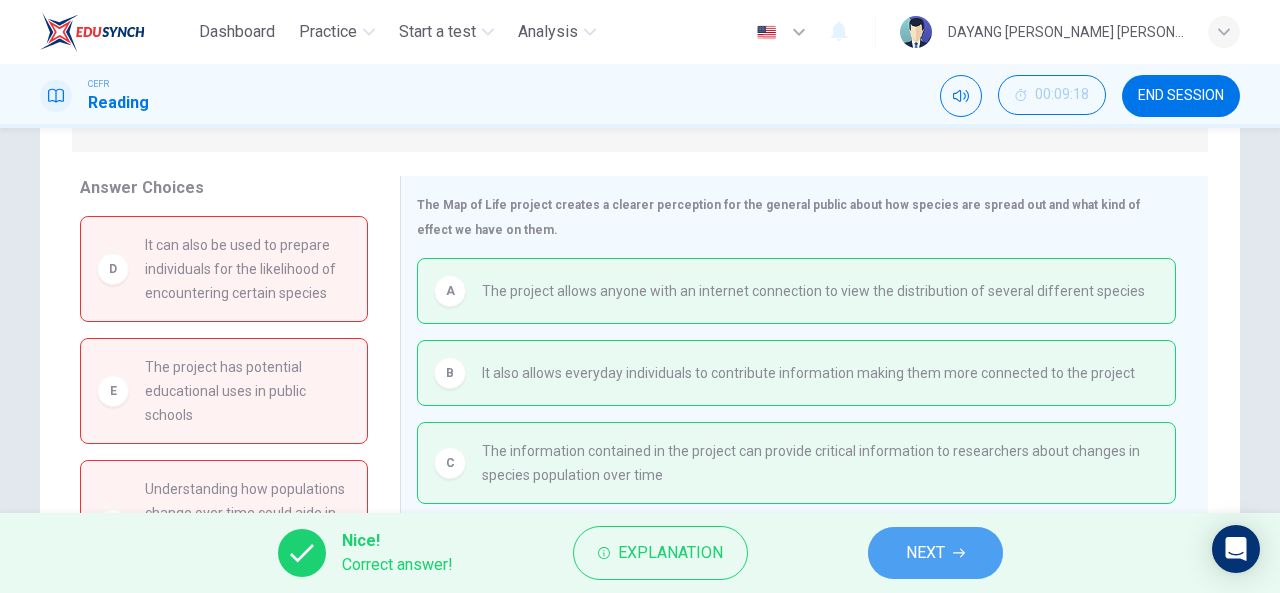 click on "NEXT" at bounding box center (925, 553) 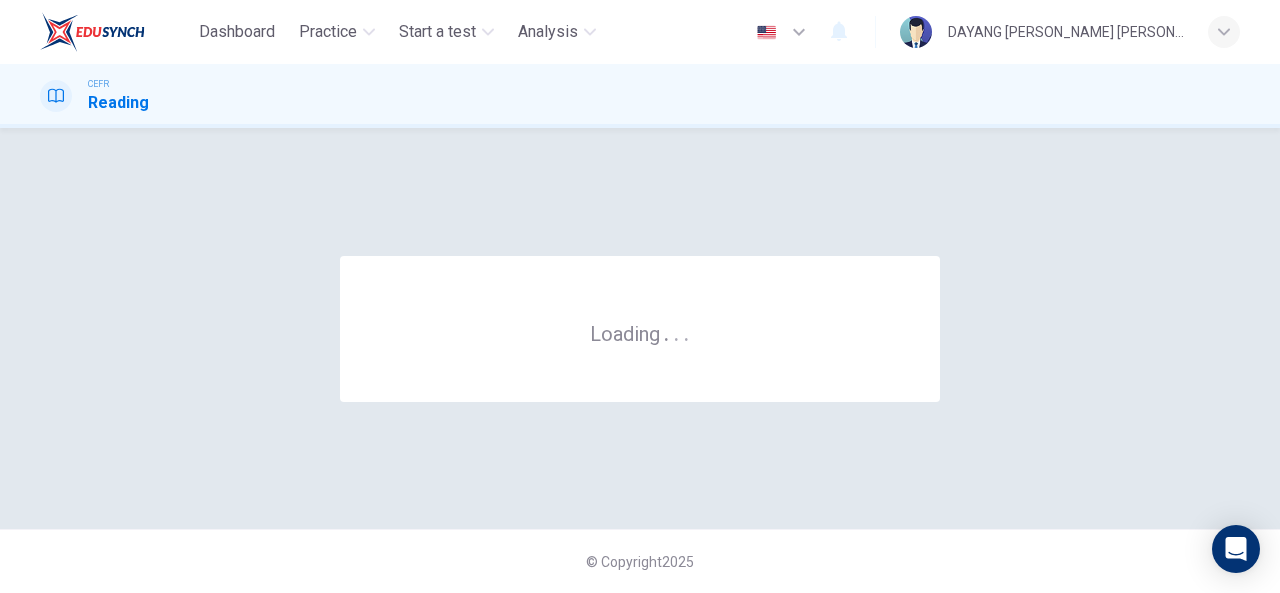 scroll, scrollTop: 0, scrollLeft: 0, axis: both 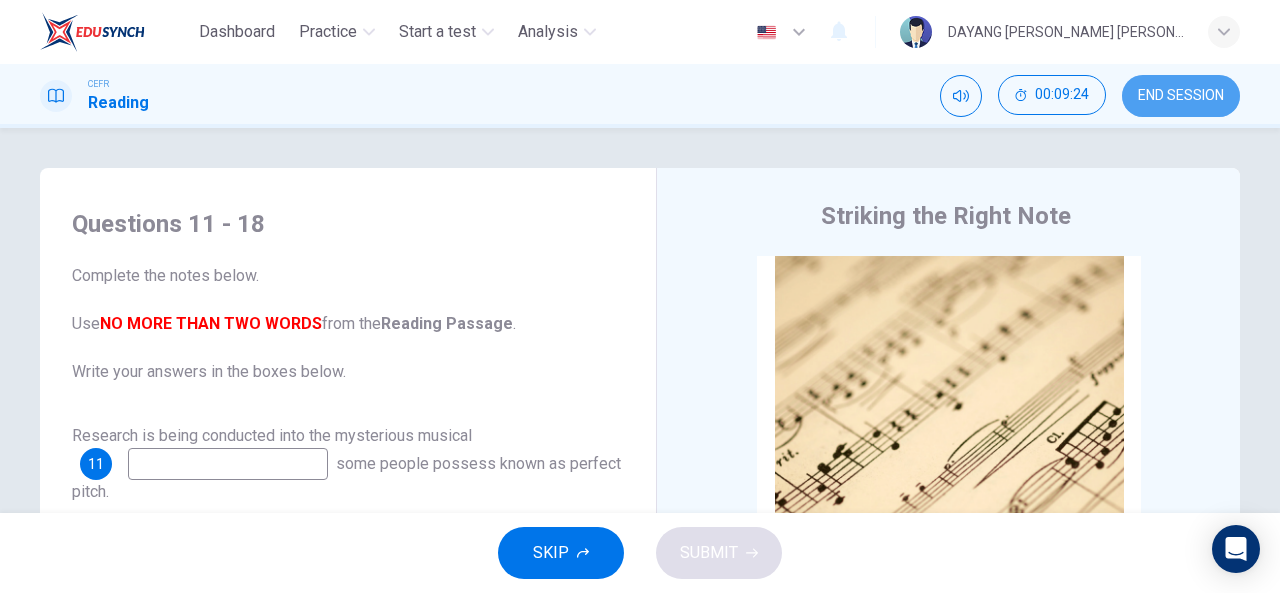 click on "END SESSION" at bounding box center (1181, 96) 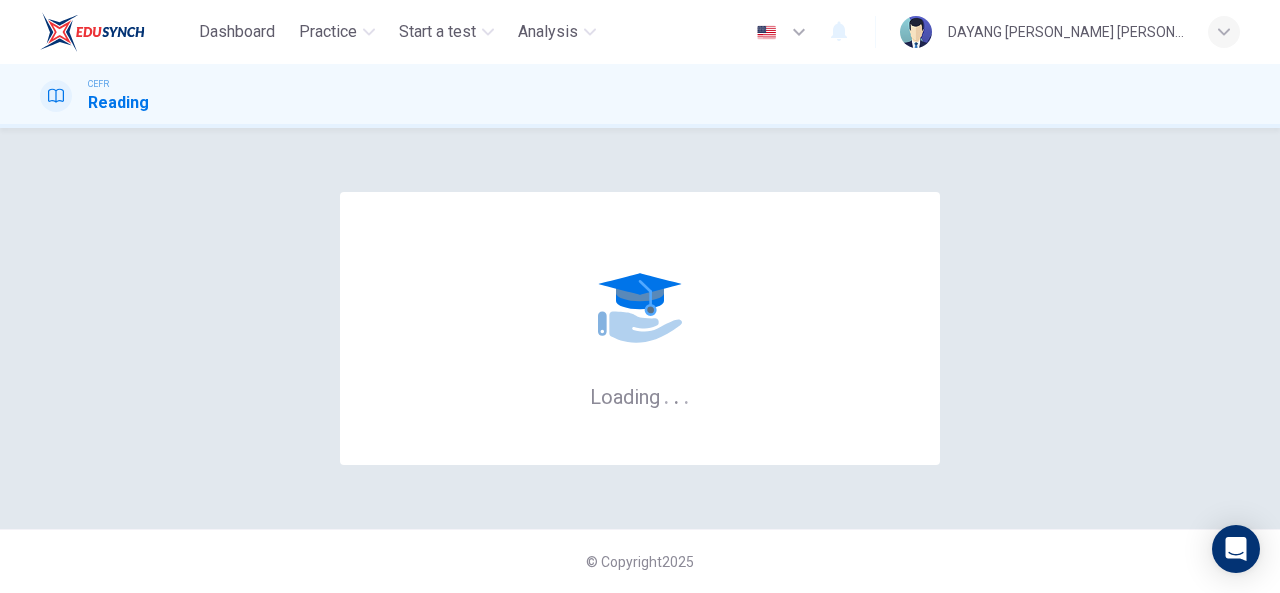 scroll, scrollTop: 0, scrollLeft: 0, axis: both 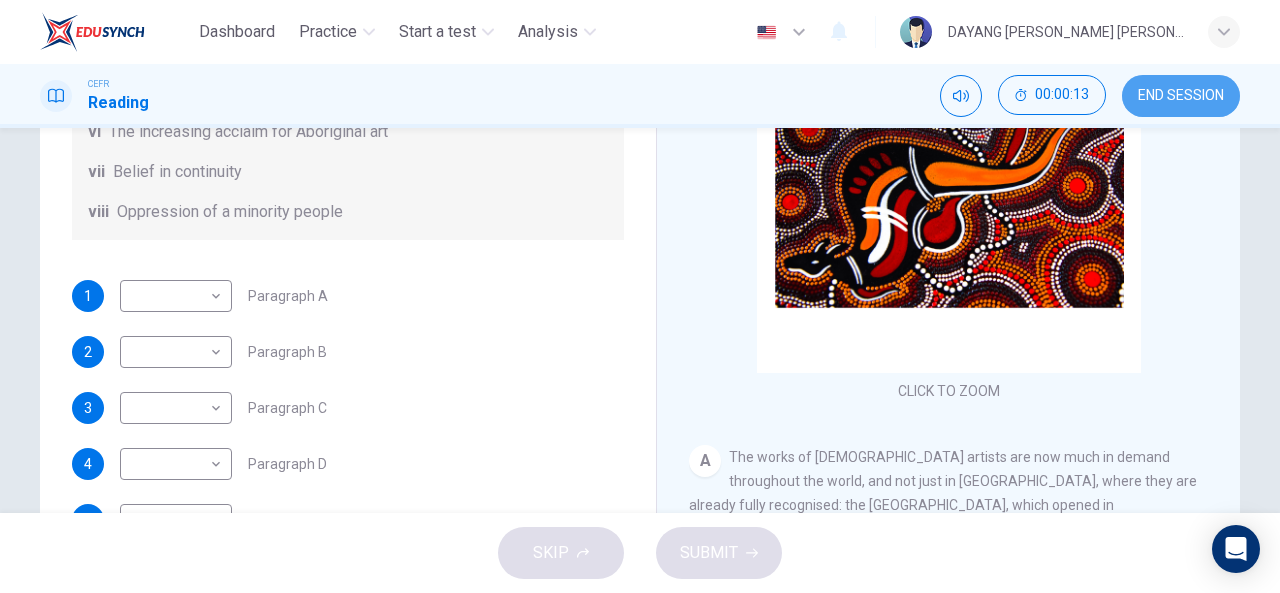 click on "END SESSION" at bounding box center (1181, 96) 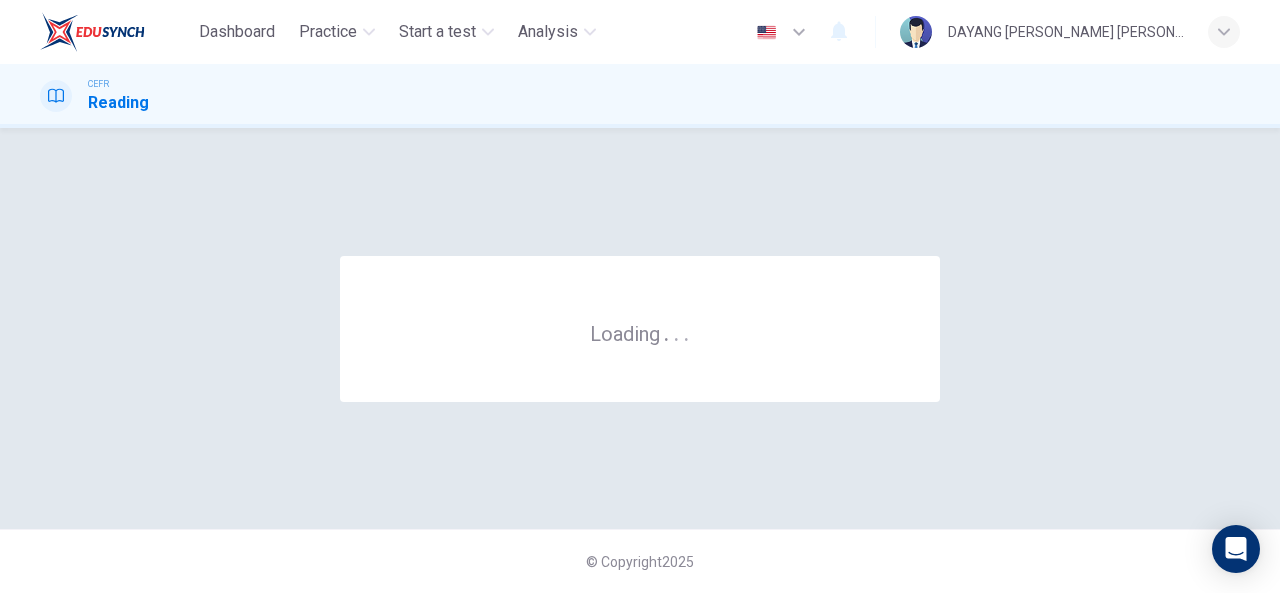 scroll, scrollTop: 0, scrollLeft: 0, axis: both 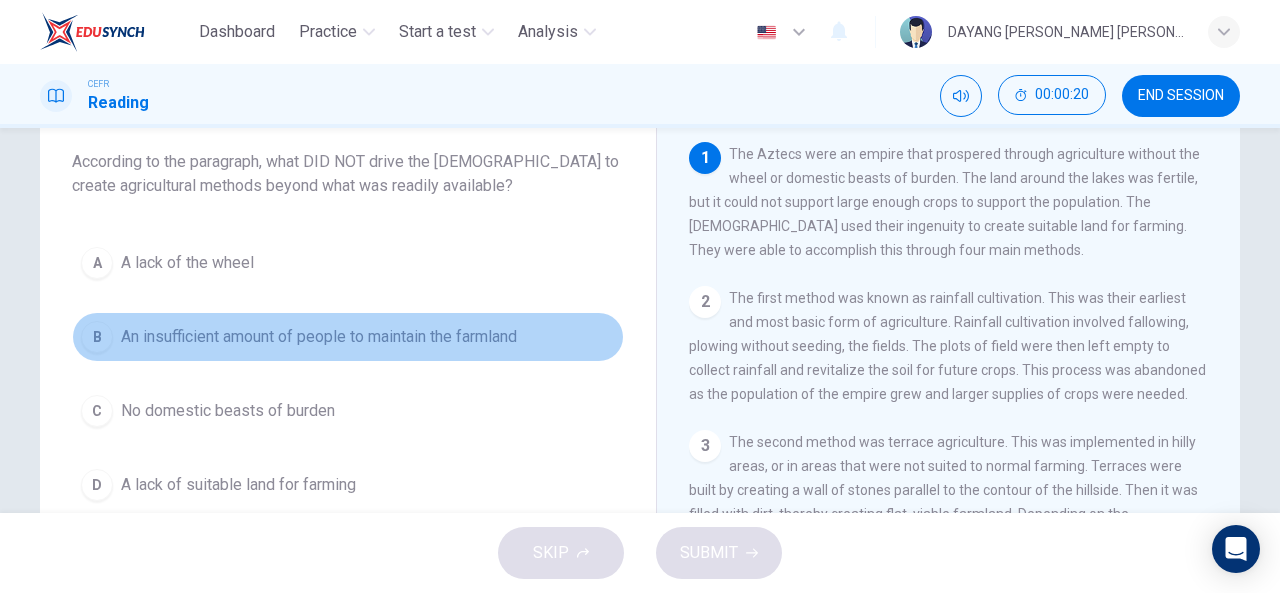 click on "B An insufficient amount of people to maintain the farmland" at bounding box center [348, 337] 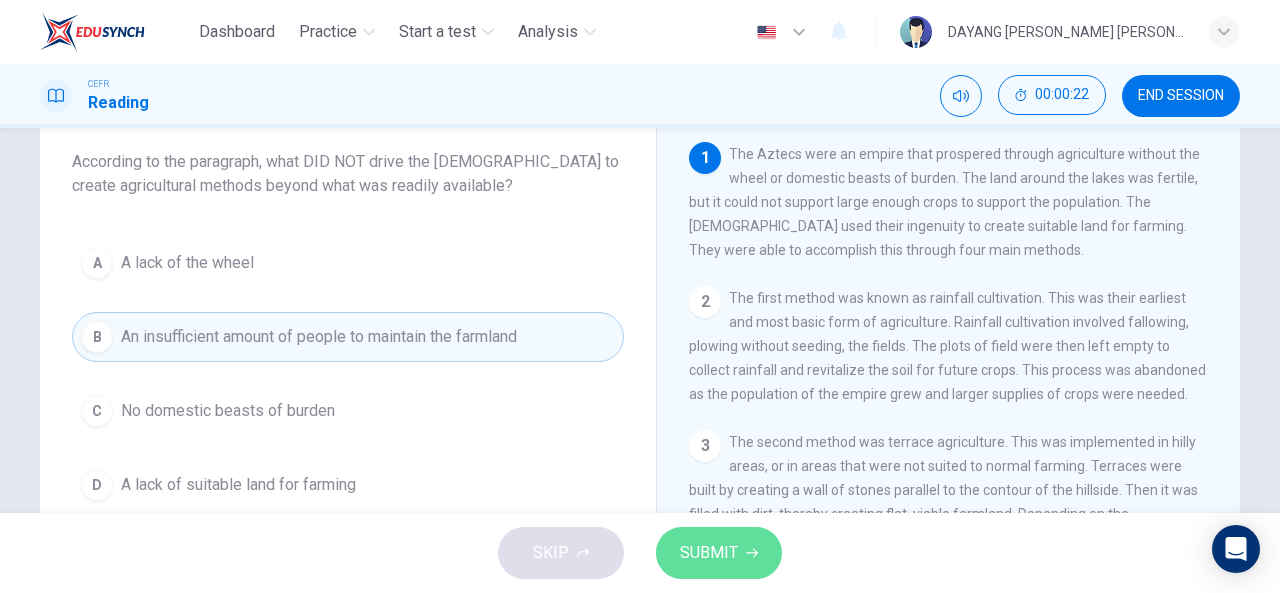 click on "SUBMIT" at bounding box center [709, 553] 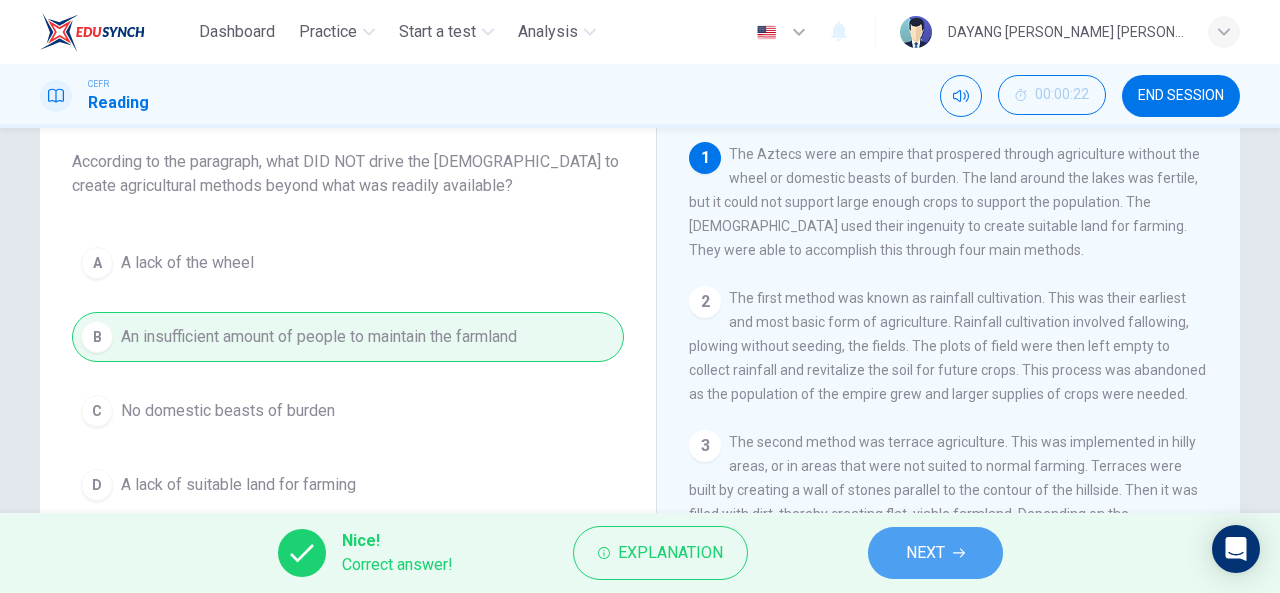 click on "NEXT" at bounding box center [935, 553] 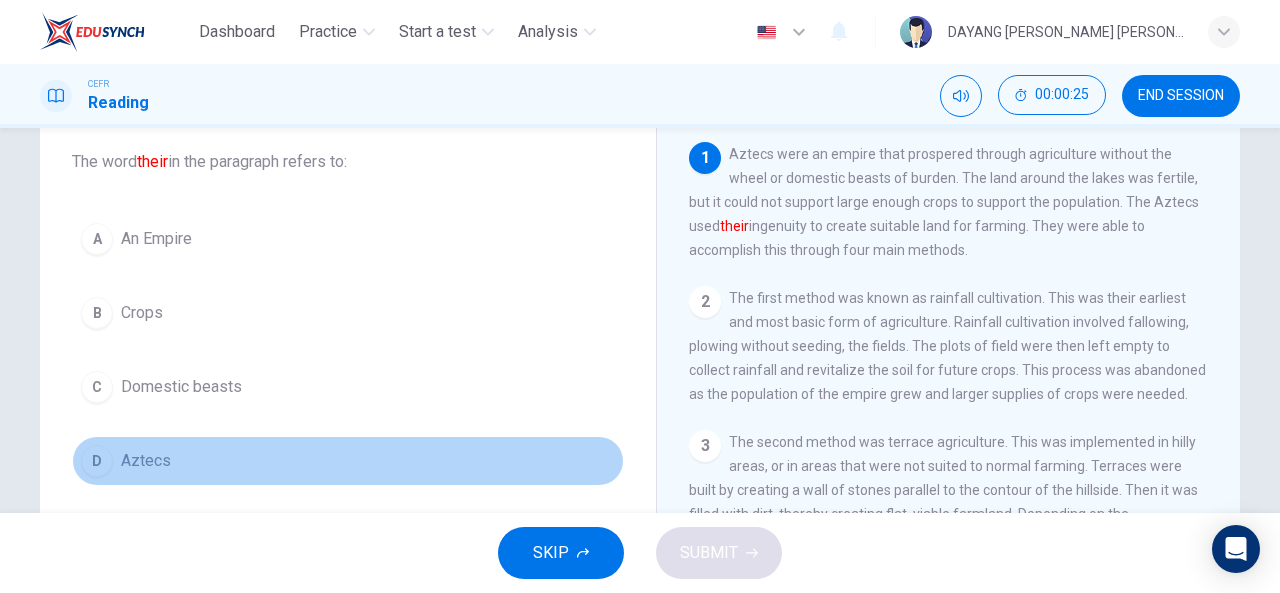 click on "D Aztecs" at bounding box center (348, 461) 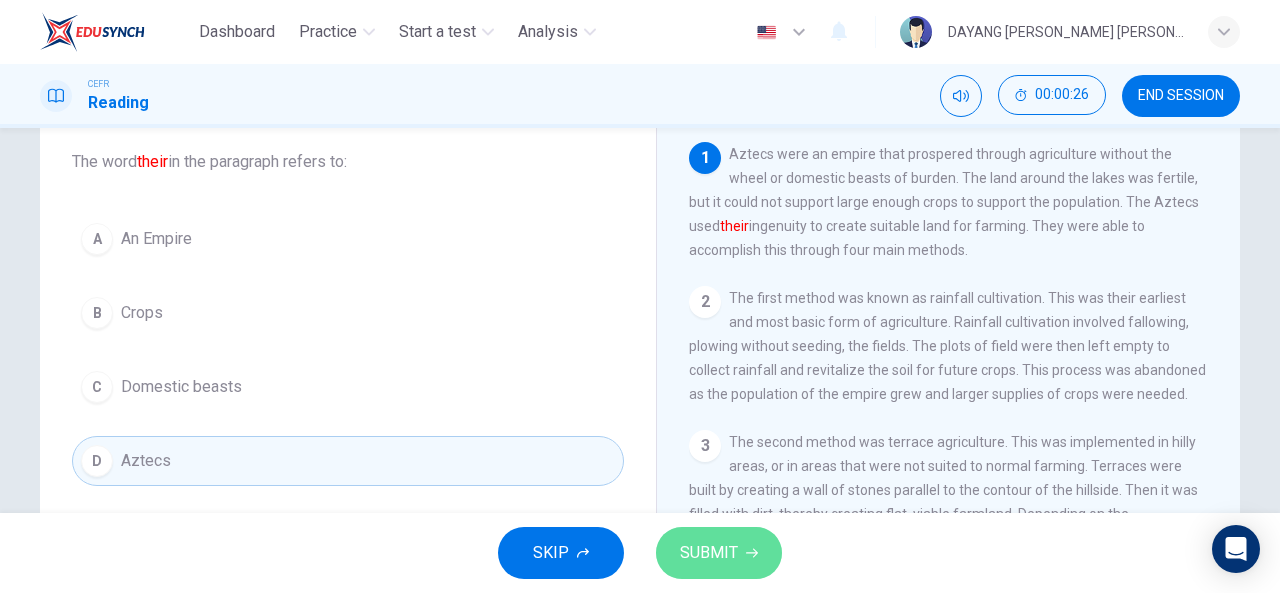 click on "SUBMIT" at bounding box center [719, 553] 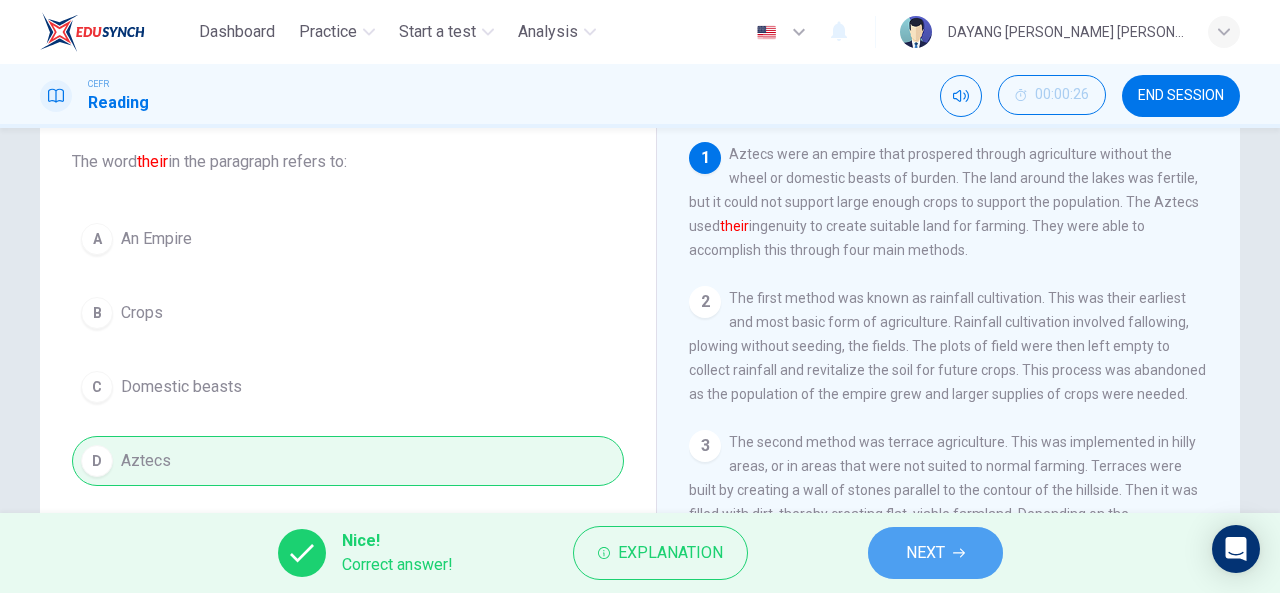 click on "NEXT" at bounding box center [935, 553] 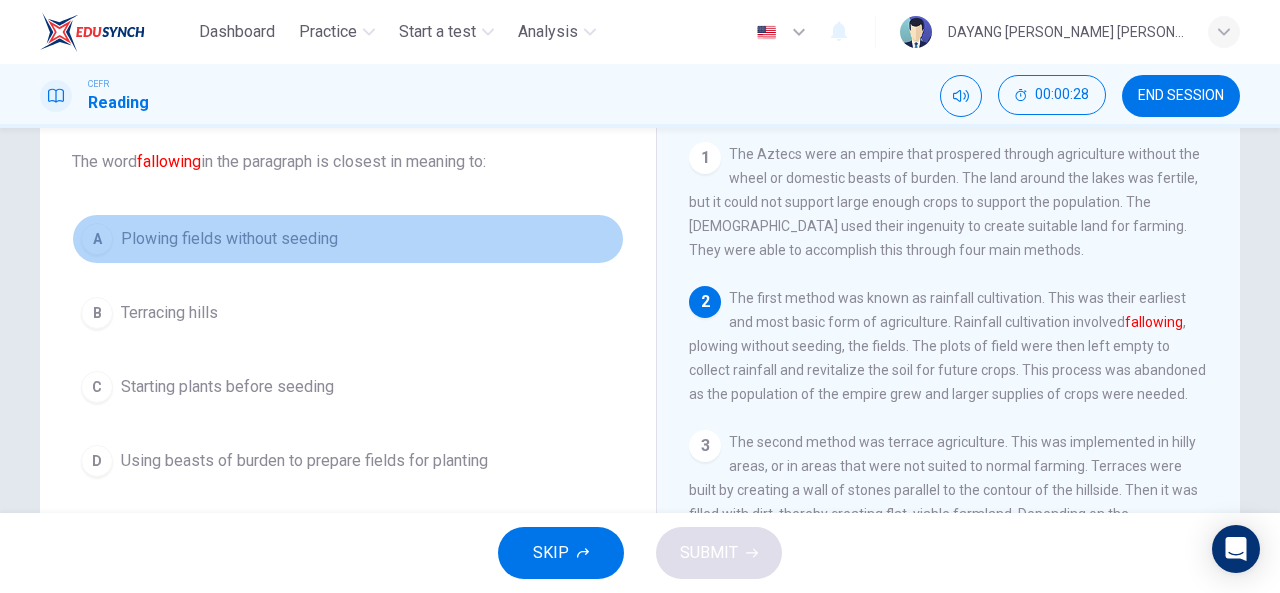 click on "Plowing fields without seeding" at bounding box center (229, 239) 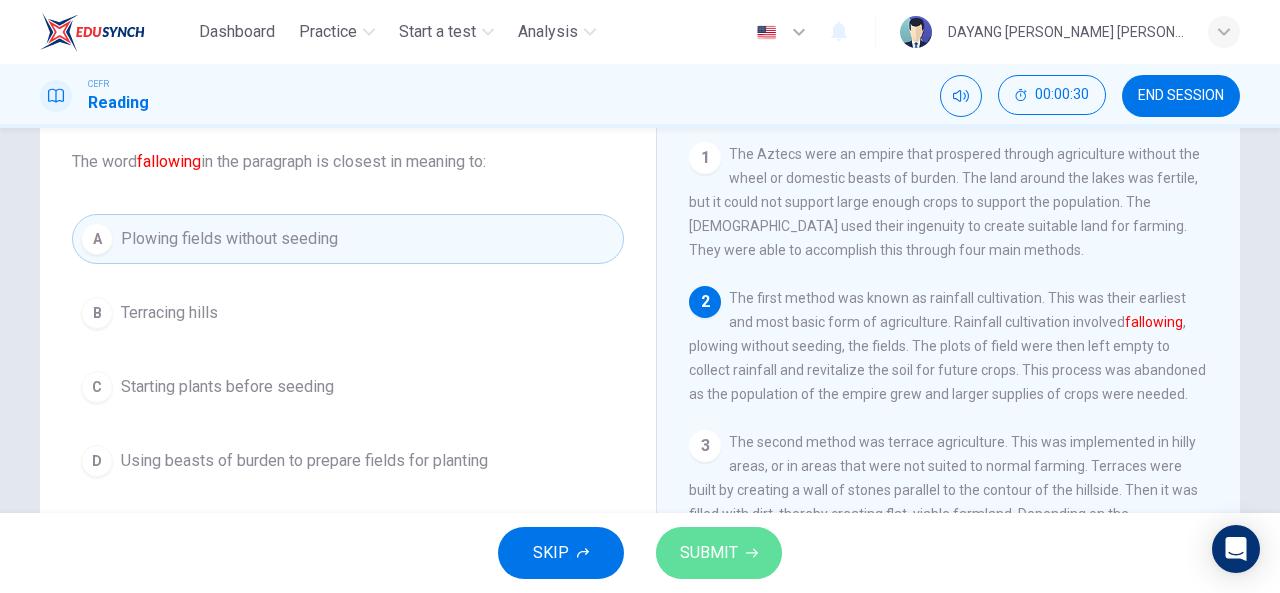 click on "SUBMIT" at bounding box center [709, 553] 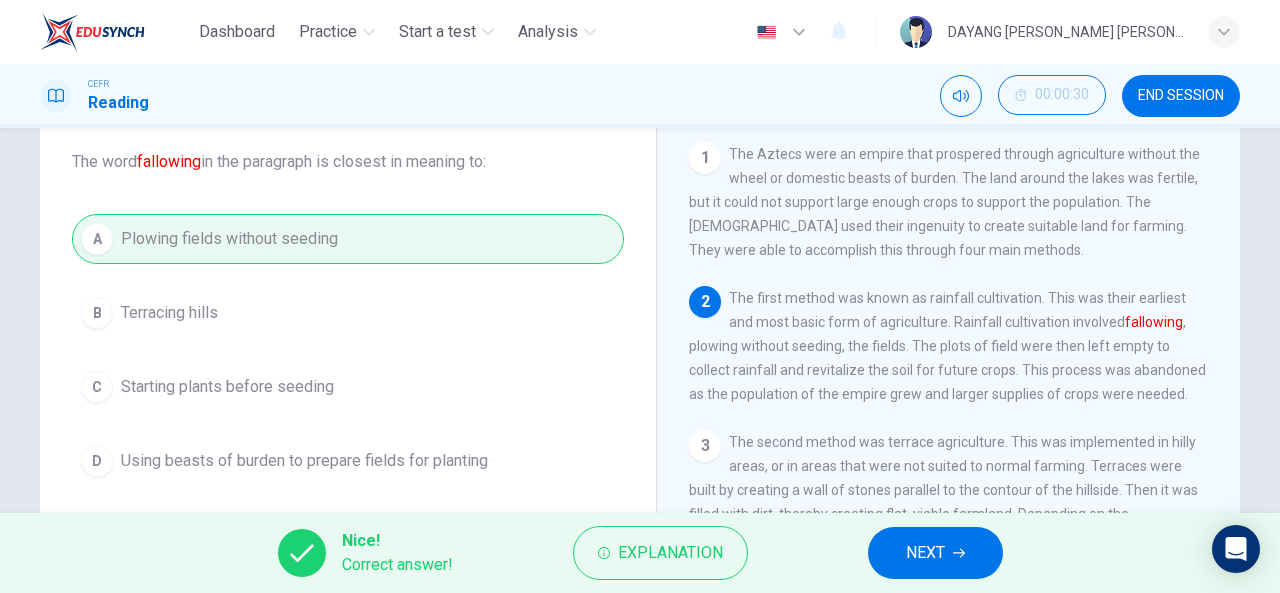 click on "NEXT" at bounding box center (925, 553) 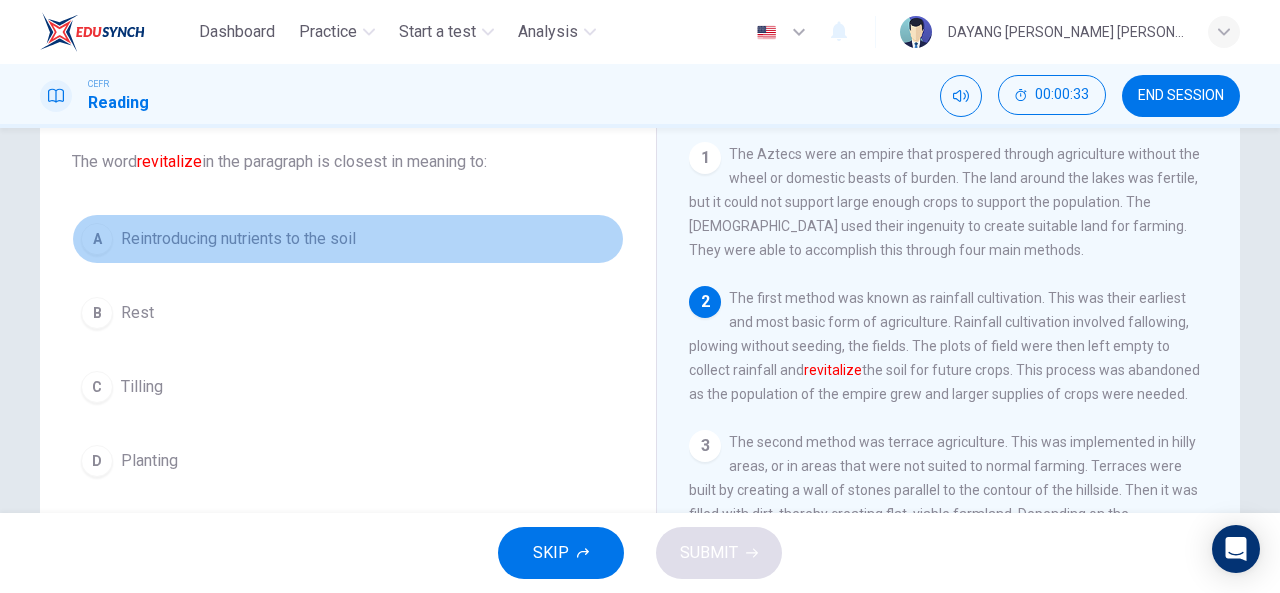 click on "Reintroducing nutrients to the soil" at bounding box center [238, 239] 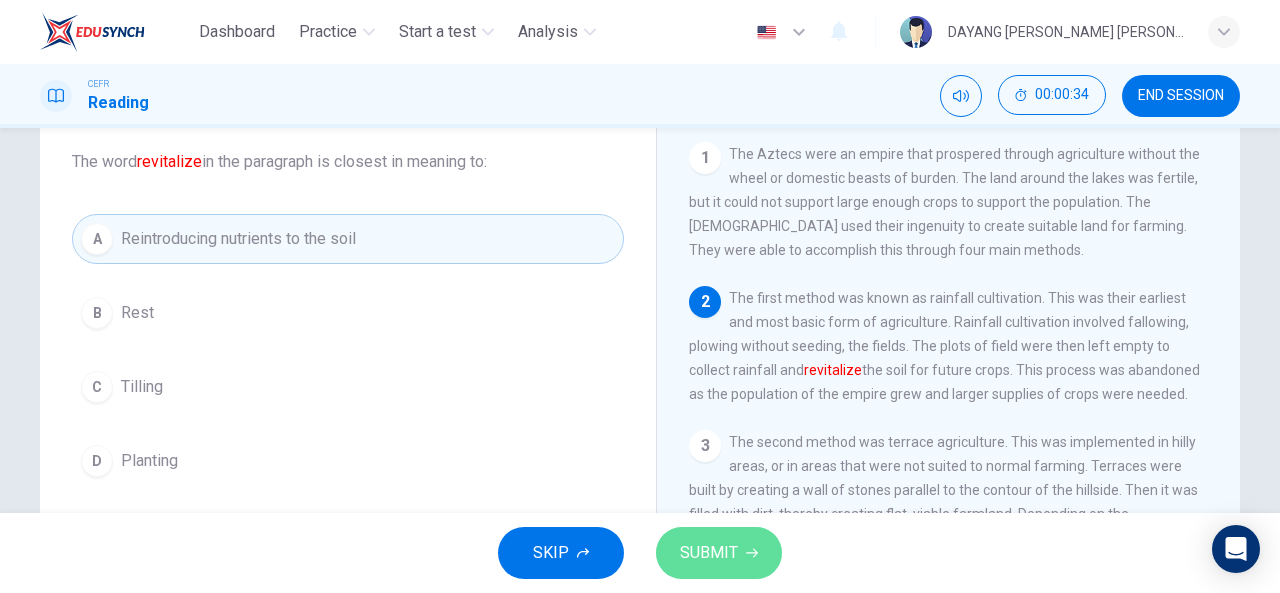 click on "SUBMIT" at bounding box center [719, 553] 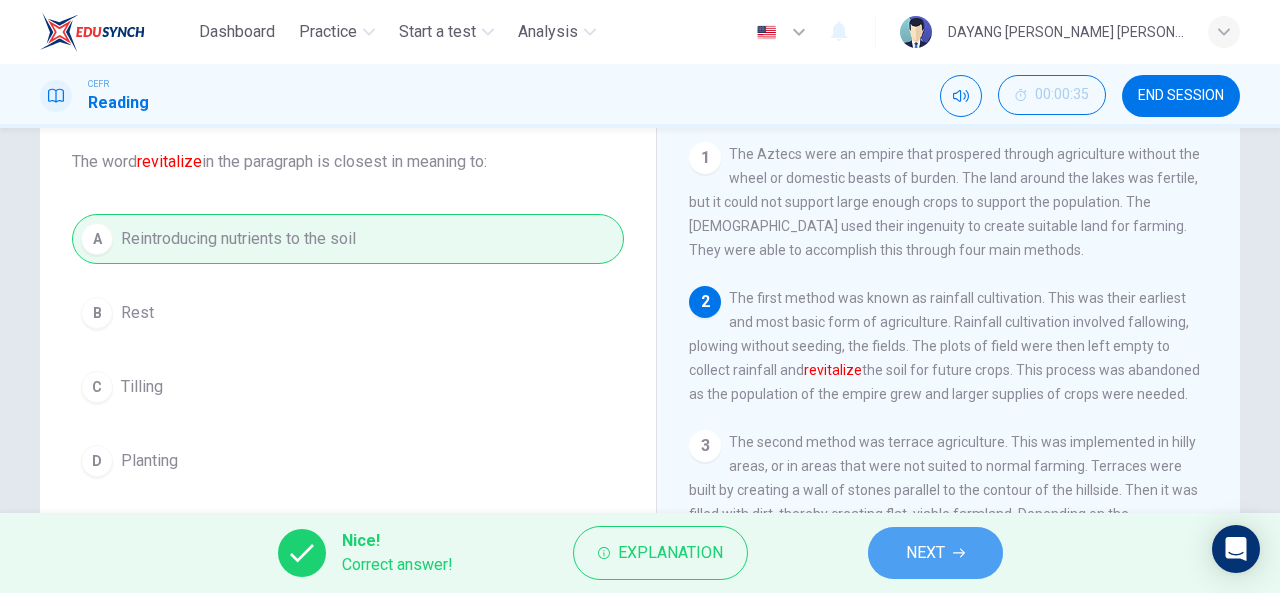 click on "NEXT" at bounding box center [935, 553] 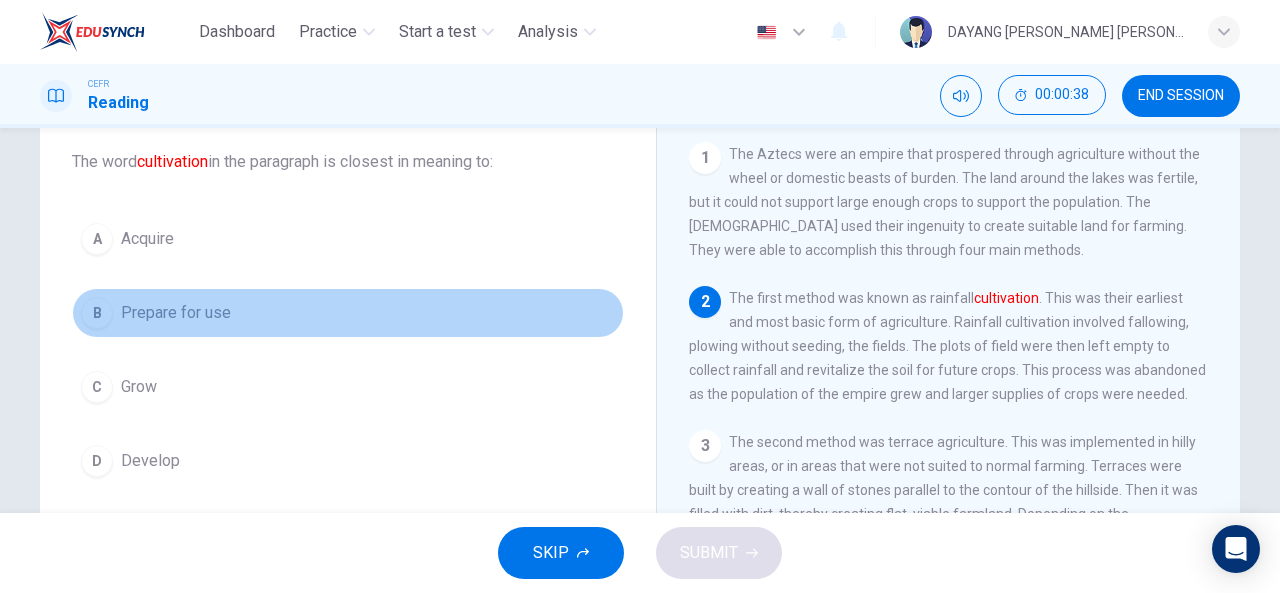 click on "Prepare for use" at bounding box center (176, 313) 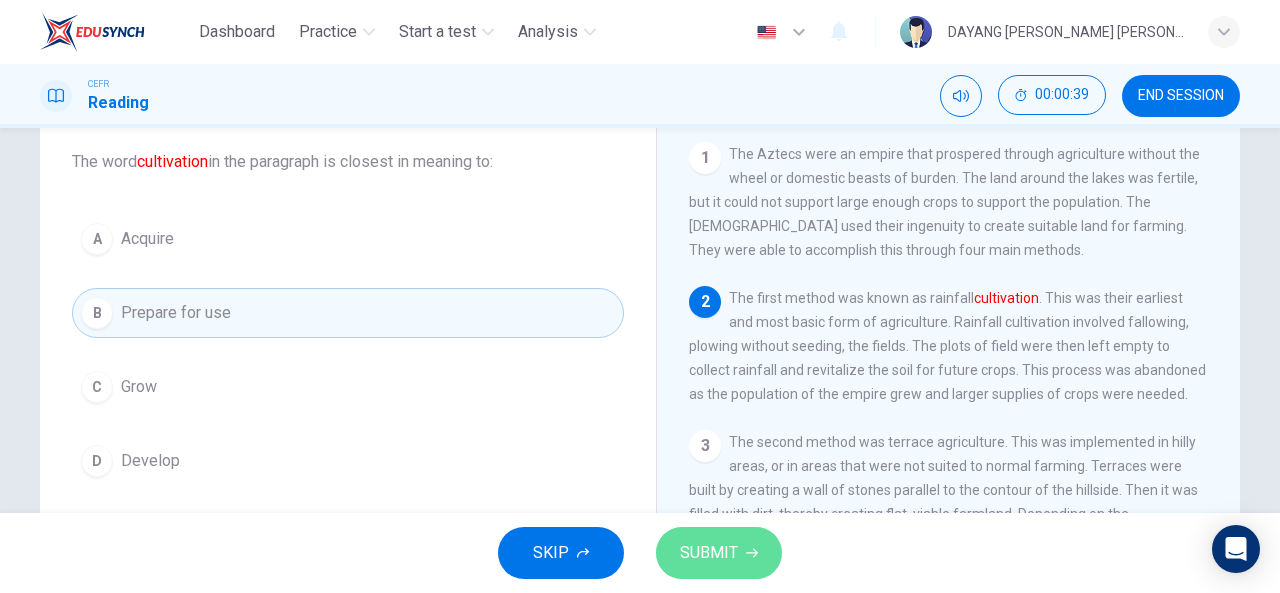 click on "SUBMIT" at bounding box center [709, 553] 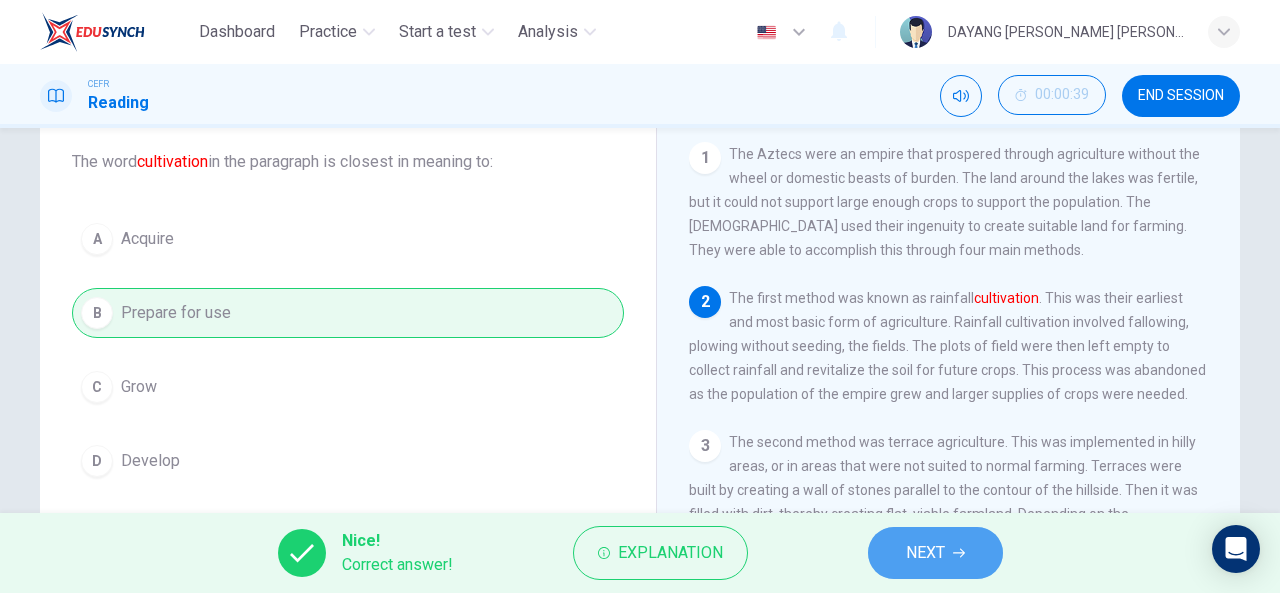 click on "NEXT" at bounding box center [925, 553] 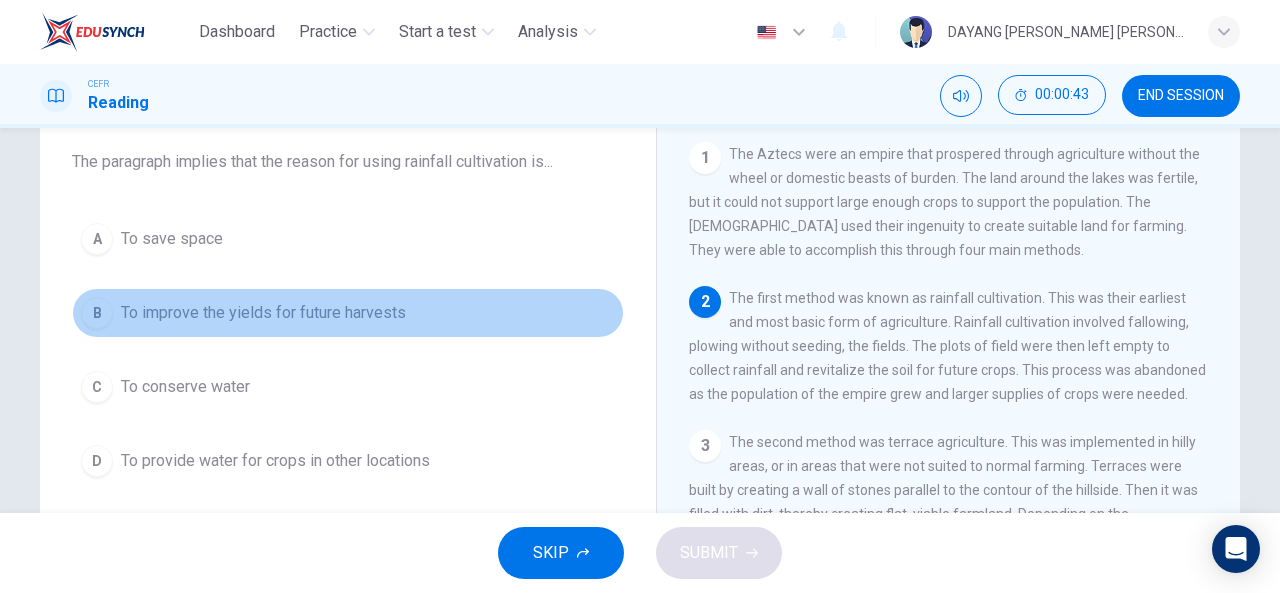click on "To improve the yields for future harvests" at bounding box center [263, 313] 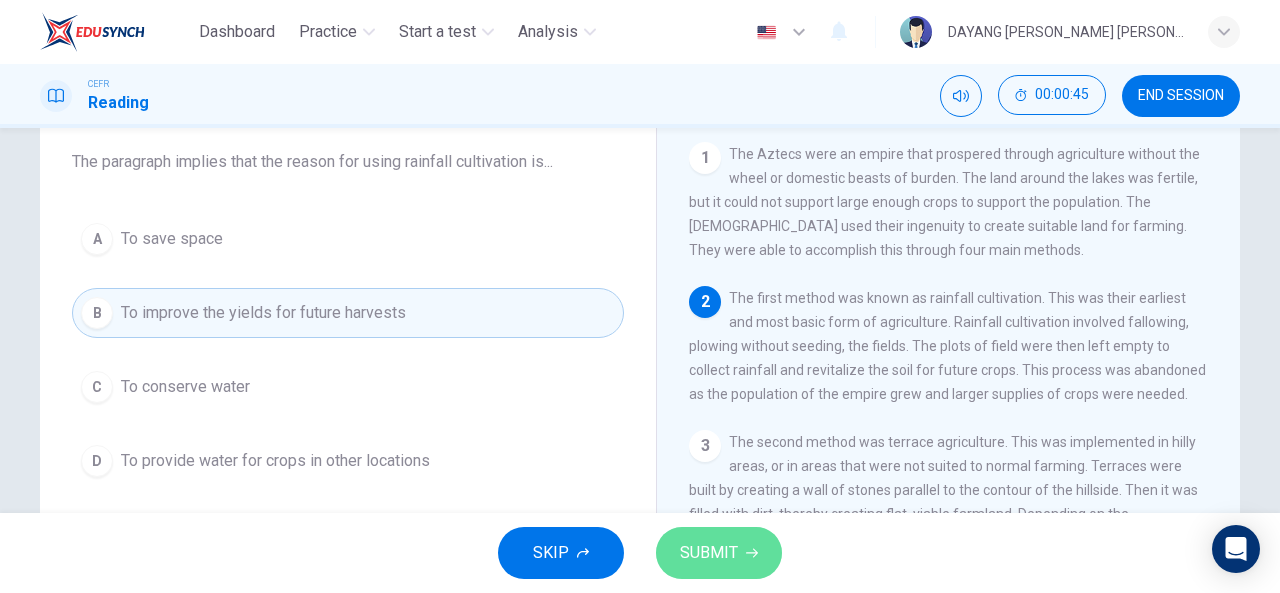 click on "SUBMIT" at bounding box center (719, 553) 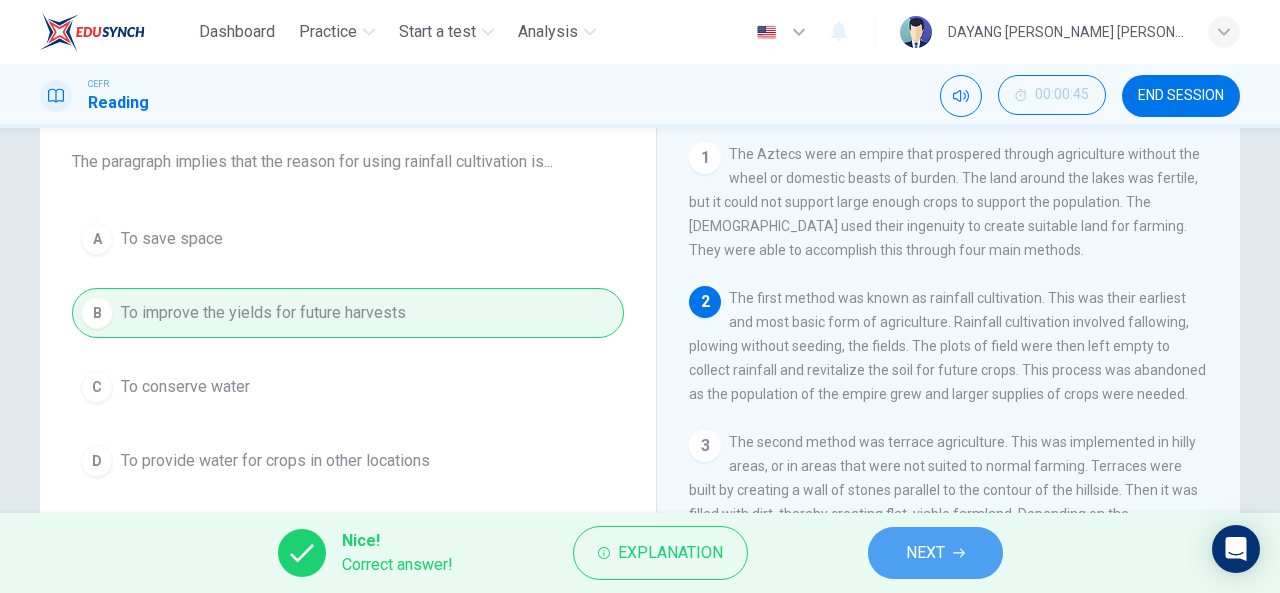 click on "NEXT" at bounding box center (935, 553) 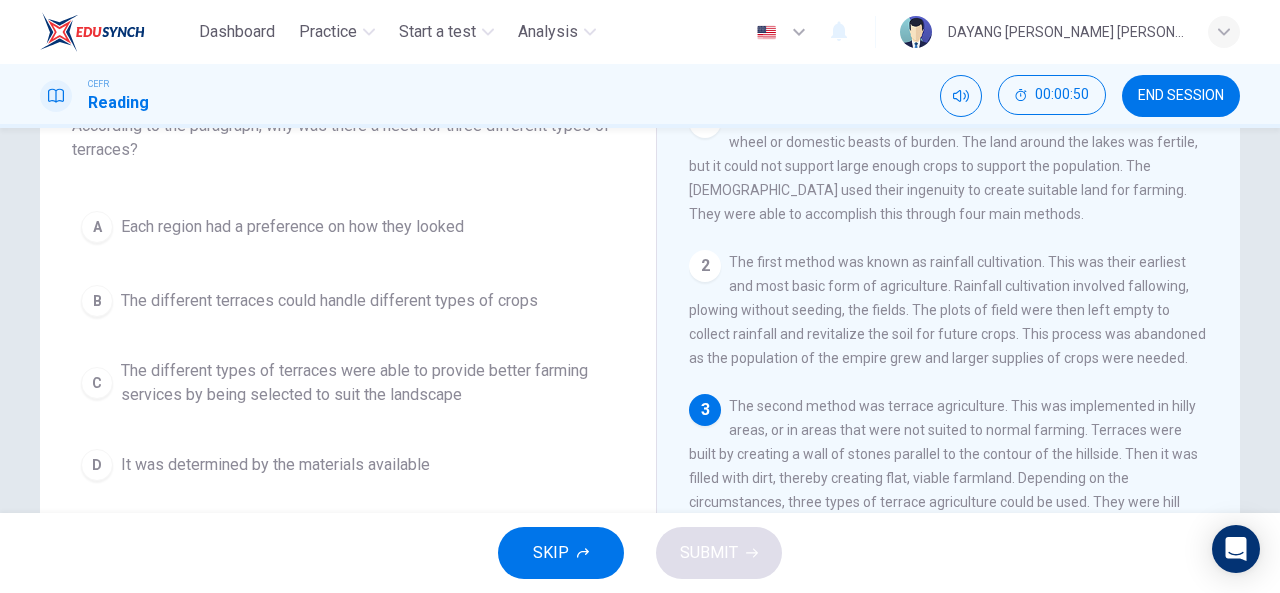 scroll, scrollTop: 151, scrollLeft: 0, axis: vertical 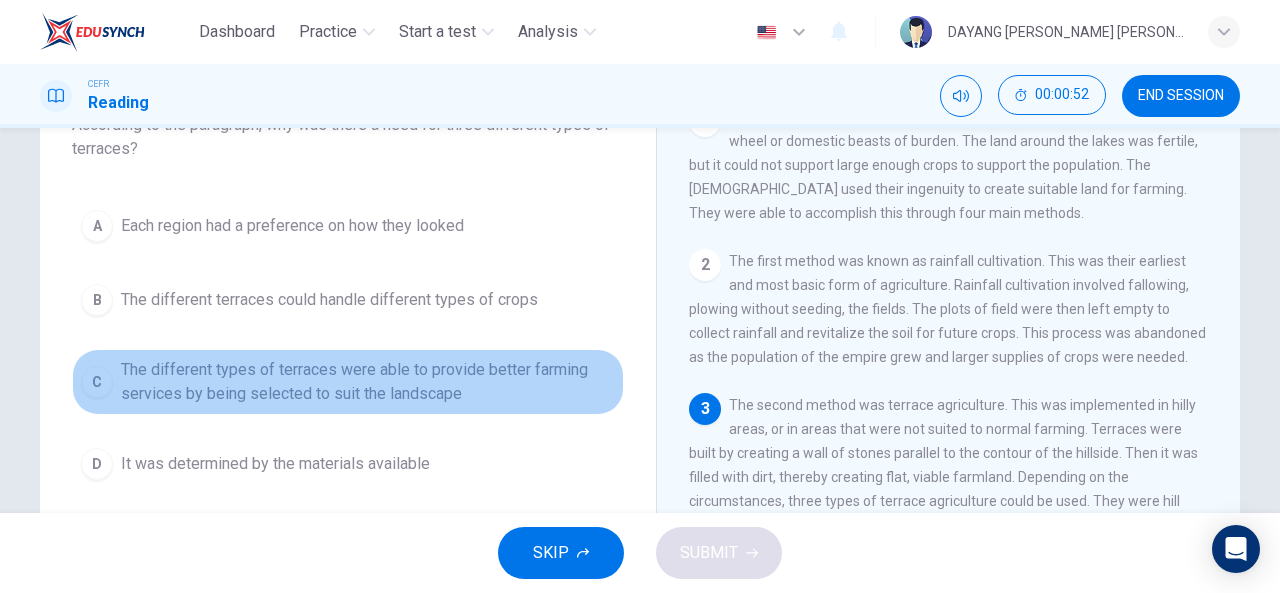 click on "The different types of terraces were able to provide better farming services by being selected to suit the landscape" at bounding box center [368, 382] 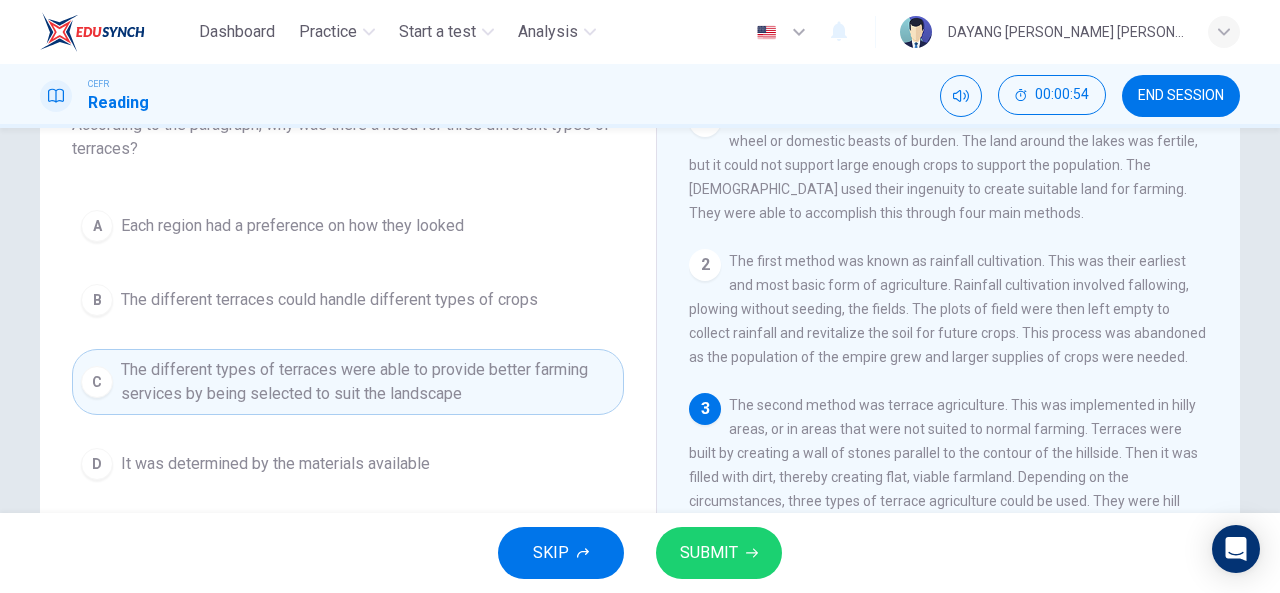 click on "SUBMIT" at bounding box center [709, 553] 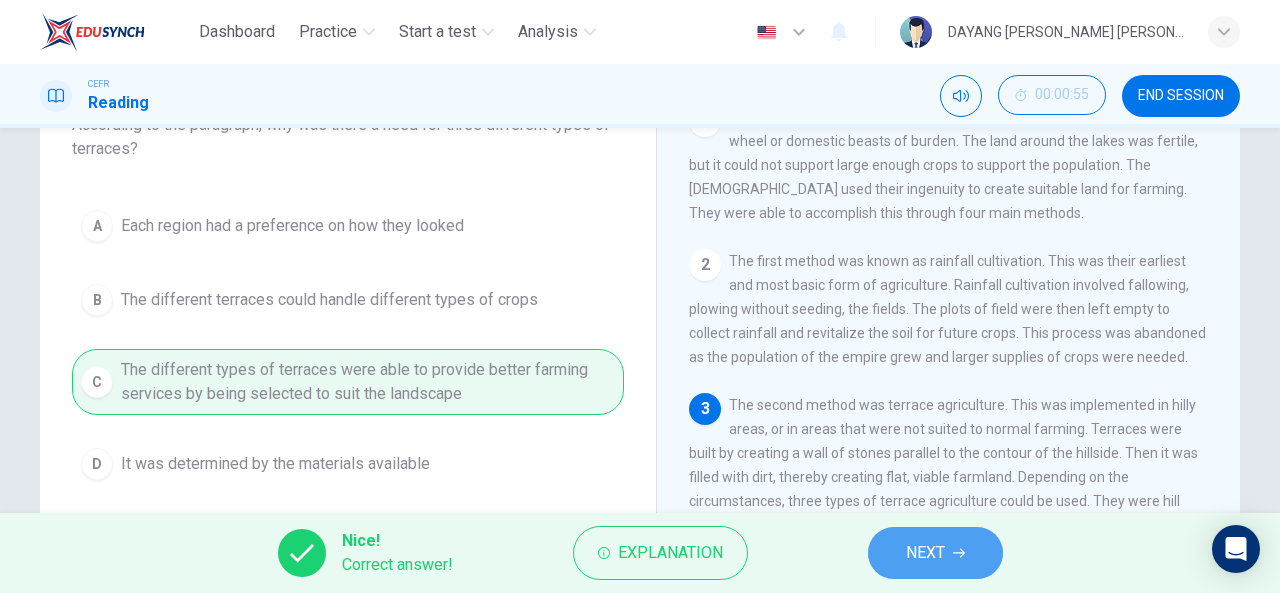 click on "NEXT" at bounding box center (925, 553) 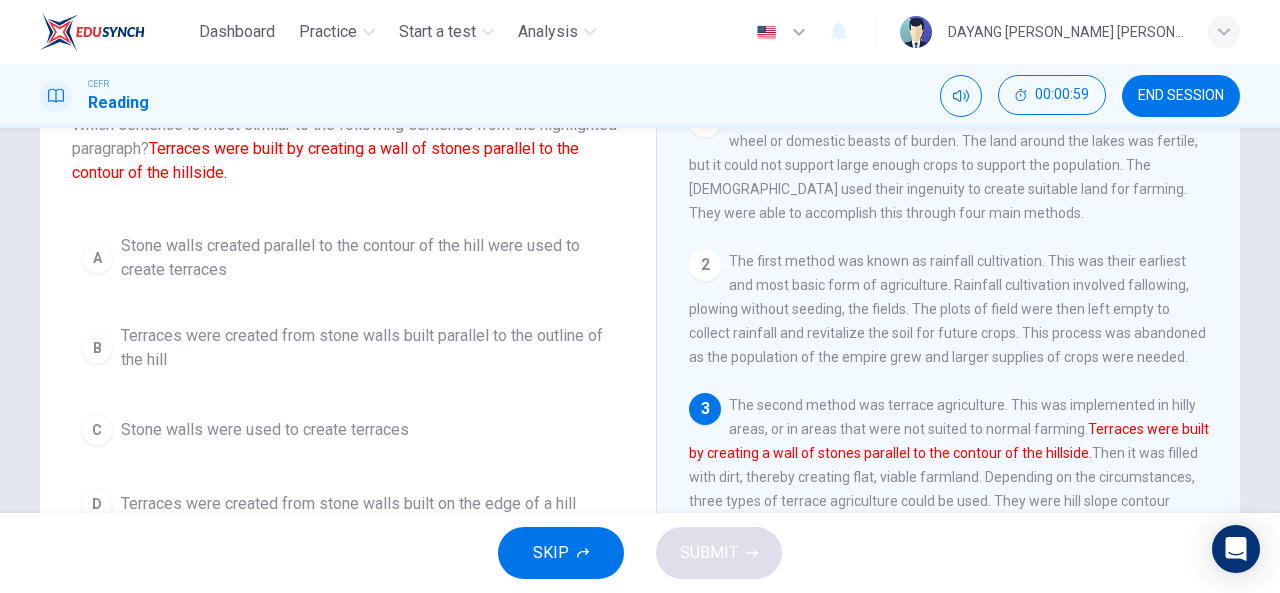 scroll, scrollTop: 187, scrollLeft: 0, axis: vertical 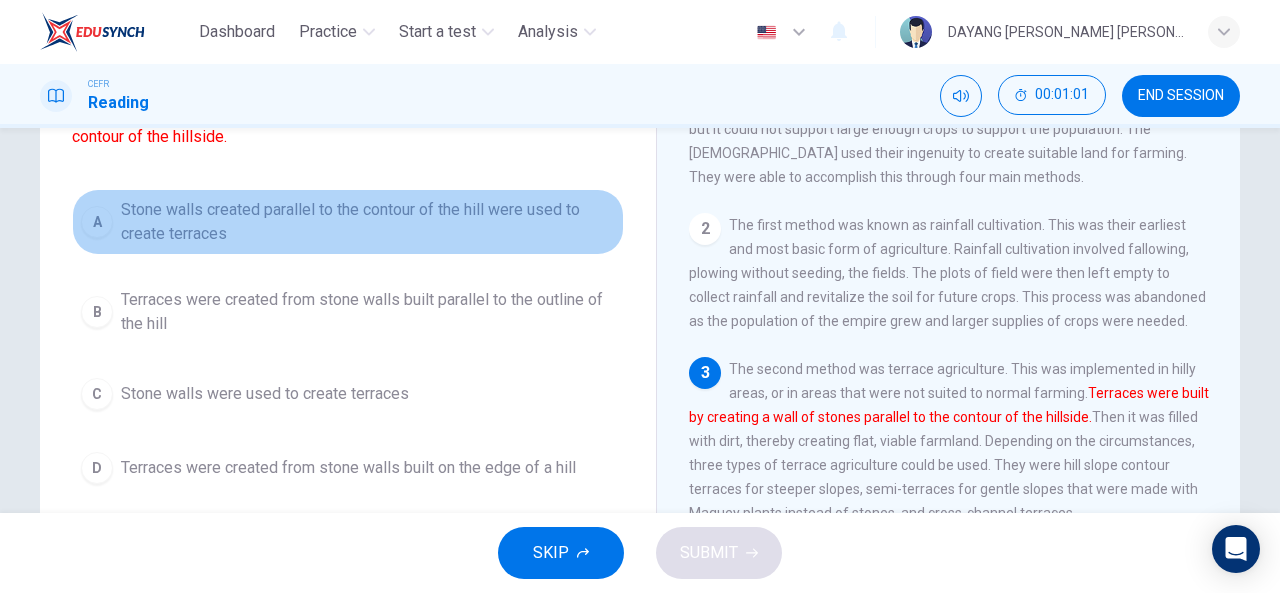 click on "Stone walls created parallel to the contour of the hill were used to create terraces" at bounding box center (368, 222) 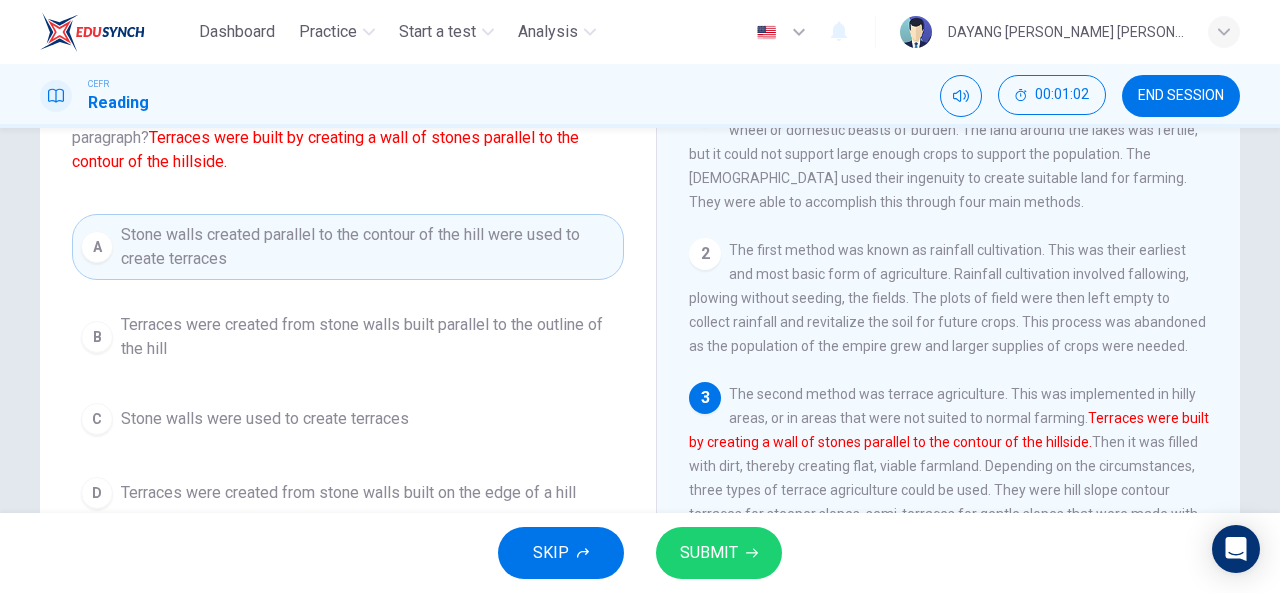 scroll, scrollTop: 161, scrollLeft: 0, axis: vertical 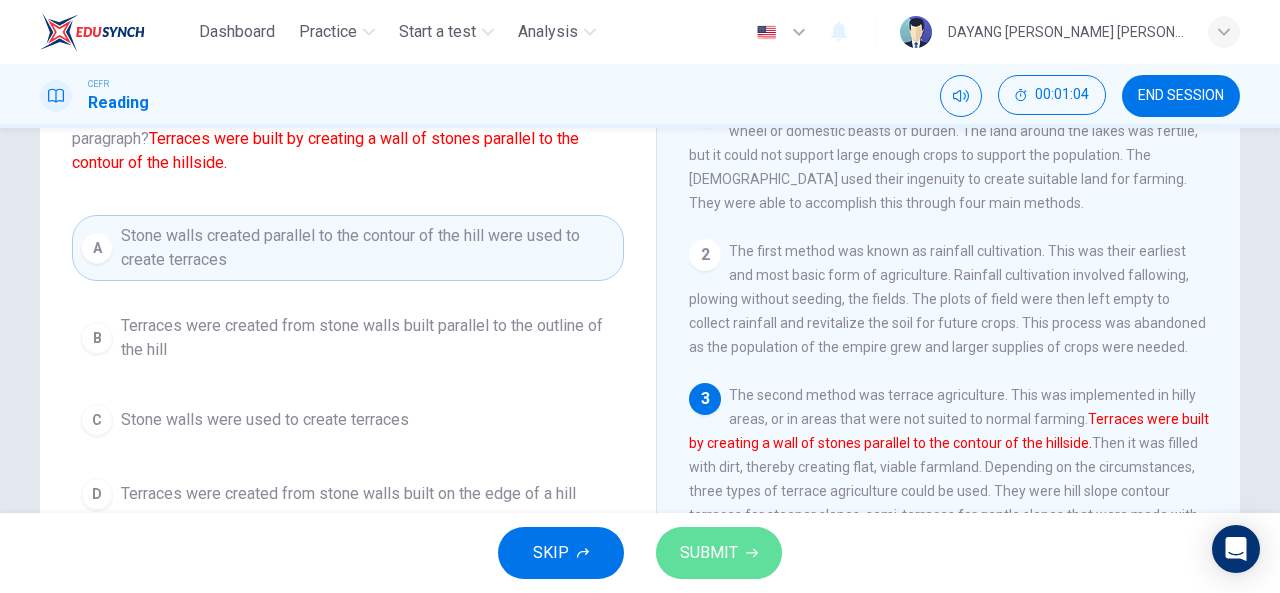 click on "SUBMIT" at bounding box center (709, 553) 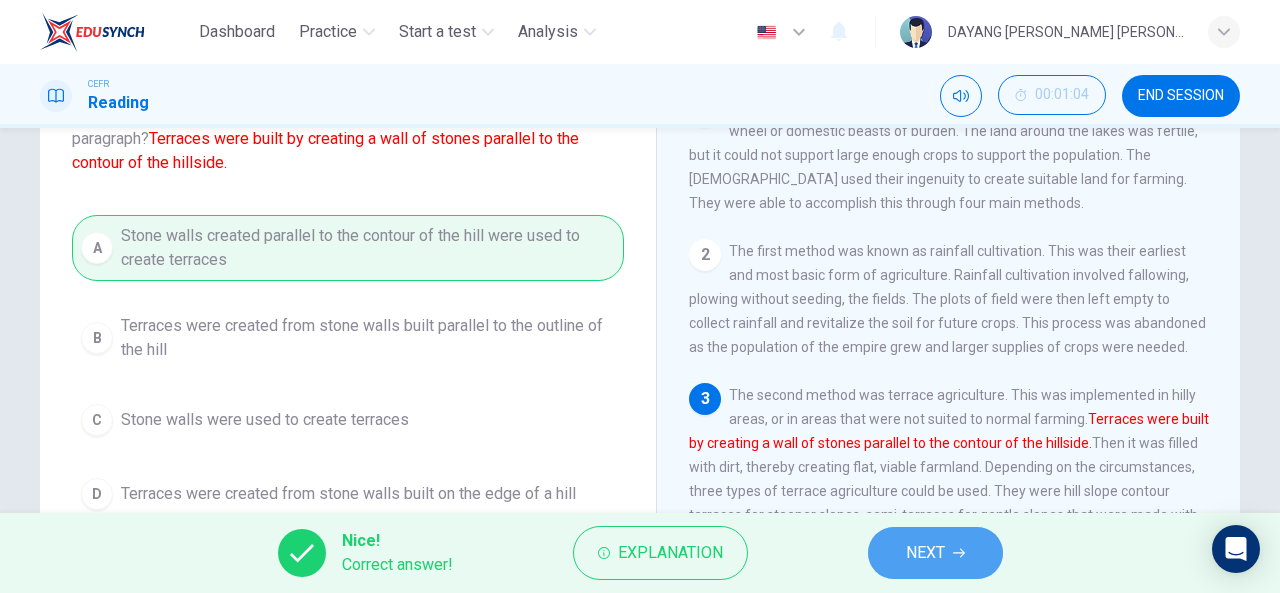 click on "NEXT" at bounding box center [925, 553] 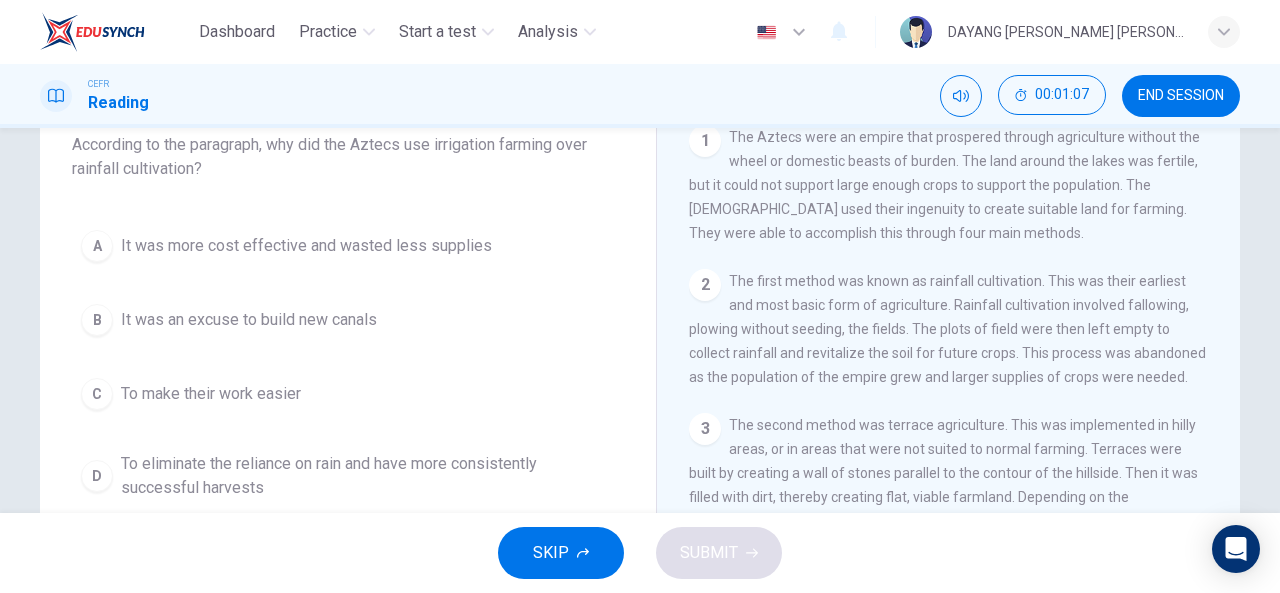 scroll, scrollTop: 141, scrollLeft: 0, axis: vertical 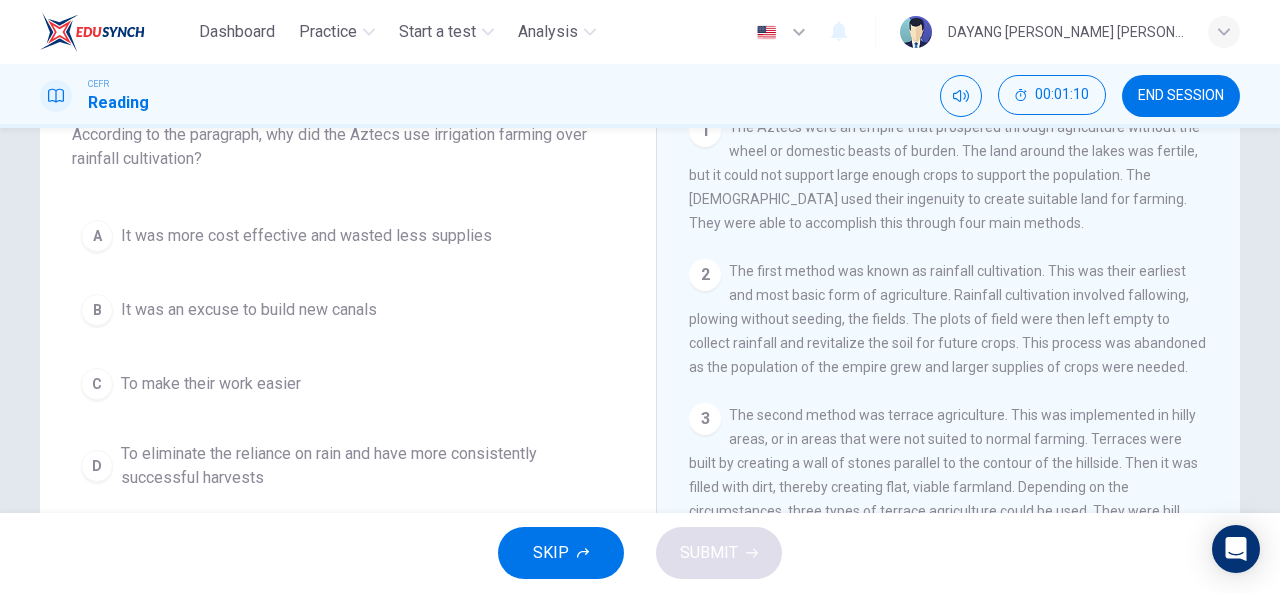 click on "A It was more cost effective and wasted less supplies B It was an excuse to build new canals C To make their work easier D To eliminate the reliance on rain and have more consistently successful harvests" at bounding box center (348, 355) 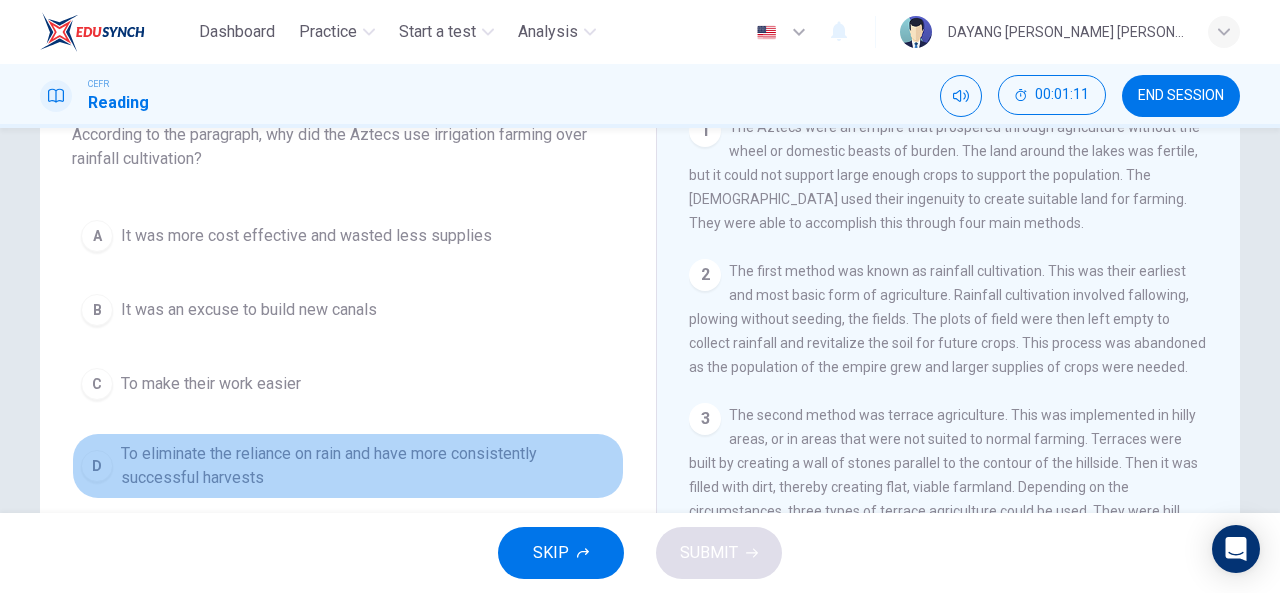 click on "To eliminate the reliance on rain and have more consistently successful harvests" at bounding box center [368, 466] 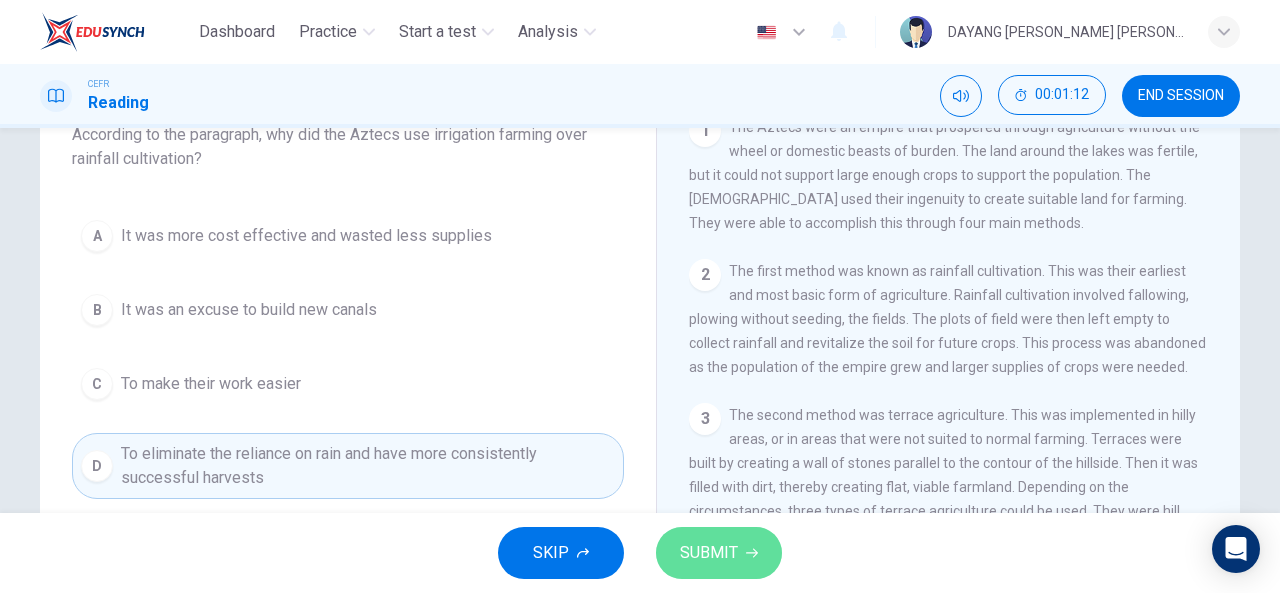 click on "SUBMIT" at bounding box center [719, 553] 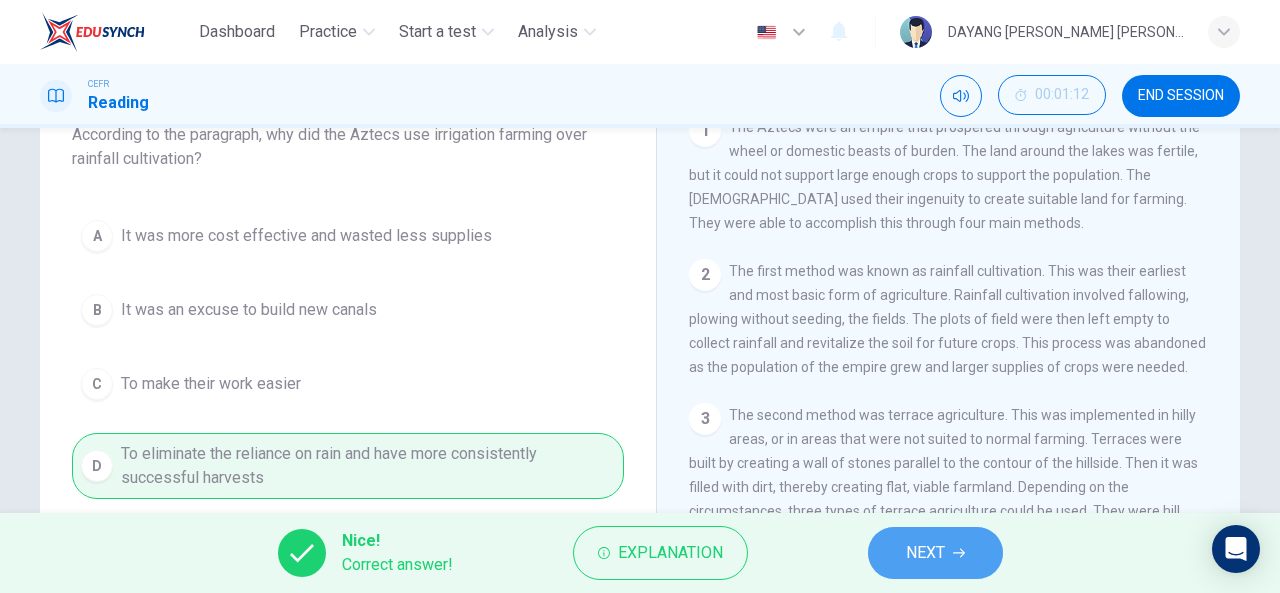 click on "NEXT" at bounding box center (925, 553) 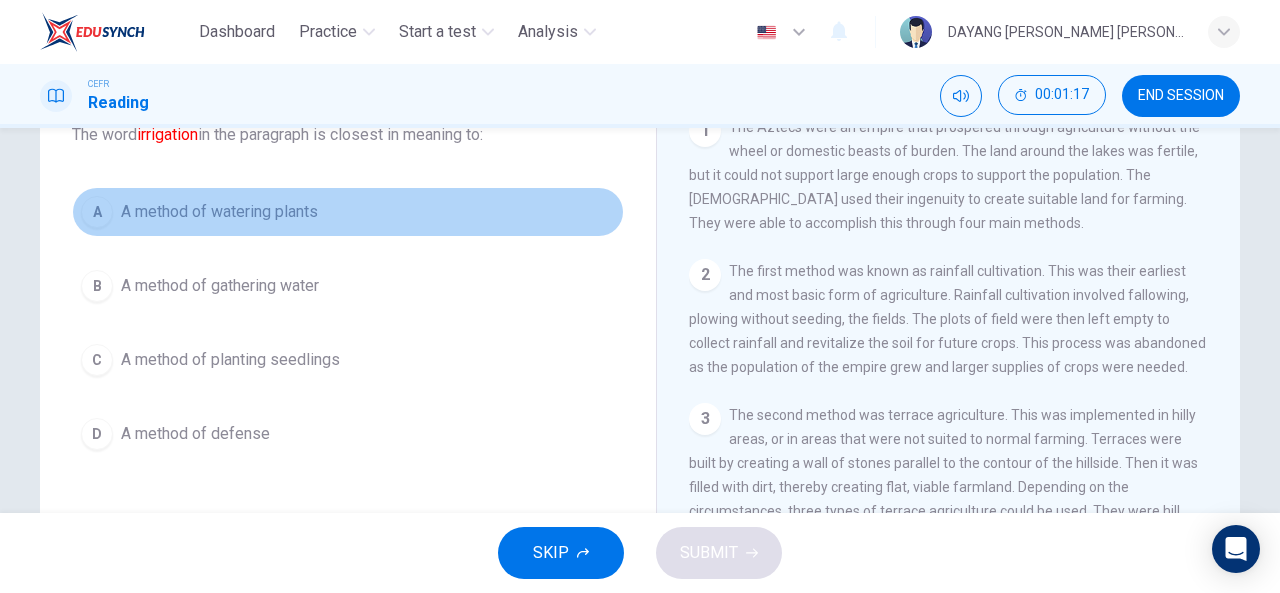 click on "A method of watering plants" at bounding box center (219, 212) 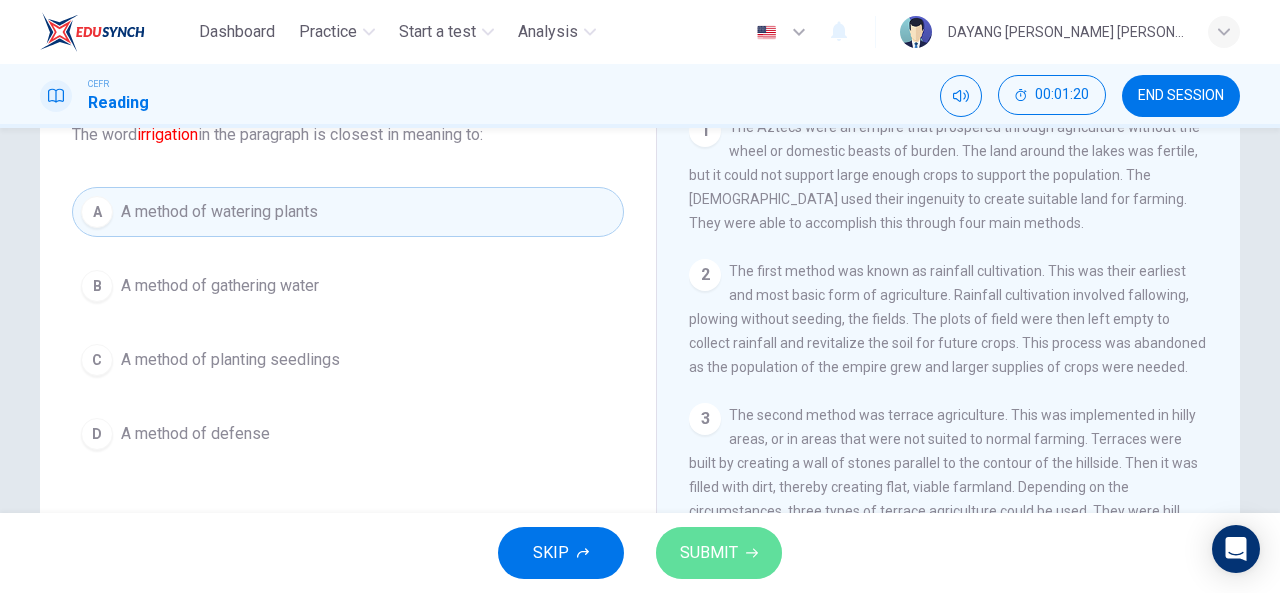 click on "SUBMIT" at bounding box center (709, 553) 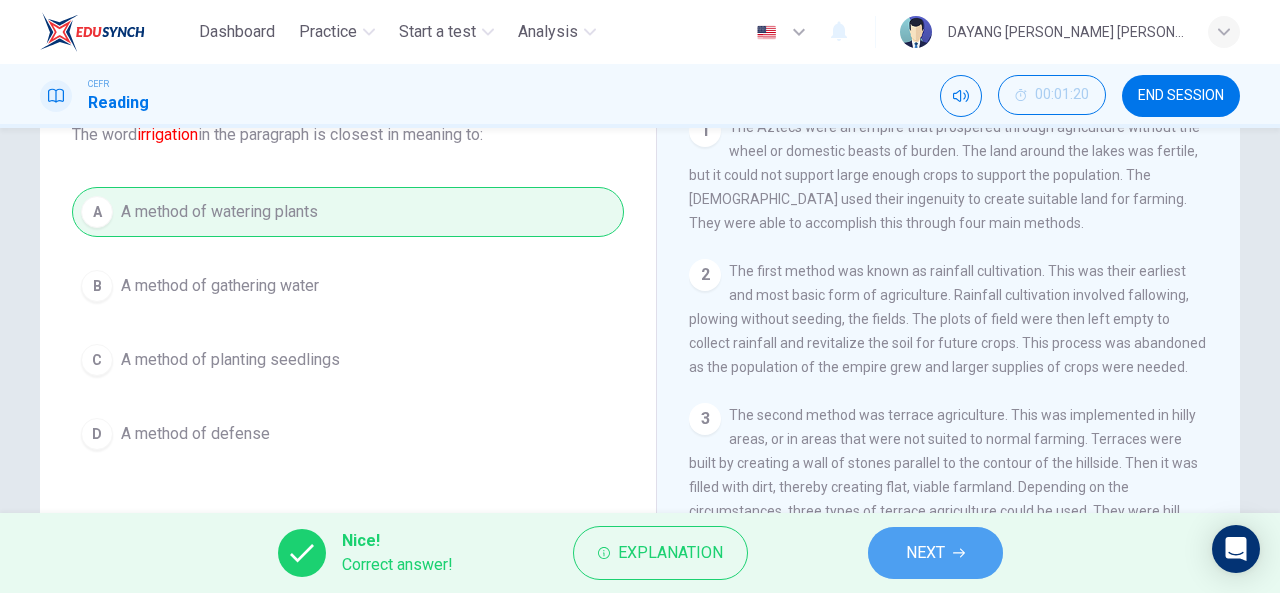 click on "NEXT" at bounding box center [925, 553] 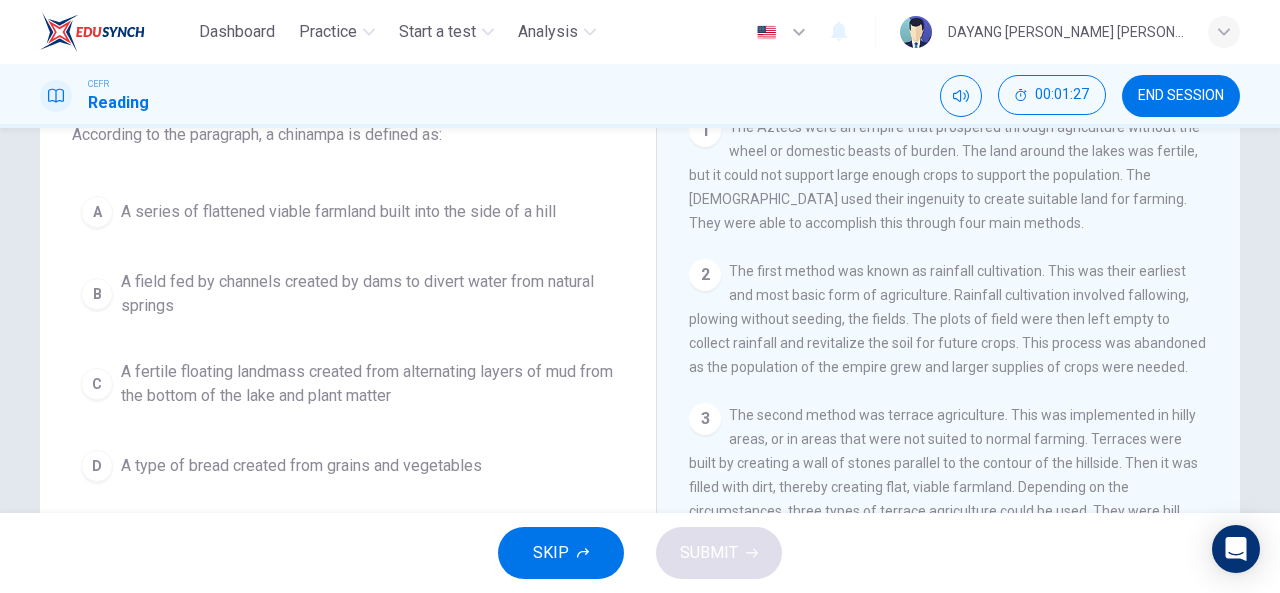 scroll, scrollTop: 390, scrollLeft: 0, axis: vertical 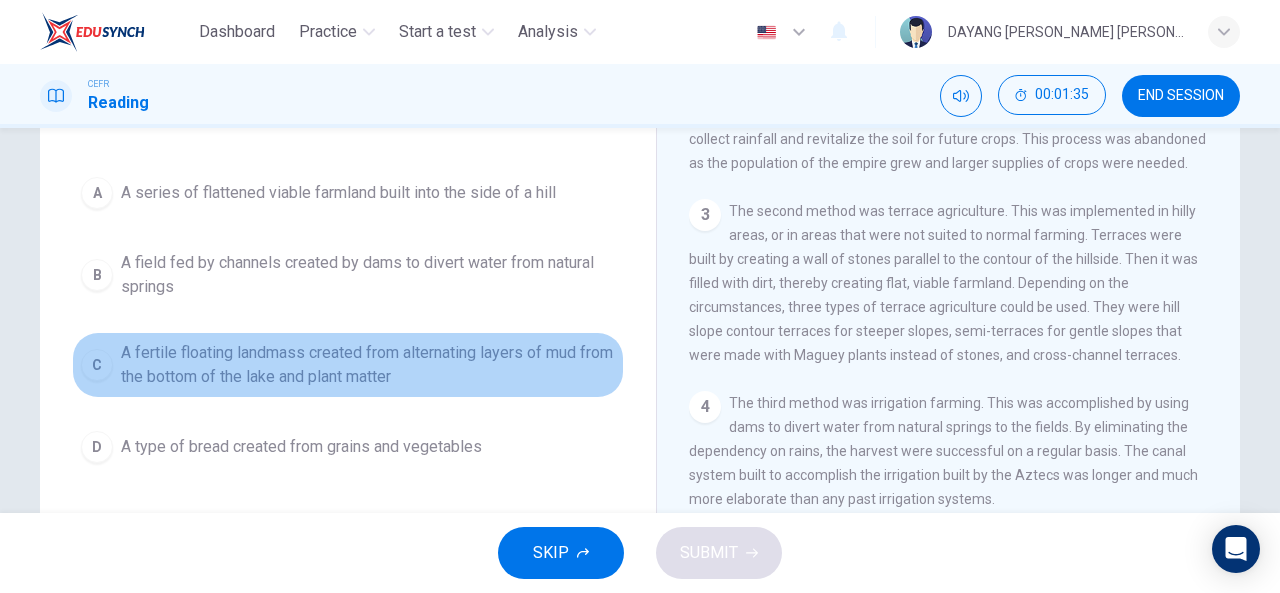 click on "A fertile floating landmass created from alternating layers of mud from the bottom of the lake and plant matter" at bounding box center [368, 365] 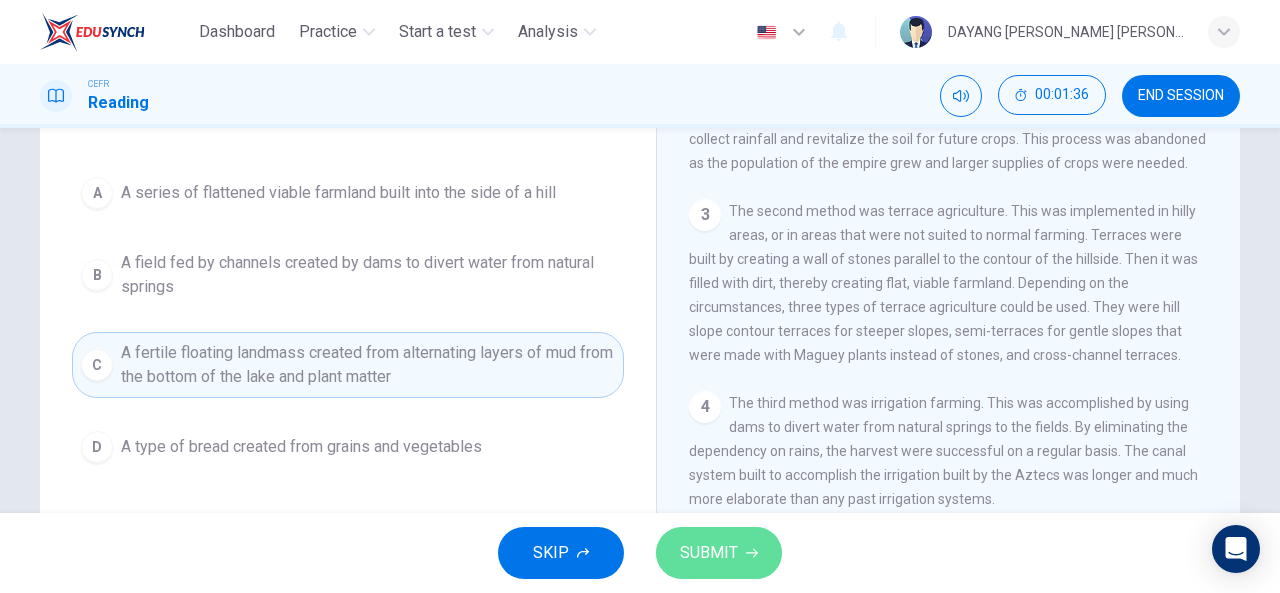 click on "SUBMIT" at bounding box center [719, 553] 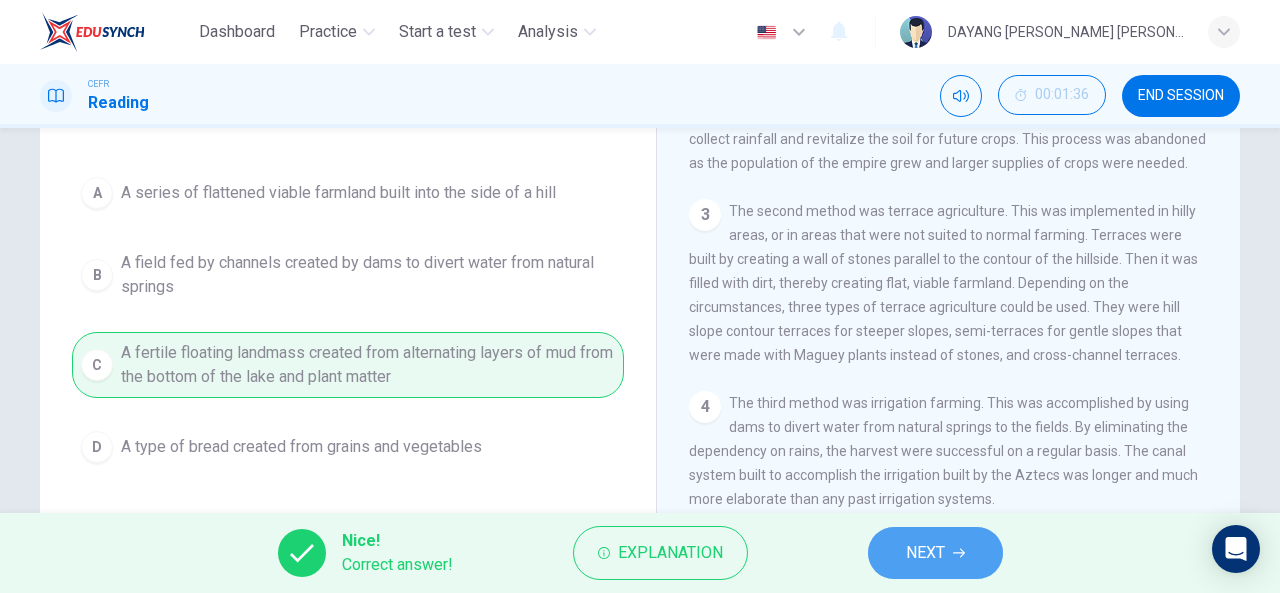 click on "NEXT" at bounding box center (925, 553) 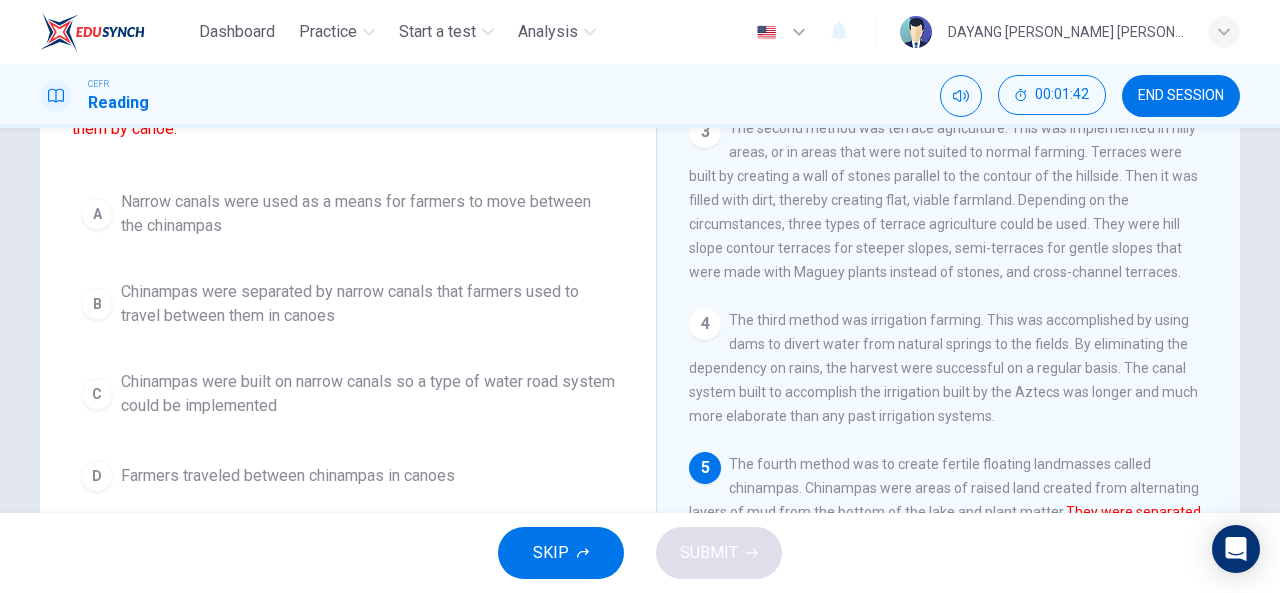 scroll, scrollTop: 244, scrollLeft: 0, axis: vertical 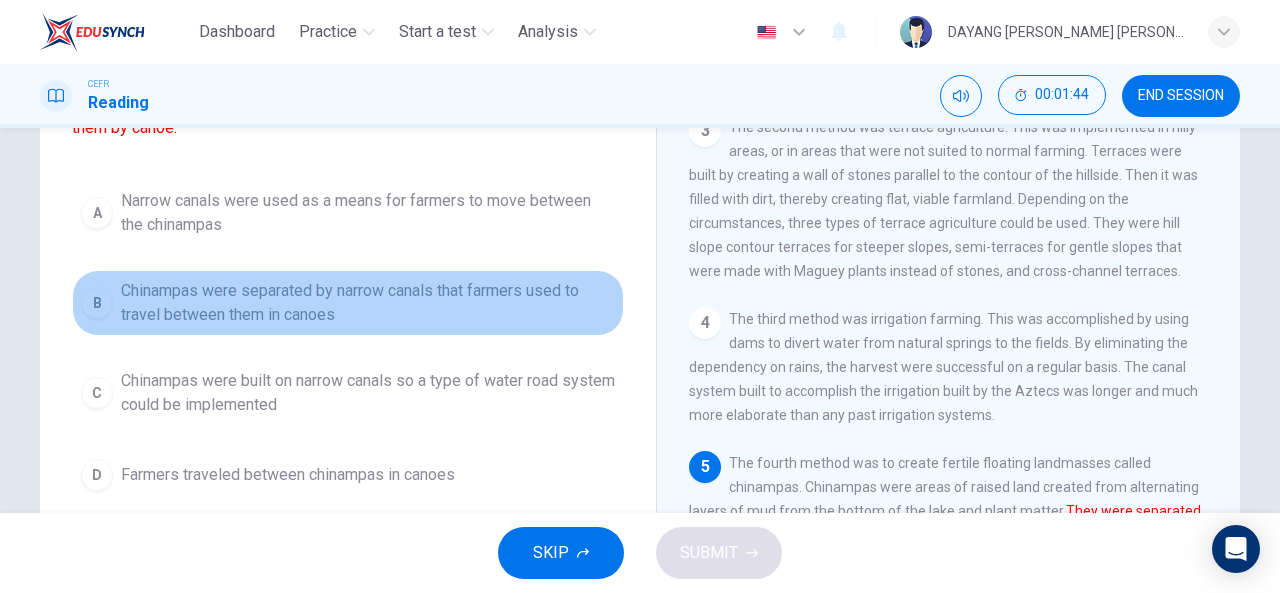 click on "Chinampas were separated by narrow canals that farmers used to travel between them in canoes" at bounding box center (368, 303) 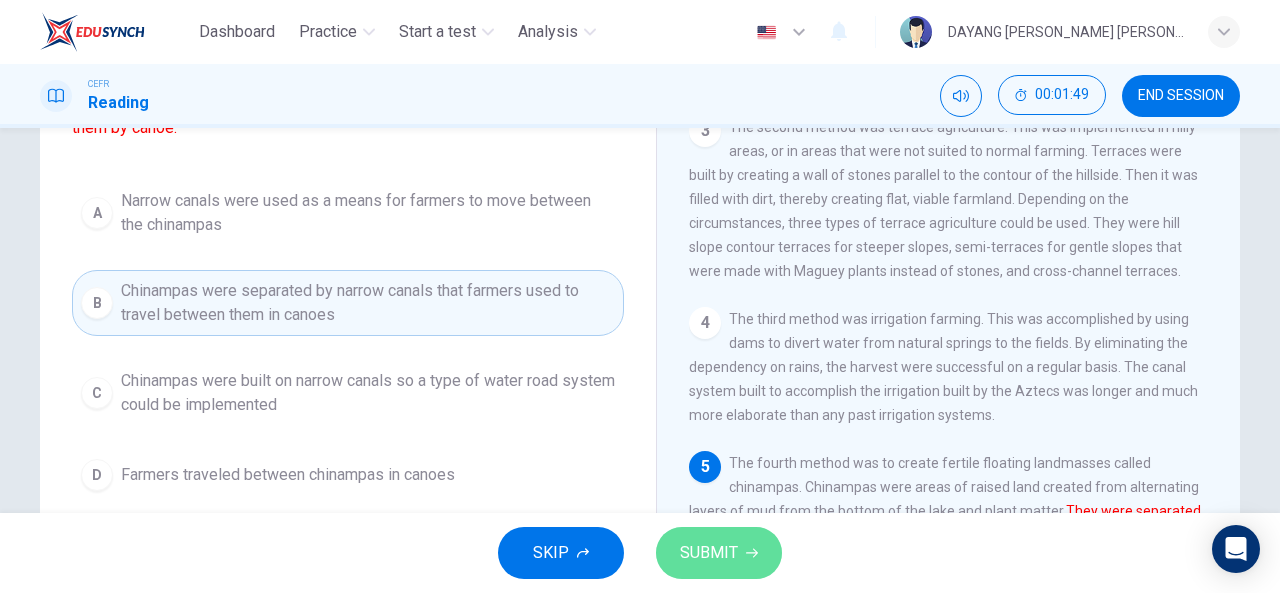 click on "SUBMIT" at bounding box center (709, 553) 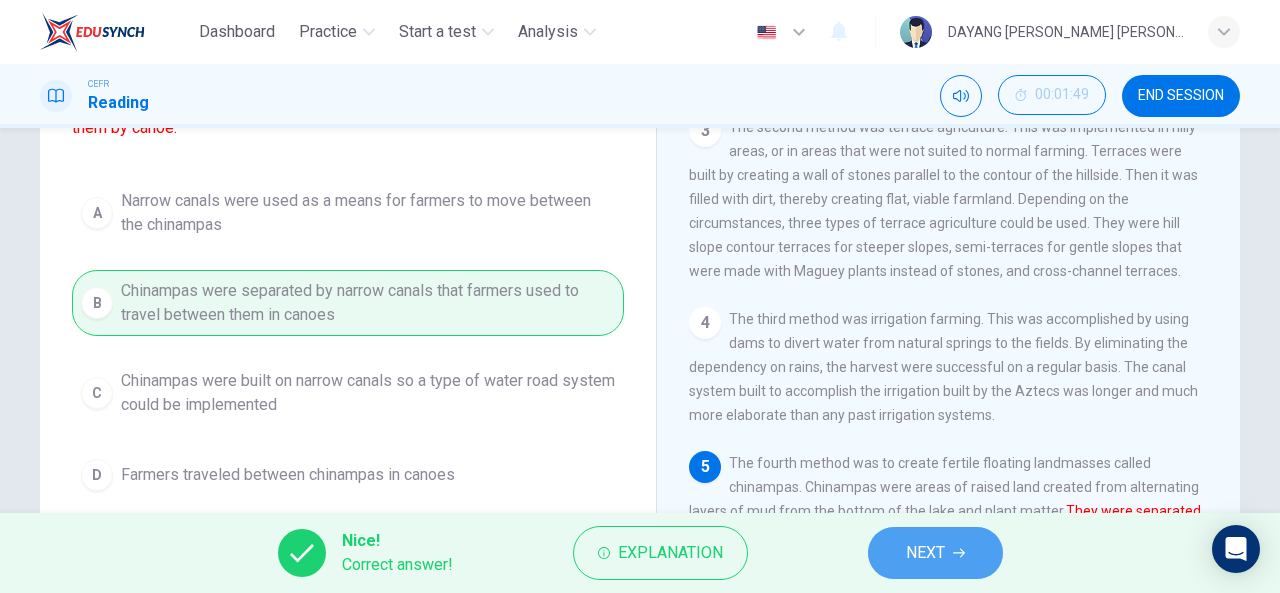 click on "NEXT" at bounding box center [935, 553] 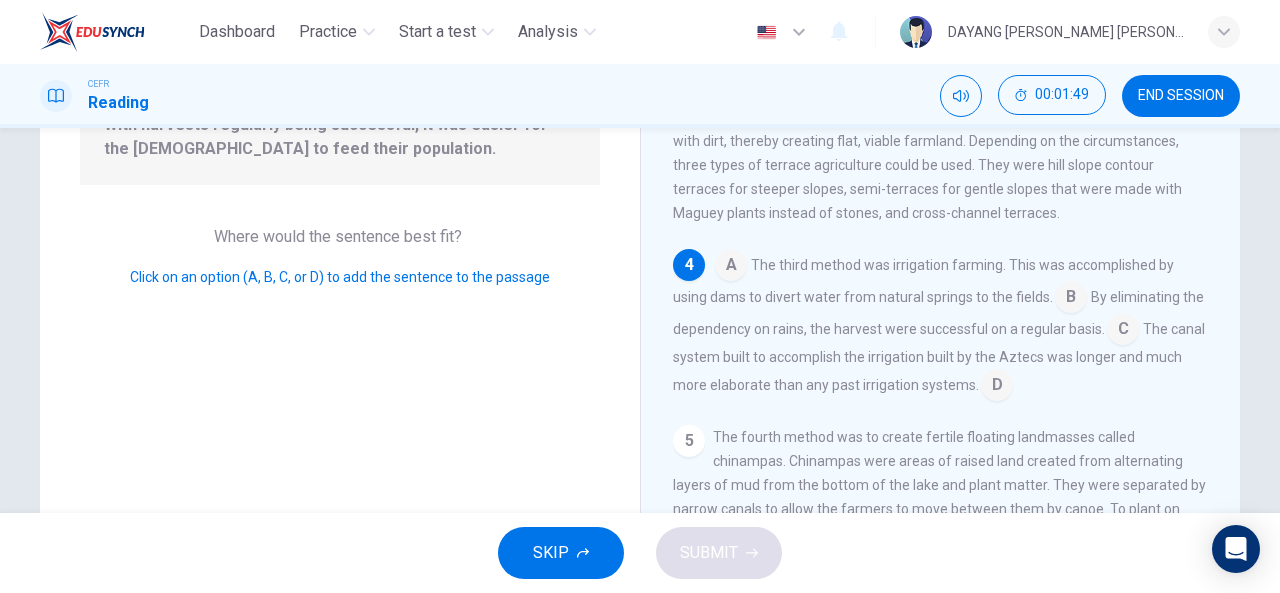 scroll, scrollTop: 264, scrollLeft: 0, axis: vertical 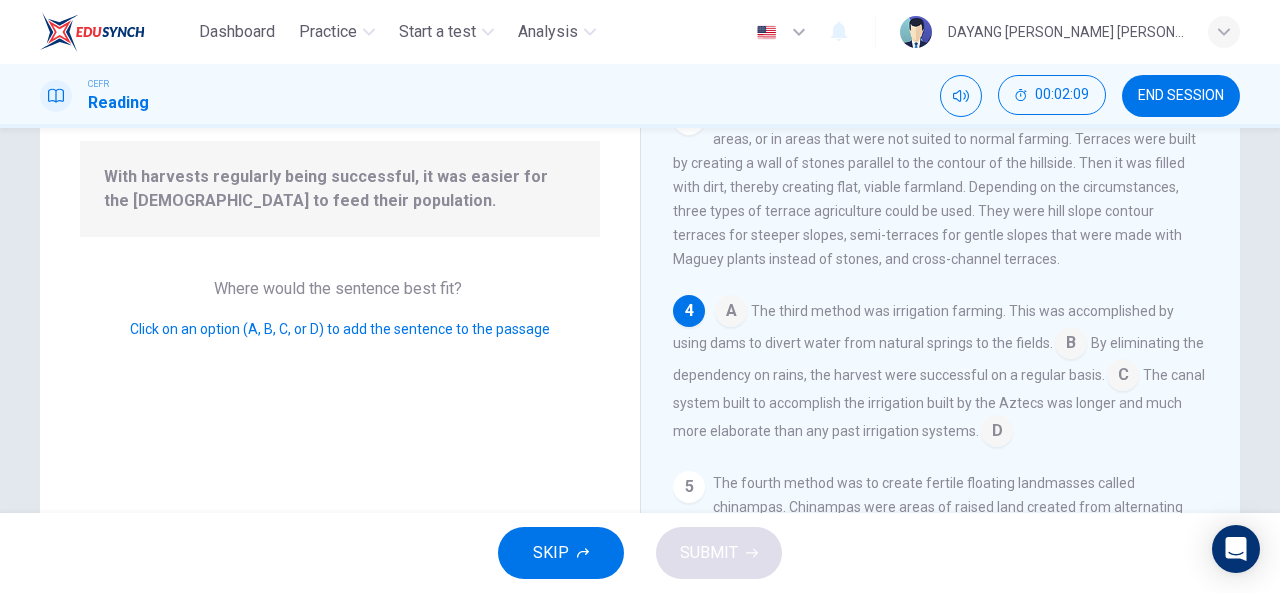 click at bounding box center [1123, 377] 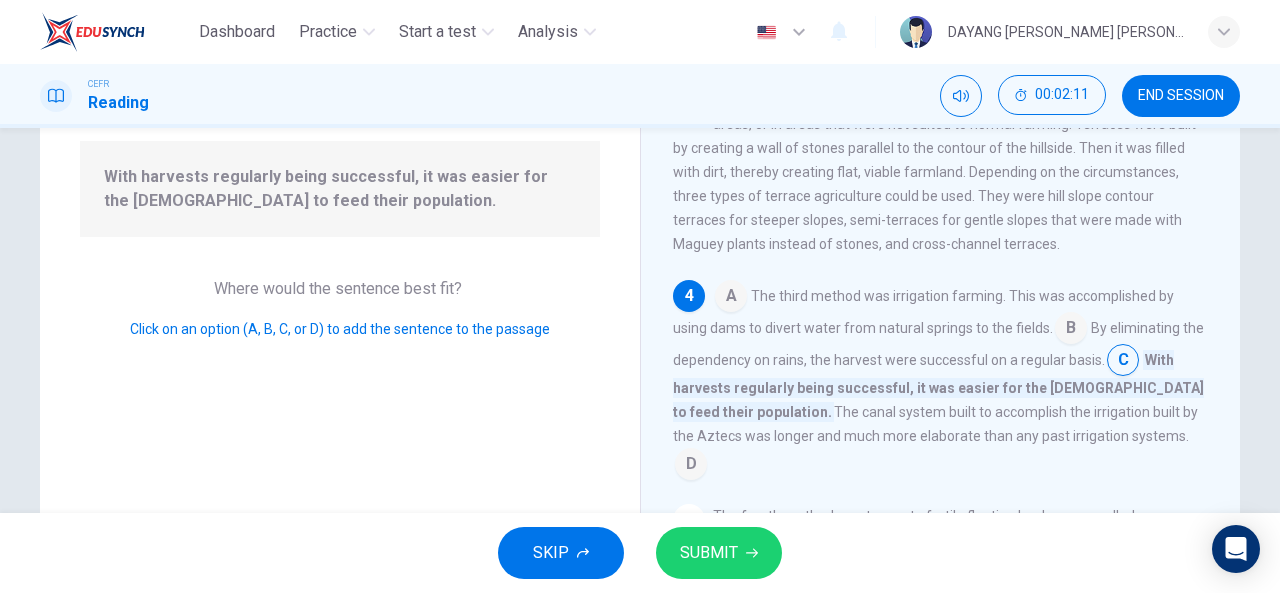 click on "SUBMIT" at bounding box center [709, 553] 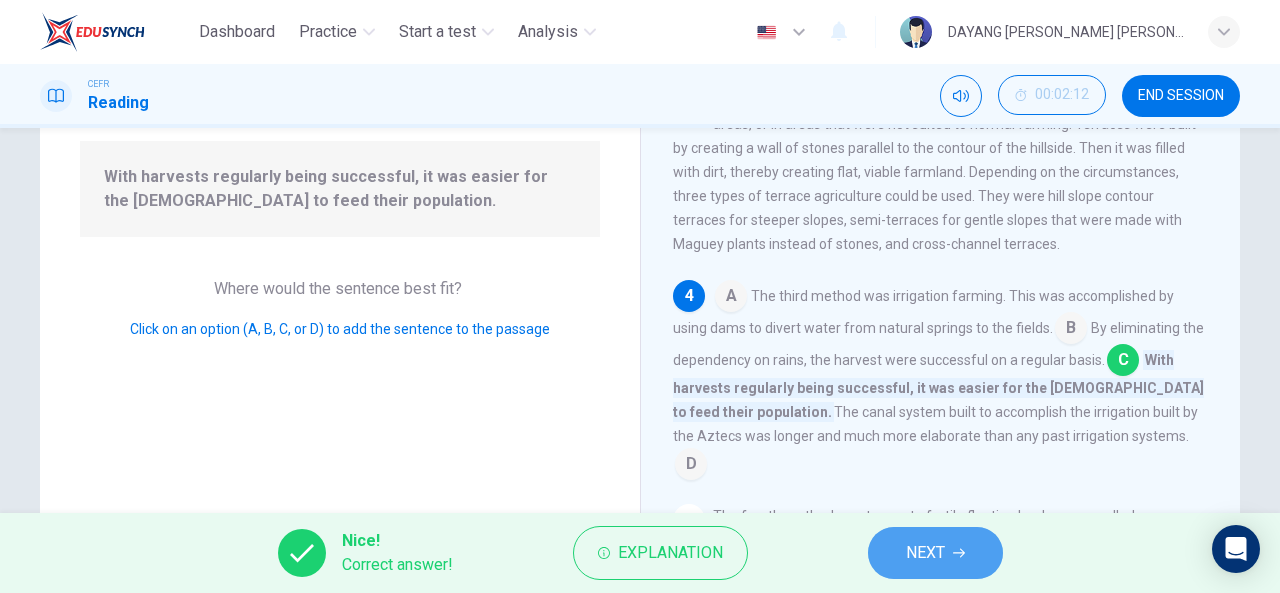 click on "NEXT" at bounding box center [925, 553] 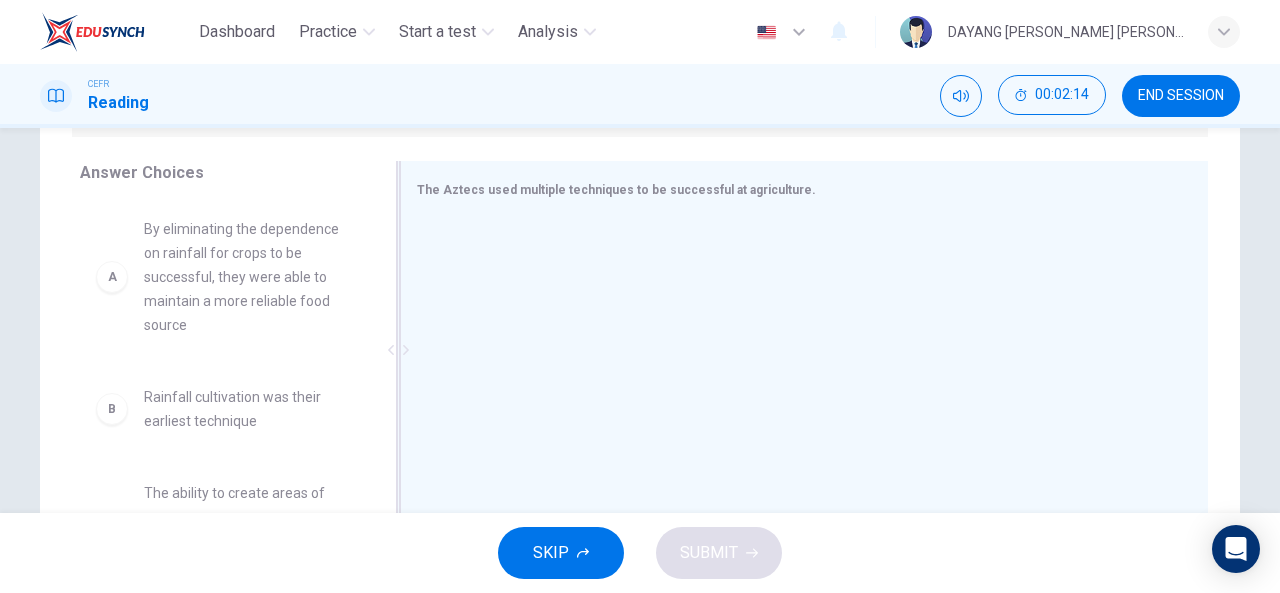 scroll, scrollTop: 335, scrollLeft: 0, axis: vertical 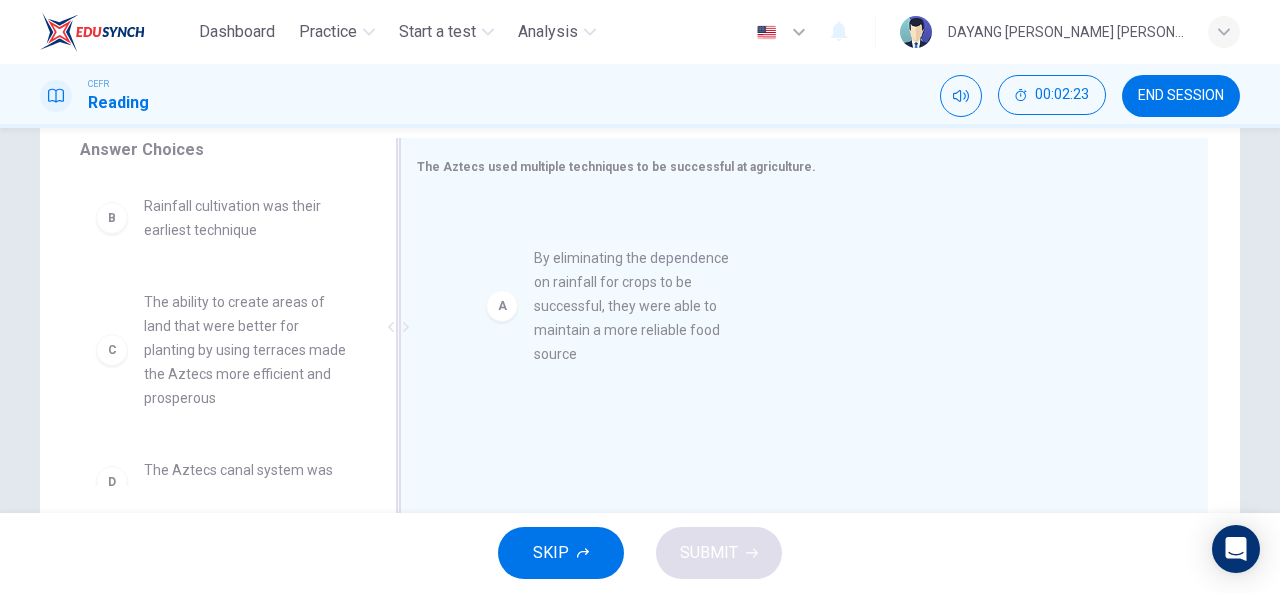 drag, startPoint x: 236, startPoint y: 266, endPoint x: 640, endPoint y: 321, distance: 407.72662 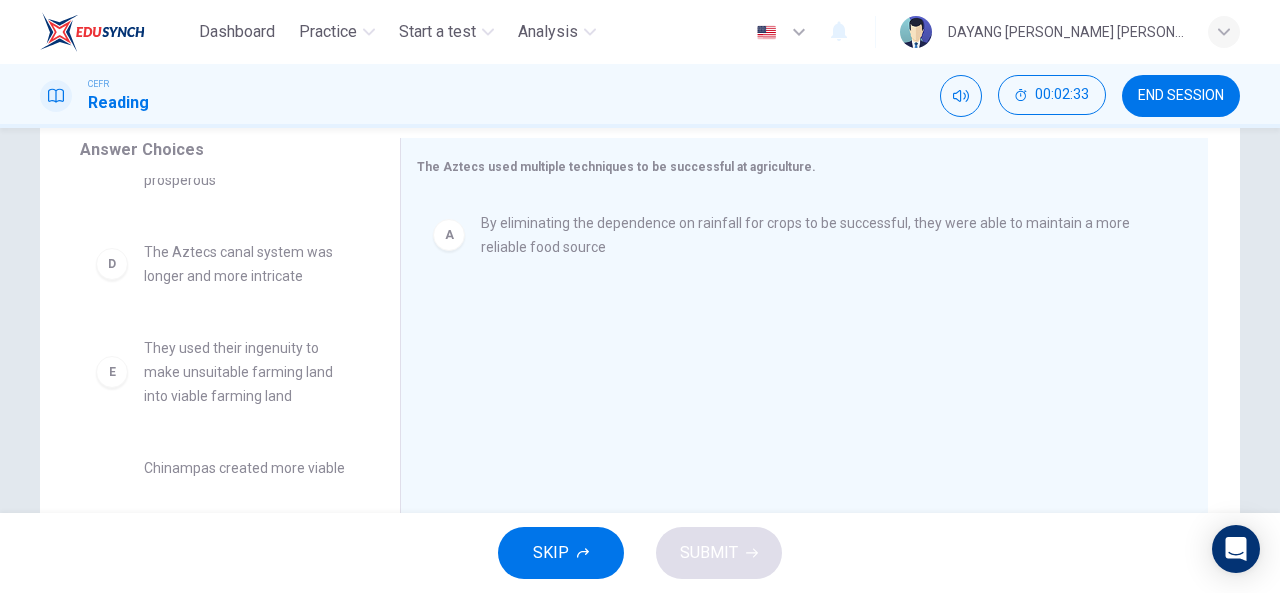 scroll, scrollTop: 207, scrollLeft: 0, axis: vertical 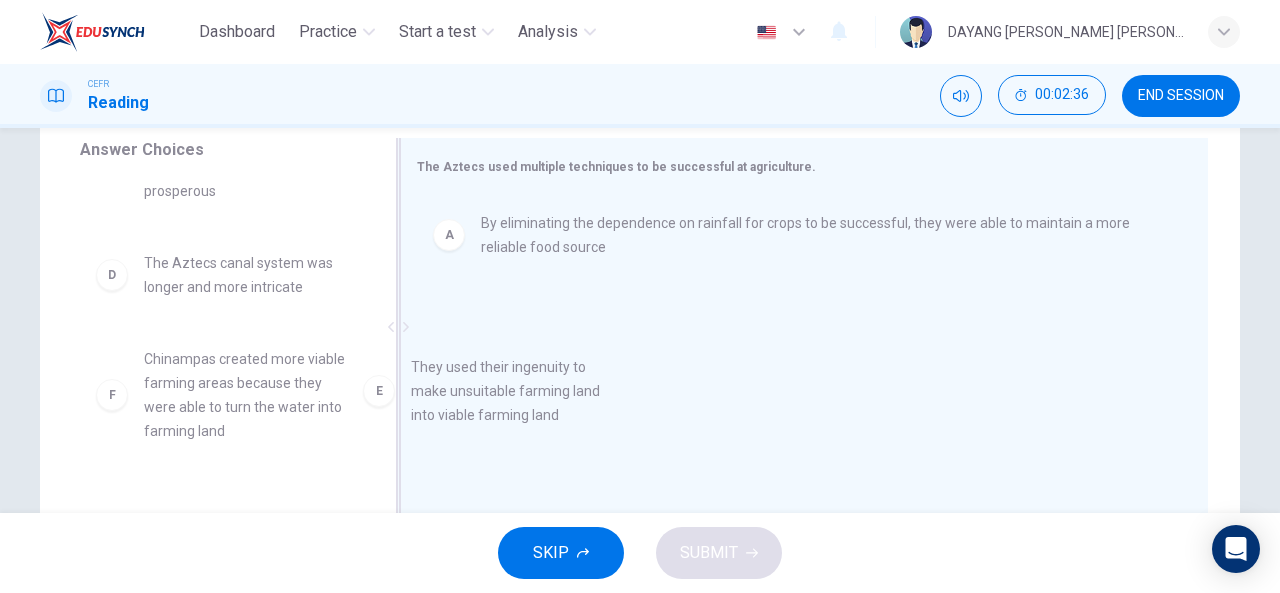 drag, startPoint x: 274, startPoint y: 407, endPoint x: 615, endPoint y: 412, distance: 341.03665 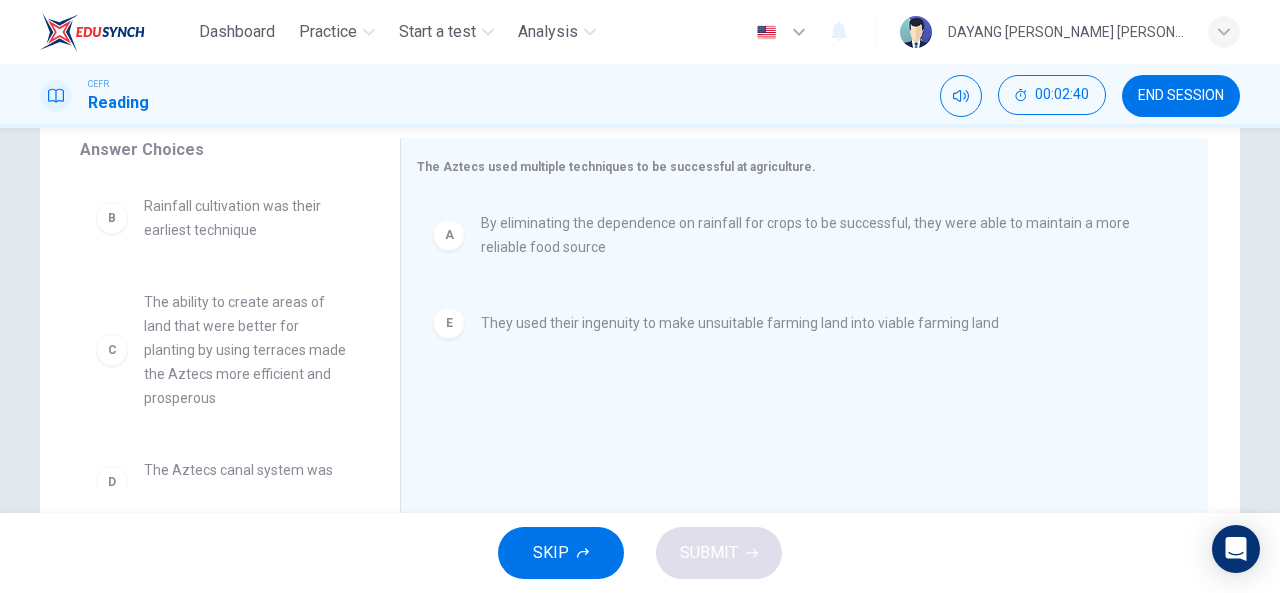 scroll, scrollTop: 180, scrollLeft: 0, axis: vertical 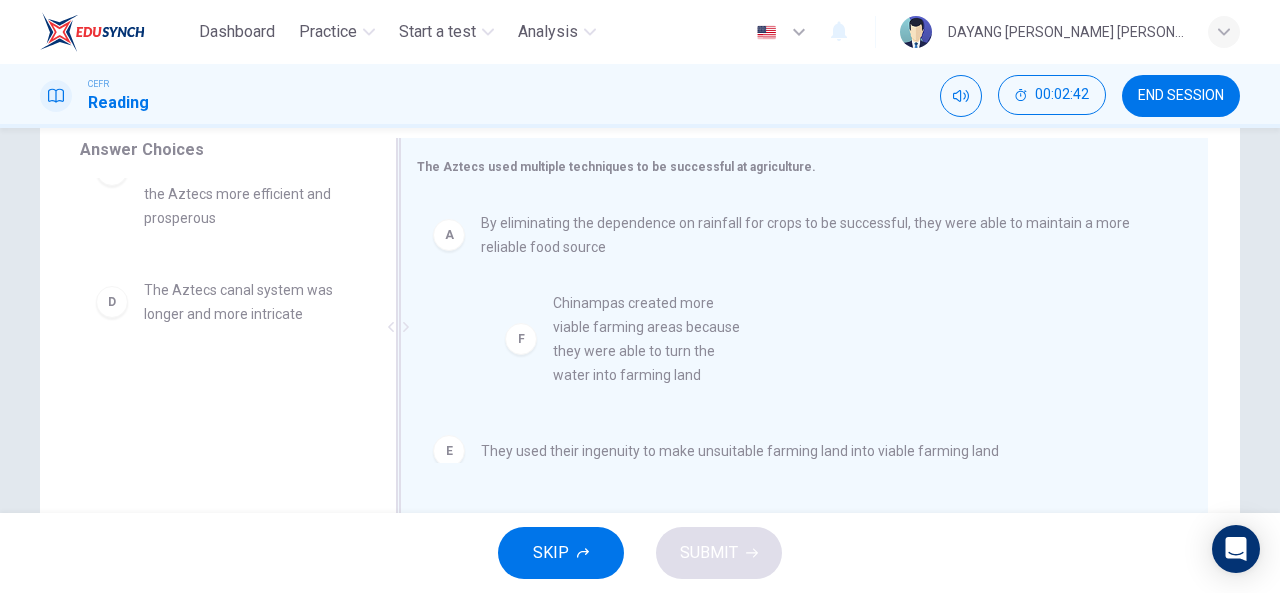 drag, startPoint x: 186, startPoint y: 467, endPoint x: 606, endPoint y: 384, distance: 428.12265 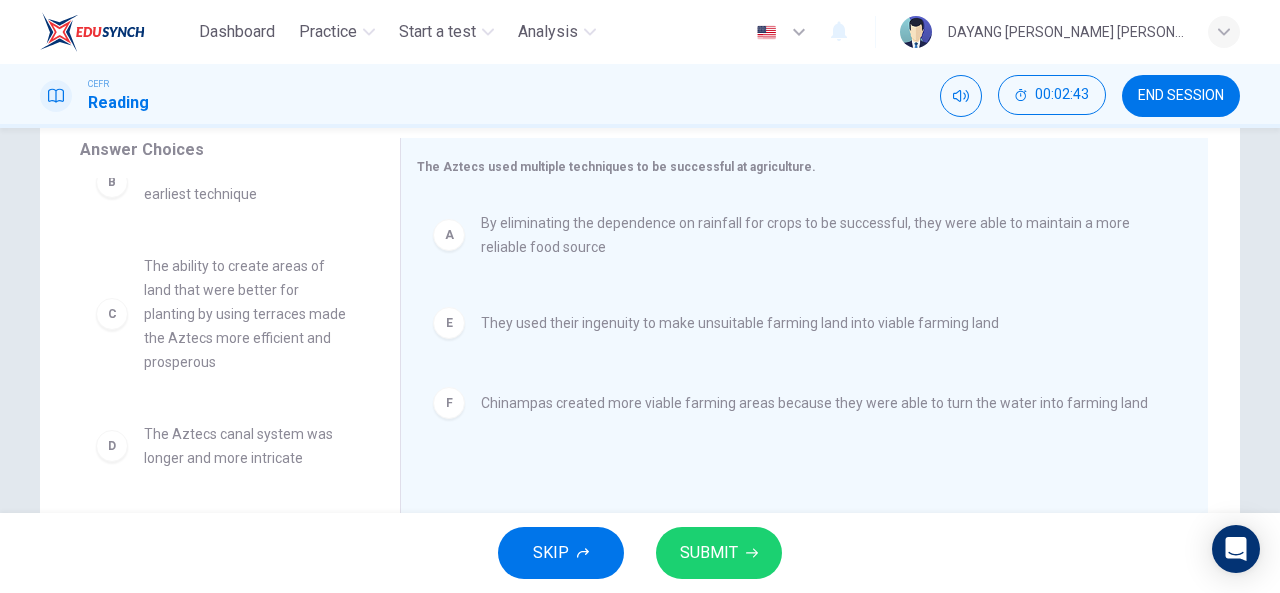 scroll, scrollTop: 36, scrollLeft: 0, axis: vertical 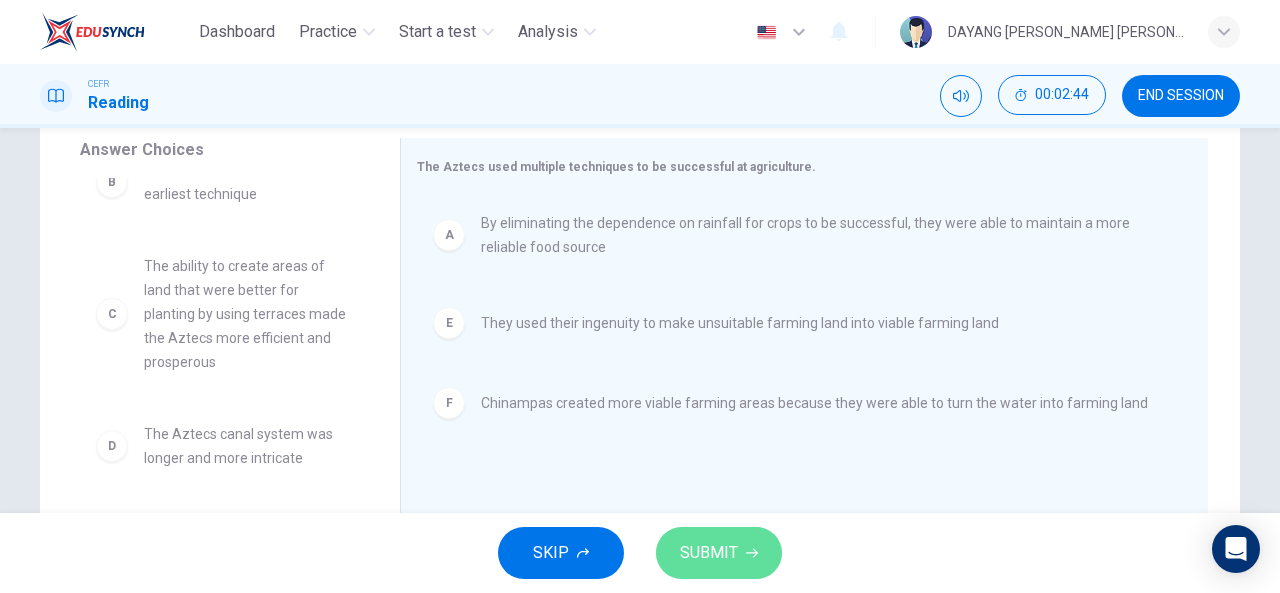 click on "SUBMIT" at bounding box center [709, 553] 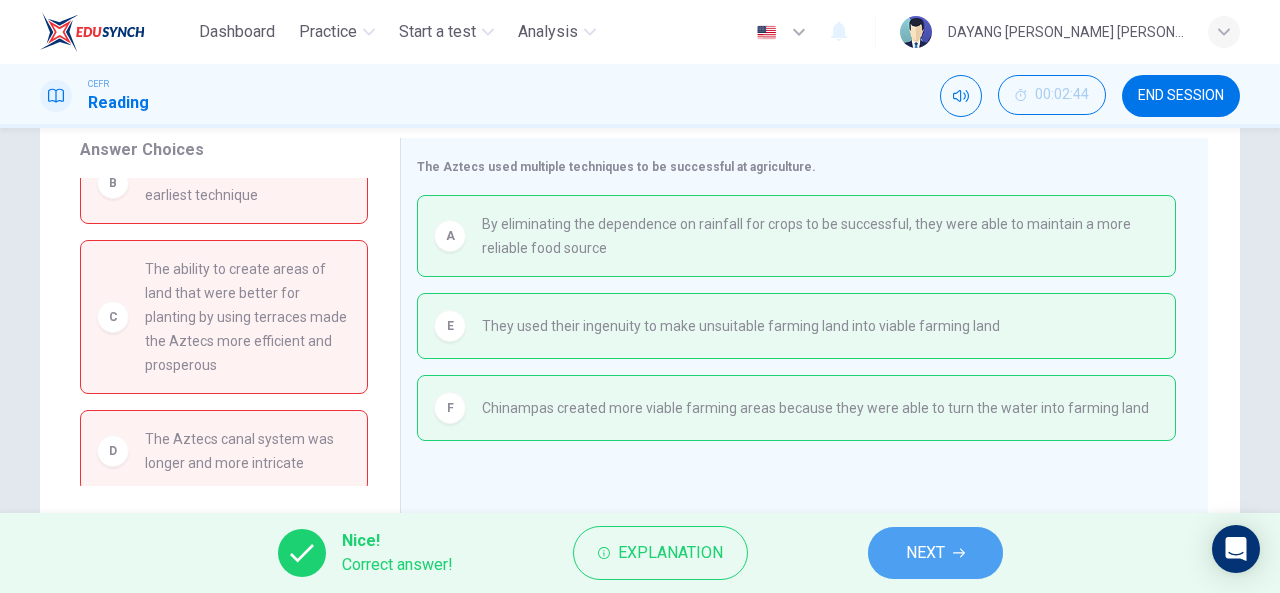 click on "NEXT" at bounding box center (925, 553) 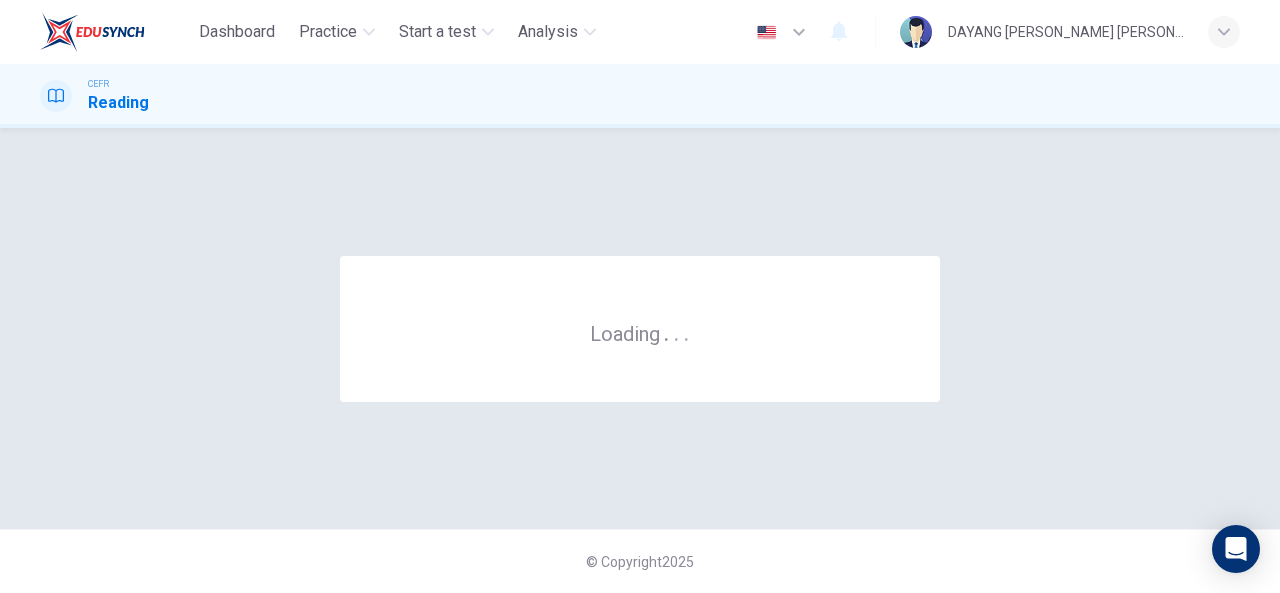 scroll, scrollTop: 0, scrollLeft: 0, axis: both 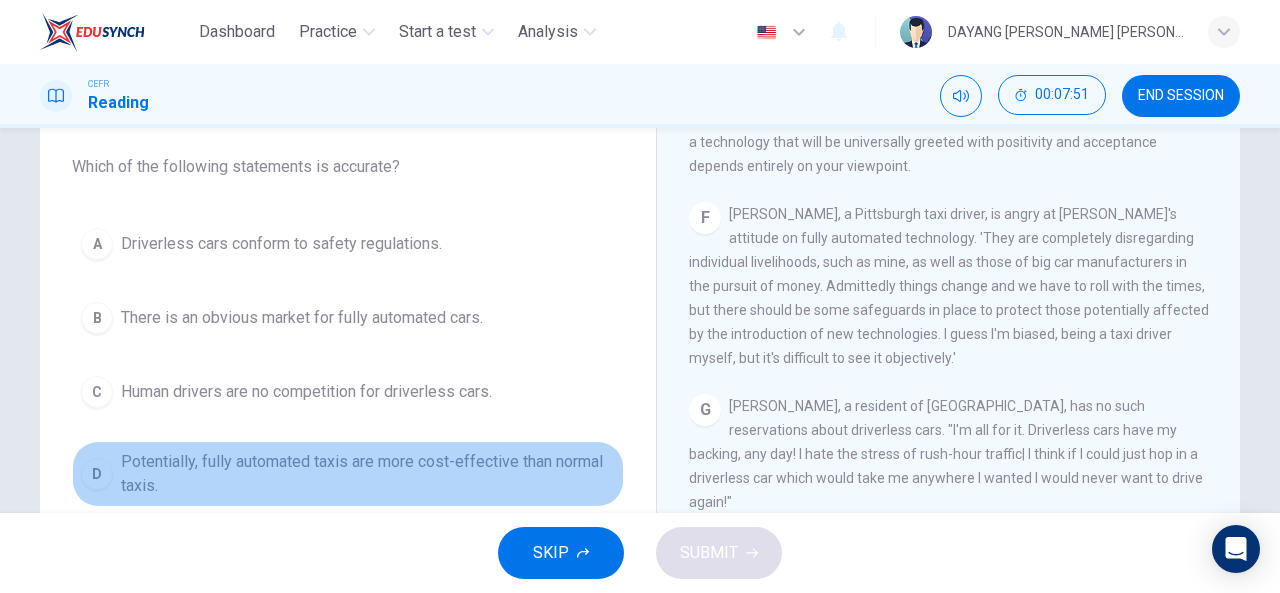 click on "Potentially, fully automated taxis are more cost-effective than normal taxis." at bounding box center [368, 474] 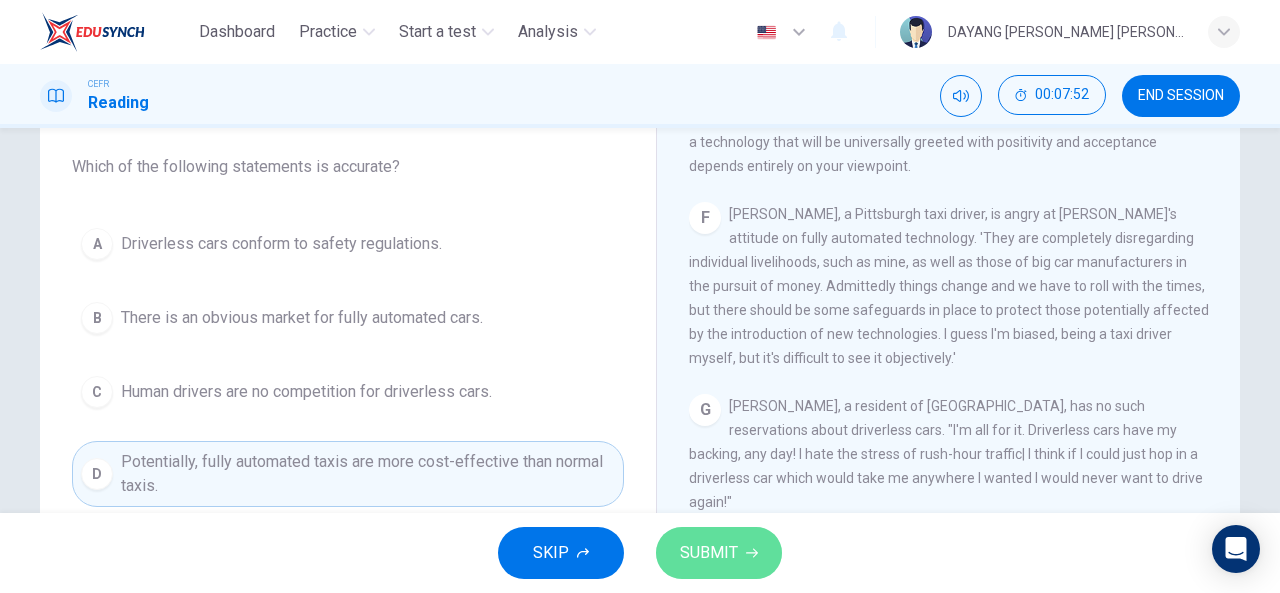click on "SUBMIT" at bounding box center (709, 553) 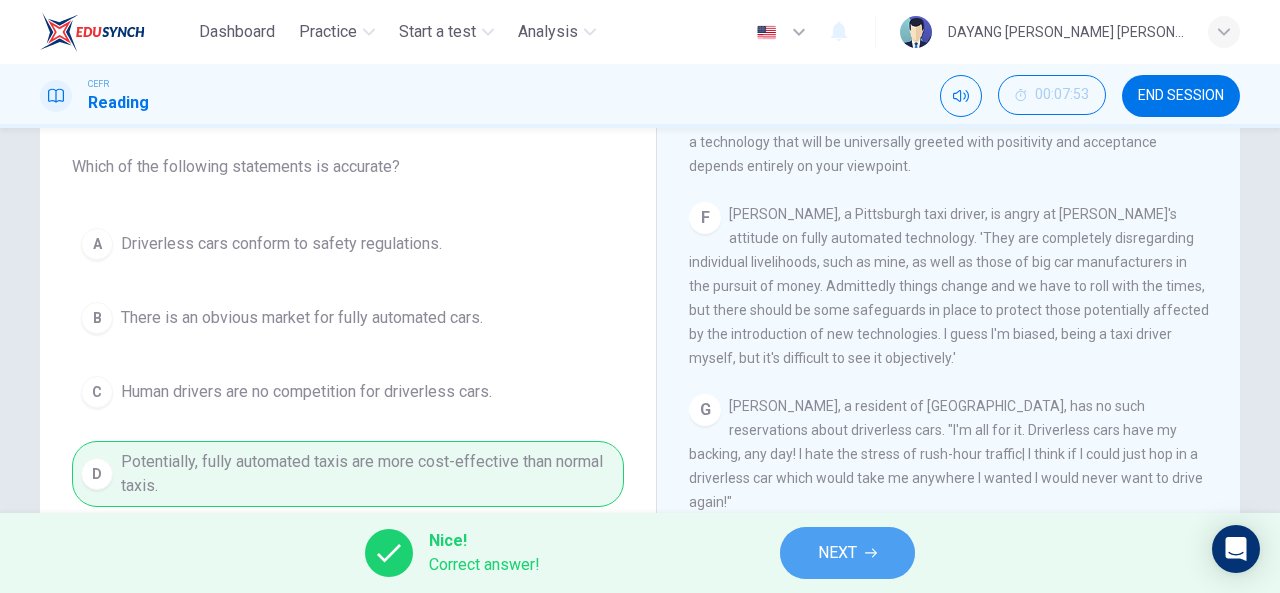 click on "NEXT" at bounding box center (837, 553) 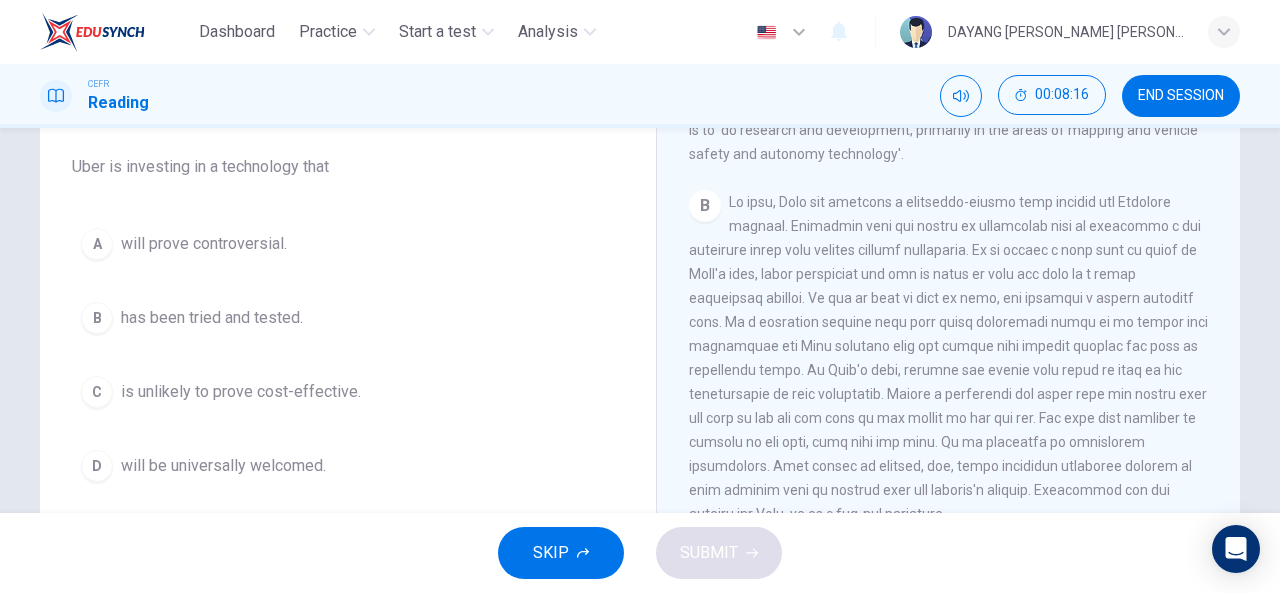 scroll, scrollTop: 499, scrollLeft: 0, axis: vertical 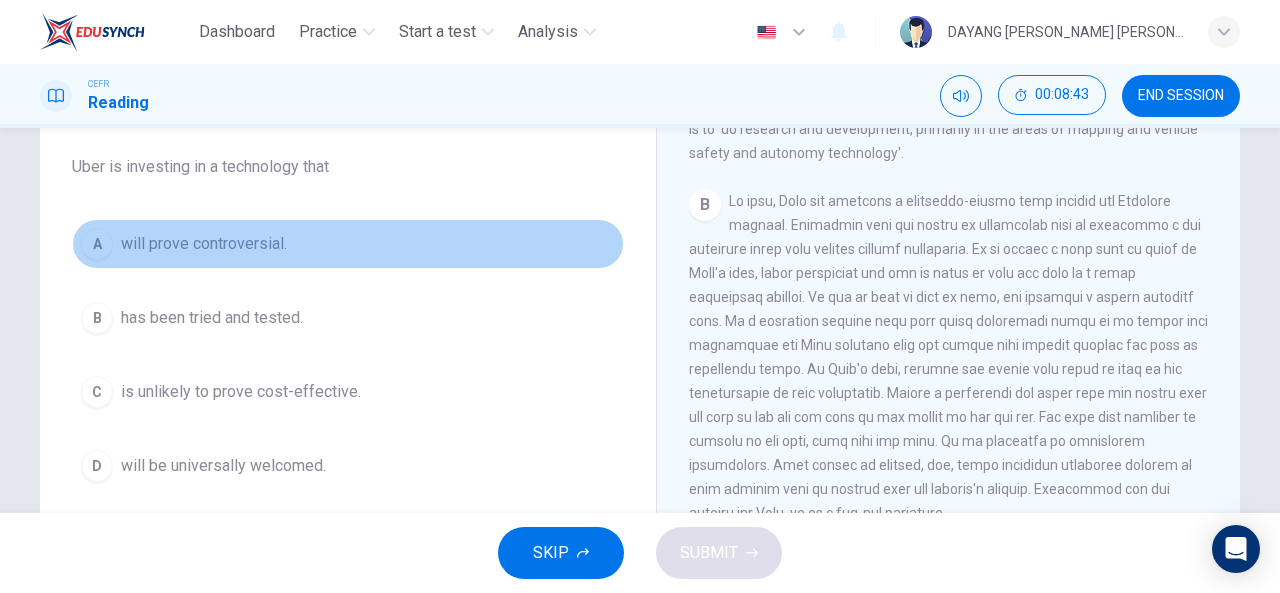 click on "will prove controversial." at bounding box center (204, 244) 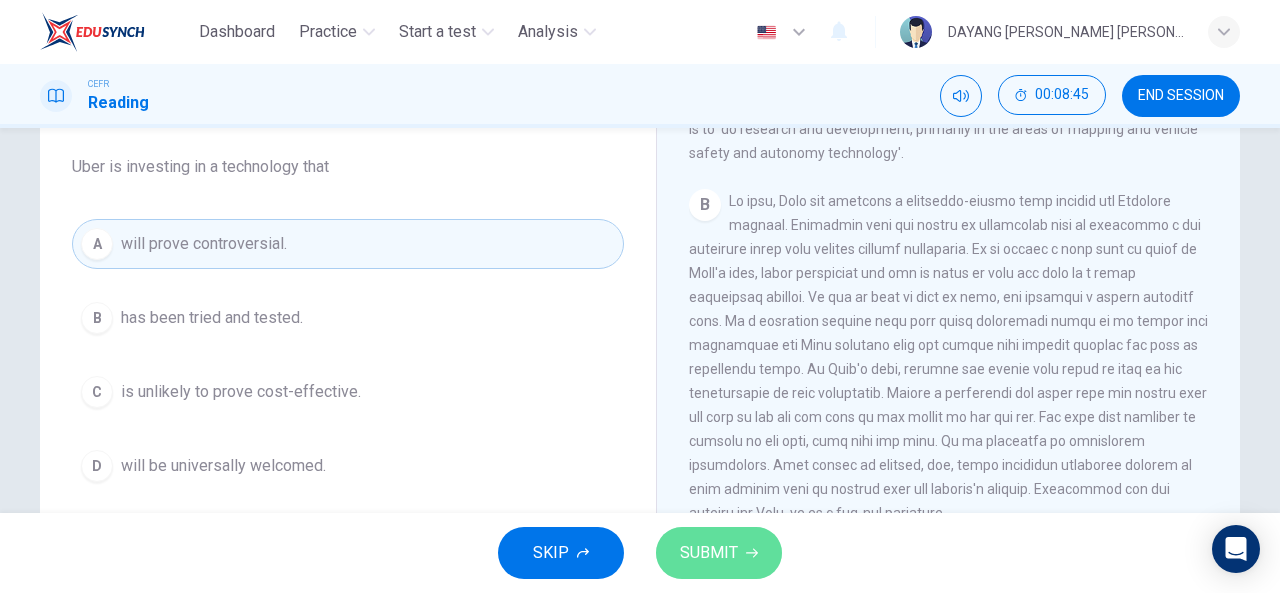 click on "SUBMIT" at bounding box center (709, 553) 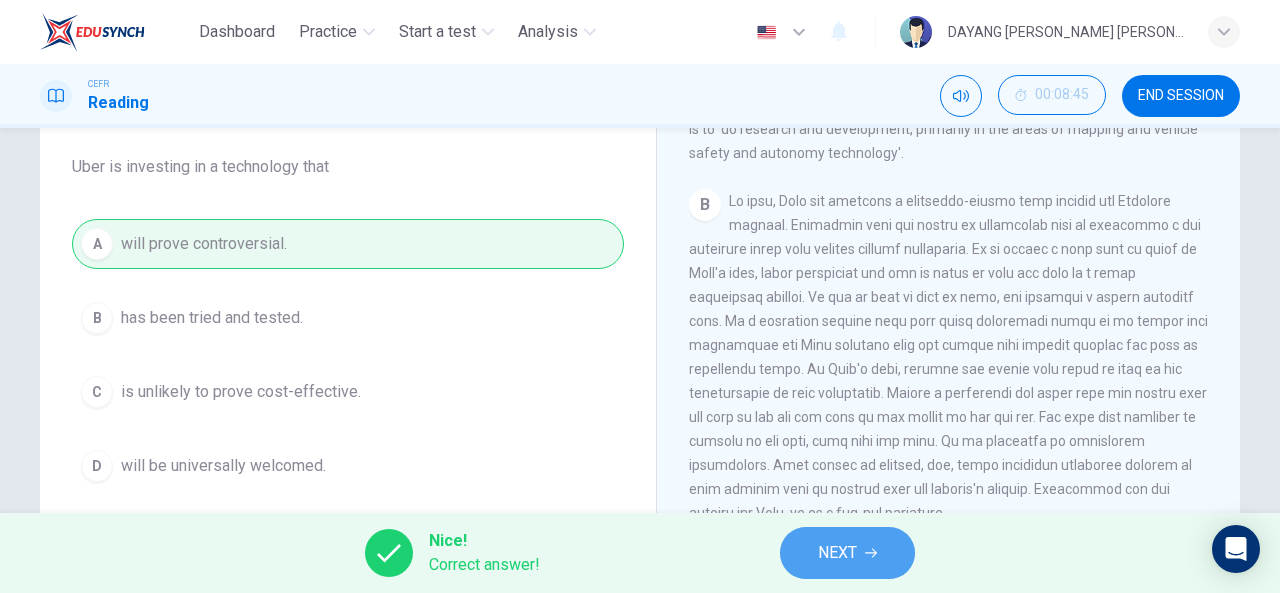 click on "NEXT" at bounding box center [837, 553] 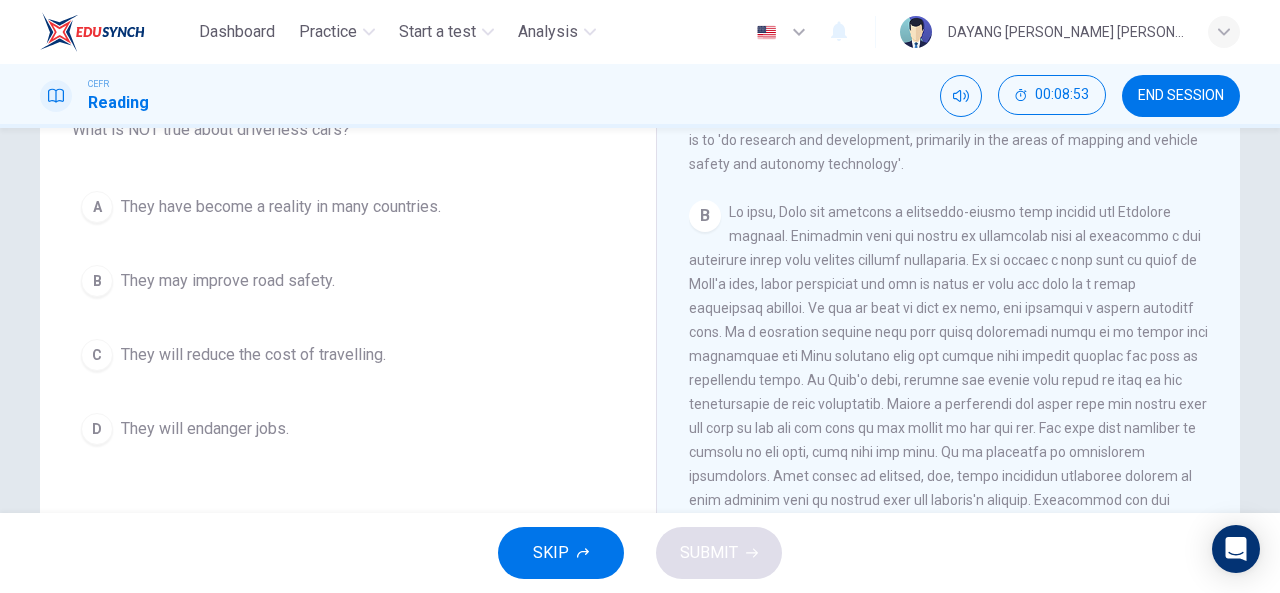 scroll, scrollTop: 156, scrollLeft: 0, axis: vertical 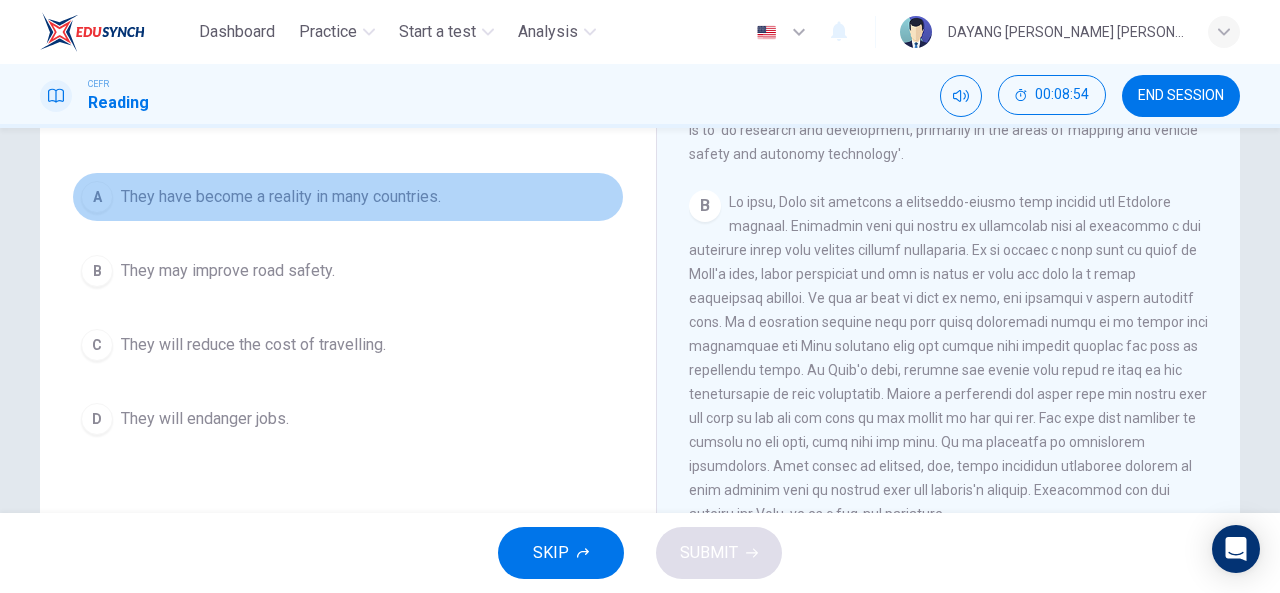 click on "They have become a reality in many countries." at bounding box center [281, 197] 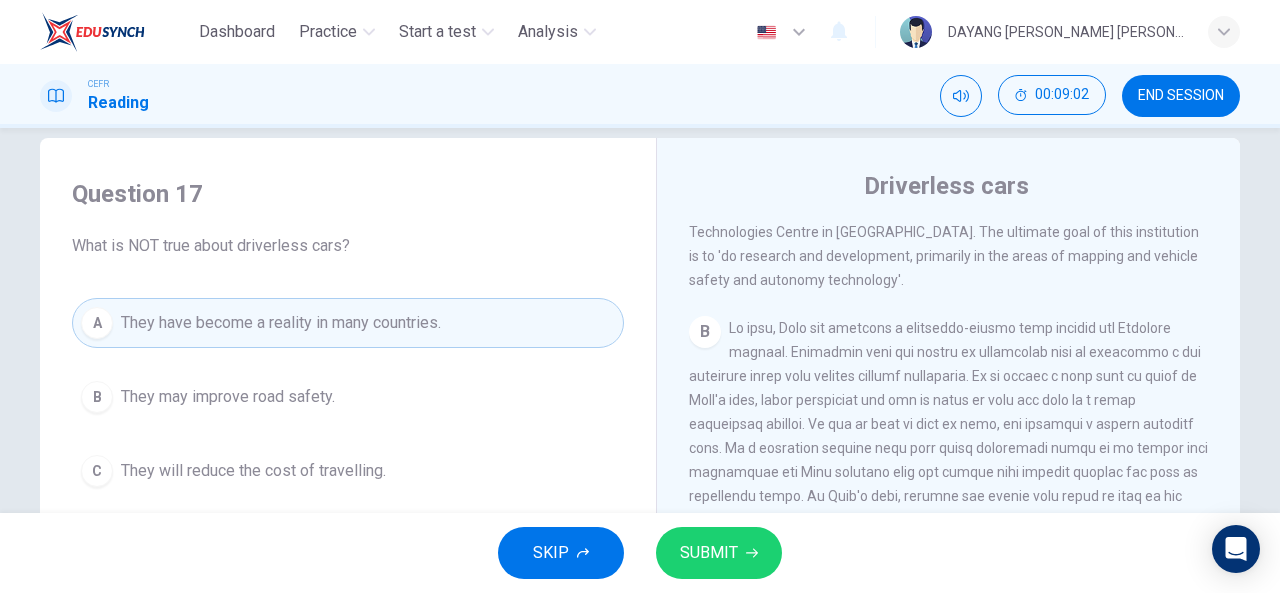 scroll, scrollTop: 0, scrollLeft: 0, axis: both 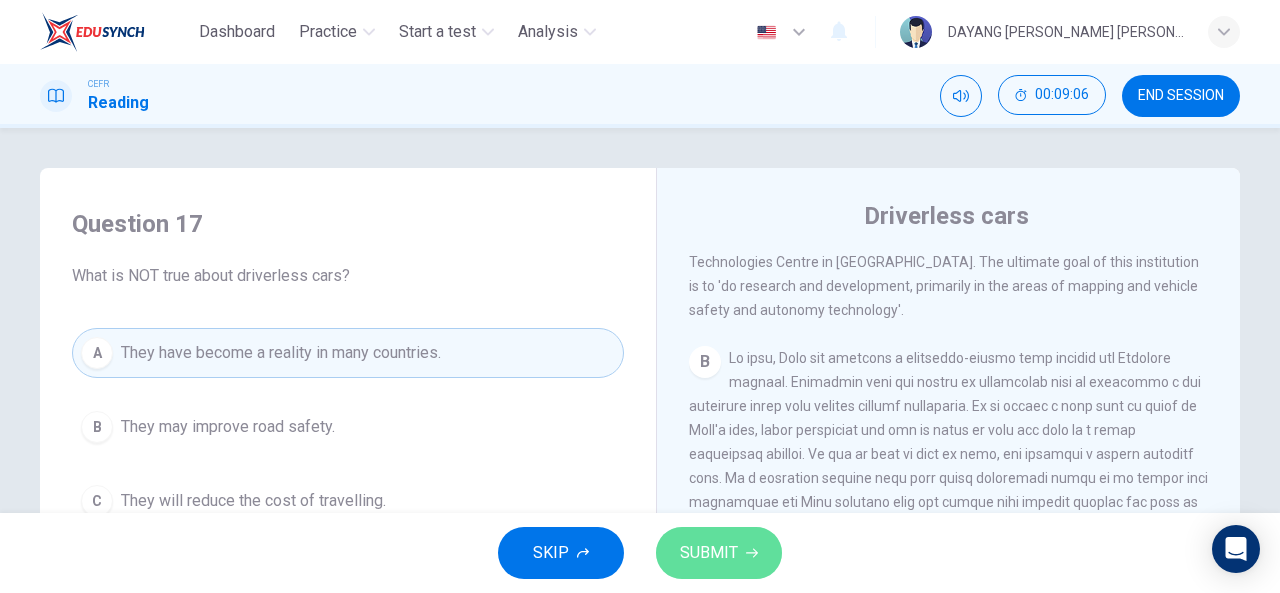 click on "SUBMIT" at bounding box center (709, 553) 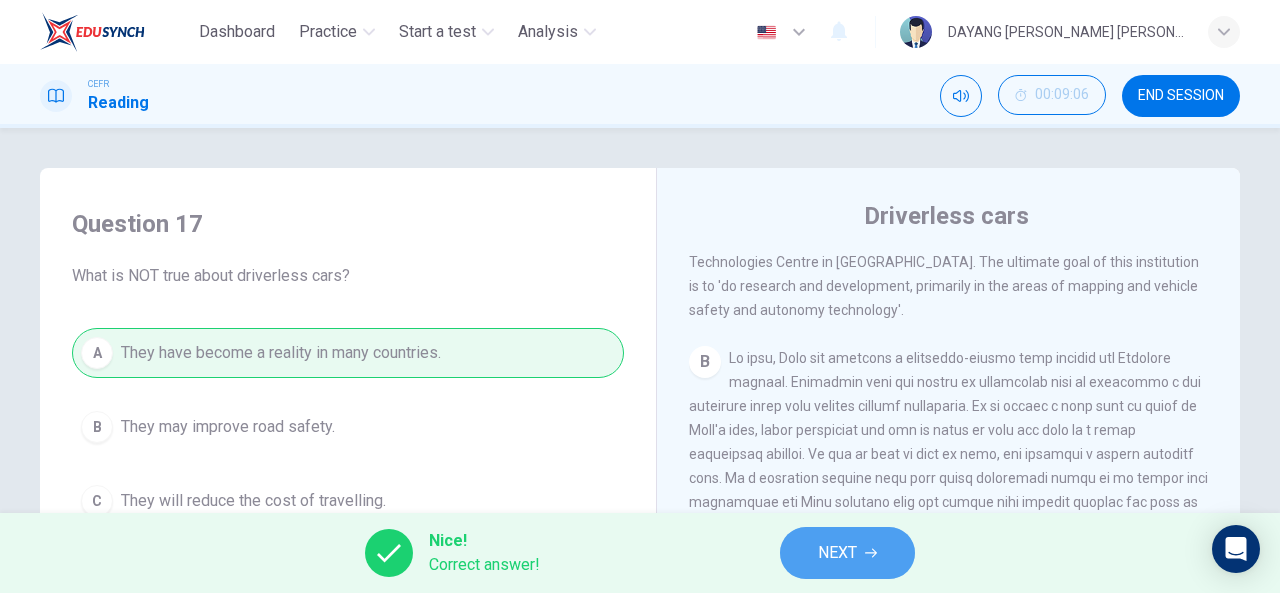click on "NEXT" at bounding box center [847, 553] 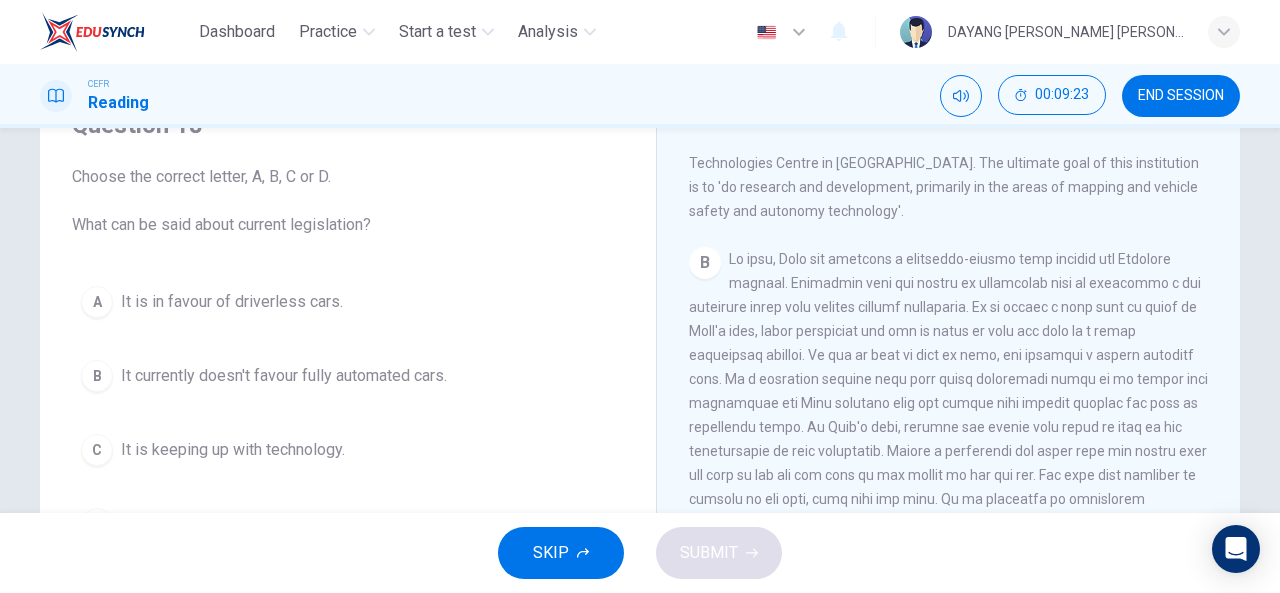 scroll, scrollTop: 100, scrollLeft: 0, axis: vertical 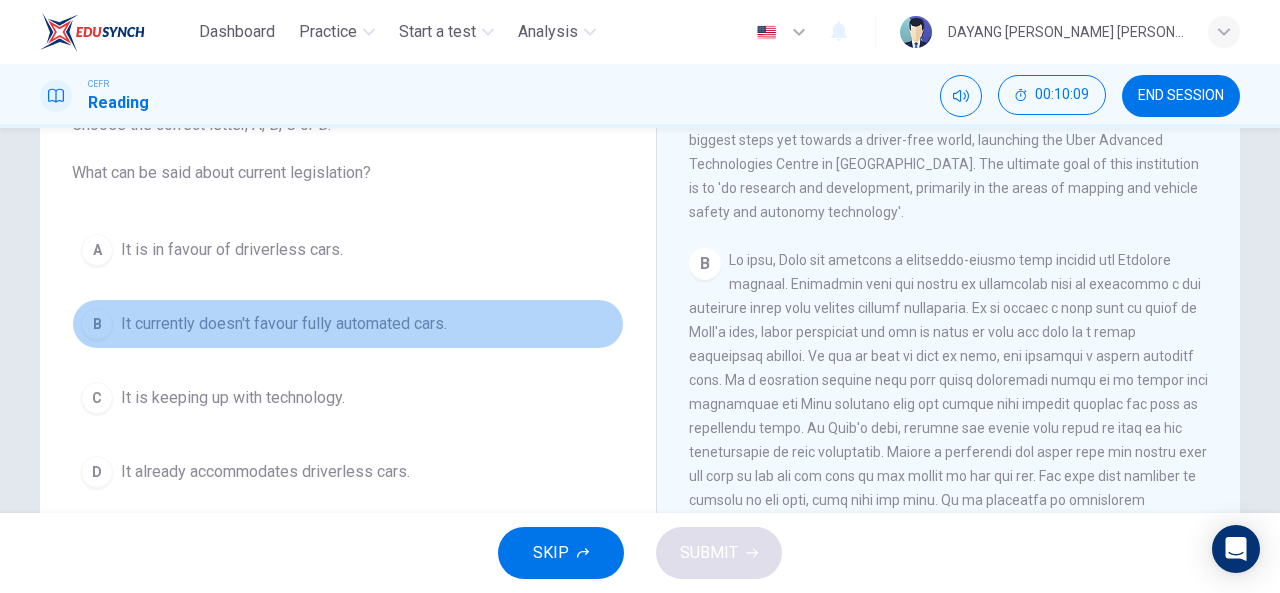 click on "It currently doesn't favour fully automated cars." at bounding box center [284, 324] 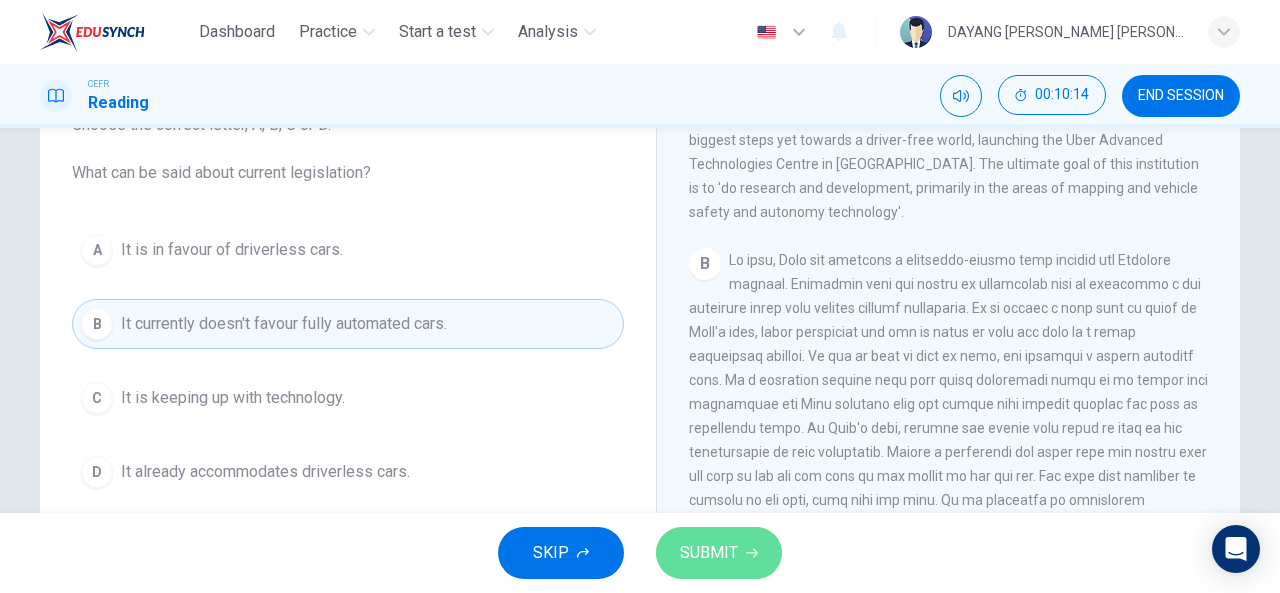 click on "SUBMIT" at bounding box center [719, 553] 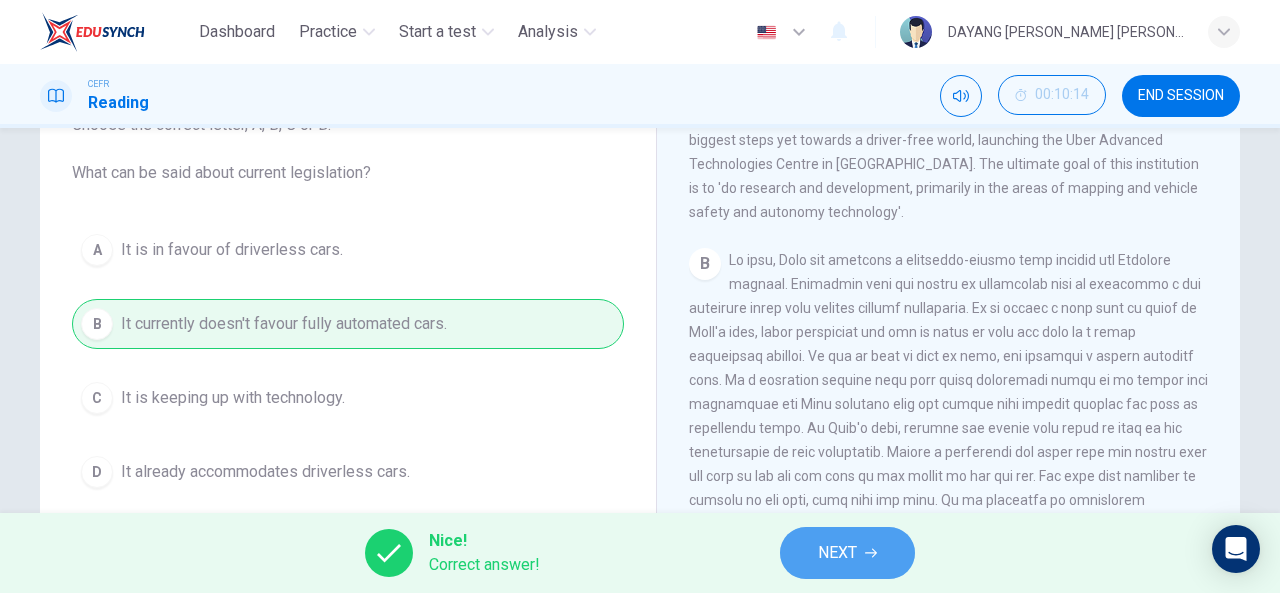 click on "NEXT" at bounding box center (847, 553) 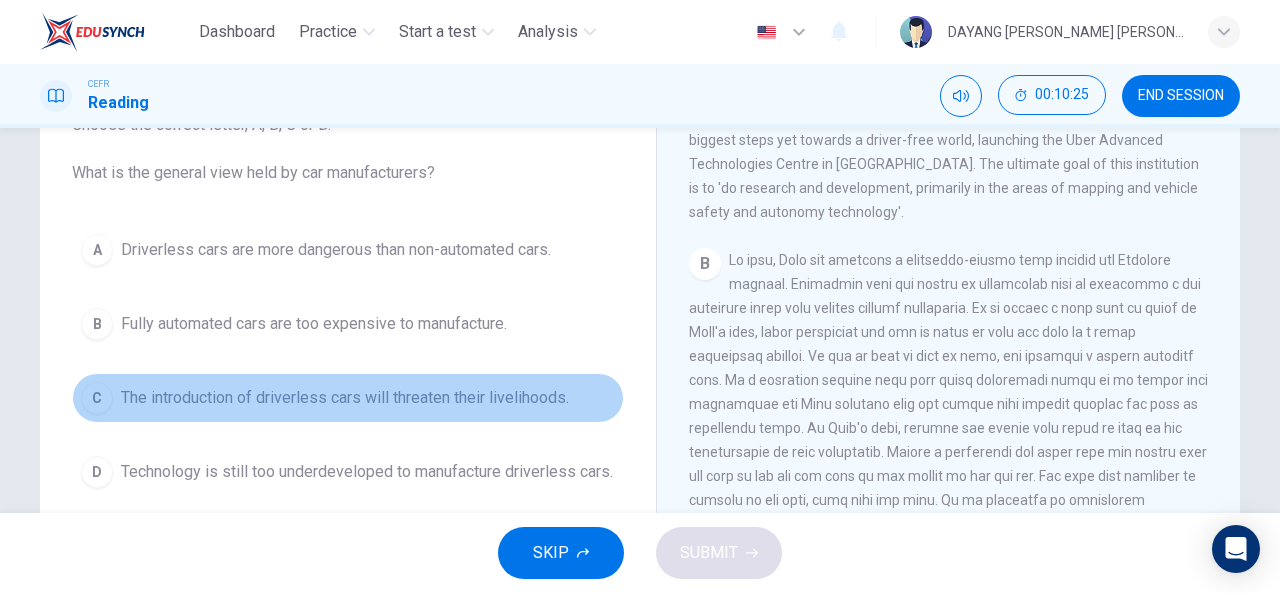 click on "The introduction of driverless cars will threaten their livelihoods." at bounding box center (345, 398) 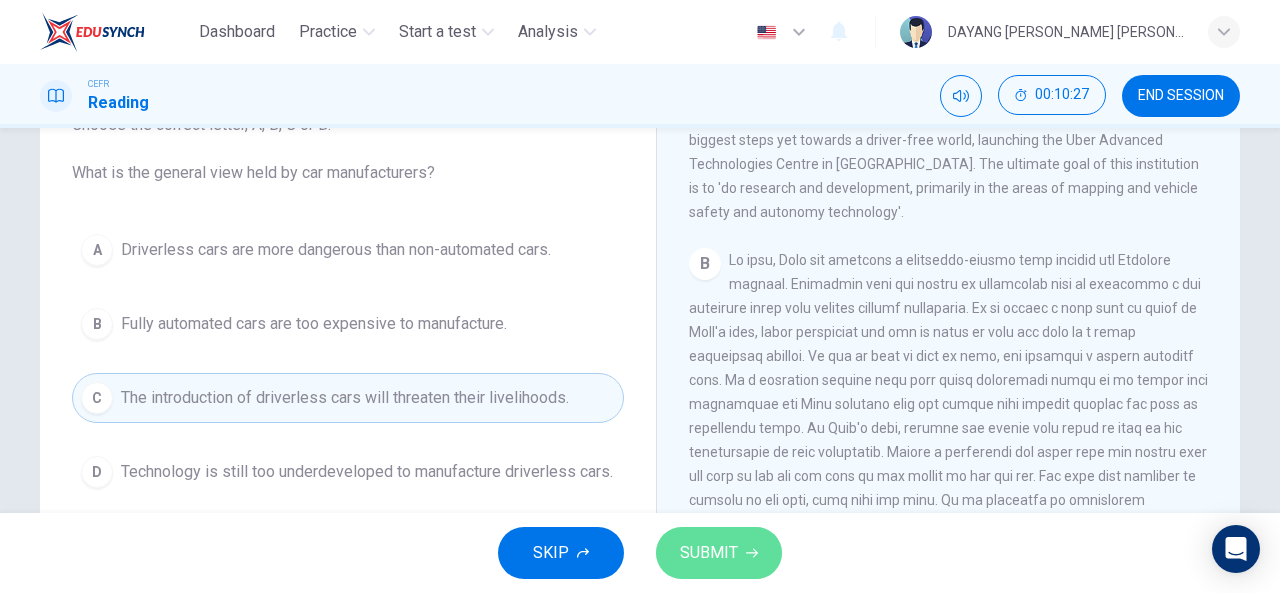 click on "SUBMIT" at bounding box center (709, 553) 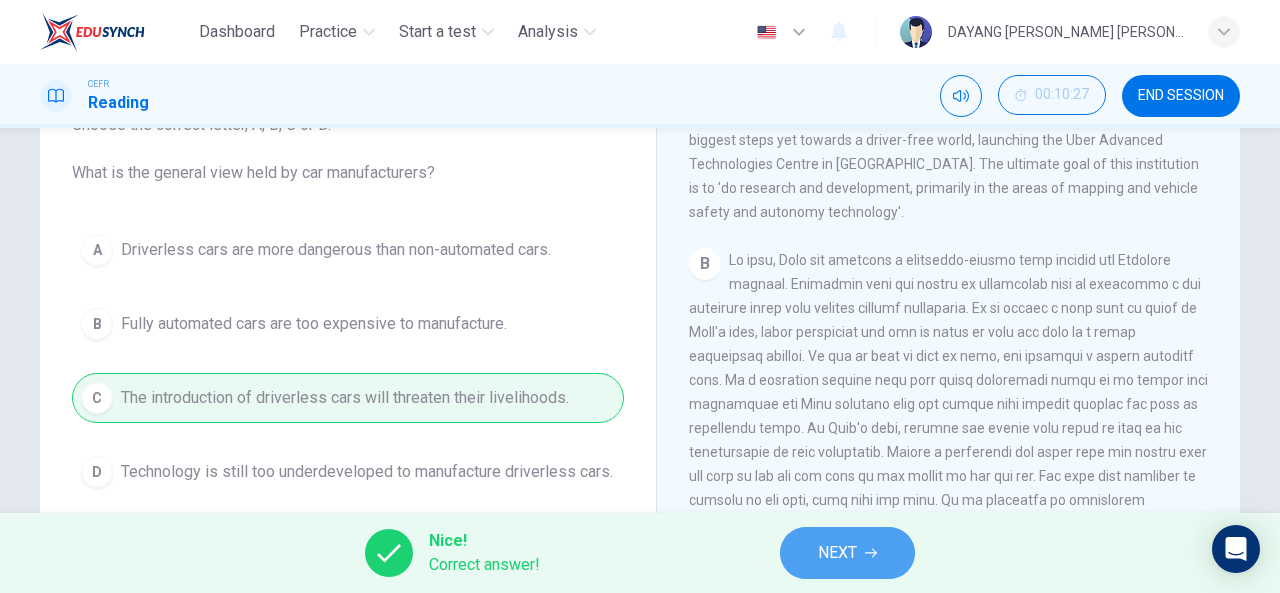 click on "NEXT" at bounding box center (847, 553) 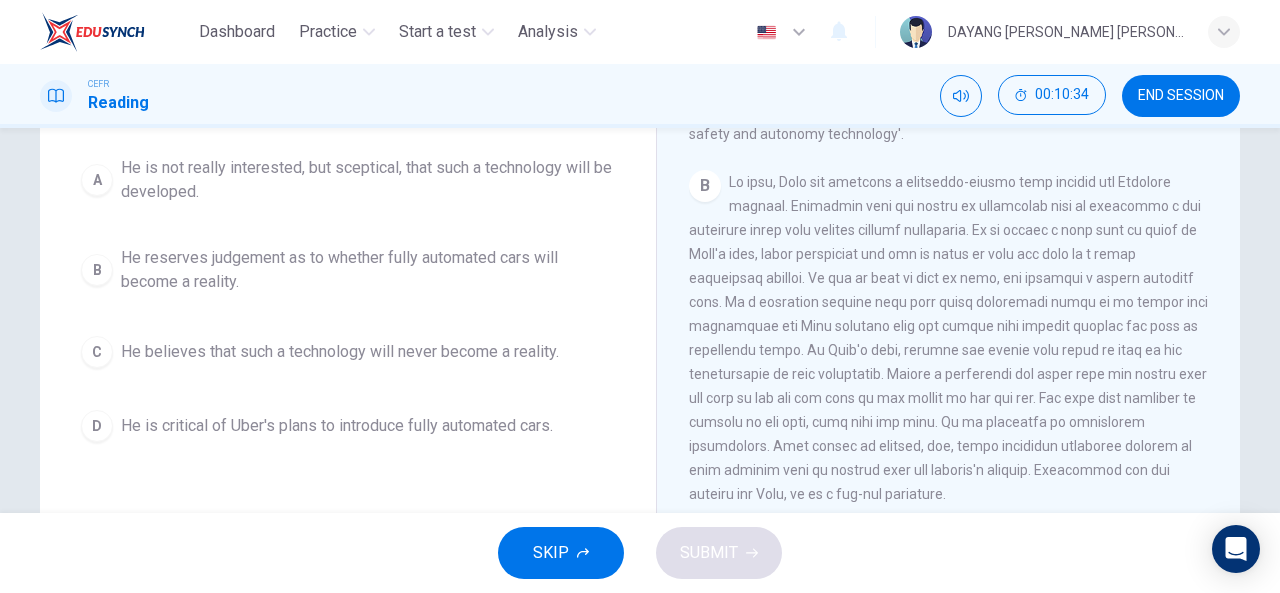 scroll, scrollTop: 230, scrollLeft: 0, axis: vertical 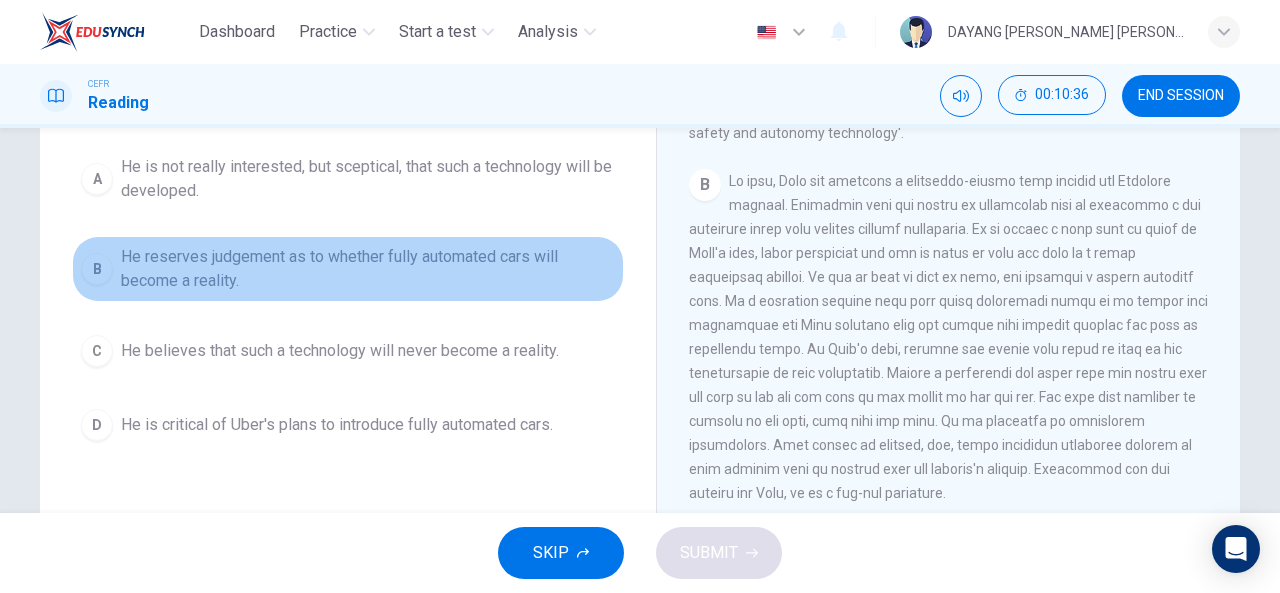 click on "He reserves judgement as to whether fully automated cars will become a reality." at bounding box center (368, 269) 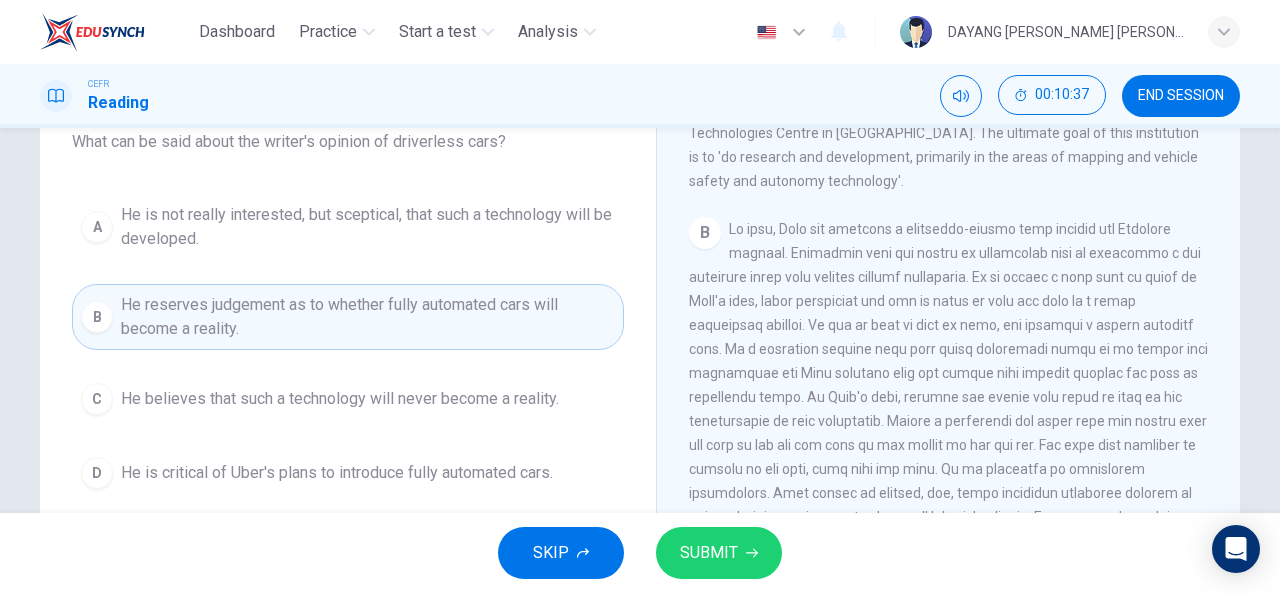 scroll, scrollTop: 180, scrollLeft: 0, axis: vertical 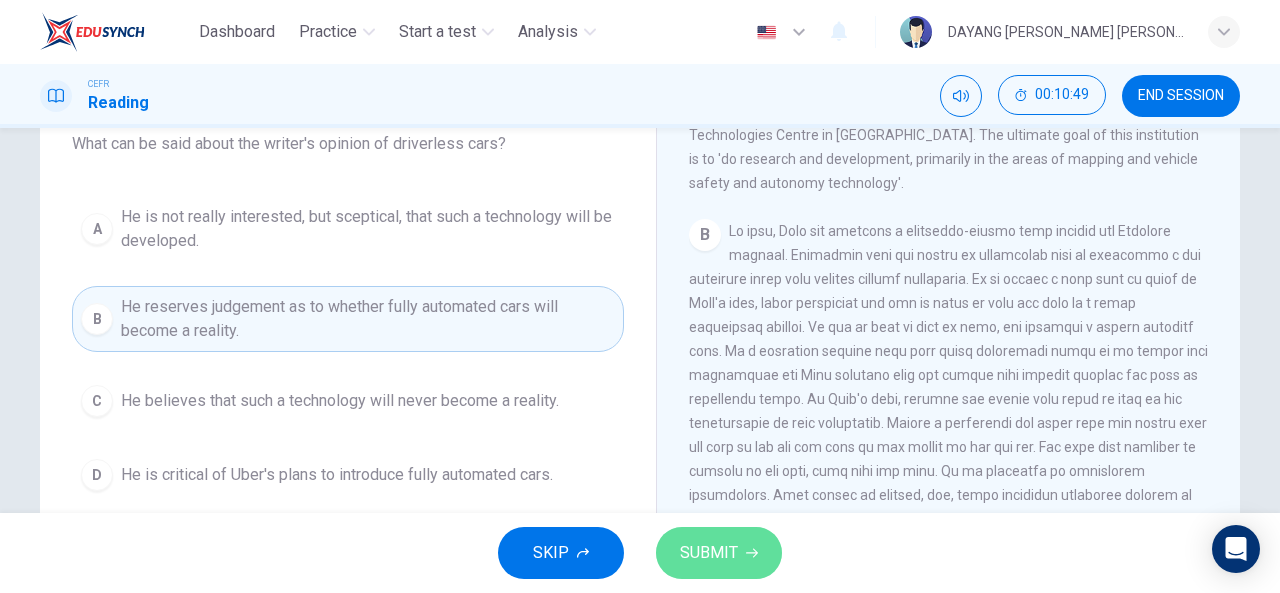 click on "SUBMIT" at bounding box center (709, 553) 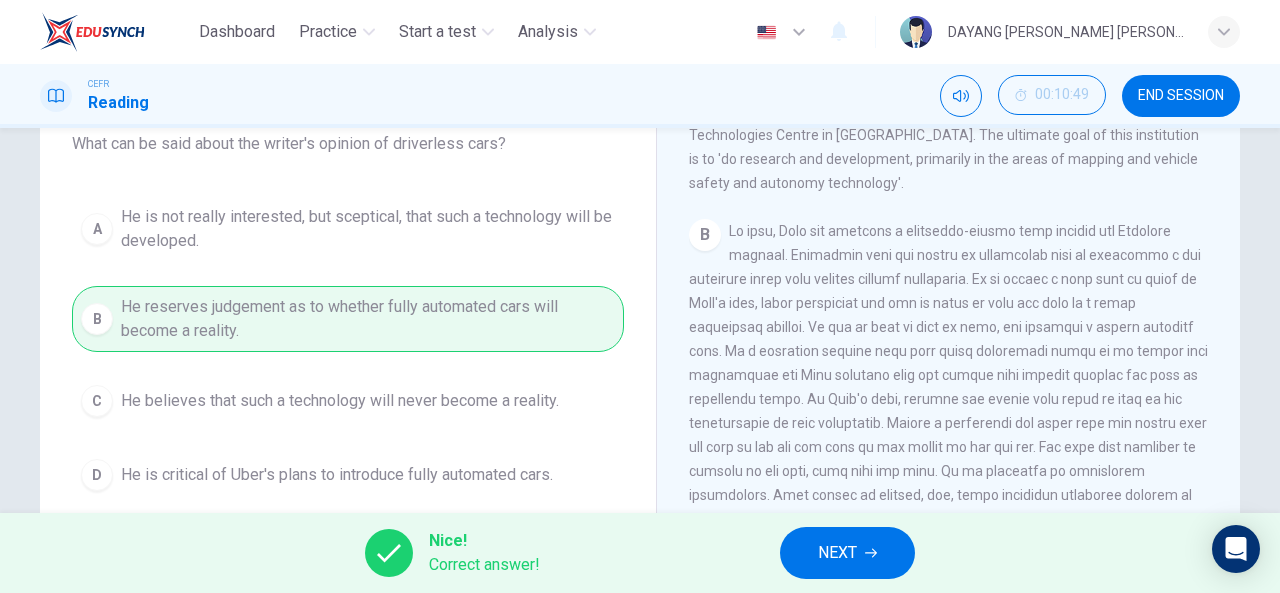 click on "NEXT" at bounding box center (837, 553) 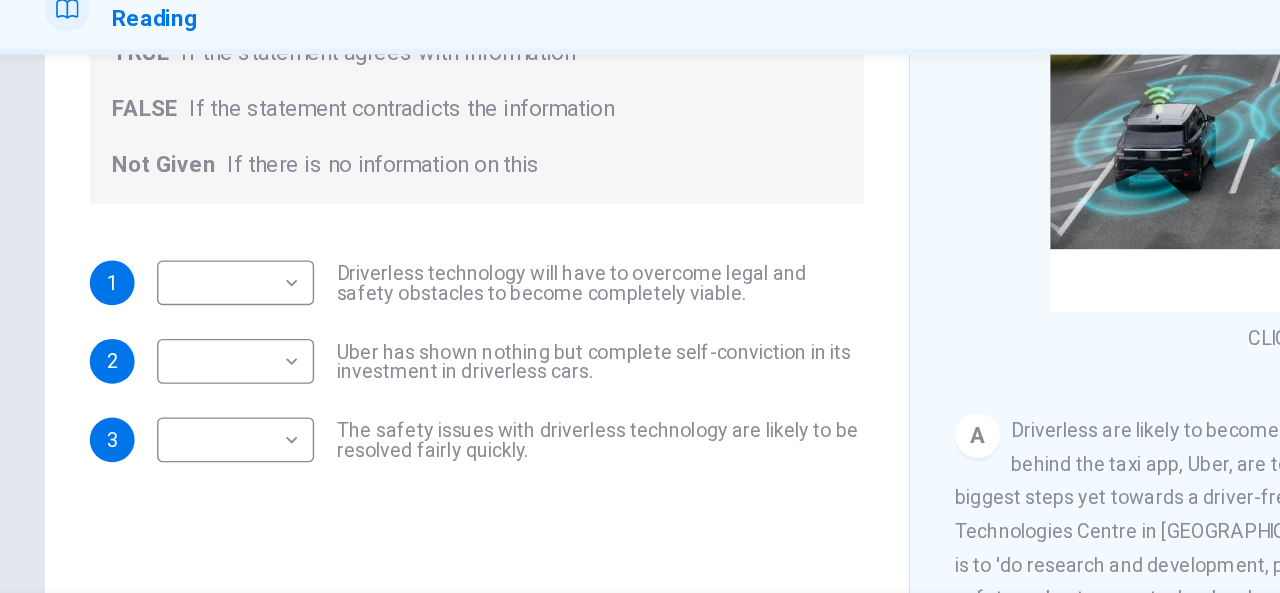 scroll, scrollTop: 278, scrollLeft: 0, axis: vertical 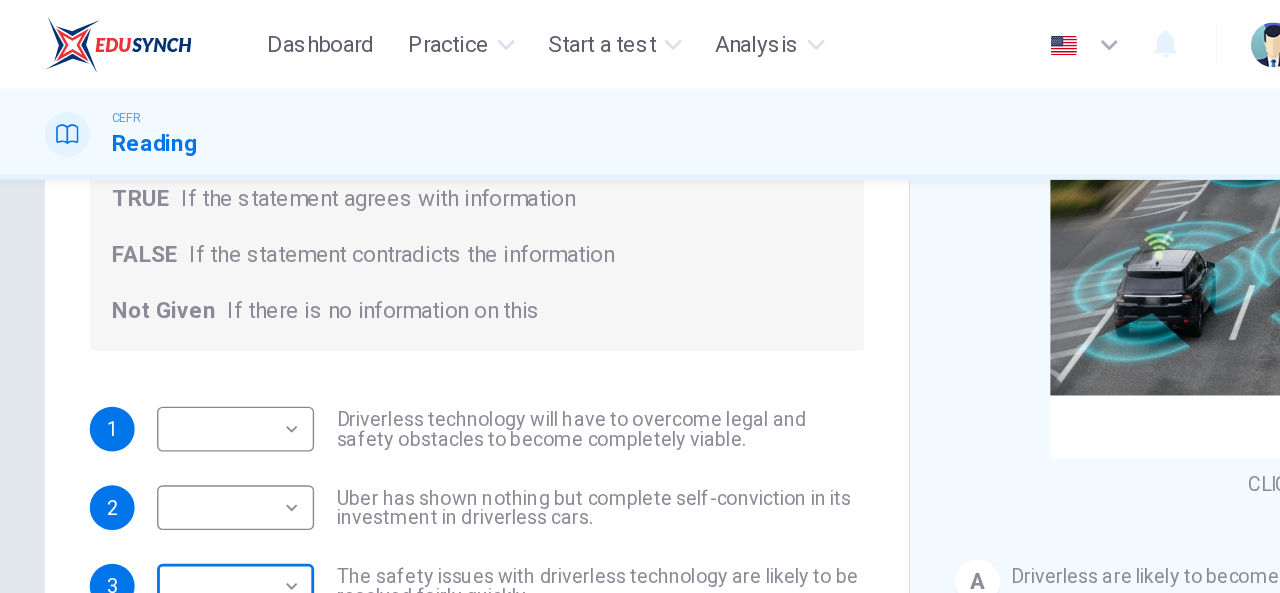 click on "Dashboard Practice Start a test Analysis English en ​ DAYANG ANIS AMALIA BINTI A.AZIS@A.AZIZ CEFR Reading 00:11:10 END SESSION Question 21 Do the following statements agree with the information given in the text? For questions following questions, write TRUE If the statement agrees with information FALSE If the statement contradicts the information Not Given If there is no information on this 1 ​ ​ Driverless technology will have to overcome legal and safety obstacles to become completely viable. 2 ​ ​ Uber has shown nothing but complete self-conviction in its investment in driverless cars. 3 ​ ​ The safety issues with driverless technology are likely to be resolved fairly quickly. Driverless cars CLICK TO ZOOM Click to Zoom A B C D E F G H SKIP SUBMIT EduSynch - Online Language Proficiency Testing
Dashboard Practice Start a test Analysis Notifications © Copyright  2025 TRUE FALSE Not Given" at bounding box center (640, 296) 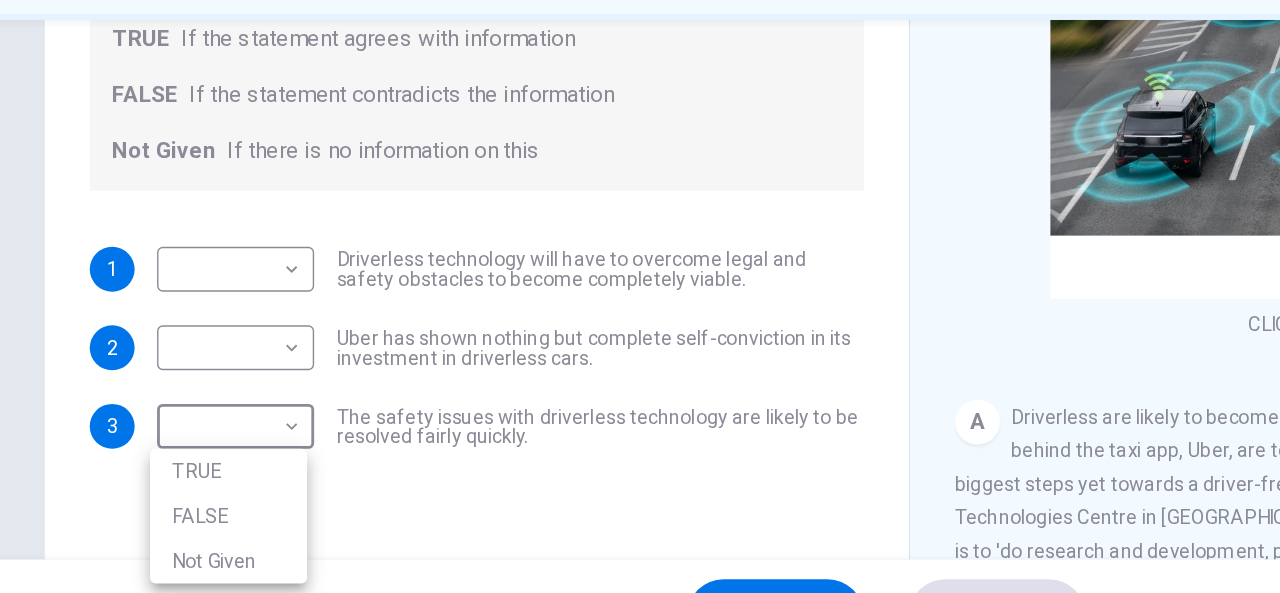 click at bounding box center (640, 296) 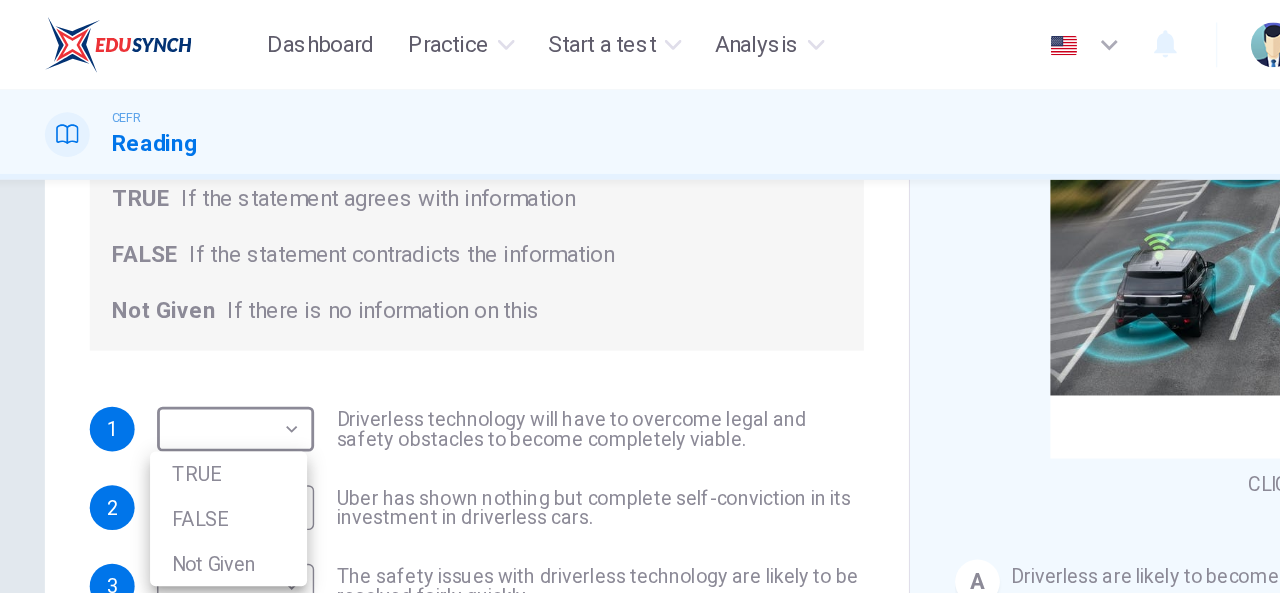 click on "Dashboard Practice Start a test Analysis English en ​ DAYANG ANIS AMALIA BINTI A.AZIS@A.AZIZ CEFR Reading 00:11:18 END SESSION Question 21 Do the following statements agree with the information given in the text? For questions following questions, write TRUE If the statement agrees with information FALSE If the statement contradicts the information Not Given If there is no information on this 1 ​ ​ Driverless technology will have to overcome legal and safety obstacles to become completely viable. 2 ​ ​ Uber has shown nothing but complete self-conviction in its investment in driverless cars. 3 ​ ​ The safety issues with driverless technology are likely to be resolved fairly quickly. Driverless cars CLICK TO ZOOM Click to Zoom A B C D E F G H SKIP SUBMIT EduSynch - Online Language Proficiency Testing
Dashboard Practice Start a test Analysis Notifications © Copyright  2025 TRUE FALSE Not Given" at bounding box center (640, 296) 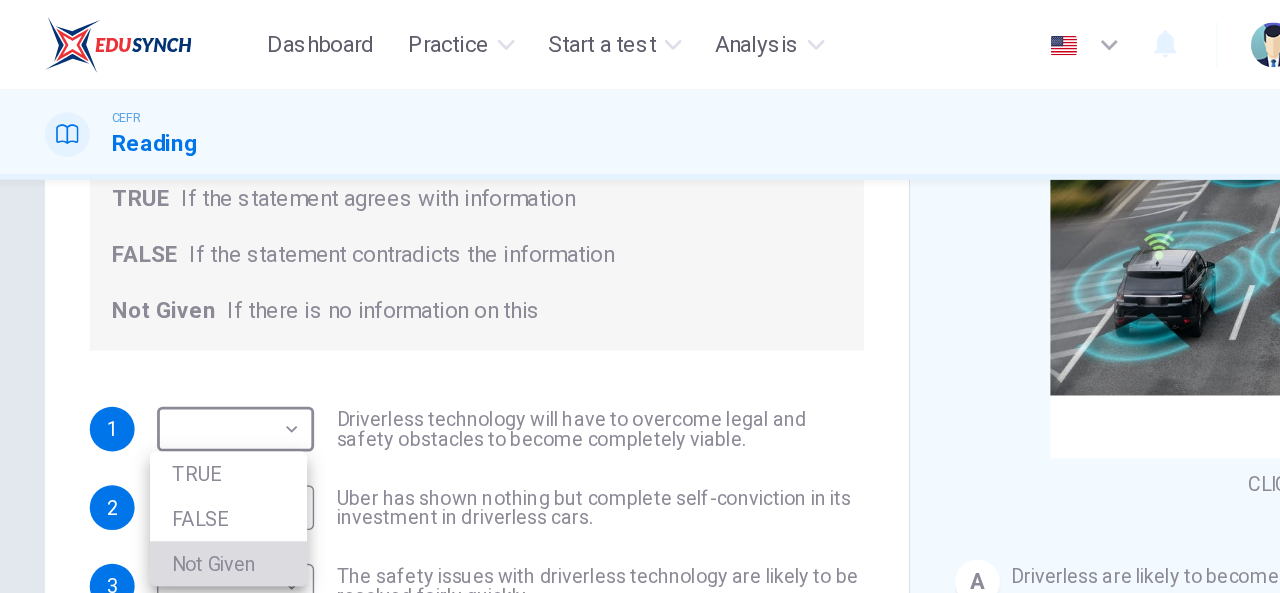 click on "Not Given" at bounding box center [171, 402] 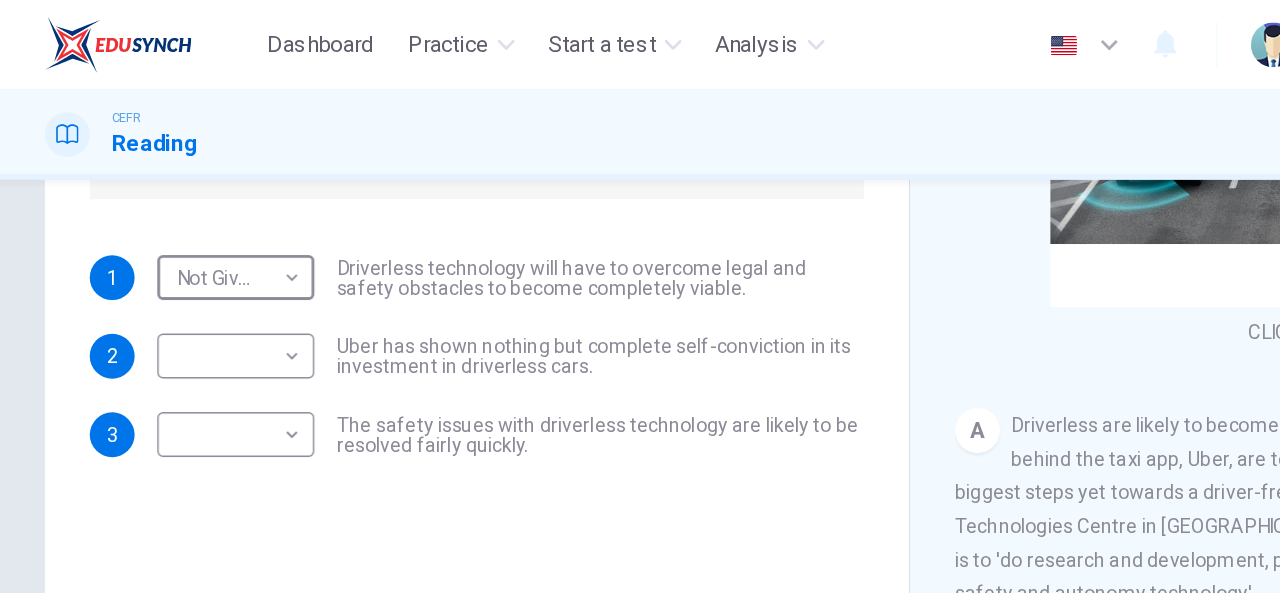 scroll, scrollTop: 390, scrollLeft: 0, axis: vertical 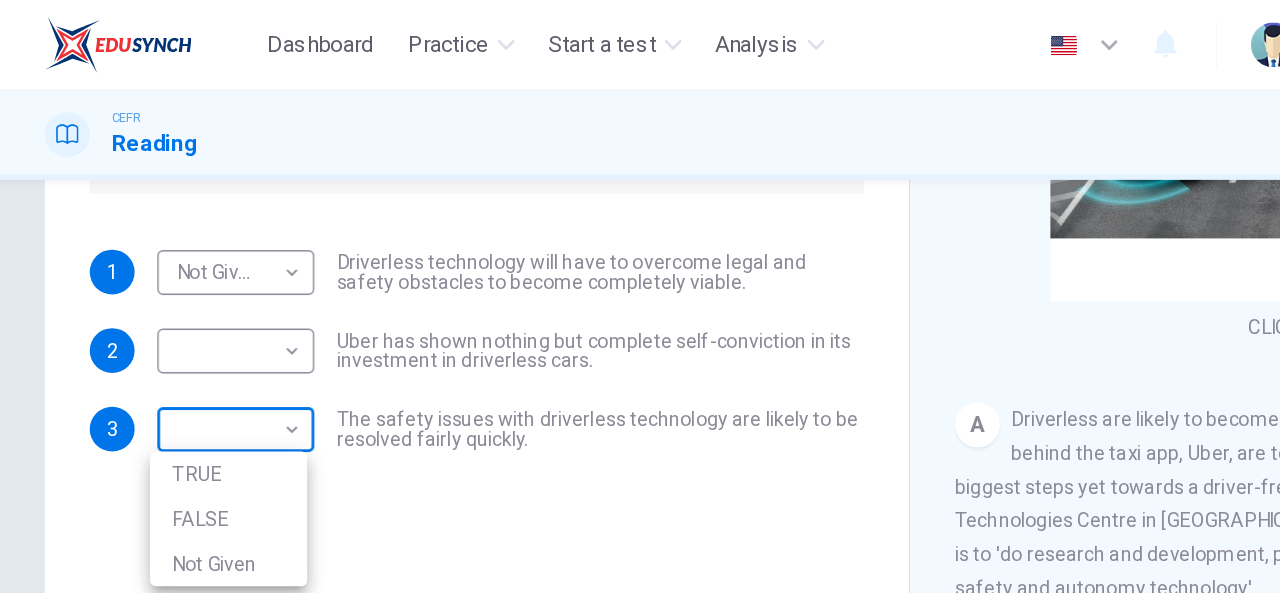 click on "Dashboard Practice Start a test Analysis English en ​ DAYANG ANIS AMALIA BINTI A.AZIS@A.AZIZ CEFR Reading 00:11:25 END SESSION Question 21 Do the following statements agree with the information given in the text? For questions following questions, write TRUE If the statement agrees with information FALSE If the statement contradicts the information Not Given If there is no information on this 1 Not Given Not Given ​ Driverless technology will have to overcome legal and safety obstacles to become completely viable. 2 ​ ​ Uber has shown nothing but complete self-conviction in its investment in driverless cars. 3 ​ ​ The safety issues with driverless technology are likely to be resolved fairly quickly. Driverless cars CLICK TO ZOOM Click to Zoom A B C D E F G H SKIP SUBMIT EduSynch - Online Language Proficiency Testing
Dashboard Practice Start a test Analysis Notifications © Copyright  2025 TRUE FALSE Not Given" at bounding box center (640, 296) 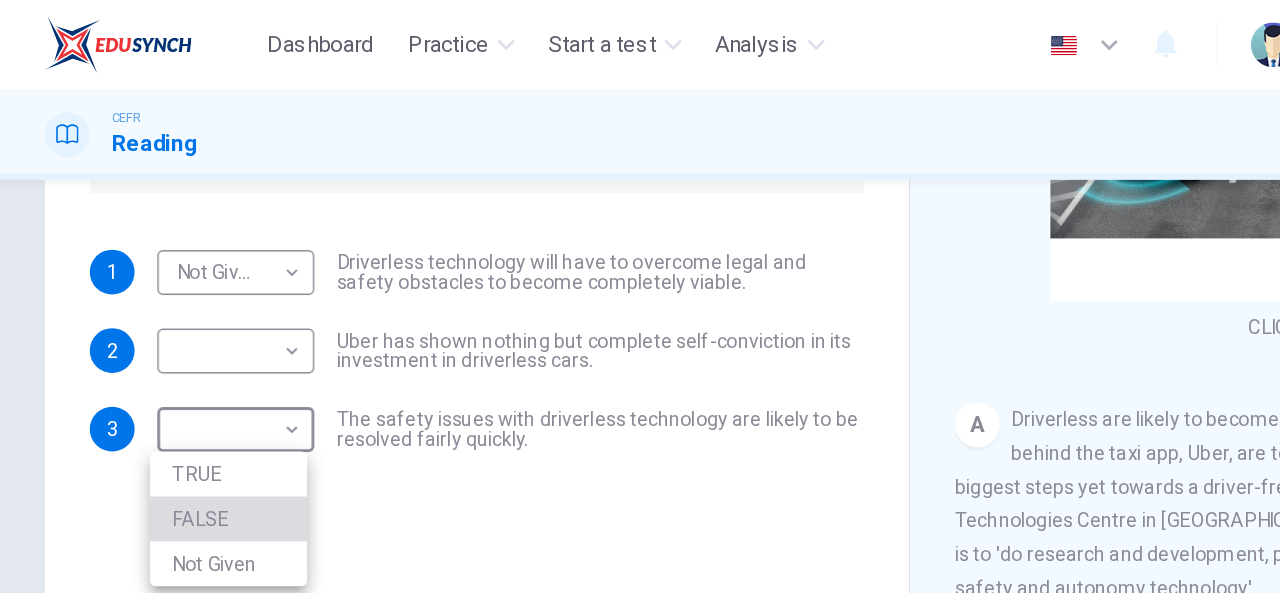click on "FALSE" at bounding box center [171, 370] 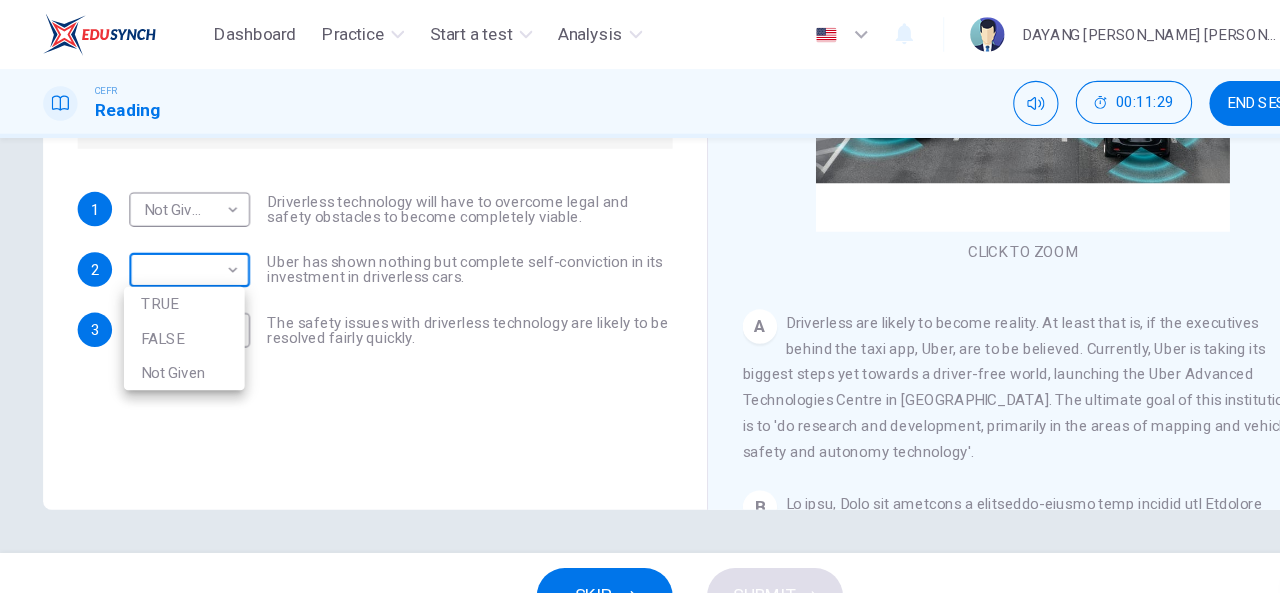 click on "Dashboard Practice Start a test Analysis English en ​ DAYANG ANIS AMALIA BINTI A.AZIS@A.AZIZ CEFR Reading 00:11:29 END SESSION Question 21 Do the following statements agree with the information given in the text? For questions following questions, write TRUE If the statement agrees with information FALSE If the statement contradicts the information Not Given If there is no information on this 1 Not Given Not Given ​ Driverless technology will have to overcome legal and safety obstacles to become completely viable. 2 ​ ​ Uber has shown nothing but complete self-conviction in its investment in driverless cars. 3 FALSE FALSE ​ The safety issues with driverless technology are likely to be resolved fairly quickly. Driverless cars CLICK TO ZOOM Click to Zoom A B C D E F G H SKIP SUBMIT EduSynch - Online Language Proficiency Testing
Dashboard Practice Start a test Analysis Notifications © Copyright  2025 TRUE FALSE Not Given" at bounding box center [640, 296] 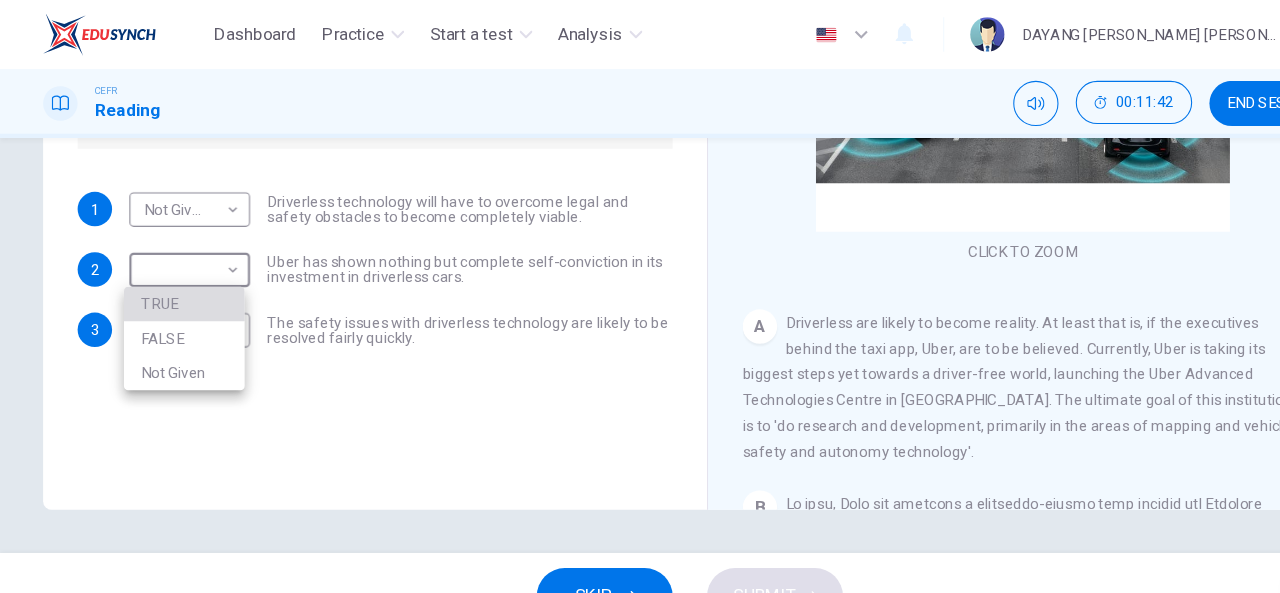 click on "TRUE" at bounding box center (171, 282) 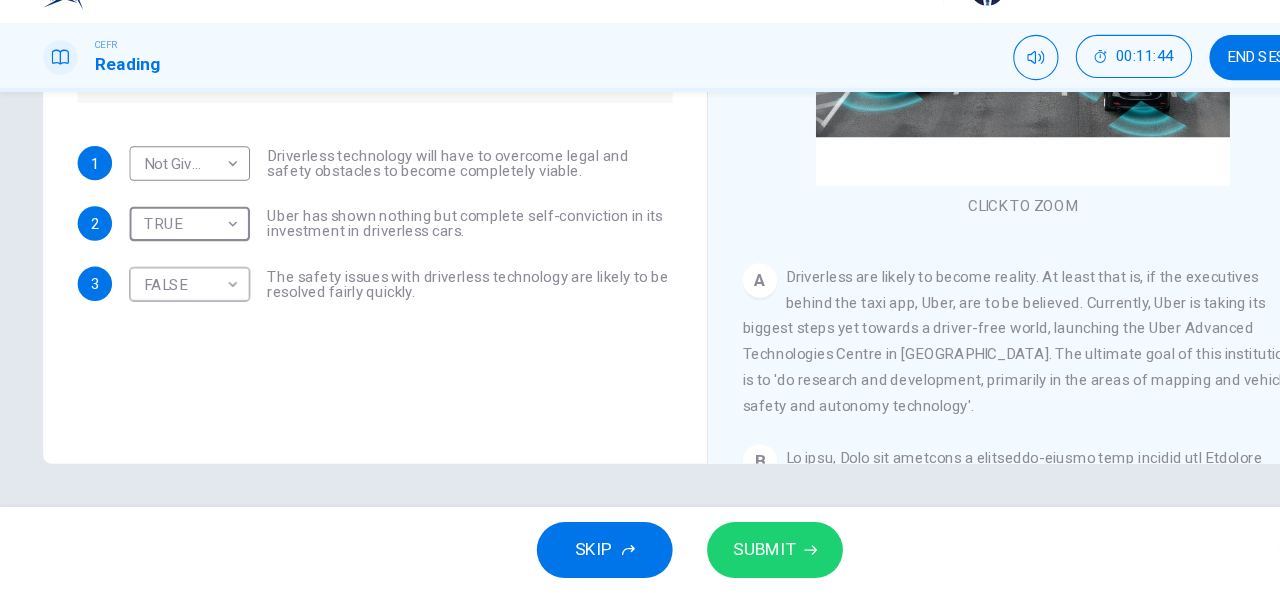 click on "SUBMIT" at bounding box center [719, 553] 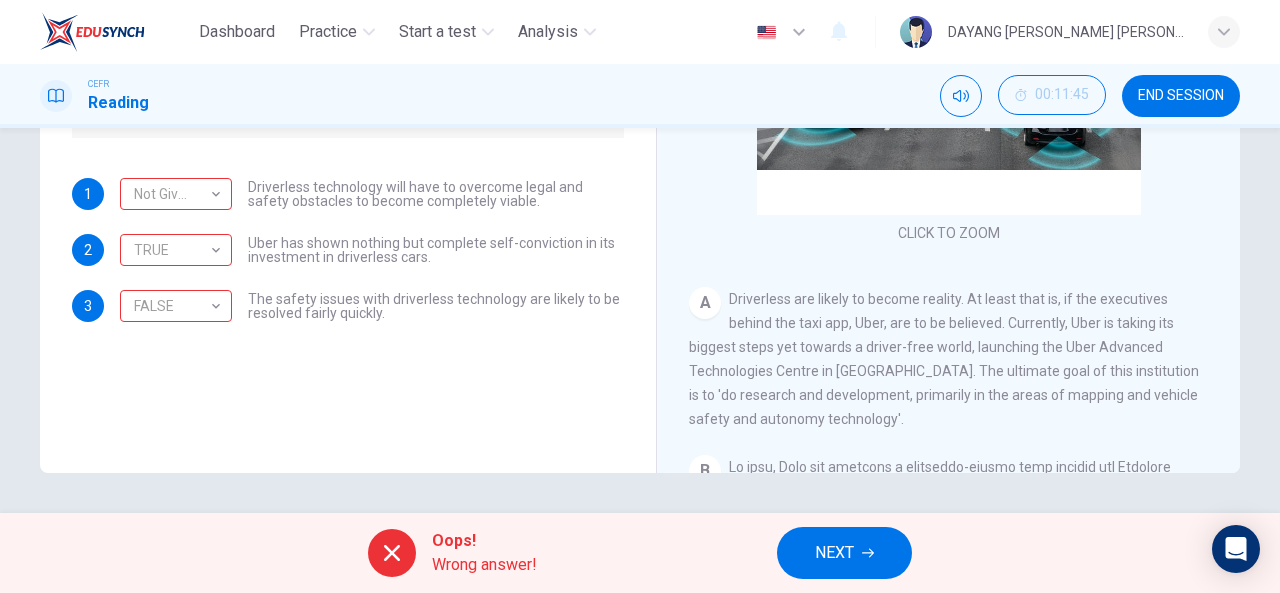 scroll, scrollTop: 277, scrollLeft: 0, axis: vertical 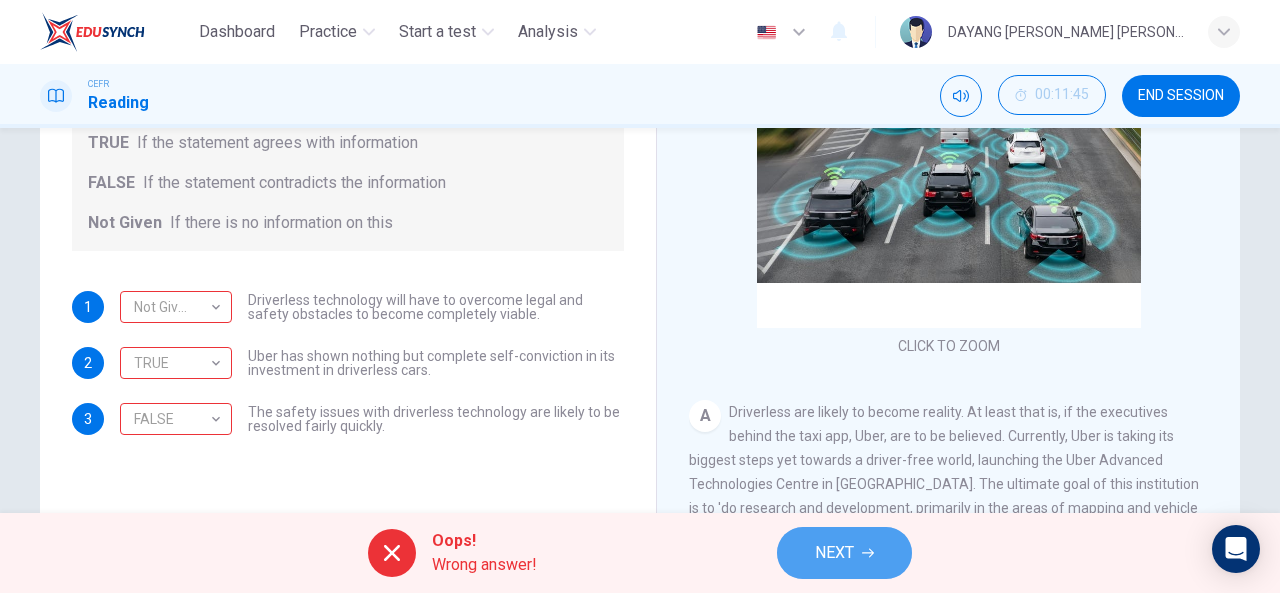 click on "NEXT" at bounding box center (844, 553) 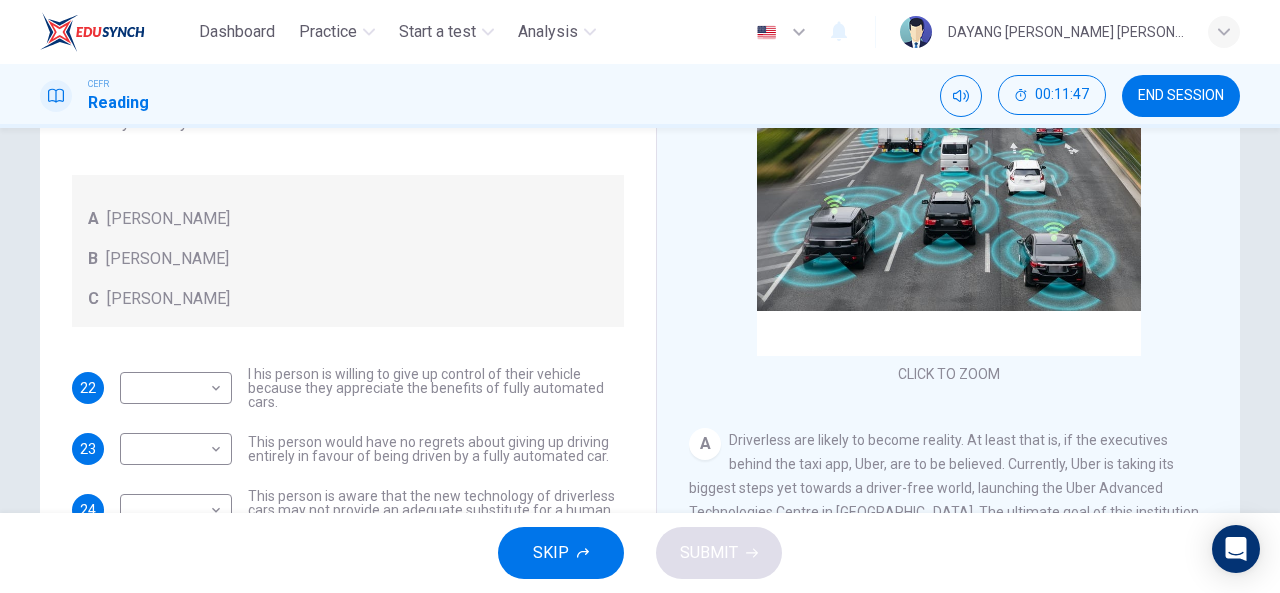scroll, scrollTop: 280, scrollLeft: 0, axis: vertical 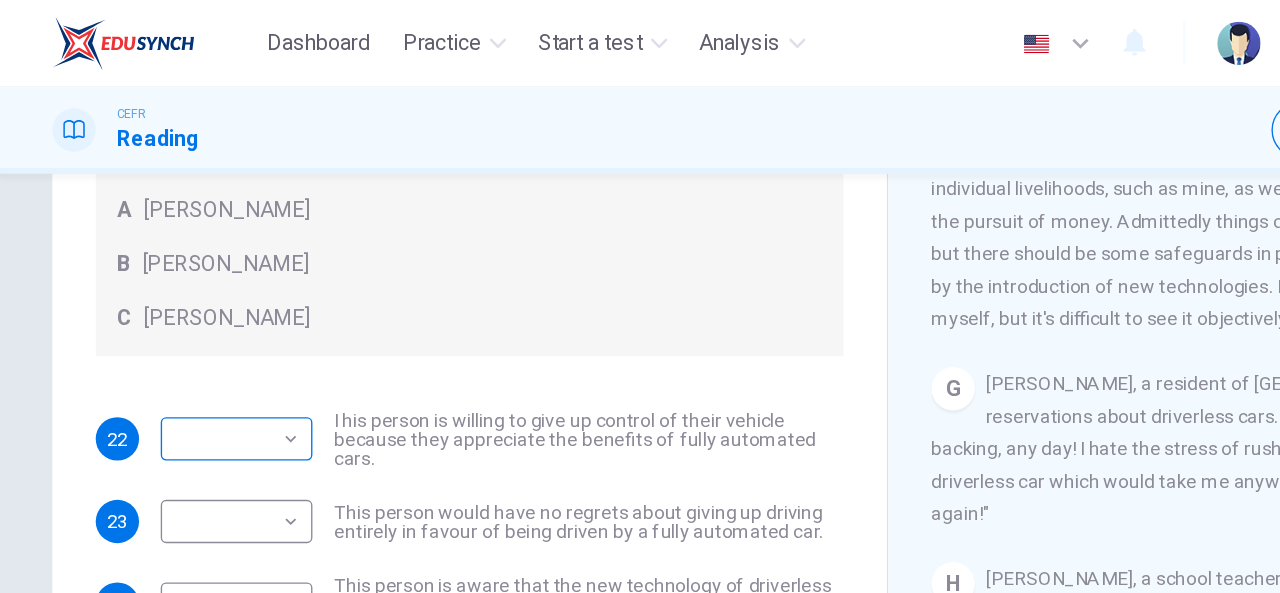 click on "Dashboard Practice Start a test Analysis English en ​ DAYANG ANIS AMALIA BINTI A.AZIS@A.AZIZ CEFR Reading 00:12:11 END SESSION Questions 22 - 26 Look at the following statements, and the list of people. Match each statement to the correct person, A-C. You may use any letter more than once.
A John Reynolds B Susie Greenacre C Jason Steiner 22 ​ ​ I his person is willing to give up control of their vehicle because they appreciate the benefits of fully automated cars. 23 ​ ​ This person would have no regrets about giving up driving entirely in favour of being driven by a fully automated car. 24 ​ ​ This person is aware that the new technology of driverless cars may not provide an adequate substitute for a human driver. 25 ​ ​ This person believes that those affected adversely by new technology should be protected from its effects. 26 ​ ​ This person enjoys driving but only under favourable conditions. Driverless cars CLICK TO ZOOM Click to Zoom A B C D E F G H SKIP SUBMIT
Dashboard" at bounding box center [640, 296] 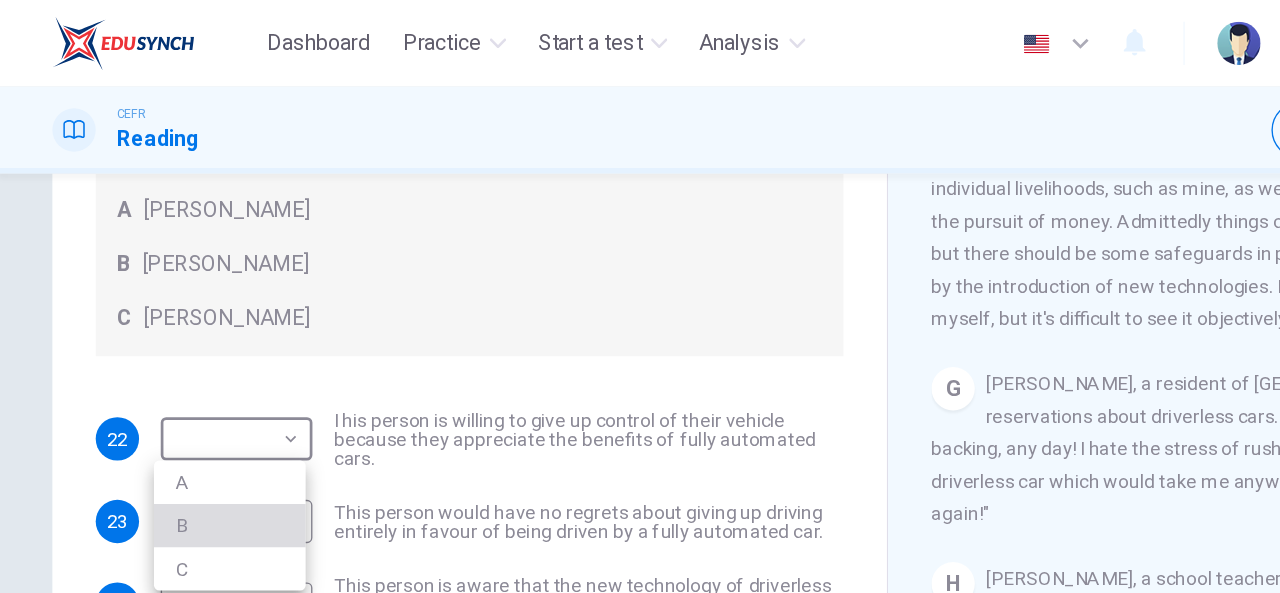 click on "B" at bounding box center (171, 388) 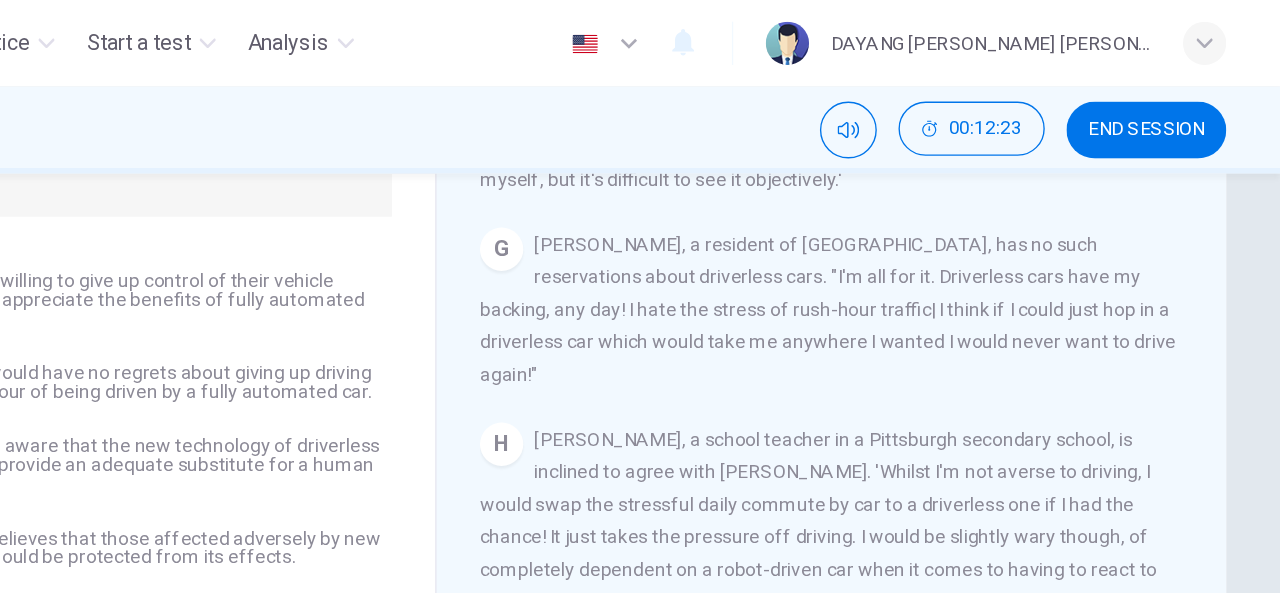 scroll, scrollTop: 390, scrollLeft: 0, axis: vertical 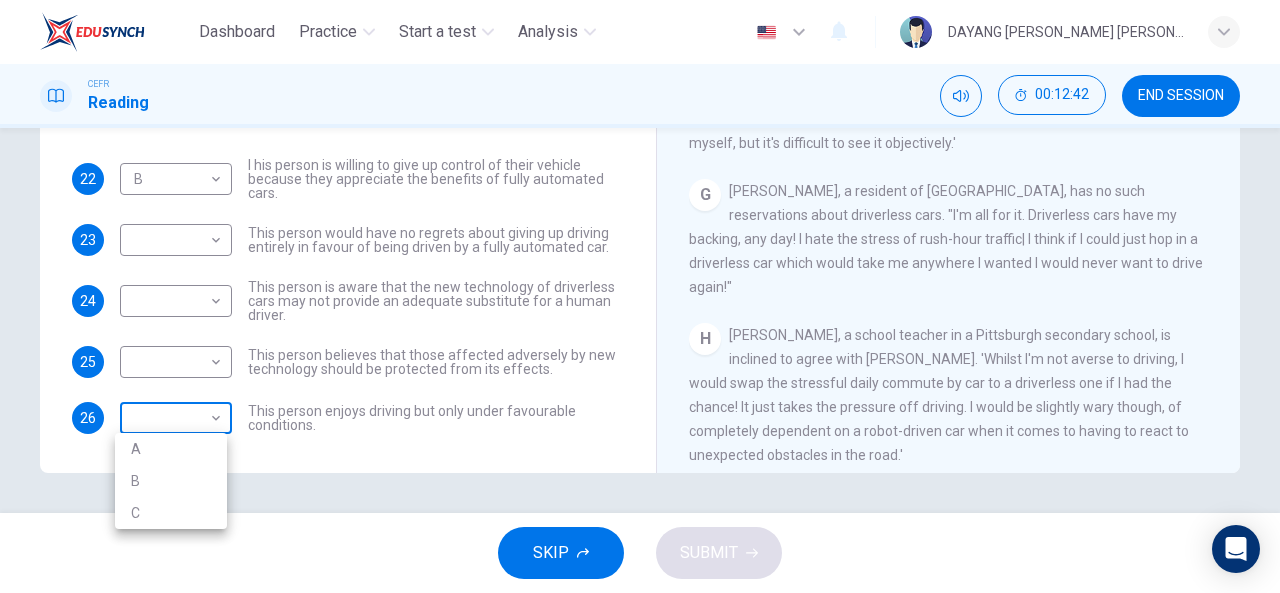 click on "Dashboard Practice Start a test Analysis English en ​ DAYANG ANIS AMALIA BINTI A.AZIS@A.AZIZ CEFR Reading 00:12:42 END SESSION Questions 22 - 26 Look at the following statements, and the list of people. Match each statement to the correct person, A-C. You may use any letter more than once.
A John Reynolds B Susie Greenacre C Jason Steiner 22 B B ​ I his person is willing to give up control of their vehicle because they appreciate the benefits of fully automated cars. 23 ​ ​ This person would have no regrets about giving up driving entirely in favour of being driven by a fully automated car. 24 ​ ​ This person is aware that the new technology of driverless cars may not provide an adequate substitute for a human driver. 25 ​ ​ This person believes that those affected adversely by new technology should be protected from its effects. 26 ​ ​ This person enjoys driving but only under favourable conditions. Driverless cars CLICK TO ZOOM Click to Zoom A B C D E F G H SKIP SUBMIT
Dashboard" at bounding box center [640, 296] 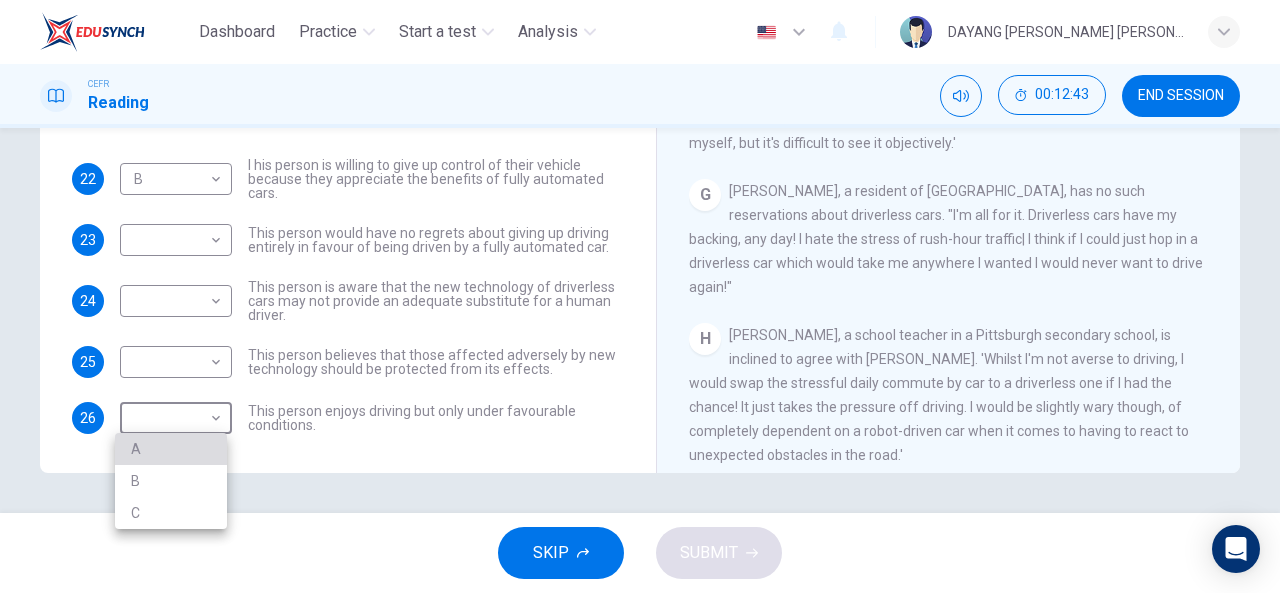 click on "A" at bounding box center (171, 449) 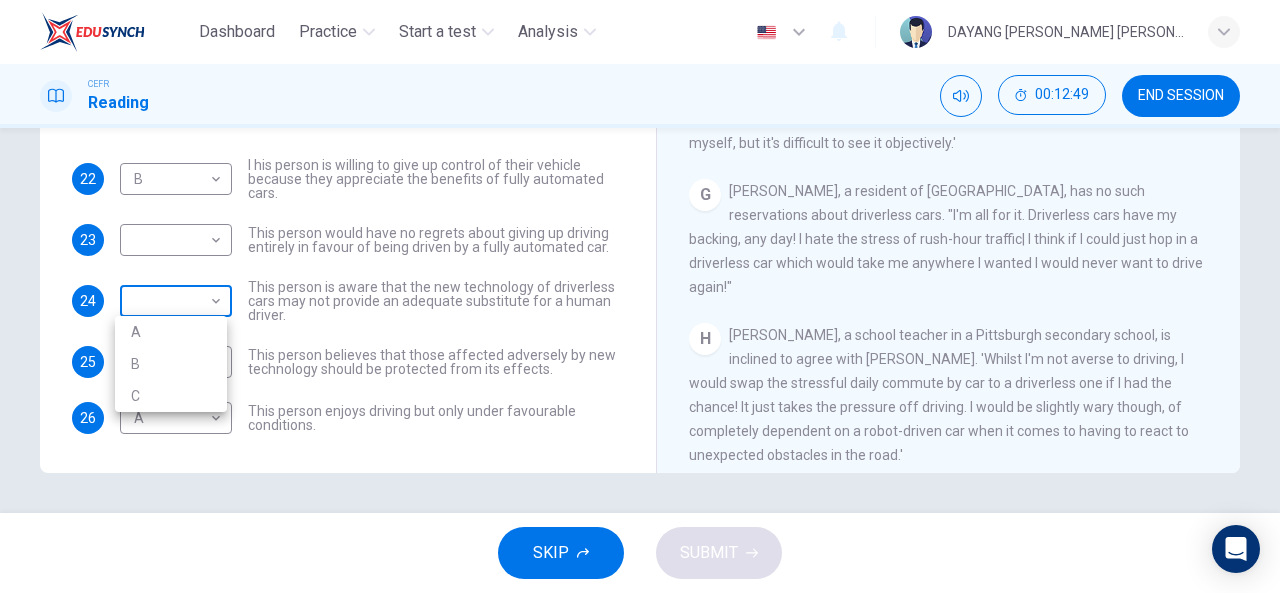 click on "Dashboard Practice Start a test Analysis English en ​ DAYANG ANIS AMALIA BINTI A.AZIS@A.AZIZ CEFR Reading 00:12:49 END SESSION Questions 22 - 26 Look at the following statements, and the list of people. Match each statement to the correct person, A-C. You may use any letter more than once.
A John Reynolds B Susie Greenacre C Jason Steiner 22 B B ​ I his person is willing to give up control of their vehicle because they appreciate the benefits of fully automated cars. 23 ​ ​ This person would have no regrets about giving up driving entirely in favour of being driven by a fully automated car. 24 ​ ​ This person is aware that the new technology of driverless cars may not provide an adequate substitute for a human driver. 25 ​ ​ This person believes that those affected adversely by new technology should be protected from its effects. 26 A A ​ This person enjoys driving but only under favourable conditions. Driverless cars CLICK TO ZOOM Click to Zoom A B C D E F G H SKIP SUBMIT
Dashboard" at bounding box center (640, 296) 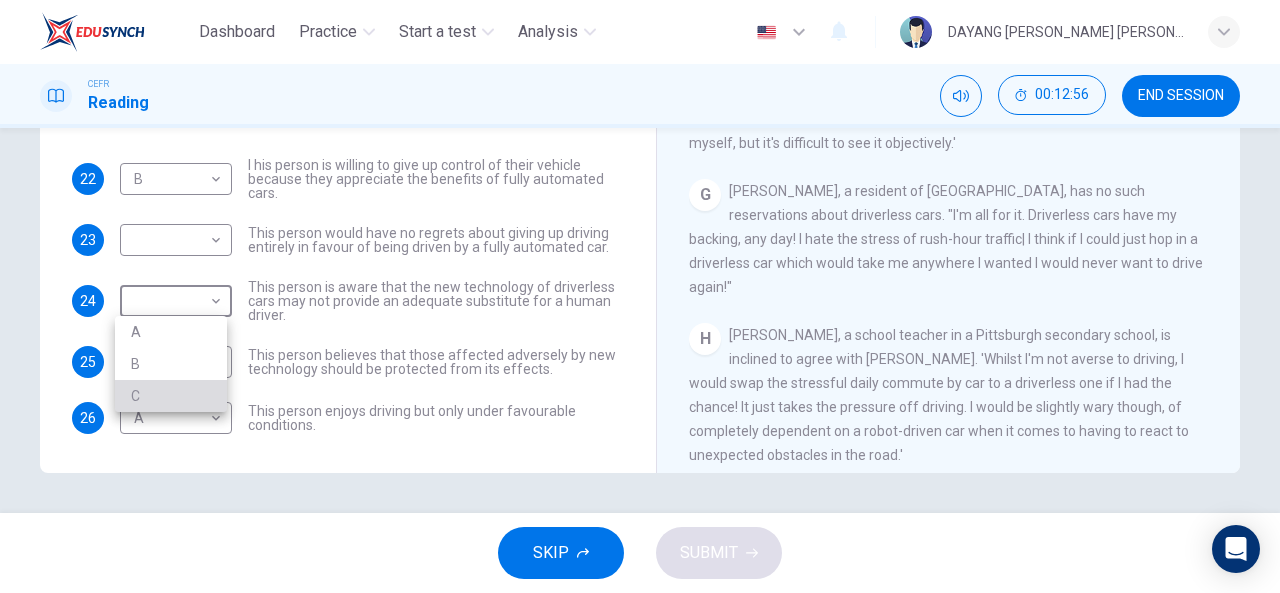 click on "C" at bounding box center (171, 396) 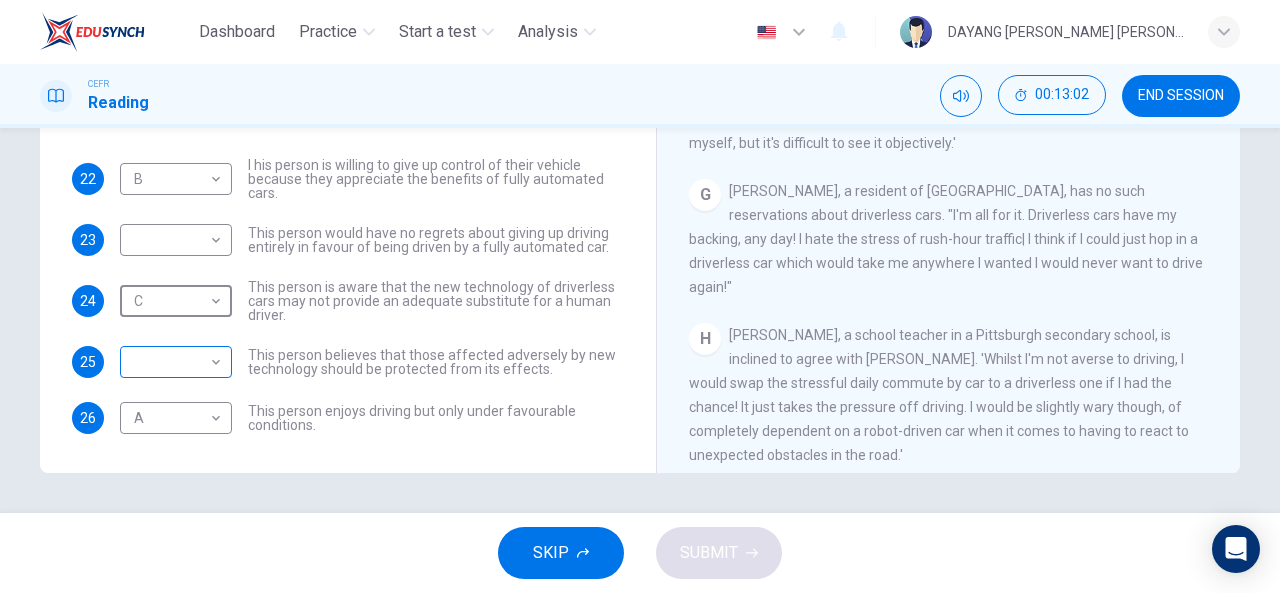 click on "Dashboard Practice Start a test Analysis English en ​ DAYANG ANIS AMALIA BINTI A.AZIS@A.AZIZ CEFR Reading 00:13:02 END SESSION Questions 22 - 26 Look at the following statements, and the list of people. Match each statement to the correct person, A-C. You may use any letter more than once.
A John Reynolds B Susie Greenacre C Jason Steiner 22 B B ​ I his person is willing to give up control of their vehicle because they appreciate the benefits of fully automated cars. 23 ​ ​ This person would have no regrets about giving up driving entirely in favour of being driven by a fully automated car. 24 C C ​ This person is aware that the new technology of driverless cars may not provide an adequate substitute for a human driver. 25 ​ ​ This person believes that those affected adversely by new technology should be protected from its effects. 26 A A ​ This person enjoys driving but only under favourable conditions. Driverless cars CLICK TO ZOOM Click to Zoom A B C D E F G H SKIP SUBMIT
Dashboard" at bounding box center [640, 296] 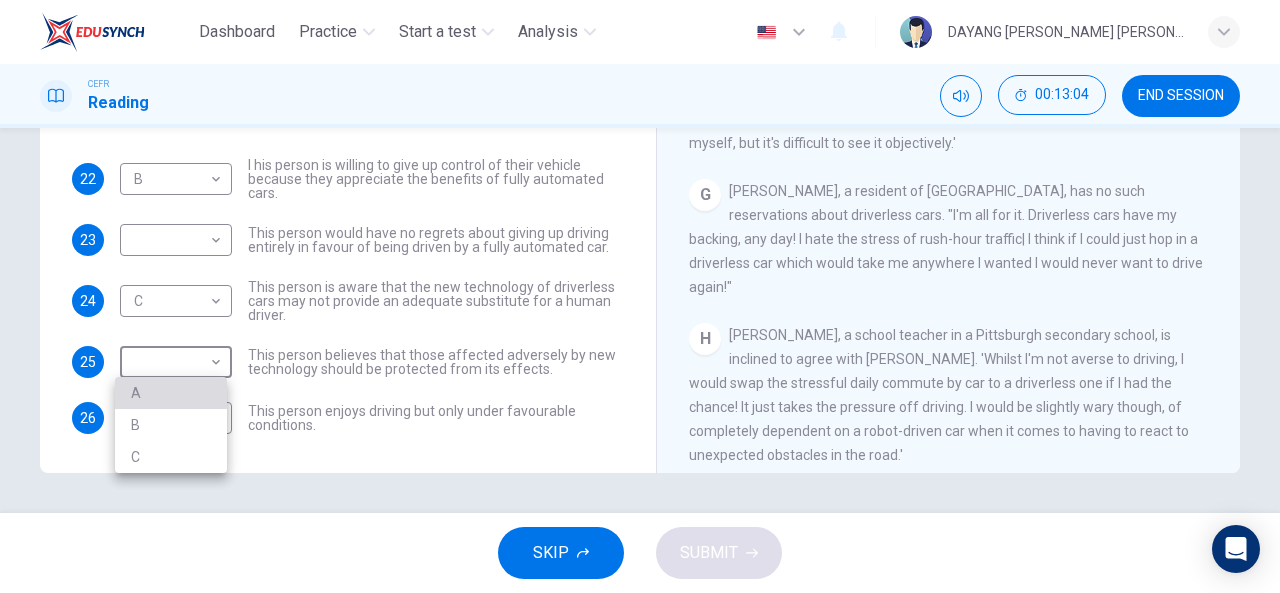 click on "A" at bounding box center [171, 393] 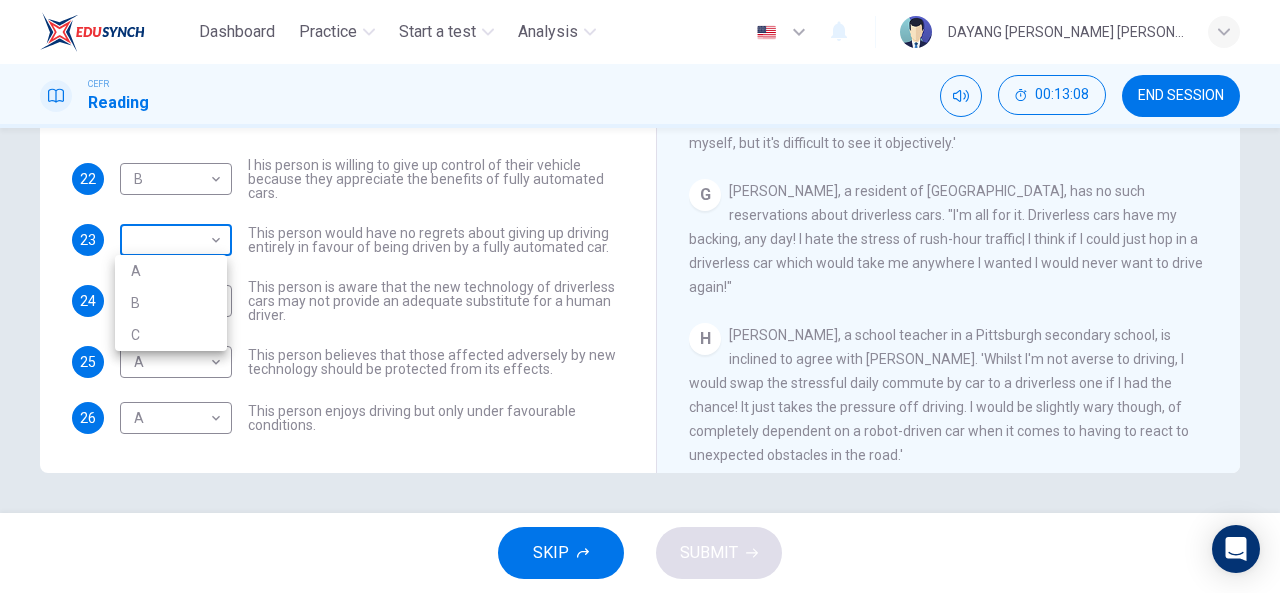 click on "Dashboard Practice Start a test Analysis English en ​ DAYANG ANIS AMALIA BINTI A.AZIS@A.AZIZ CEFR Reading 00:13:08 END SESSION Questions 22 - 26 Look at the following statements, and the list of people. Match each statement to the correct person, A-C. You may use any letter more than once.
A John Reynolds B Susie Greenacre C Jason Steiner 22 B B ​ I his person is willing to give up control of their vehicle because they appreciate the benefits of fully automated cars. 23 ​ ​ This person would have no regrets about giving up driving entirely in favour of being driven by a fully automated car. 24 C C ​ This person is aware that the new technology of driverless cars may not provide an adequate substitute for a human driver. 25 A A ​ This person believes that those affected adversely by new technology should be protected from its effects. 26 A A ​ This person enjoys driving but only under favourable conditions. Driverless cars CLICK TO ZOOM Click to Zoom A B C D E F G H SKIP SUBMIT
Dashboard" at bounding box center [640, 296] 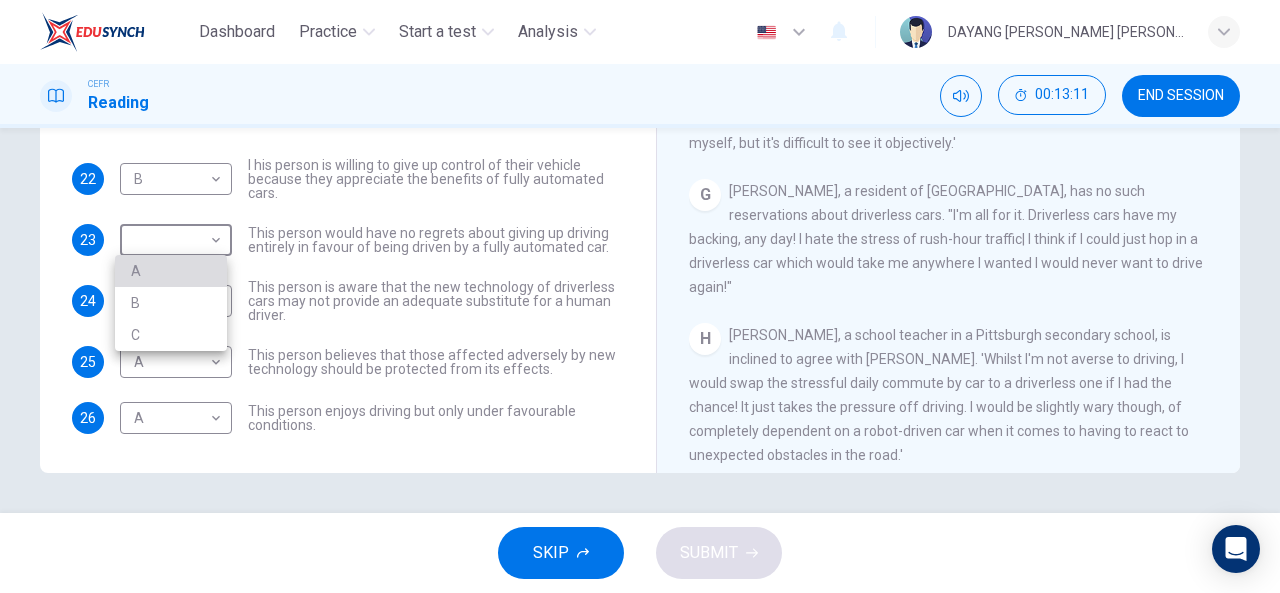 click on "A" at bounding box center [171, 271] 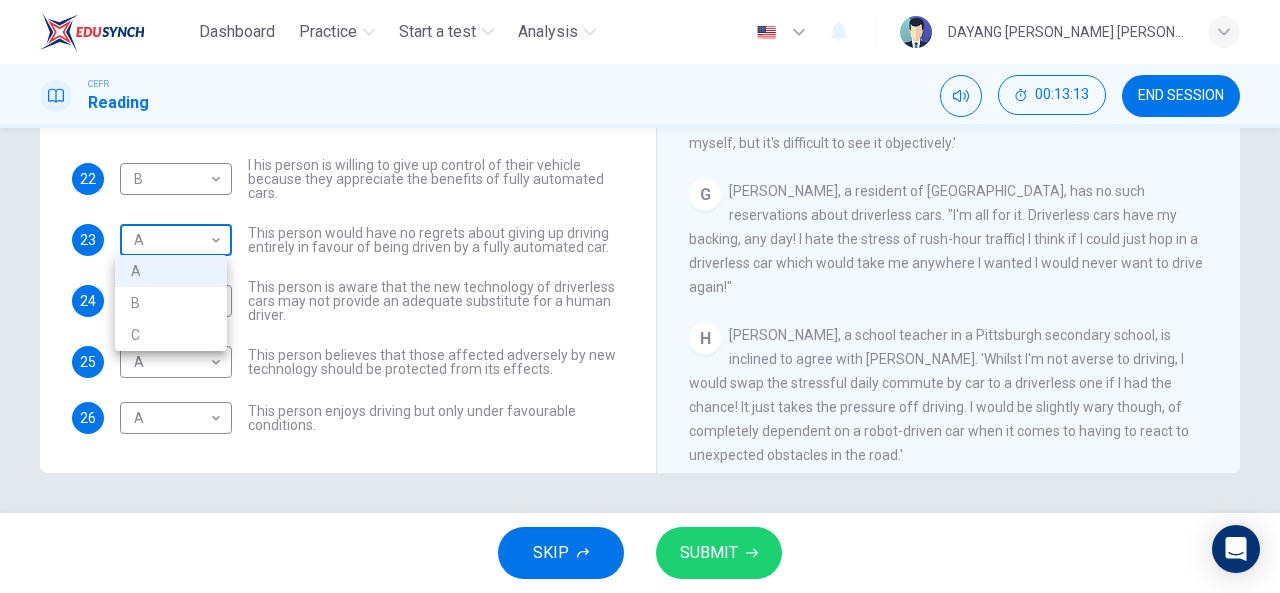click on "Dashboard Practice Start a test Analysis English en ​ DAYANG ANIS AMALIA BINTI A.AZIS@A.AZIZ CEFR Reading 00:13:13 END SESSION Questions 22 - 26 Look at the following statements, and the list of people. Match each statement to the correct person, A-C. You may use any letter more than once.
A John Reynolds B Susie Greenacre C Jason Steiner 22 B B ​ I his person is willing to give up control of their vehicle because they appreciate the benefits of fully automated cars. 23 A A ​ This person would have no regrets about giving up driving entirely in favour of being driven by a fully automated car. 24 C C ​ This person is aware that the new technology of driverless cars may not provide an adequate substitute for a human driver. 25 A A ​ This person believes that those affected adversely by new technology should be protected from its effects. 26 A A ​ This person enjoys driving but only under favourable conditions. Driverless cars CLICK TO ZOOM Click to Zoom A B C D E F G H SKIP SUBMIT
Dashboard" at bounding box center [640, 296] 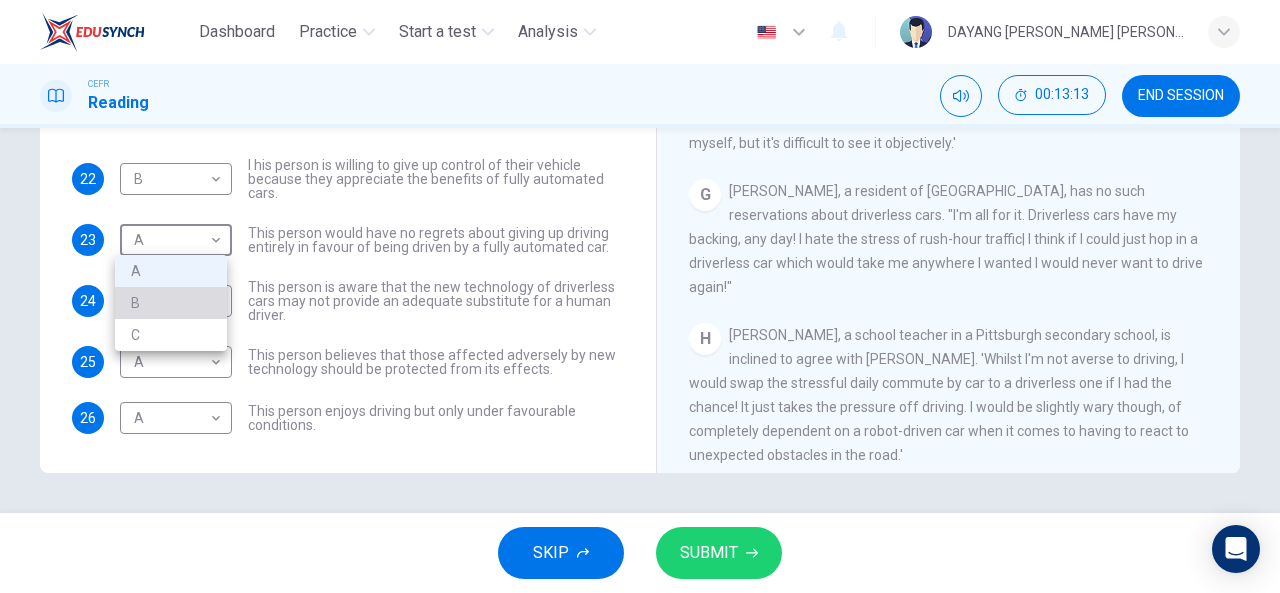 click on "B" at bounding box center [171, 303] 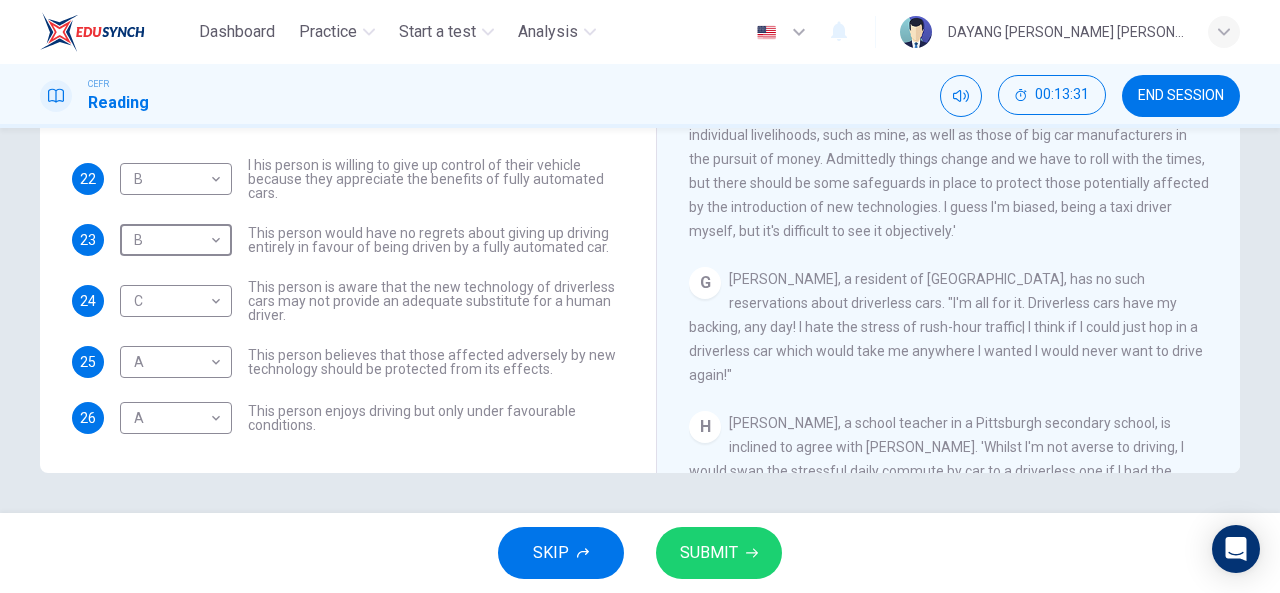 scroll, scrollTop: 1334, scrollLeft: 0, axis: vertical 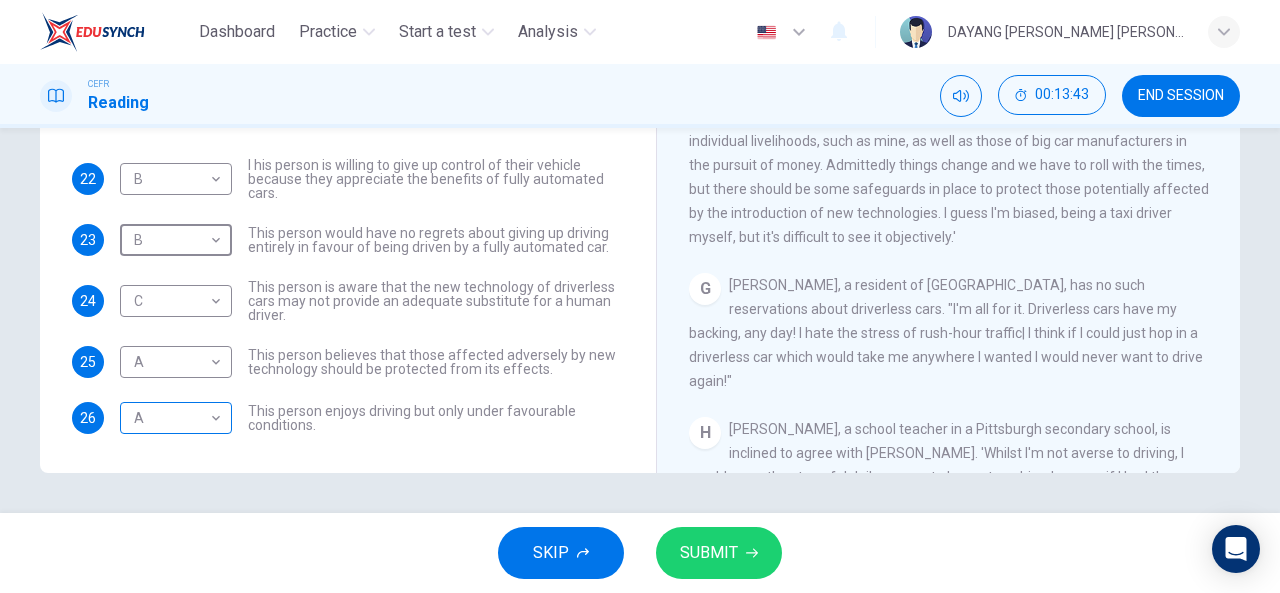 click on "Dashboard Practice Start a test Analysis English en ​ DAYANG ANIS AMALIA BINTI A.AZIS@A.AZIZ CEFR Reading 00:13:43 END SESSION Questions 22 - 26 Look at the following statements, and the list of people. Match each statement to the correct person, A-C. You may use any letter more than once.
A John Reynolds B Susie Greenacre C Jason Steiner 22 B B ​ I his person is willing to give up control of their vehicle because they appreciate the benefits of fully automated cars. 23 B B ​ This person would have no regrets about giving up driving entirely in favour of being driven by a fully automated car. 24 C C ​ This person is aware that the new technology of driverless cars may not provide an adequate substitute for a human driver. 25 A A ​ This person believes that those affected adversely by new technology should be protected from its effects. 26 A A ​ This person enjoys driving but only under favourable conditions. Driverless cars CLICK TO ZOOM Click to Zoom A B C D E F G H SKIP SUBMIT
Dashboard" at bounding box center (640, 296) 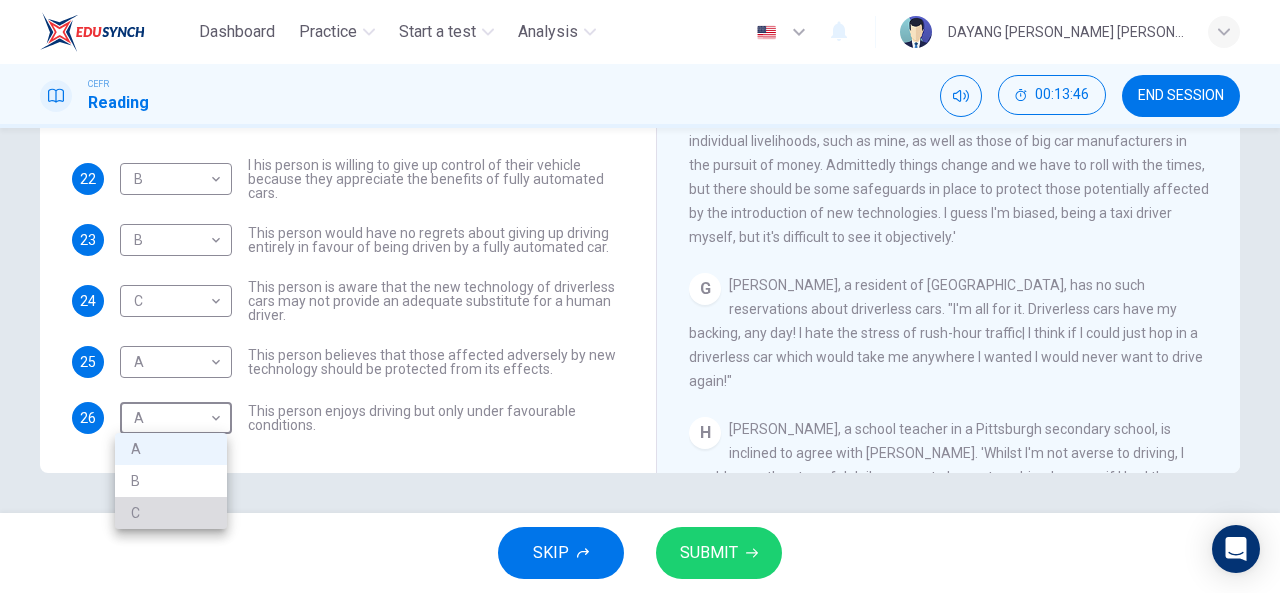 click on "C" at bounding box center [171, 513] 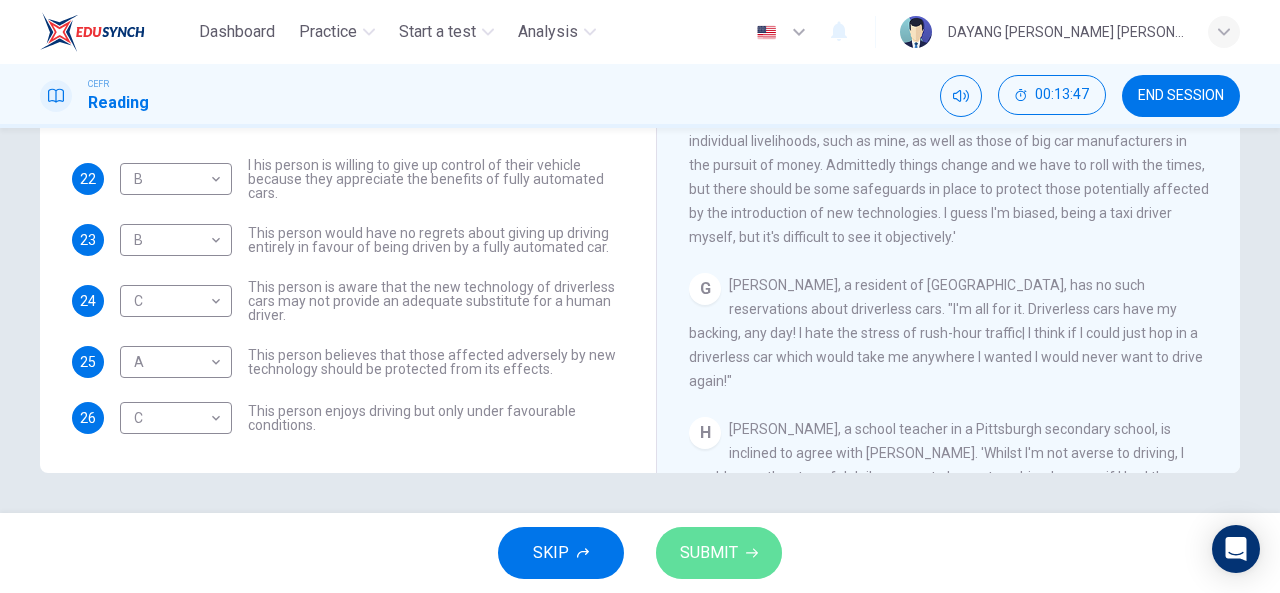 click on "SUBMIT" at bounding box center [719, 553] 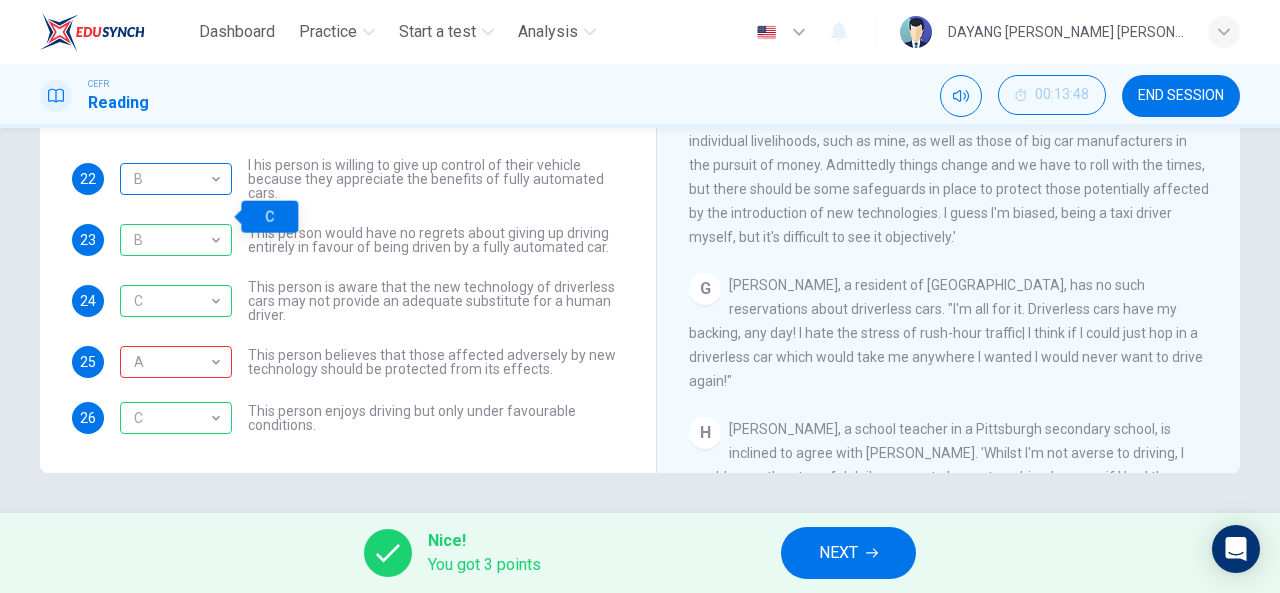 scroll, scrollTop: 0, scrollLeft: 0, axis: both 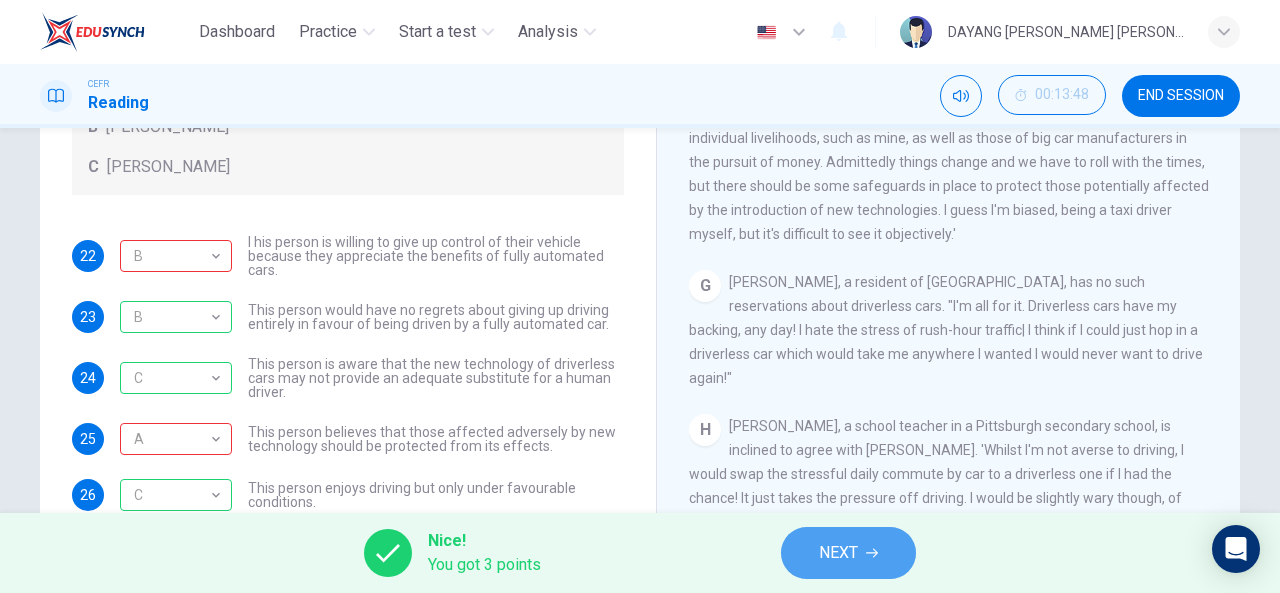 click on "NEXT" at bounding box center [848, 553] 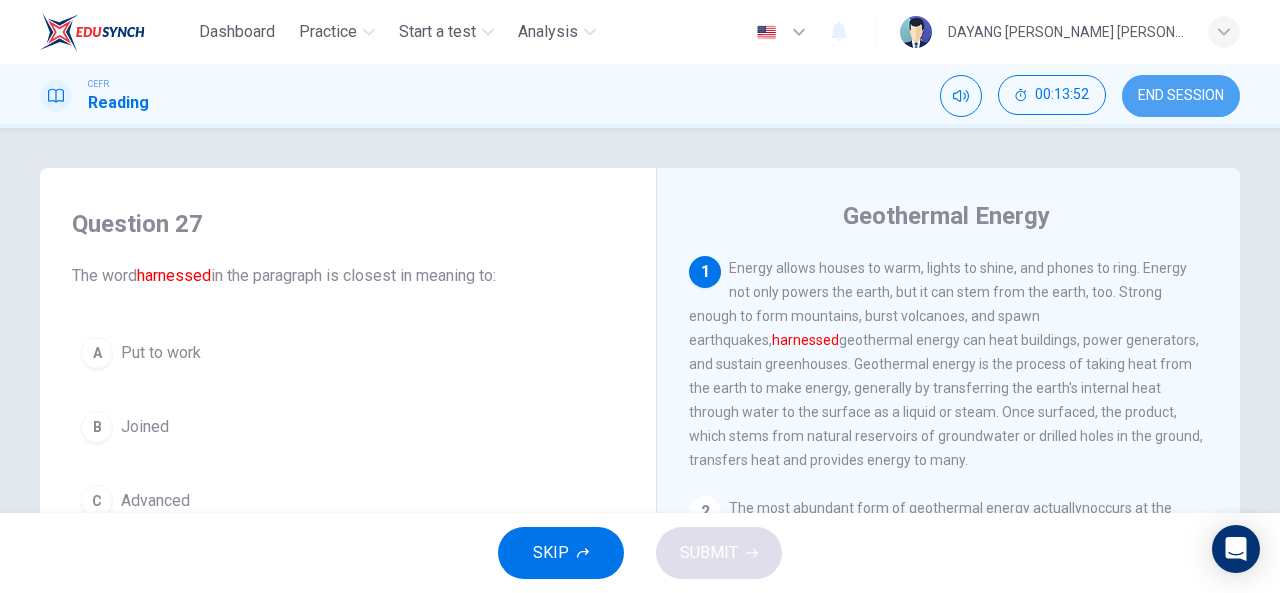 click on "END SESSION" at bounding box center [1181, 96] 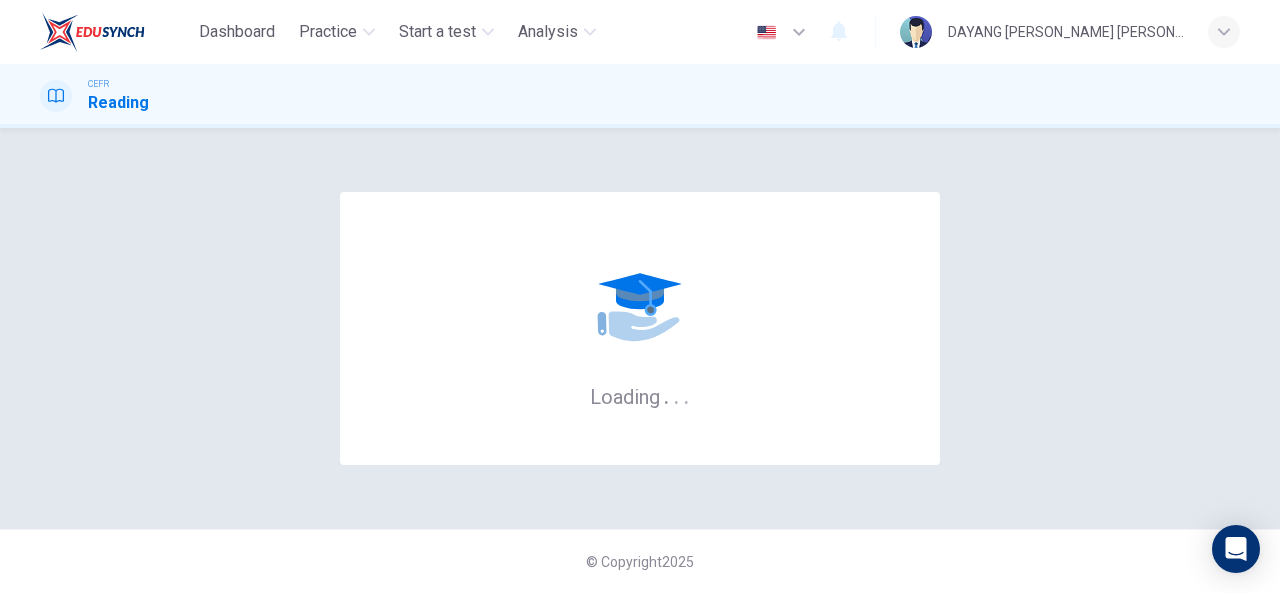 scroll, scrollTop: 0, scrollLeft: 0, axis: both 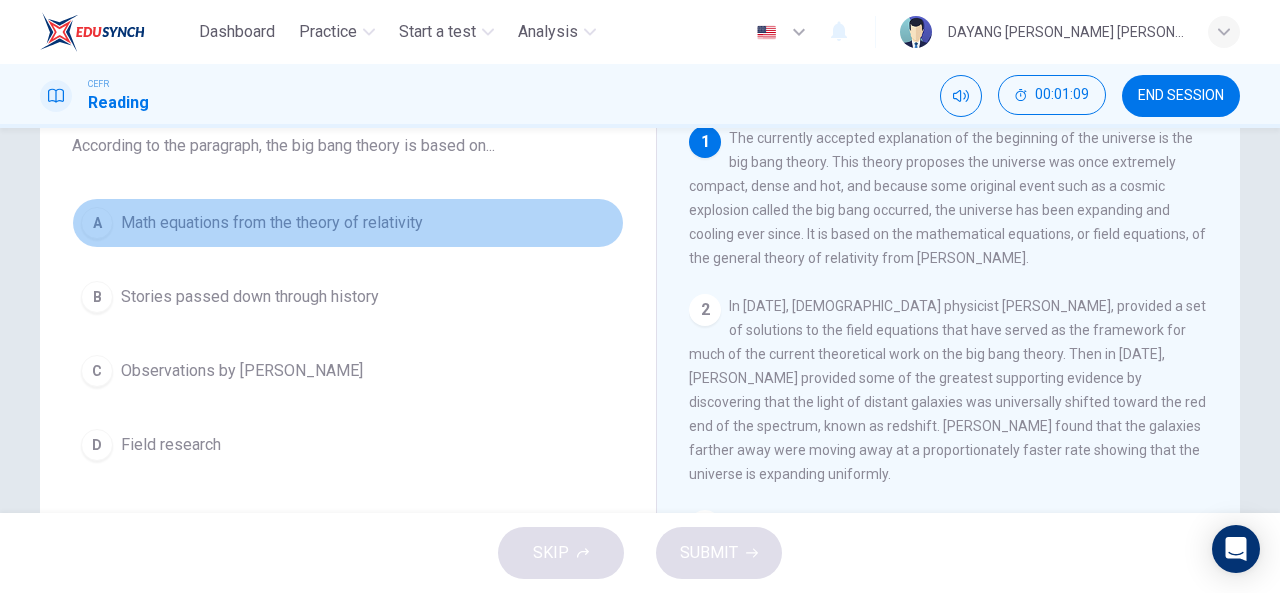 click on "Math equations from the theory of relativity" at bounding box center [272, 223] 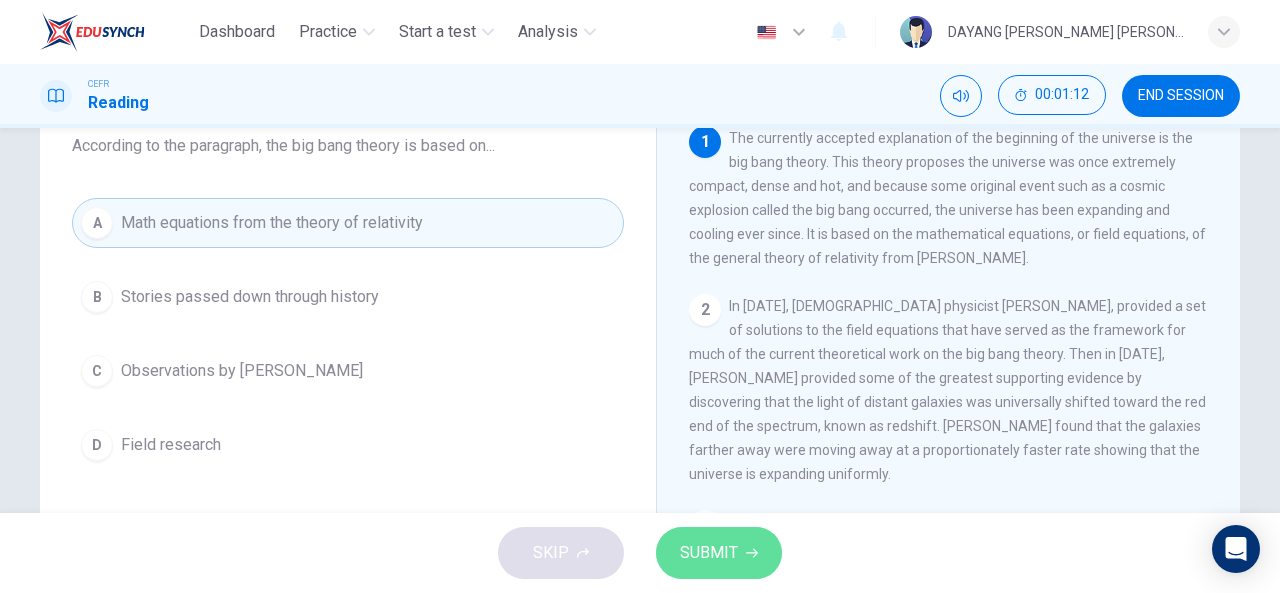 click on "SUBMIT" at bounding box center [709, 553] 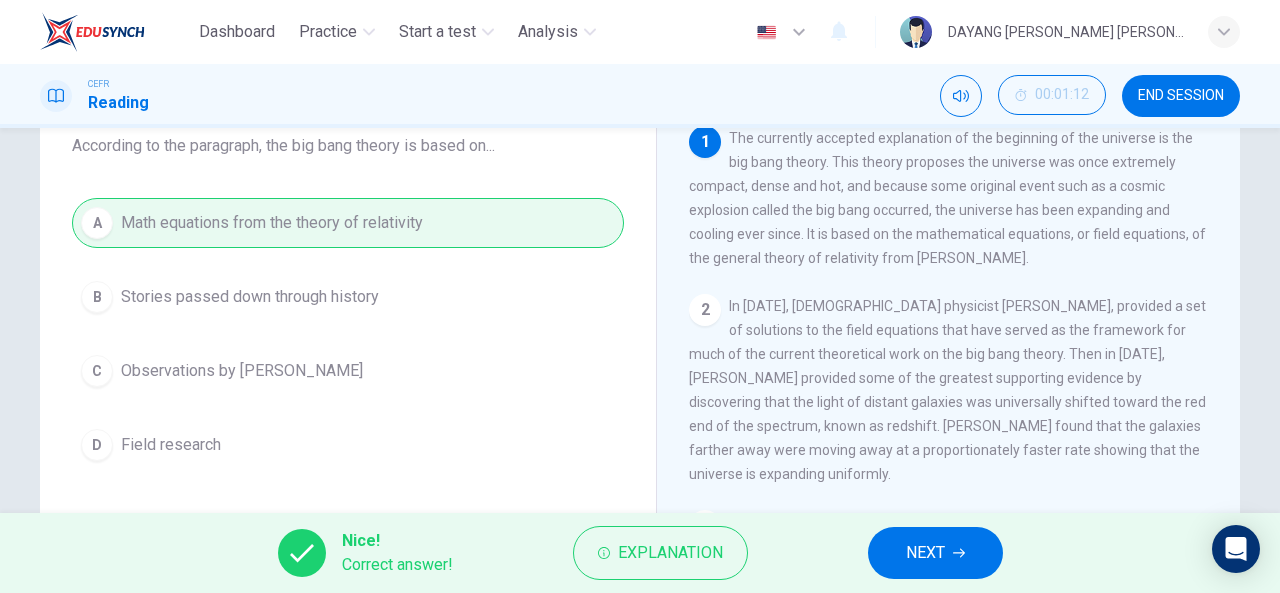 click on "NEXT" at bounding box center [925, 553] 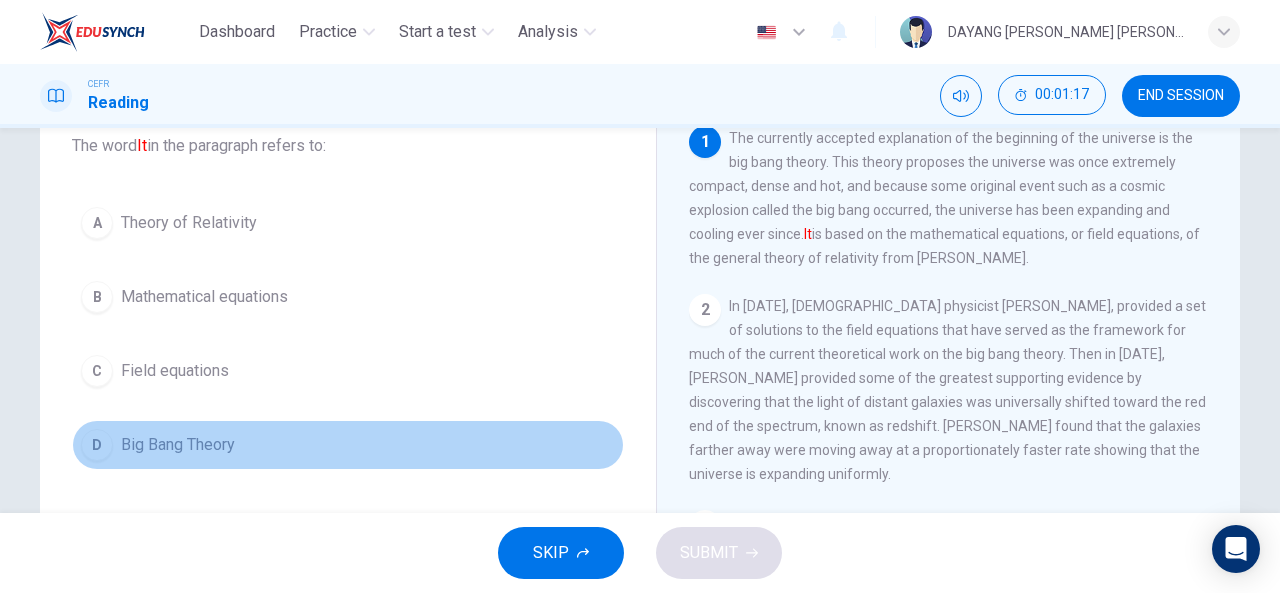 click on "Big Bang Theory" at bounding box center (178, 445) 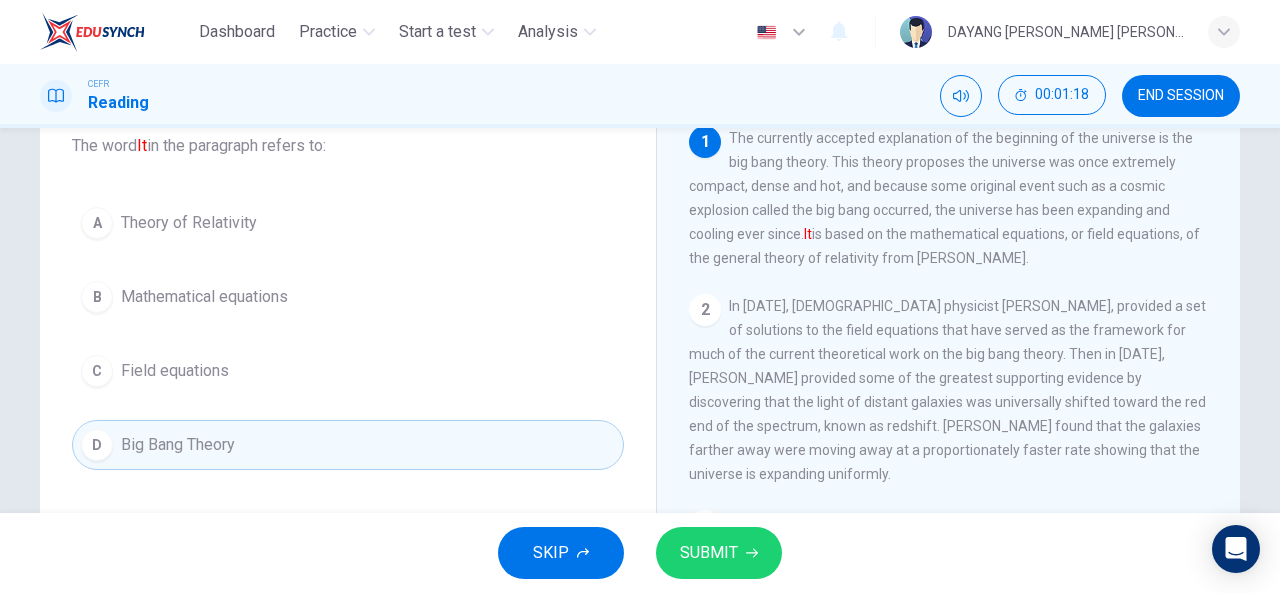 click on "SUBMIT" at bounding box center (709, 553) 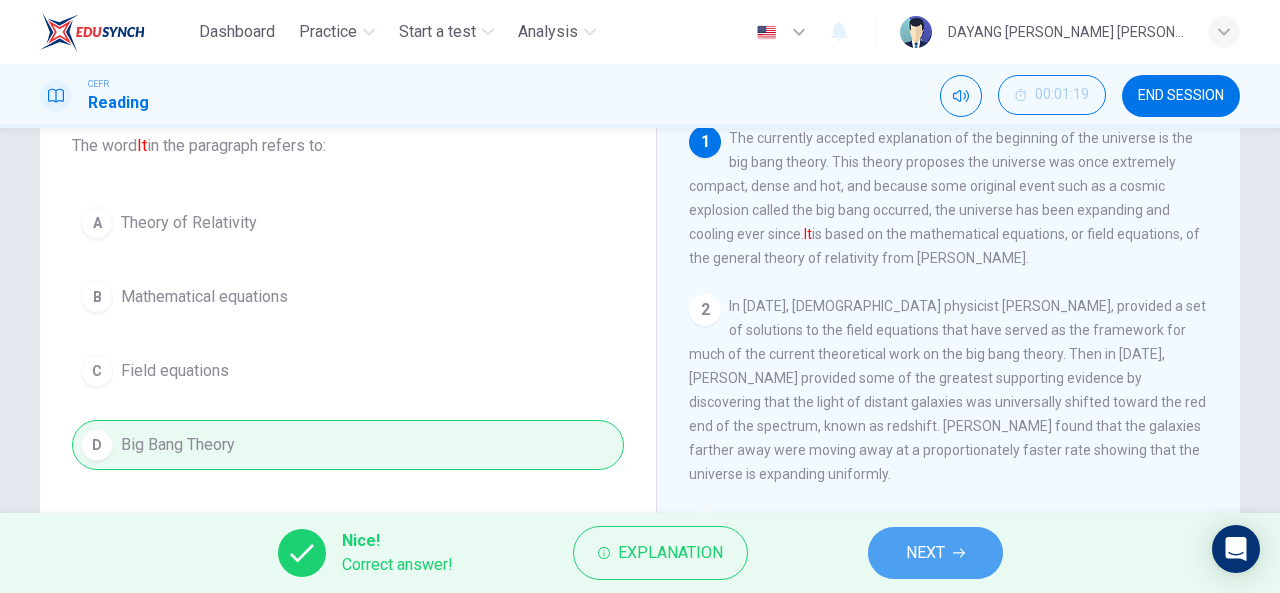 click on "NEXT" at bounding box center (925, 553) 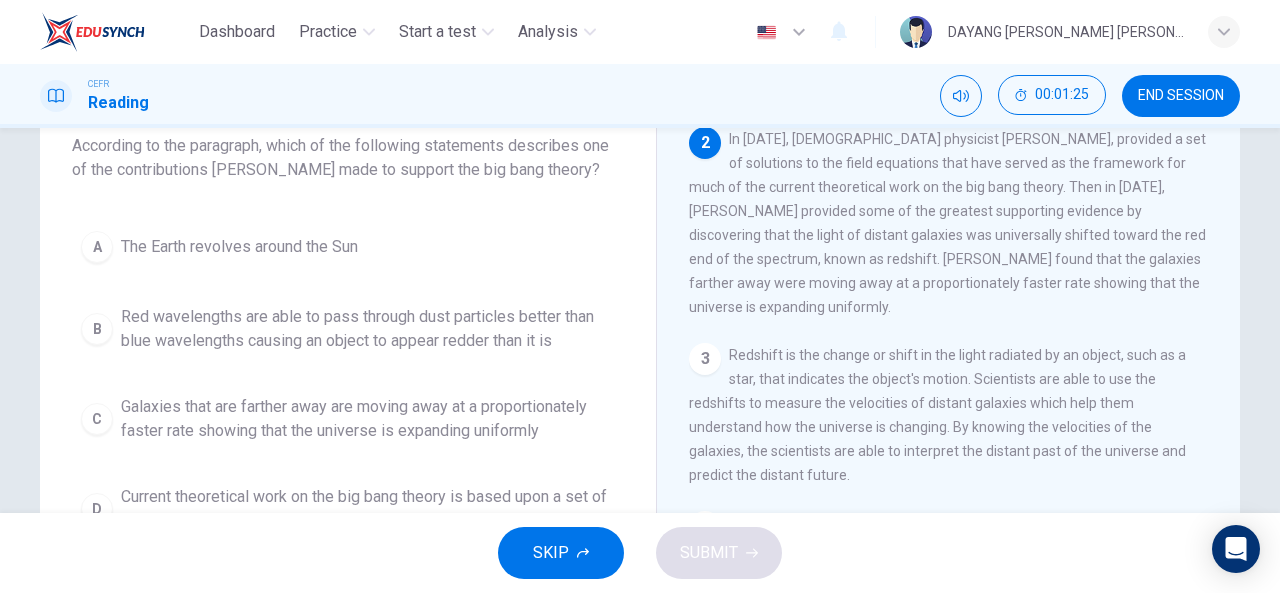 scroll, scrollTop: 166, scrollLeft: 0, axis: vertical 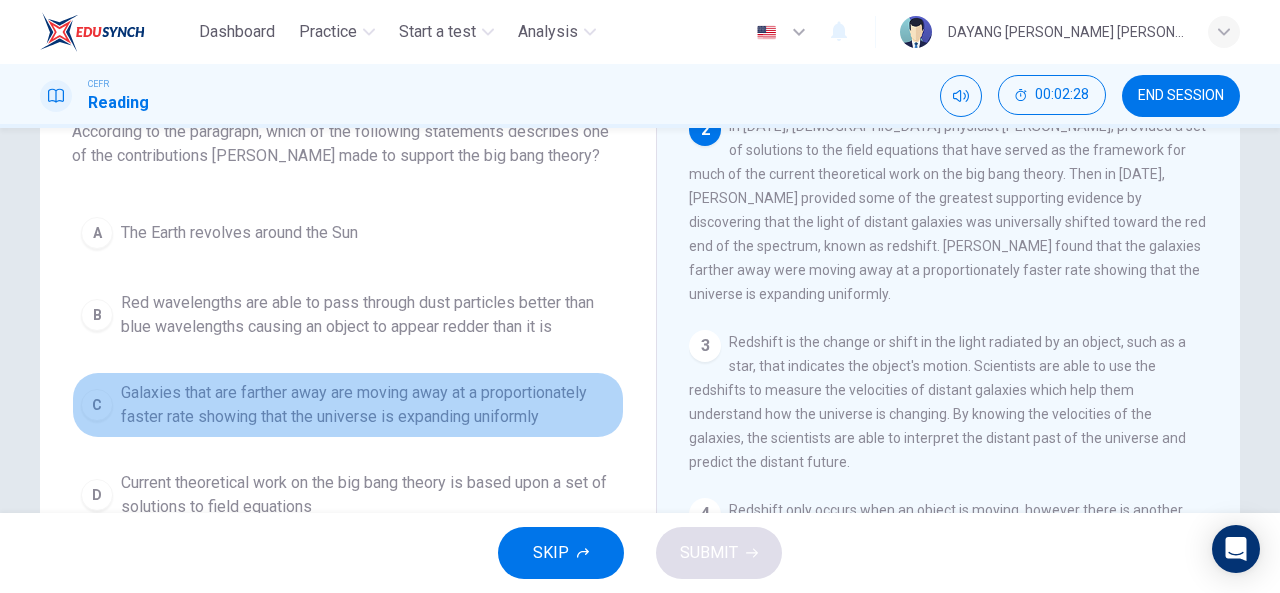 click on "Galaxies that are farther away are moving away at a proportionately faster rate showing that the universe is expanding uniformly" at bounding box center [368, 405] 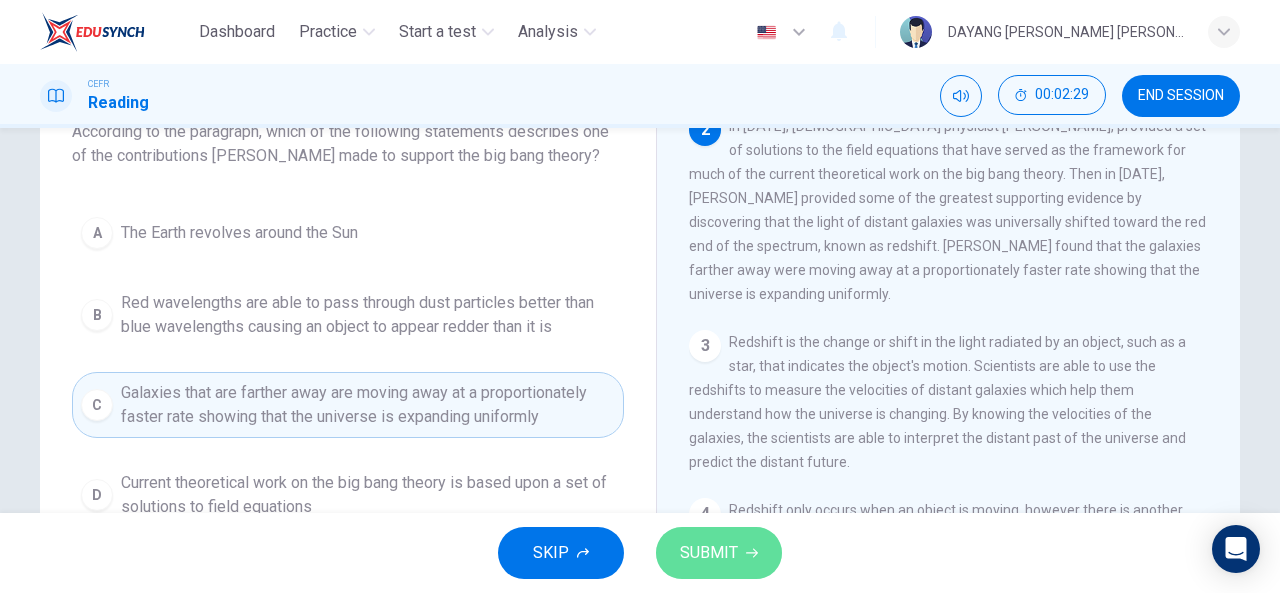 click on "SUBMIT" at bounding box center (719, 553) 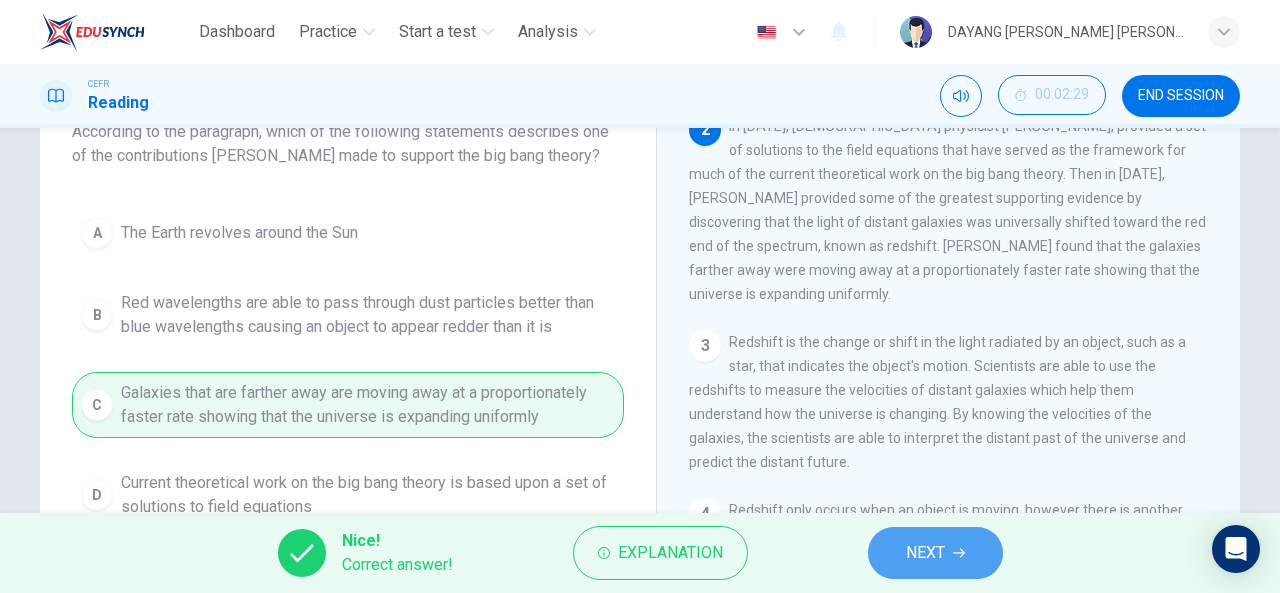click 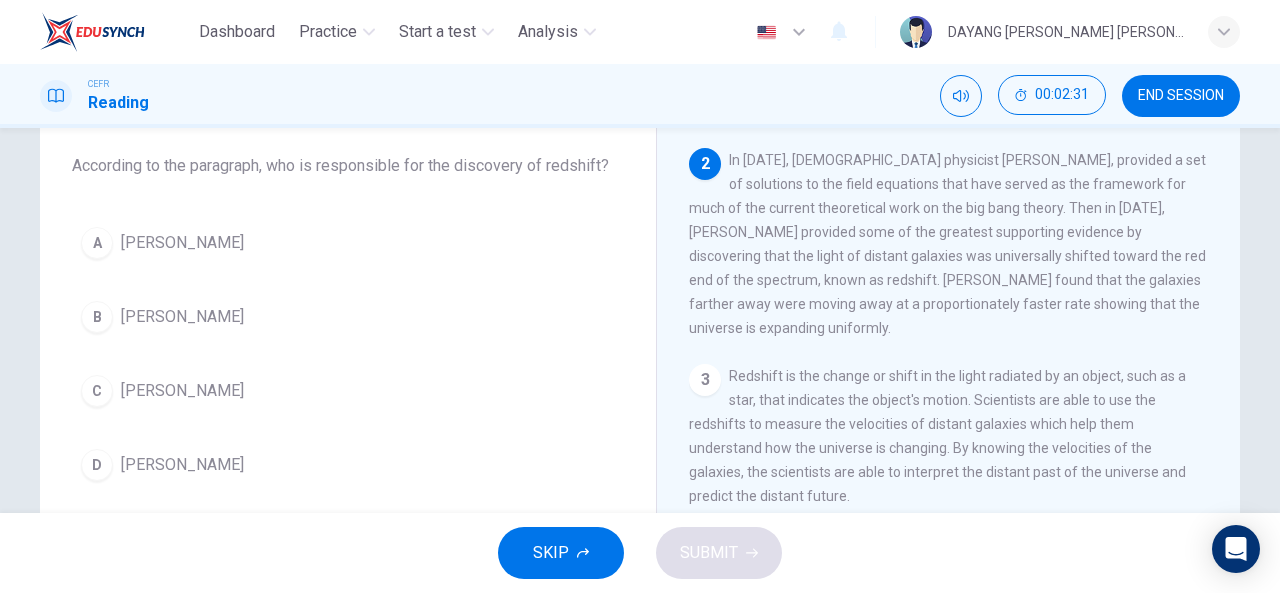 scroll, scrollTop: 108, scrollLeft: 0, axis: vertical 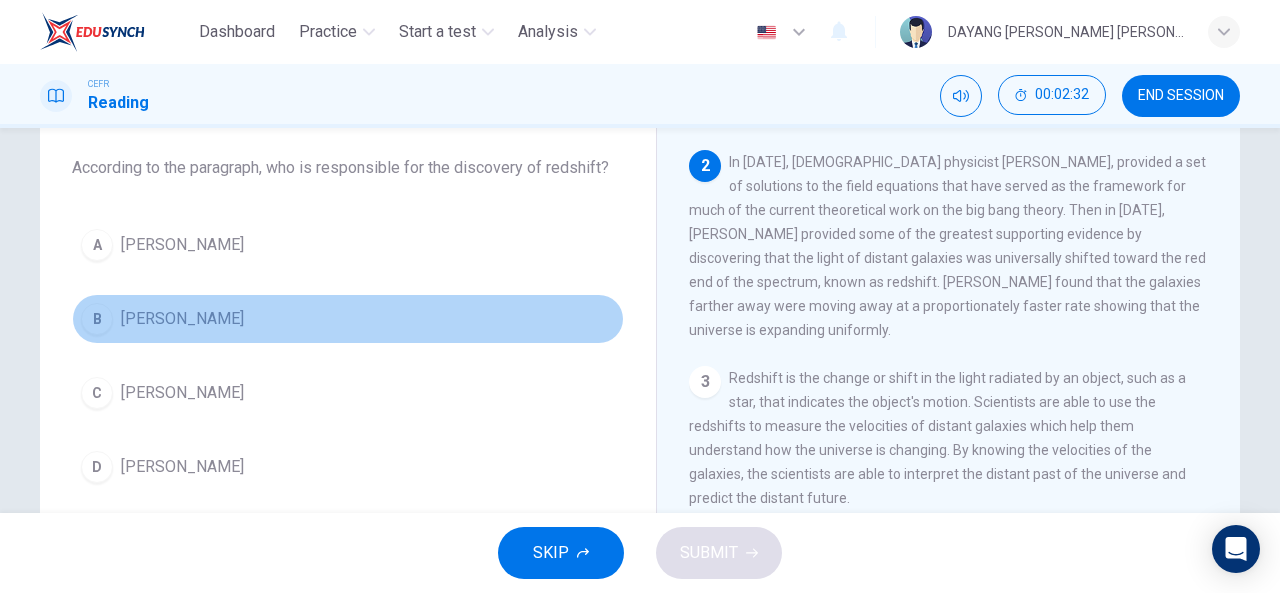 click on "Edwinn Hubble" at bounding box center [182, 319] 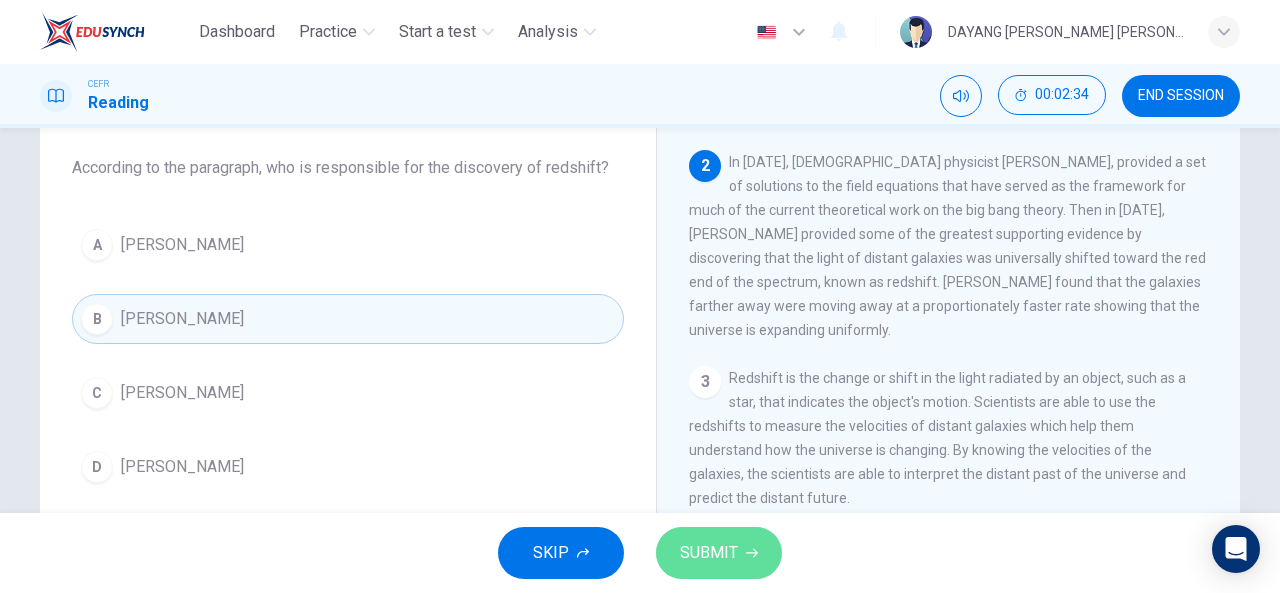 click on "SUBMIT" at bounding box center (709, 553) 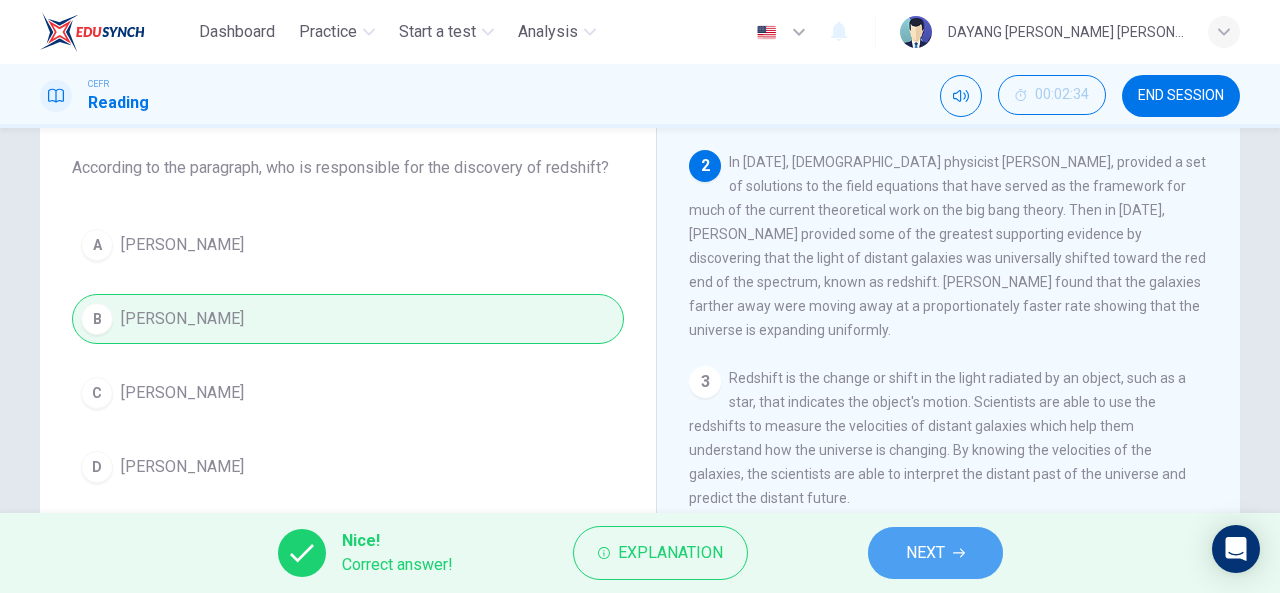 click on "NEXT" at bounding box center [925, 553] 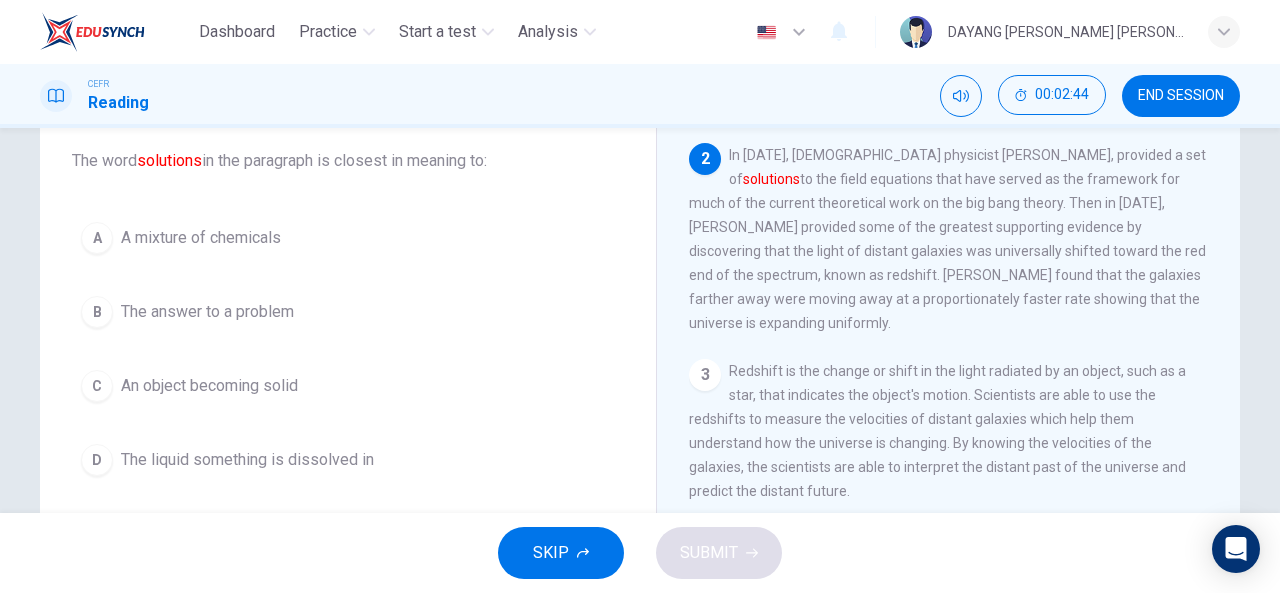 scroll, scrollTop: 108, scrollLeft: 0, axis: vertical 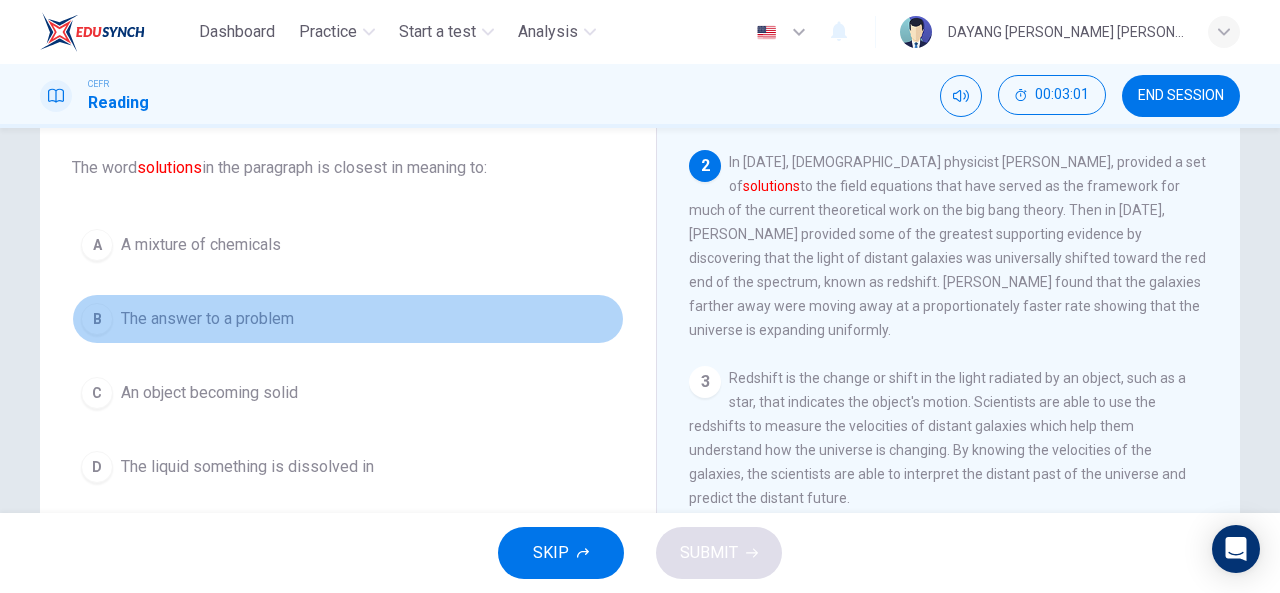 click on "The answer to a problem" at bounding box center [207, 319] 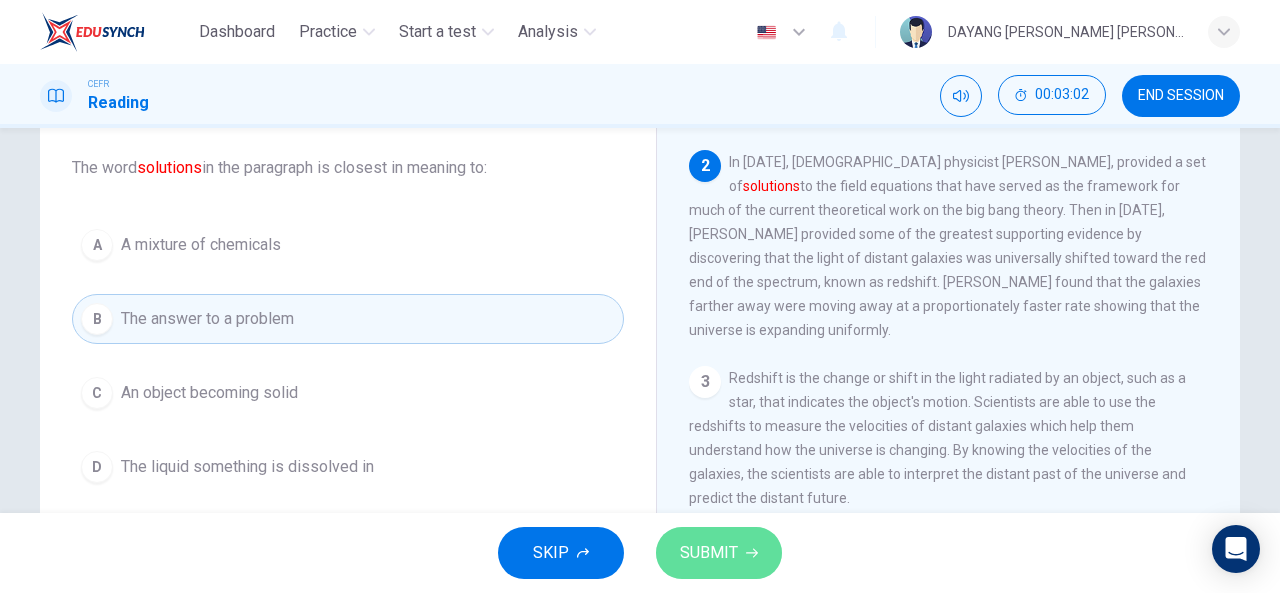 click on "SUBMIT" at bounding box center [719, 553] 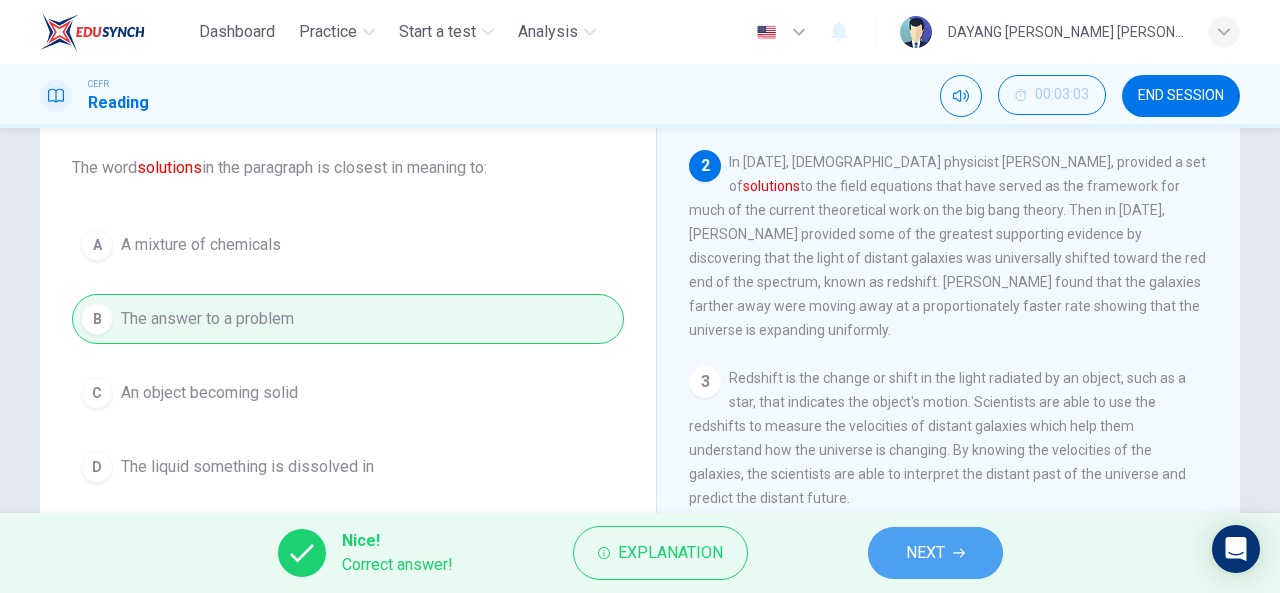 click on "NEXT" at bounding box center (935, 553) 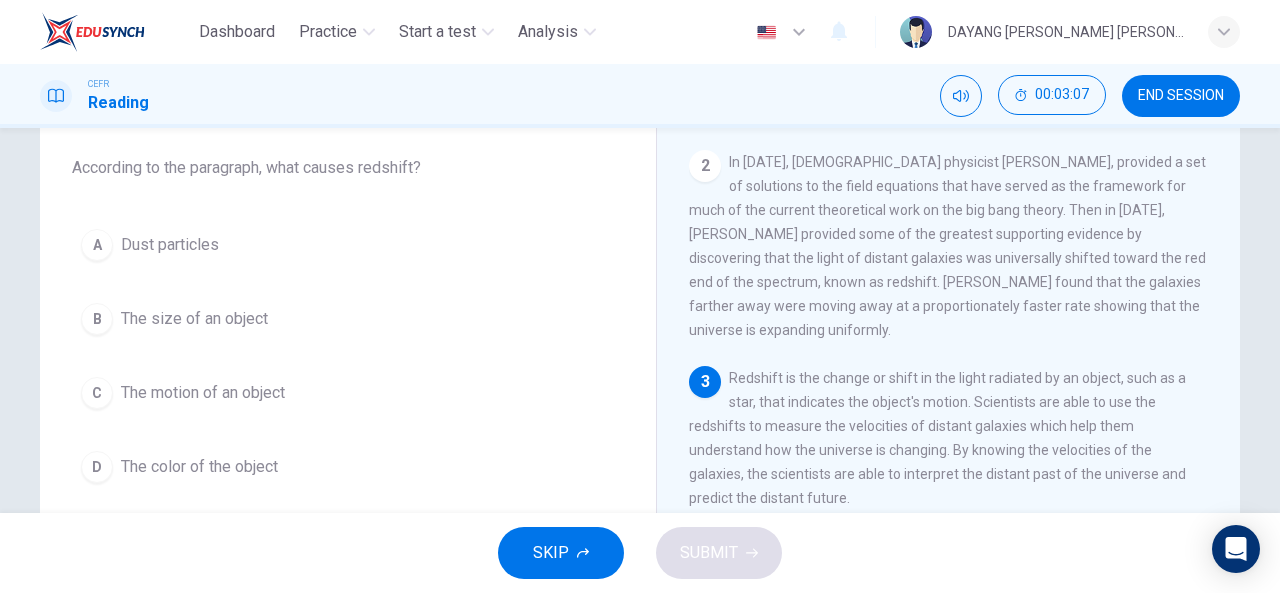 scroll, scrollTop: 118, scrollLeft: 0, axis: vertical 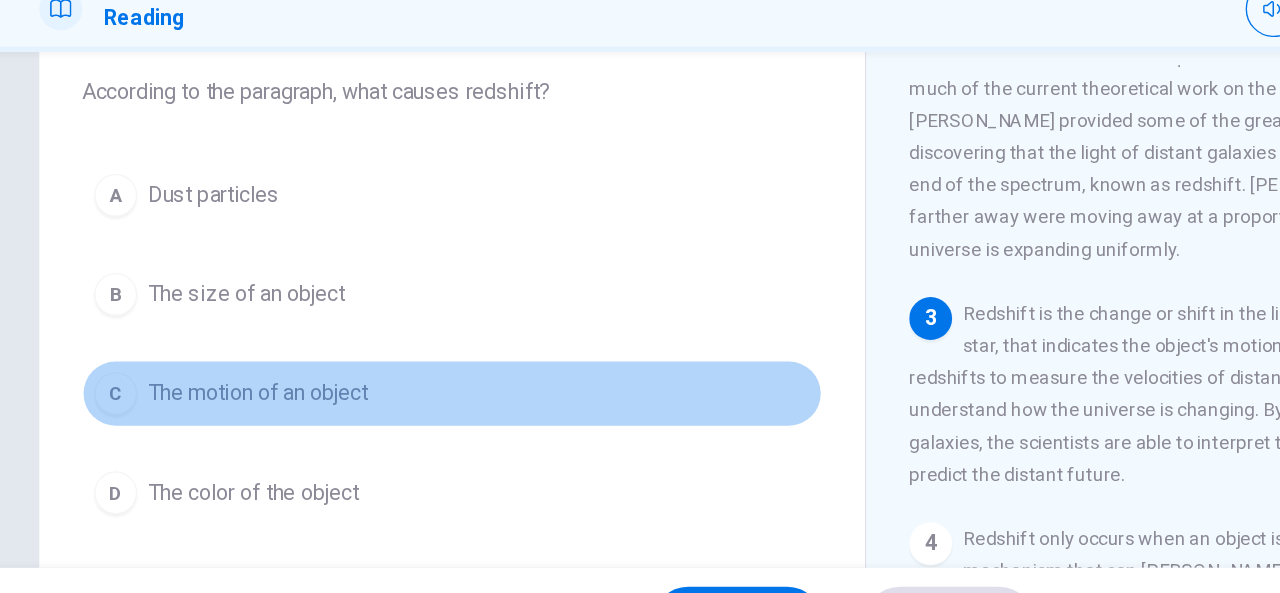 click on "The motion of an object" at bounding box center [203, 383] 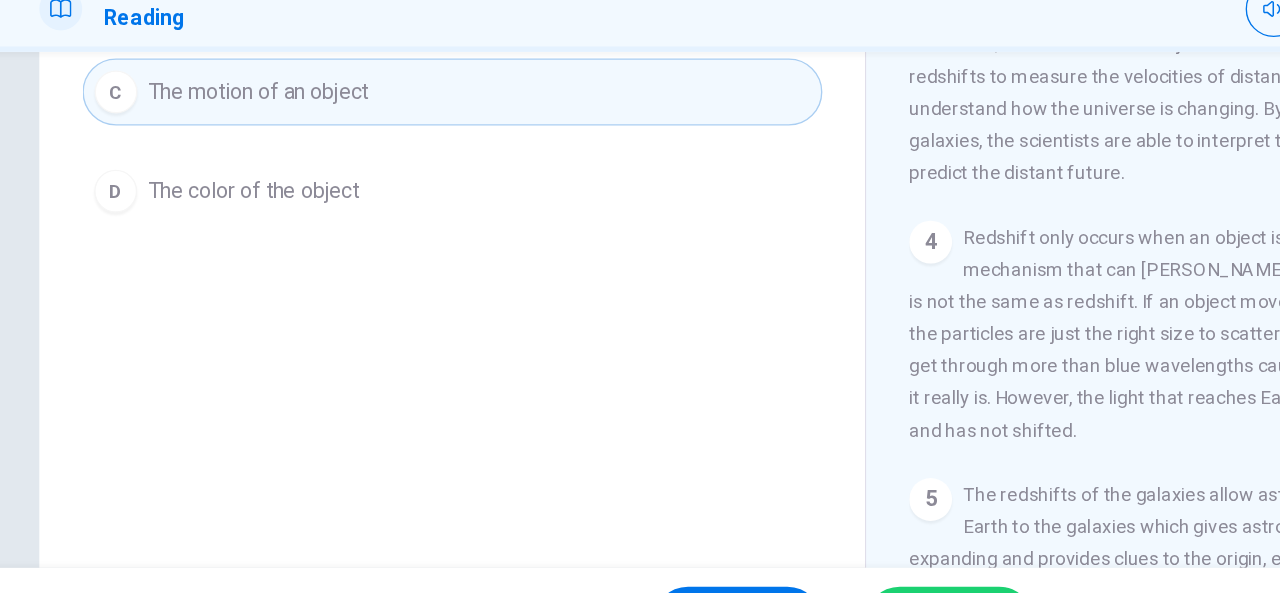 scroll, scrollTop: 390, scrollLeft: 0, axis: vertical 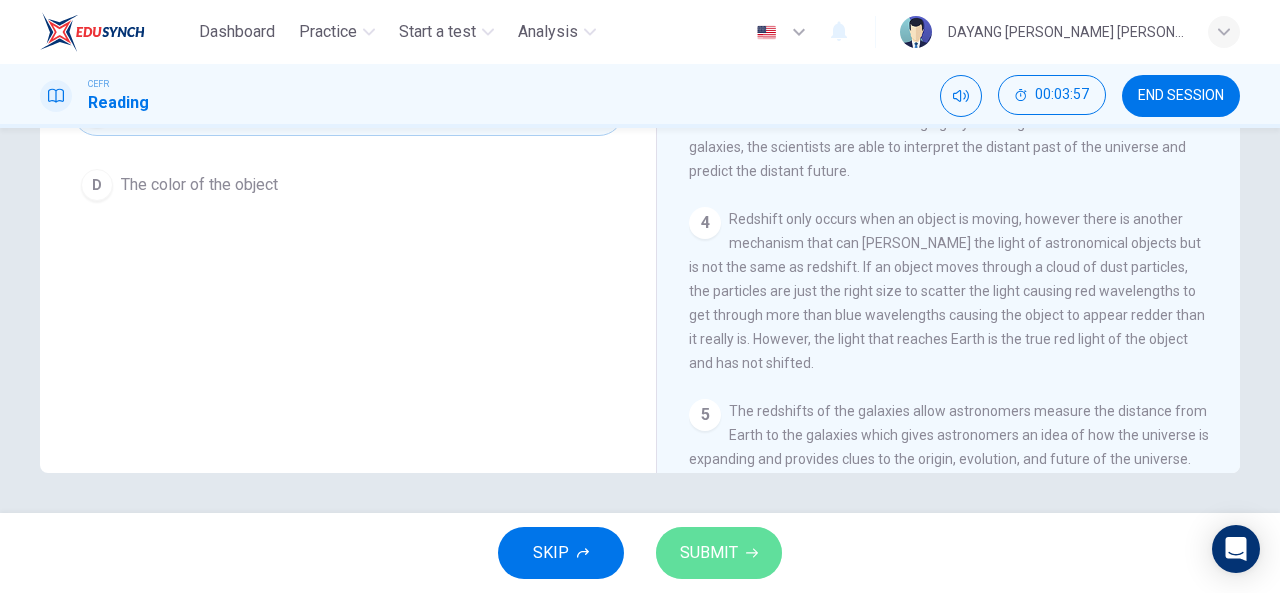 click on "SUBMIT" at bounding box center [709, 553] 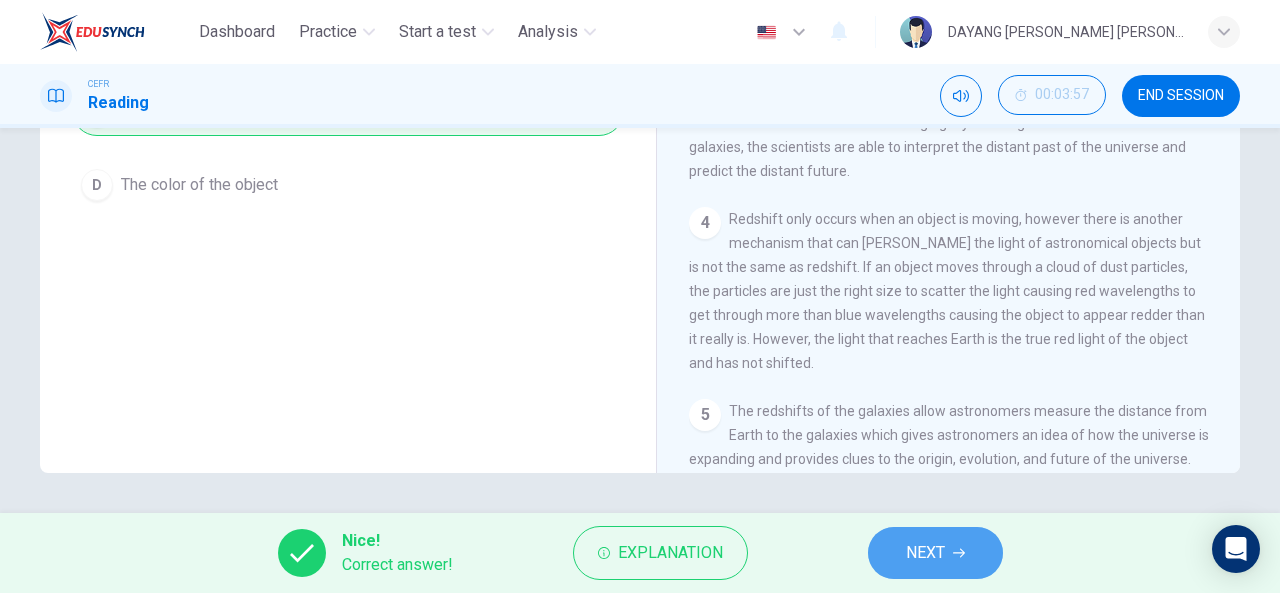 click on "NEXT" at bounding box center (925, 553) 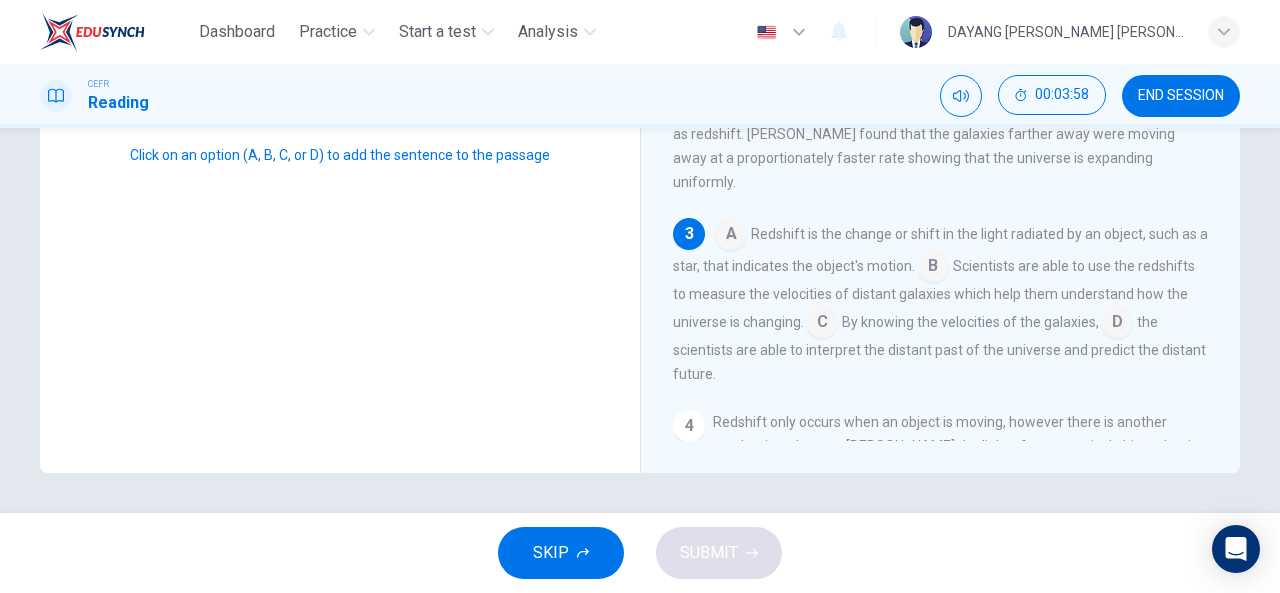 scroll, scrollTop: 14, scrollLeft: 0, axis: vertical 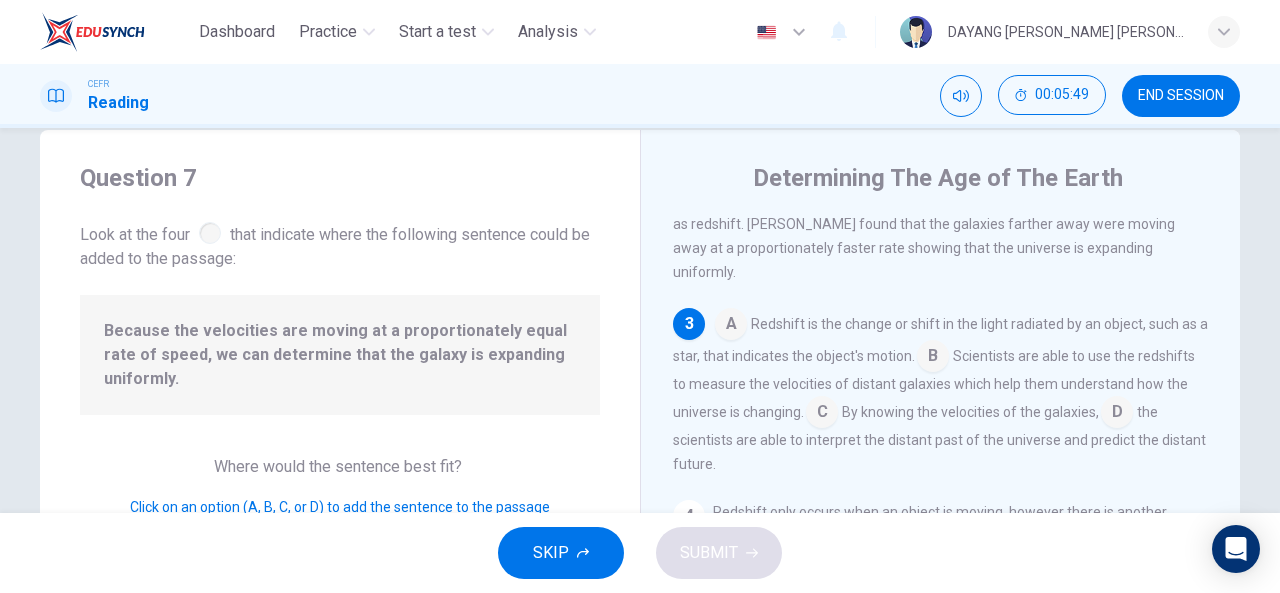 click at bounding box center (822, 414) 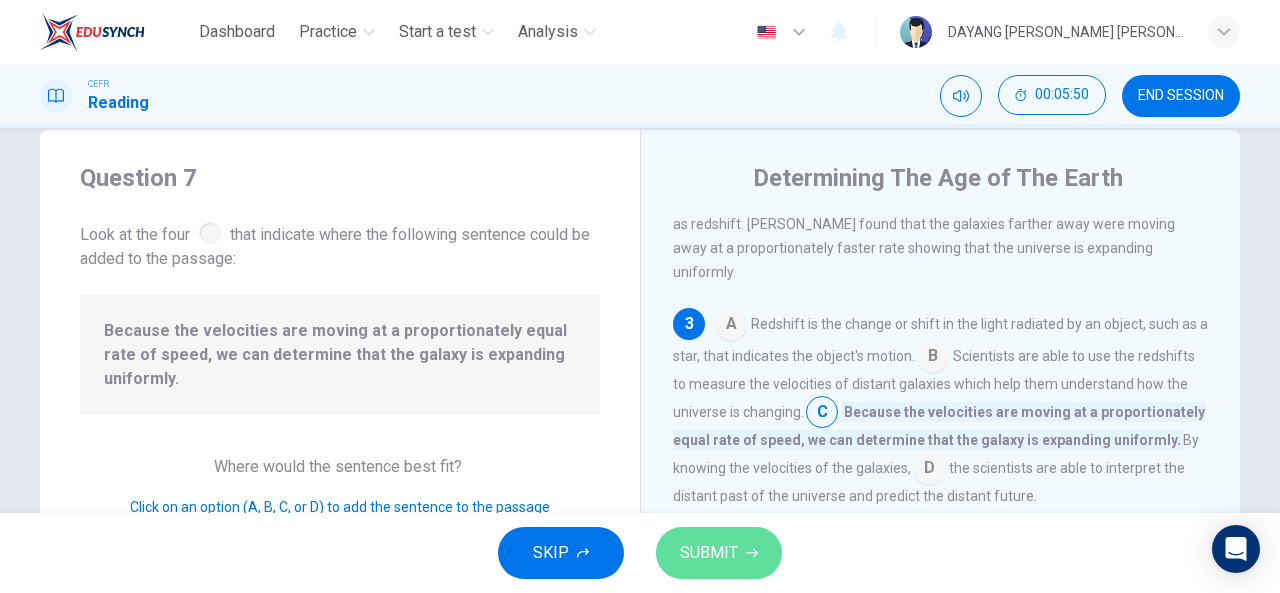 click 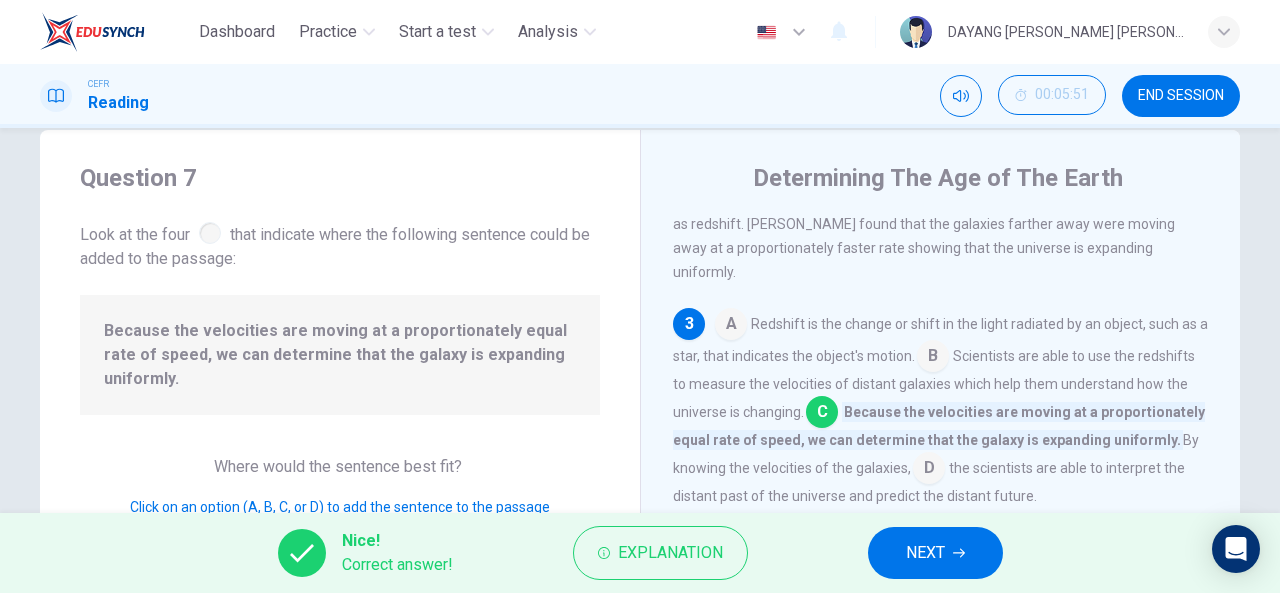 scroll, scrollTop: 410, scrollLeft: 0, axis: vertical 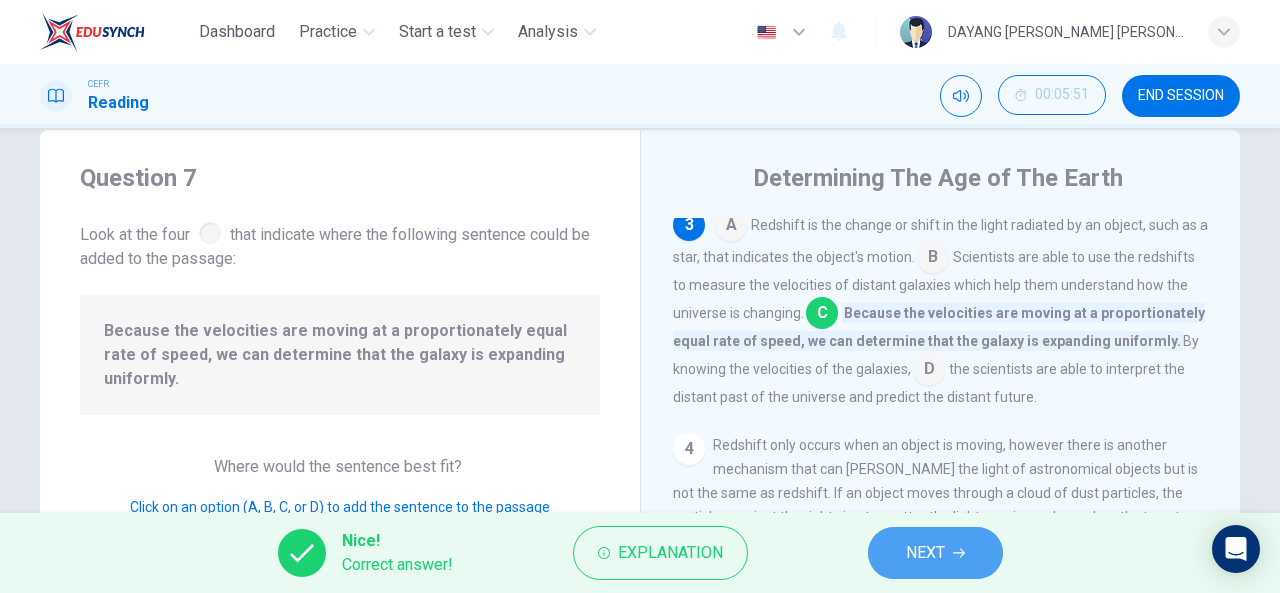 click on "NEXT" at bounding box center (935, 553) 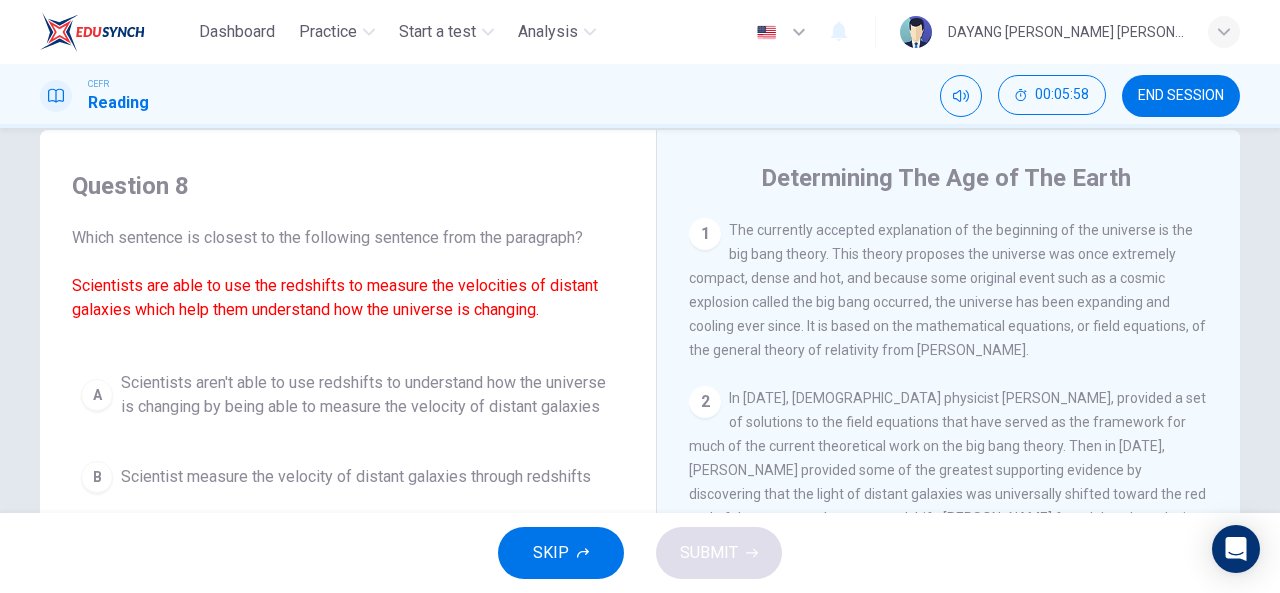 scroll, scrollTop: 326, scrollLeft: 0, axis: vertical 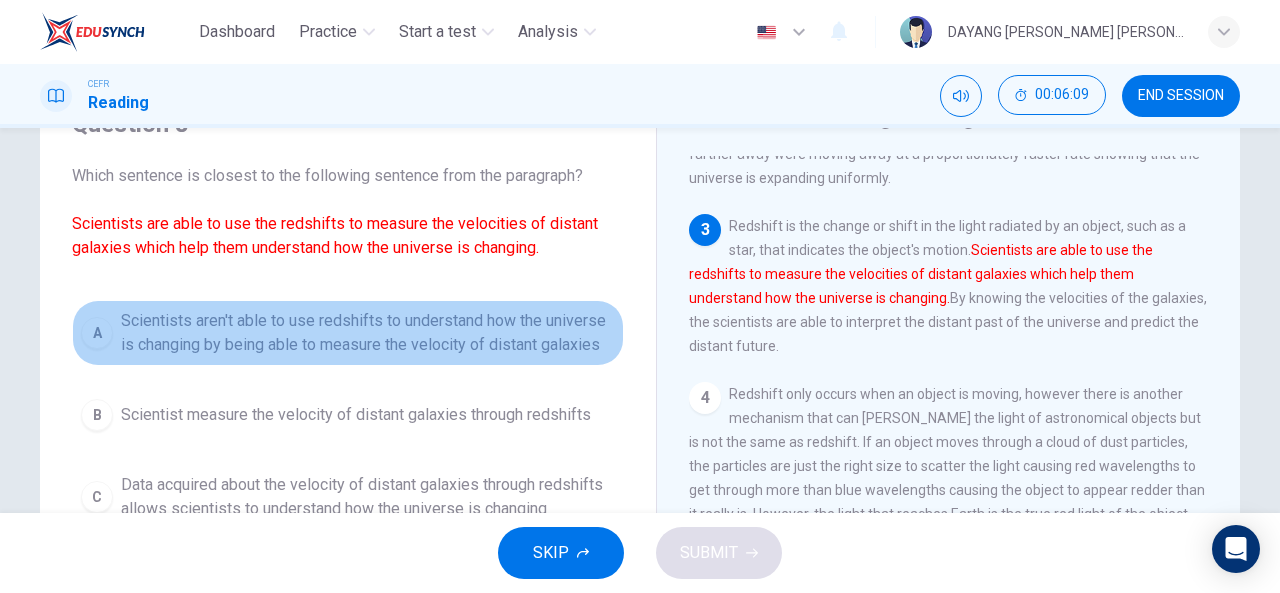 click on "Scientists aren't able to use redshifts to understand how the universe is changing by being able to measure the velocity of distant galaxies" at bounding box center (368, 333) 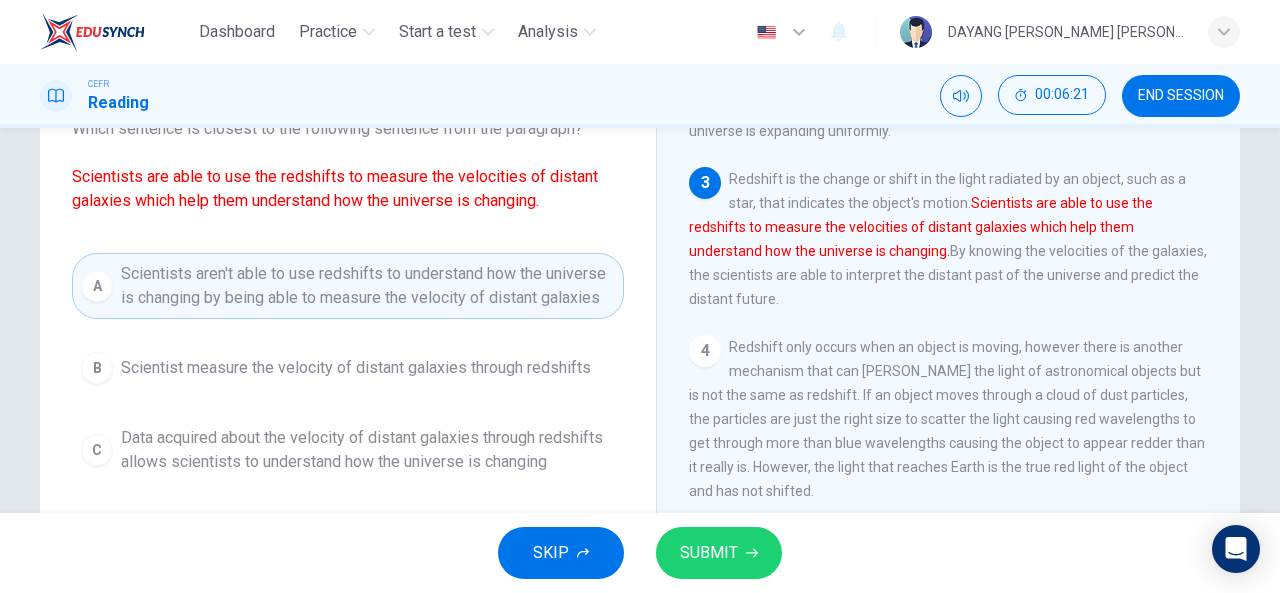 scroll, scrollTop: 148, scrollLeft: 0, axis: vertical 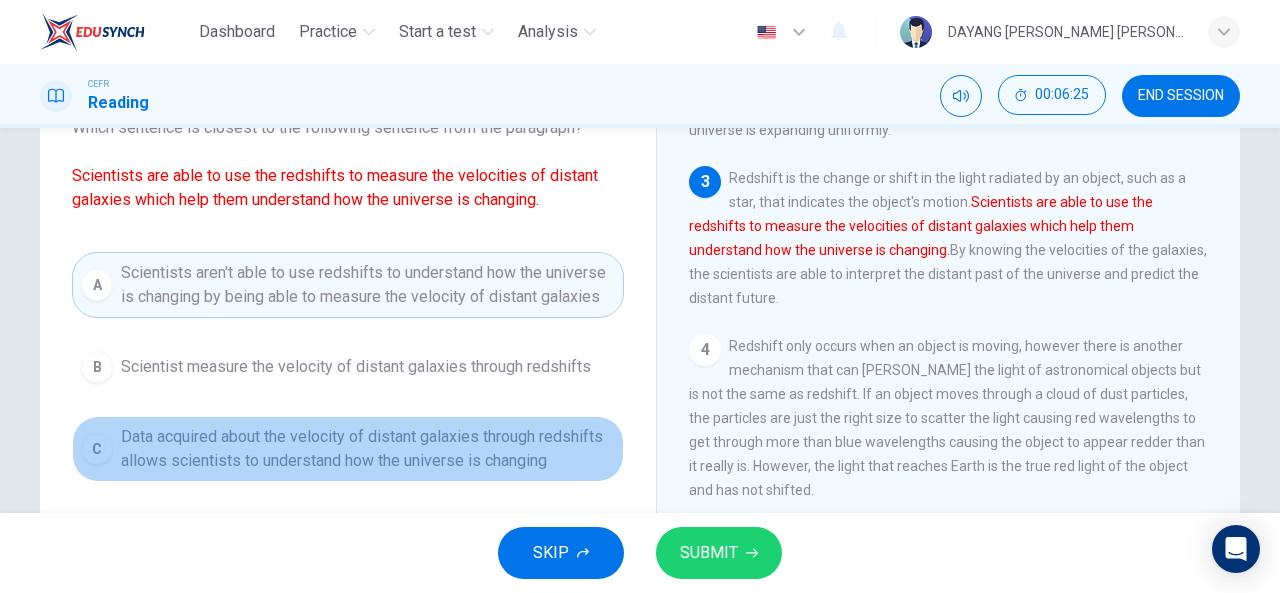 click on "C Data acquired about the velocity of distant galaxies through redshifts allows scientists to understand how the universe is changing" at bounding box center [348, 449] 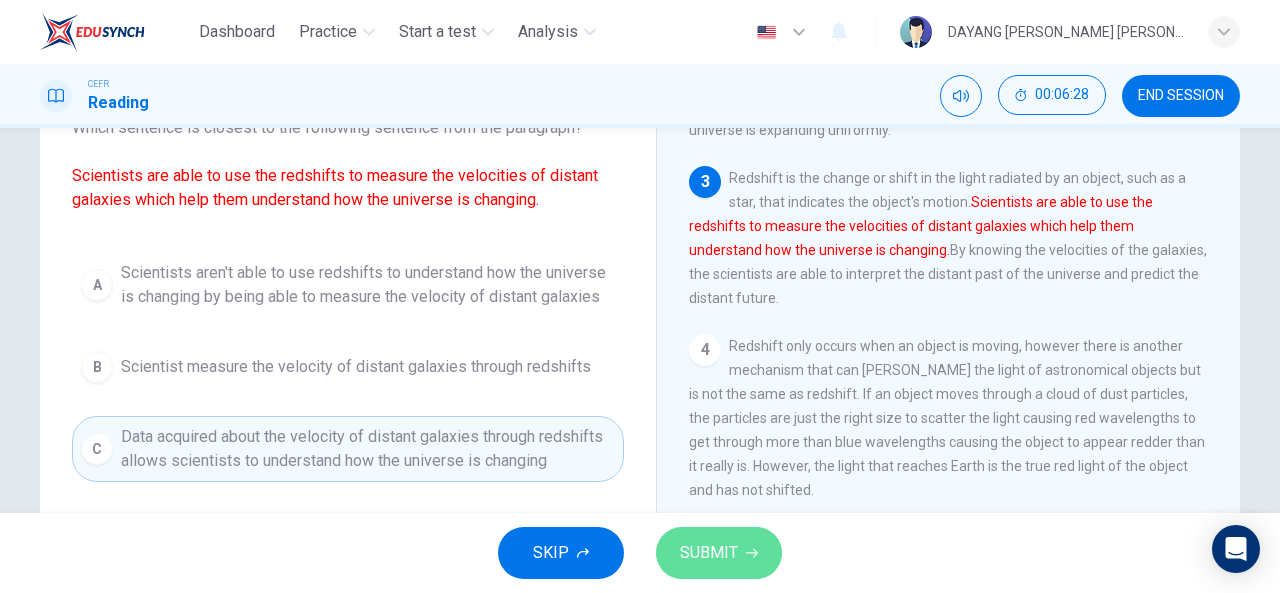 click on "SUBMIT" at bounding box center [709, 553] 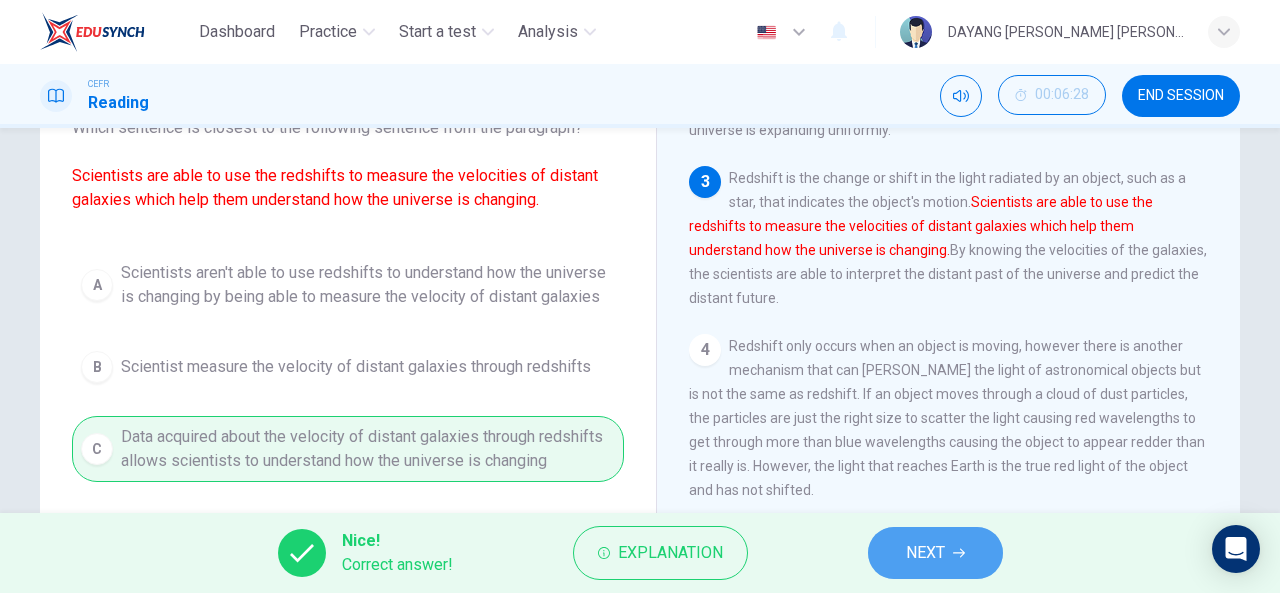 click on "NEXT" at bounding box center [935, 553] 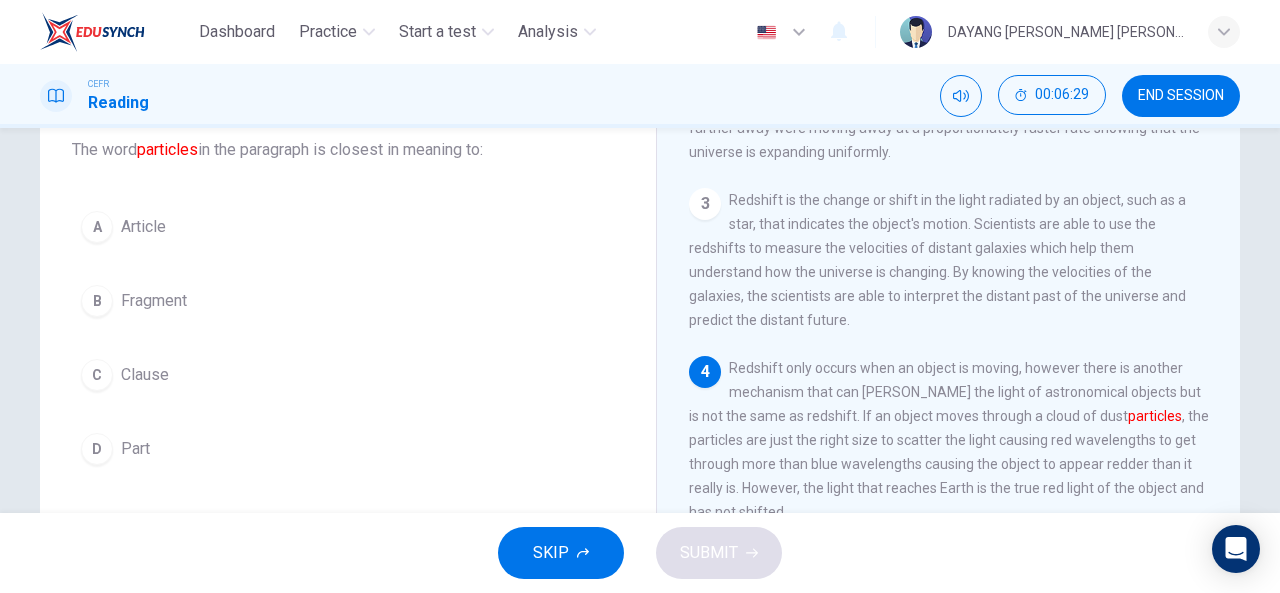 scroll, scrollTop: 116, scrollLeft: 0, axis: vertical 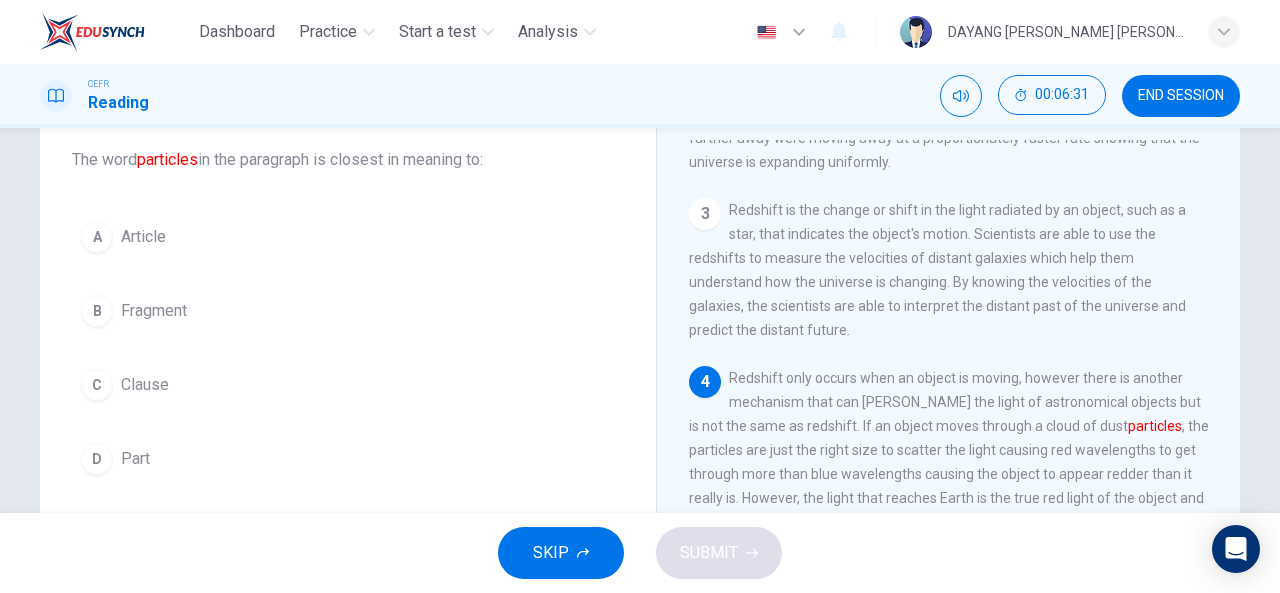 click on "Fragment" at bounding box center (154, 311) 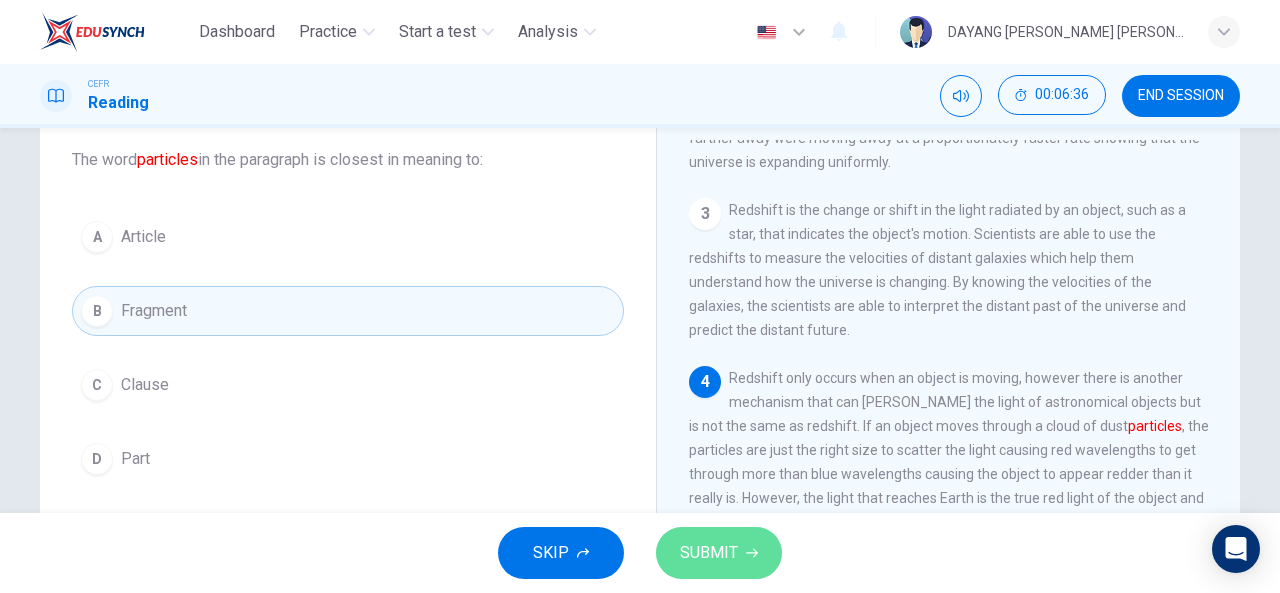 click on "SUBMIT" at bounding box center [709, 553] 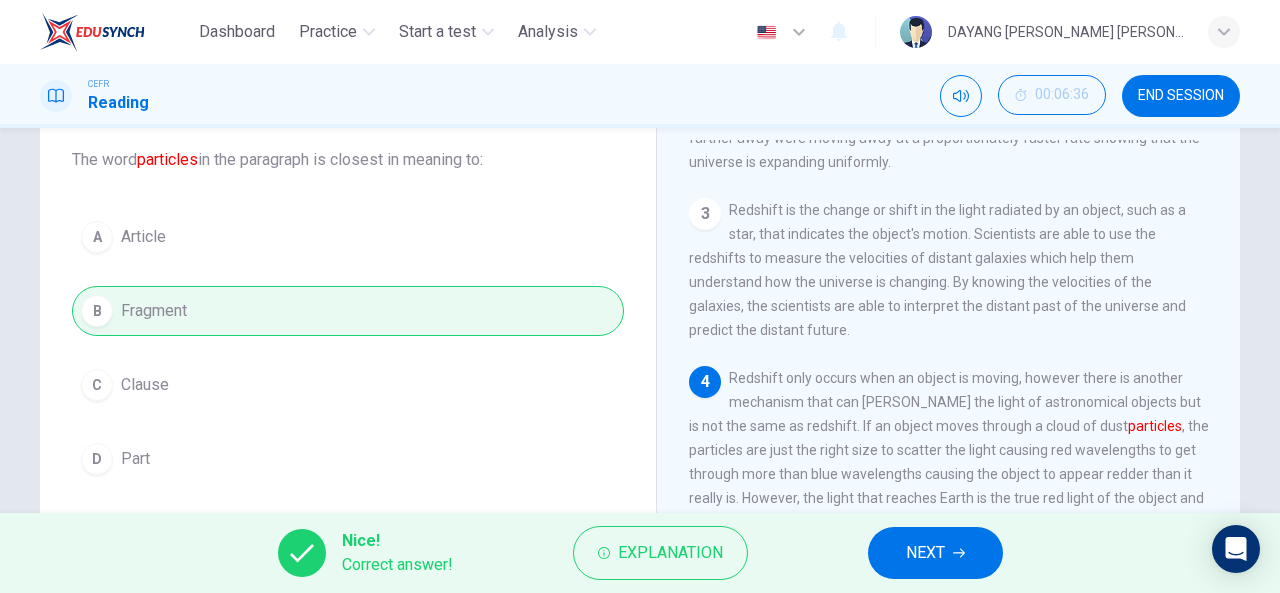 click on "Nice! Correct answer! Explanation NEXT" at bounding box center [640, 553] 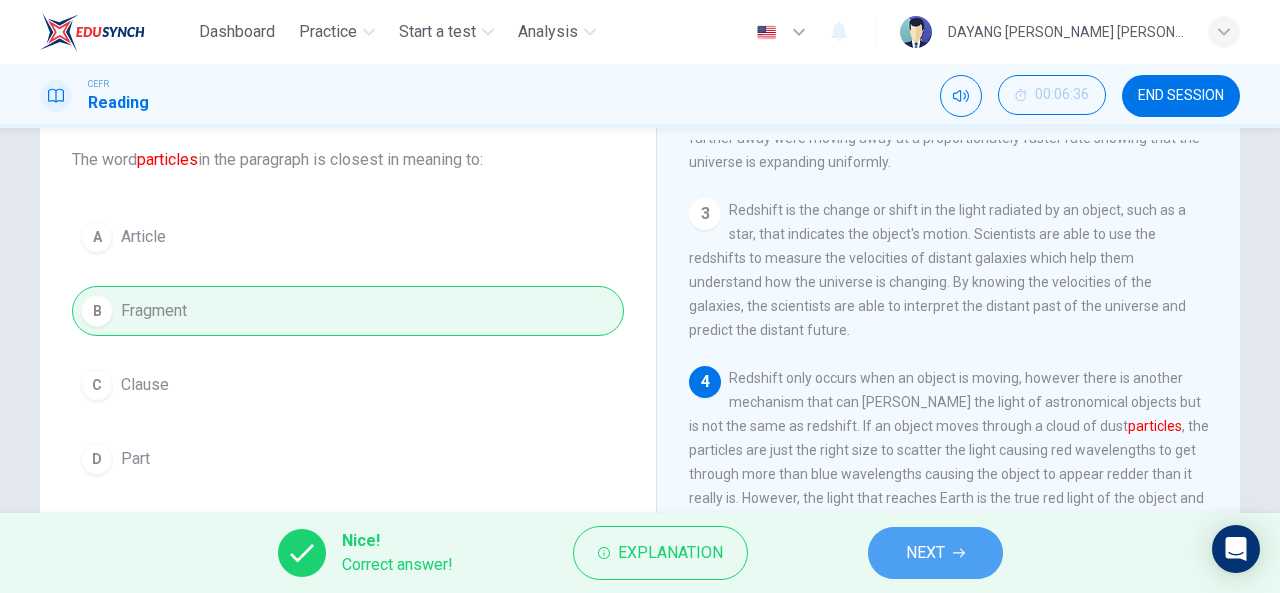 click on "NEXT" at bounding box center [935, 553] 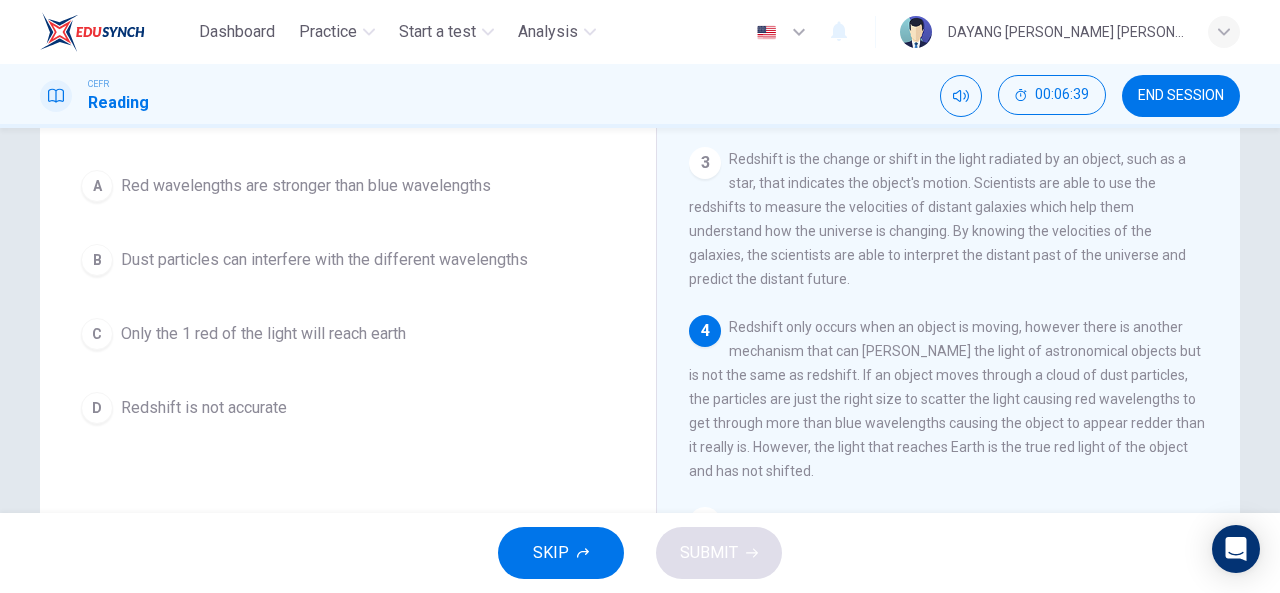 scroll, scrollTop: 168, scrollLeft: 0, axis: vertical 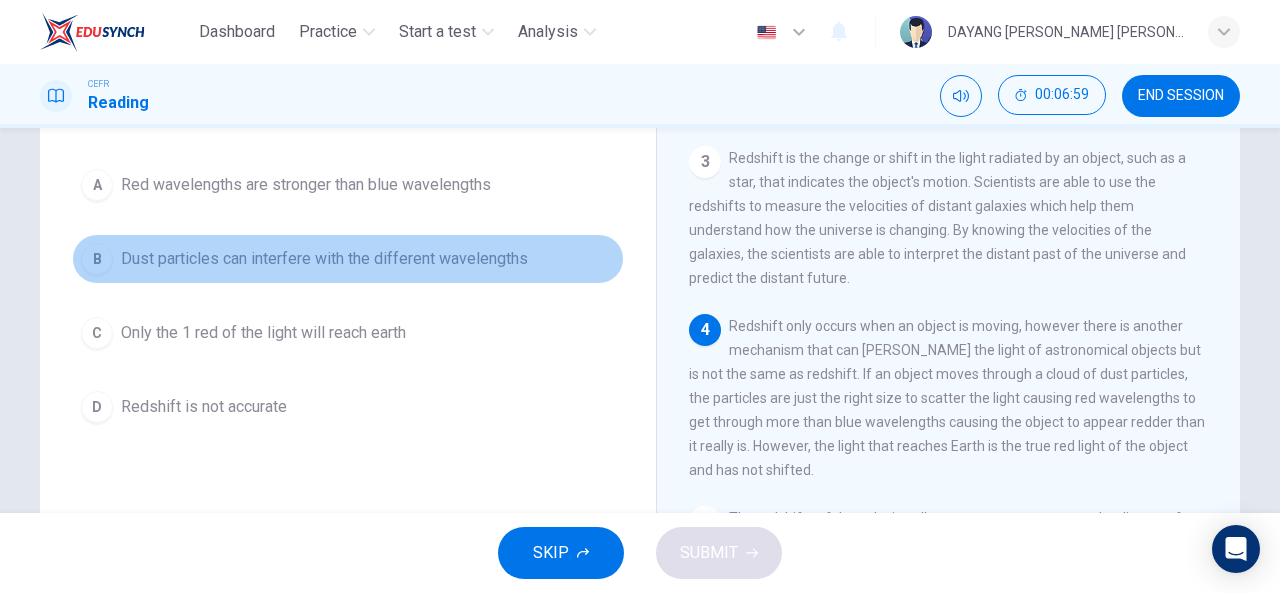 click on "Dust particles can interfere with the different wavelengths" at bounding box center (324, 259) 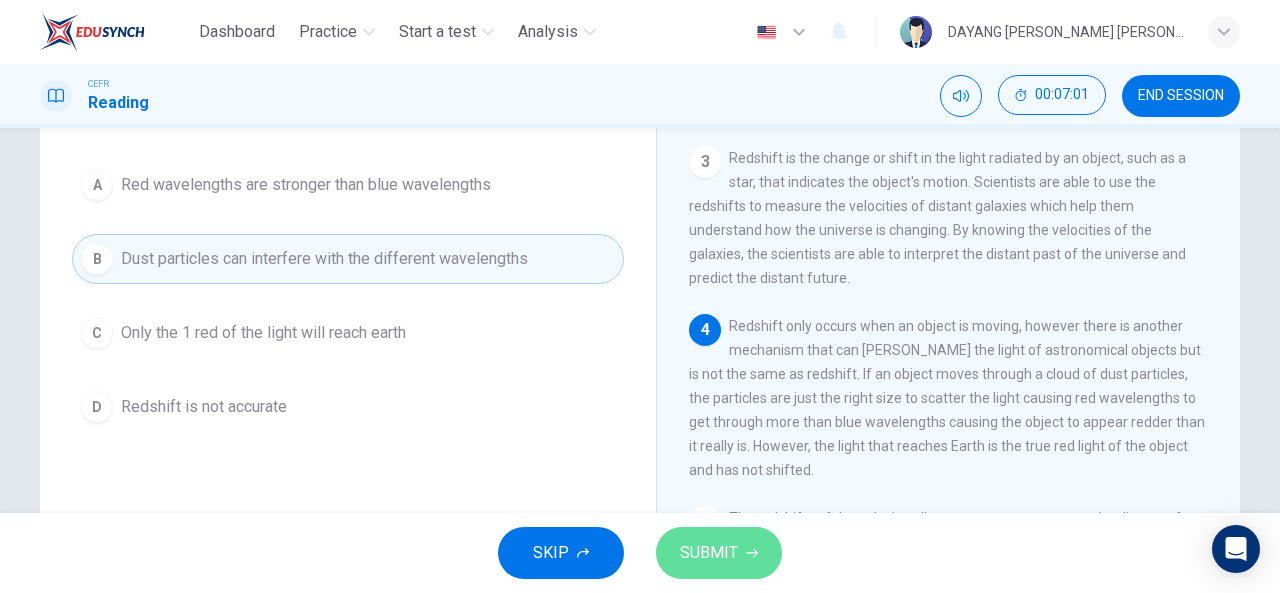 click on "SUBMIT" at bounding box center [709, 553] 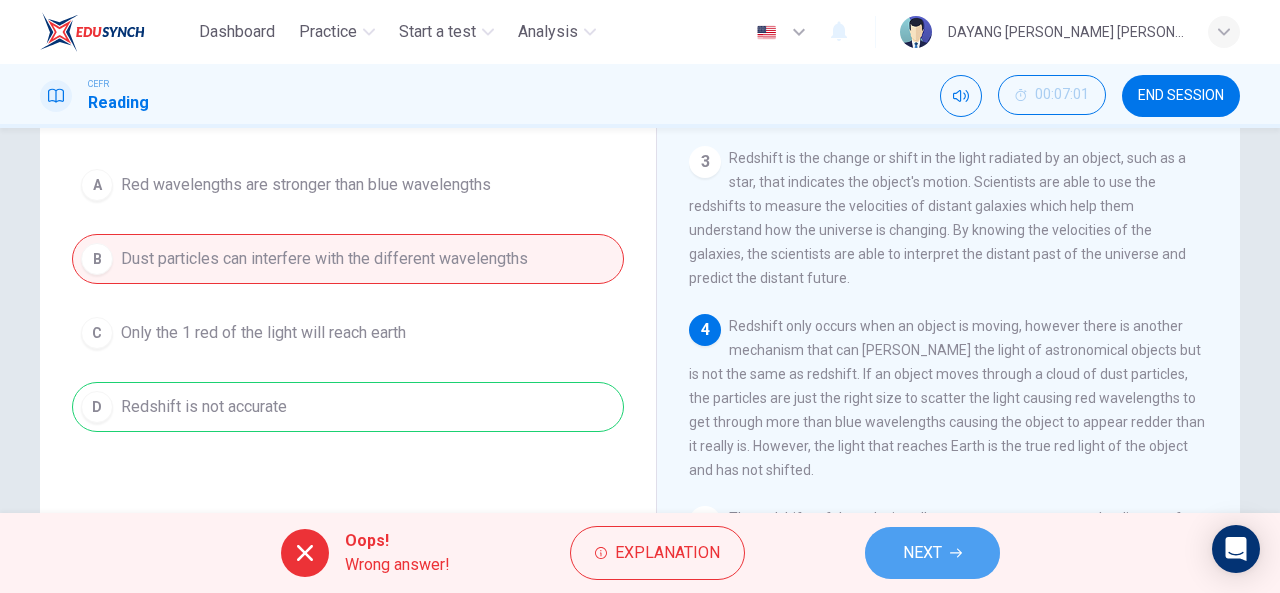 click on "NEXT" at bounding box center [922, 553] 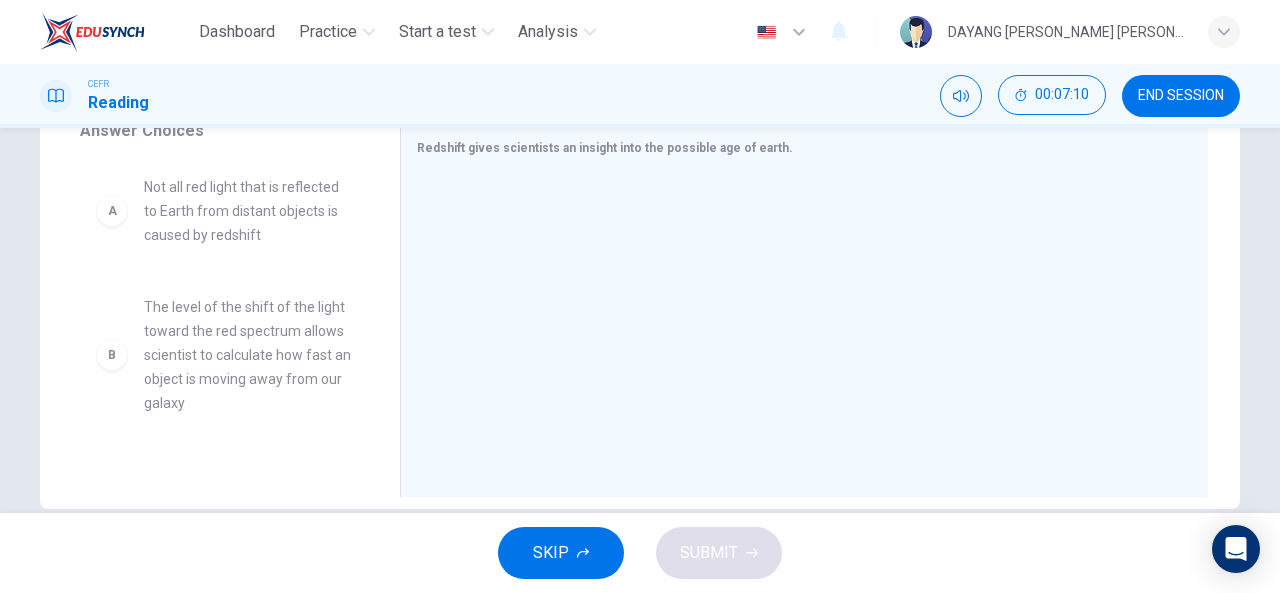 scroll, scrollTop: 348, scrollLeft: 0, axis: vertical 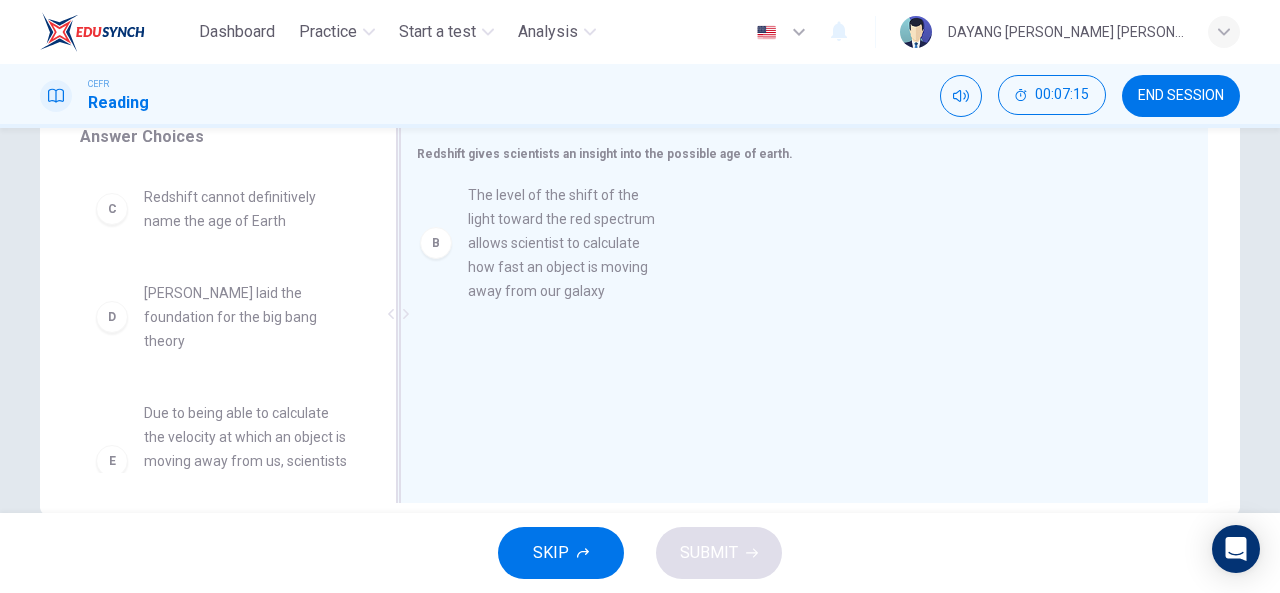 drag, startPoint x: 263, startPoint y: 275, endPoint x: 599, endPoint y: 285, distance: 336.14877 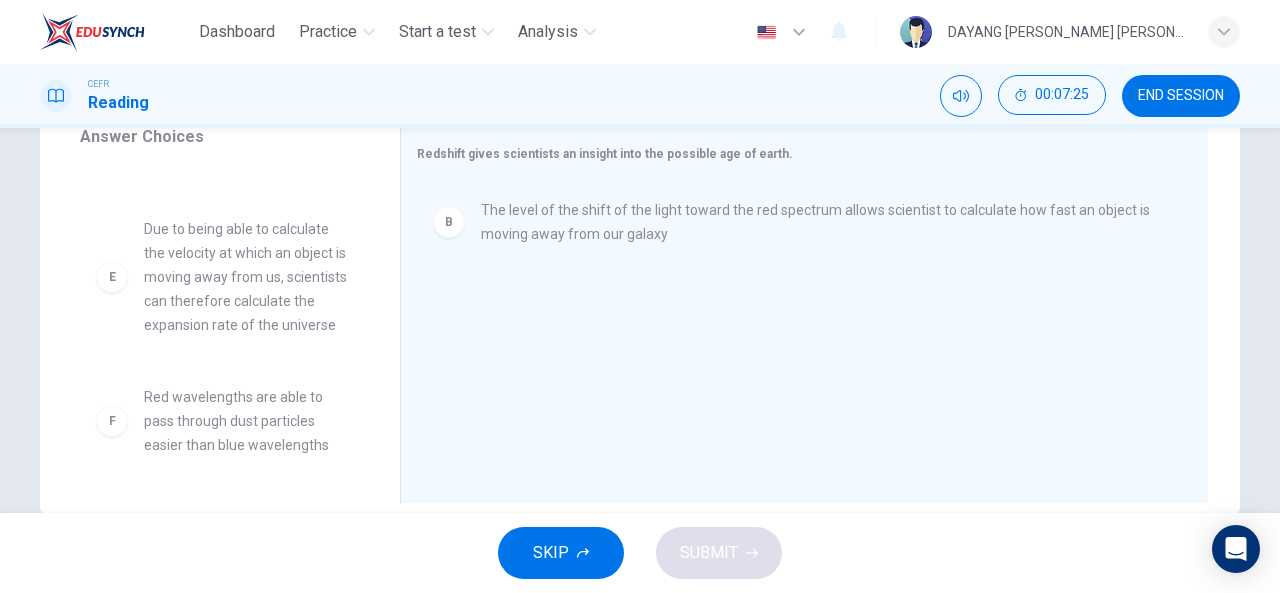scroll, scrollTop: 324, scrollLeft: 0, axis: vertical 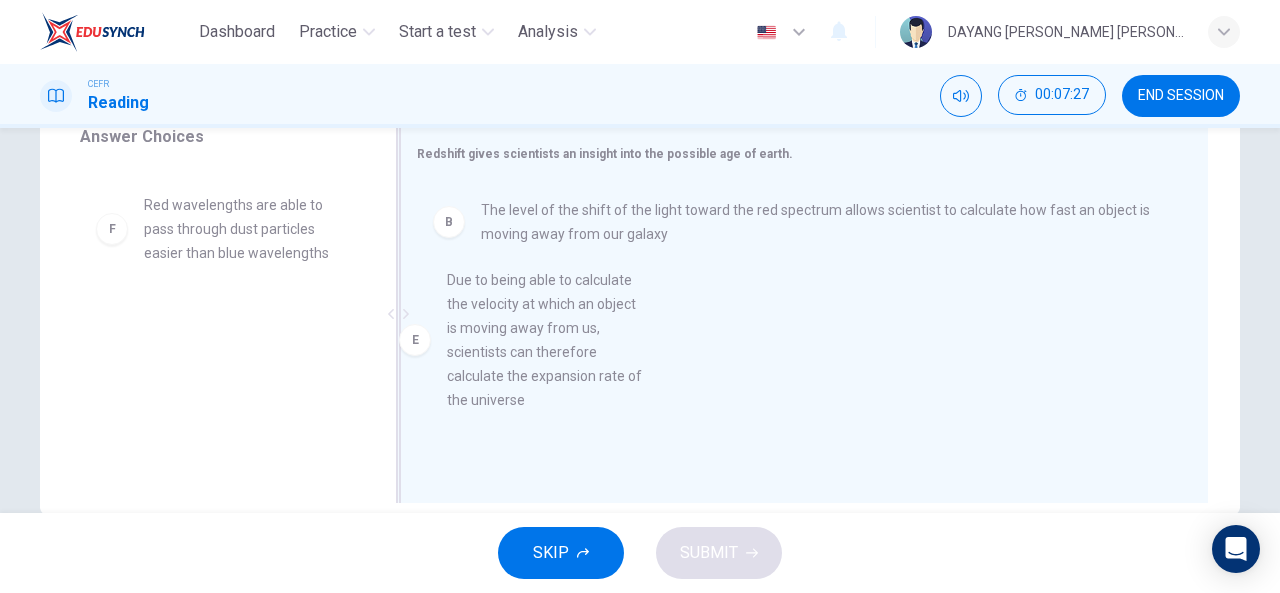 drag, startPoint x: 233, startPoint y: 269, endPoint x: 582, endPoint y: 351, distance: 358.50385 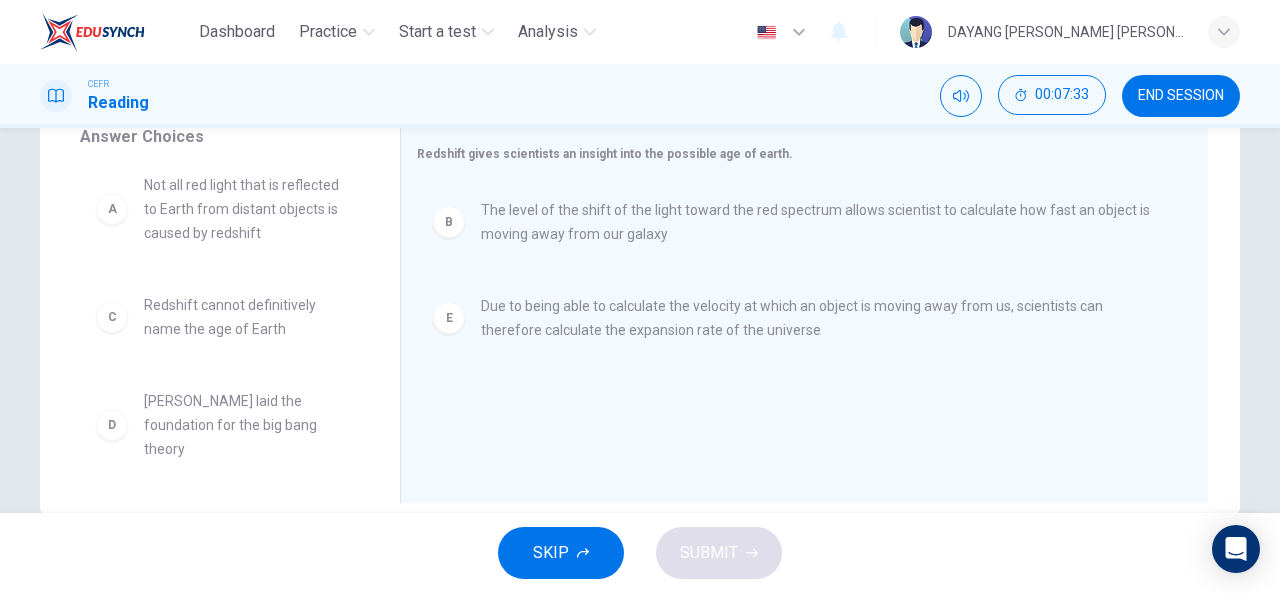 scroll, scrollTop: 0, scrollLeft: 0, axis: both 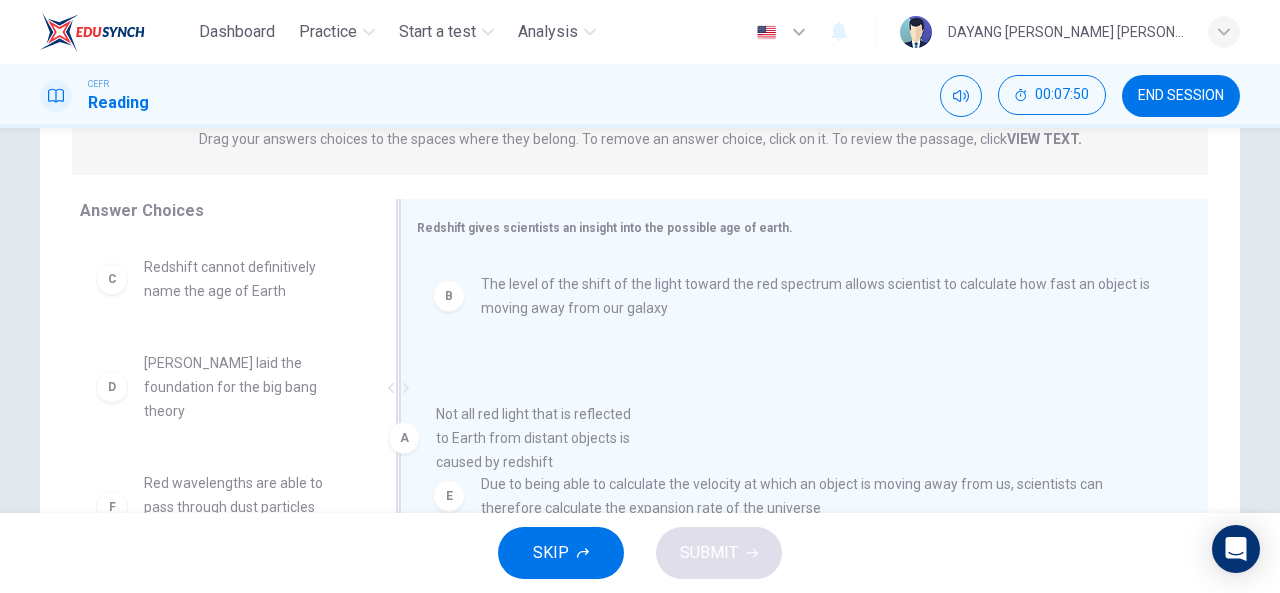 drag, startPoint x: 260, startPoint y: 292, endPoint x: 626, endPoint y: 454, distance: 400.2499 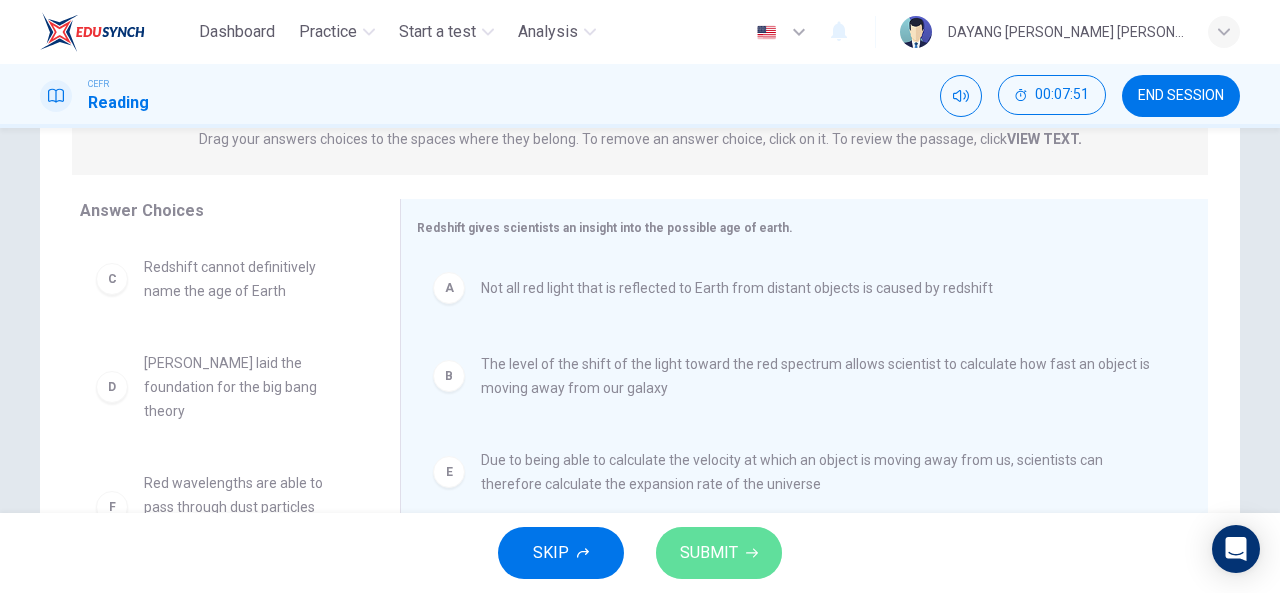 click on "SUBMIT" at bounding box center (709, 553) 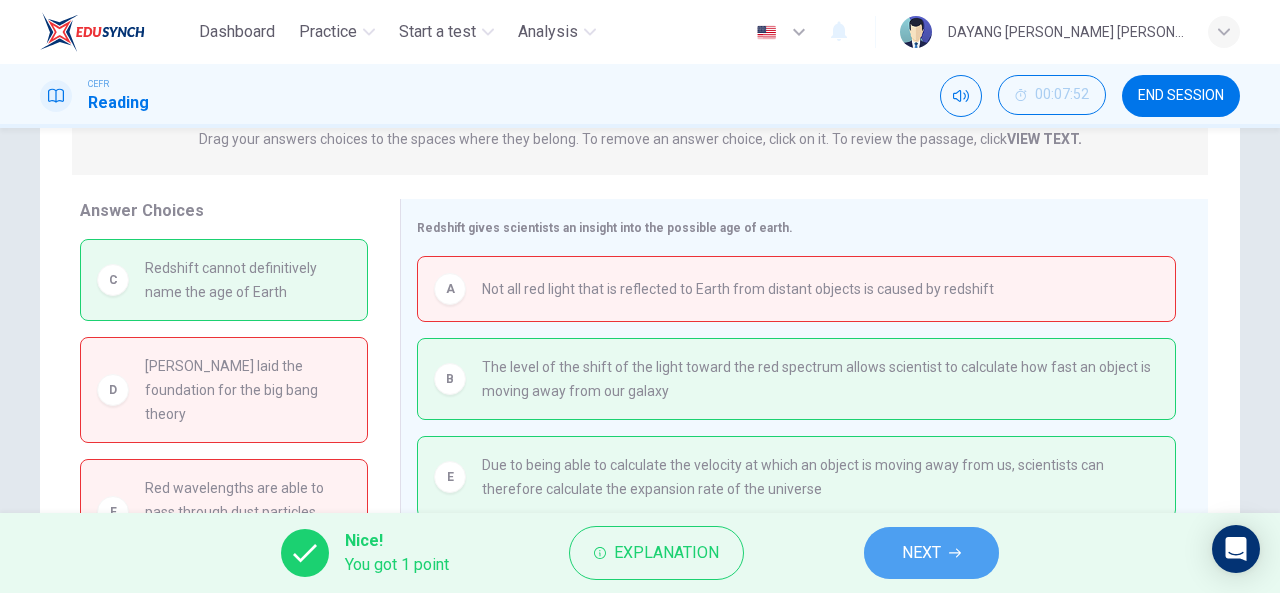 click on "NEXT" at bounding box center [921, 553] 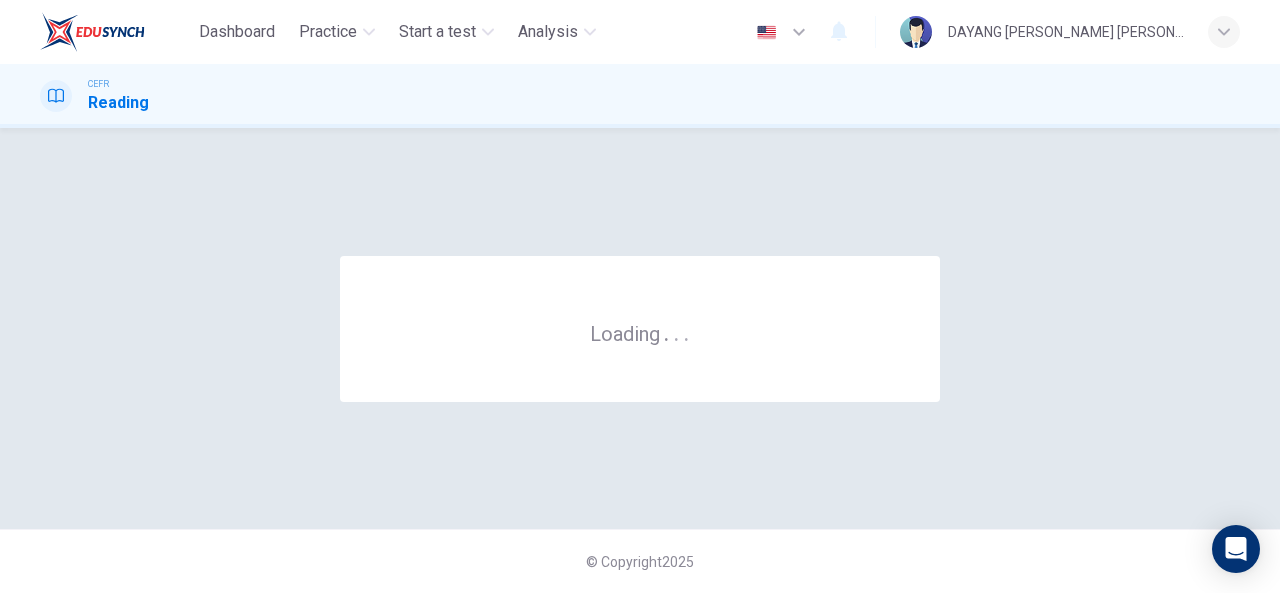 scroll, scrollTop: 0, scrollLeft: 0, axis: both 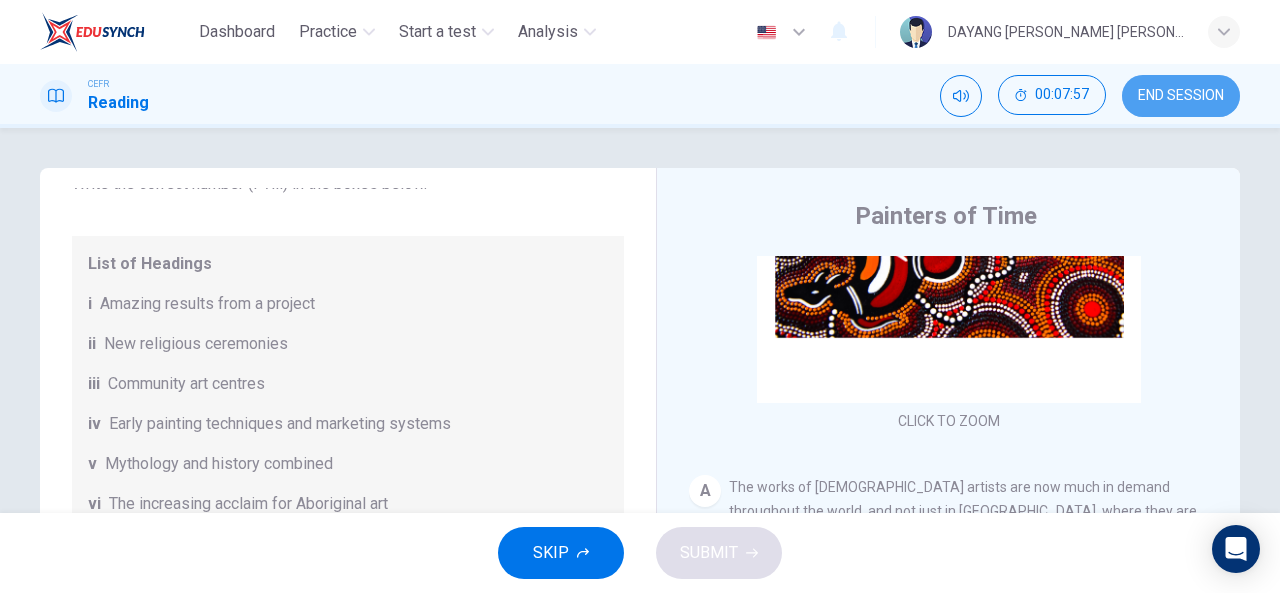 click on "END SESSION" at bounding box center (1181, 96) 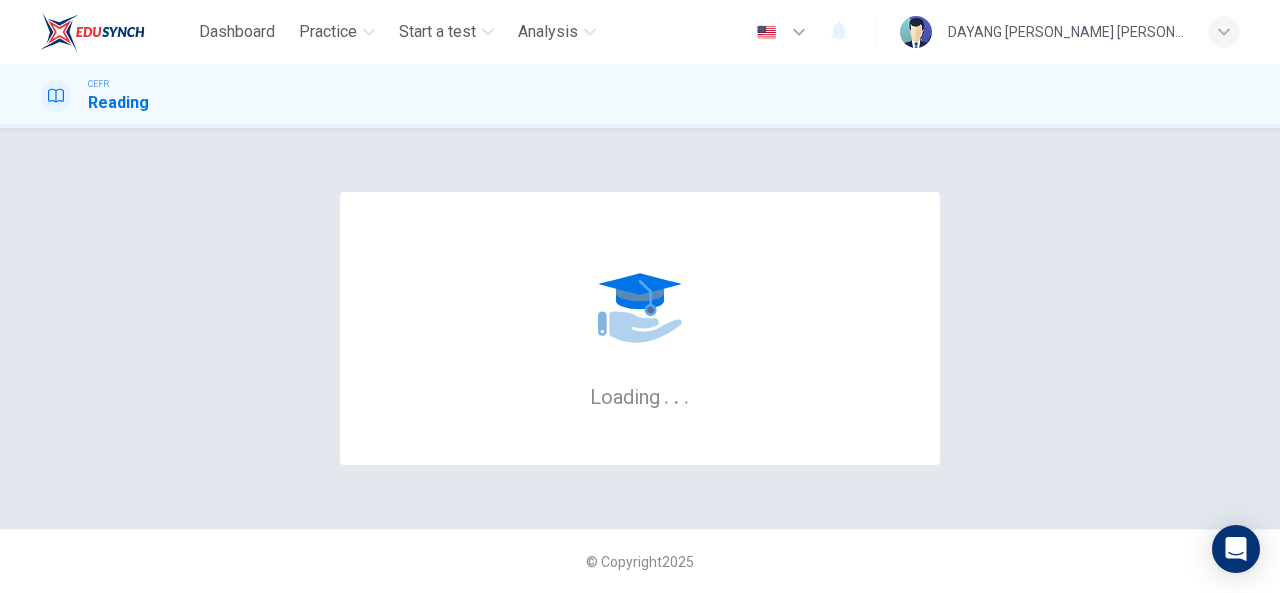 scroll, scrollTop: 0, scrollLeft: 0, axis: both 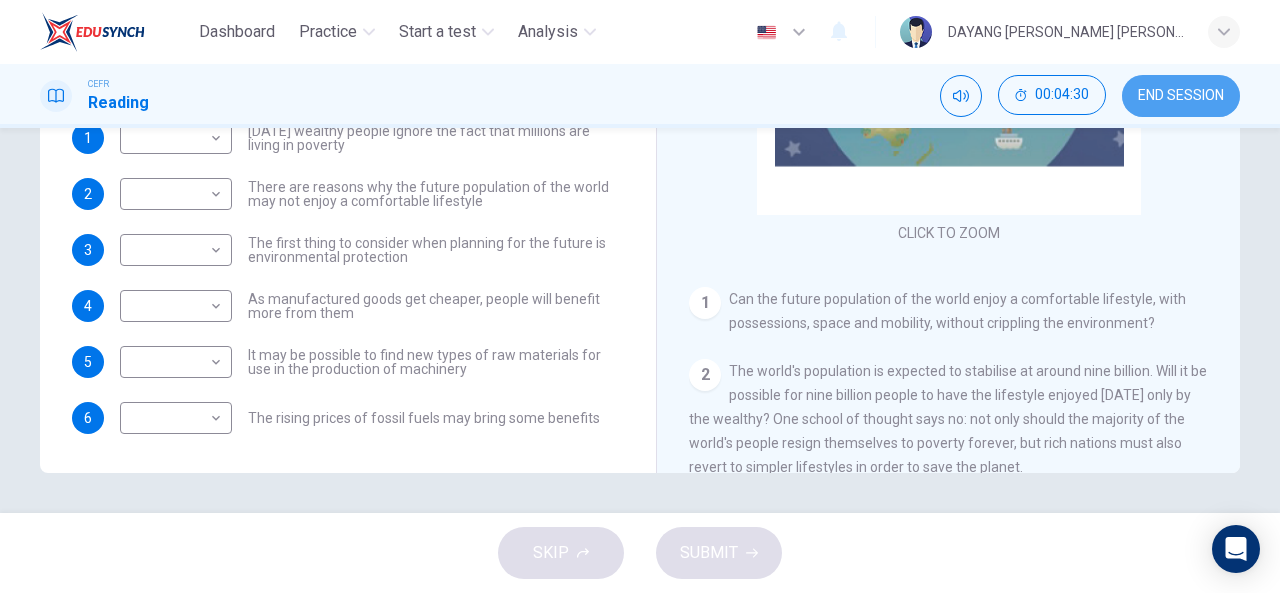 click on "END SESSION" at bounding box center [1181, 96] 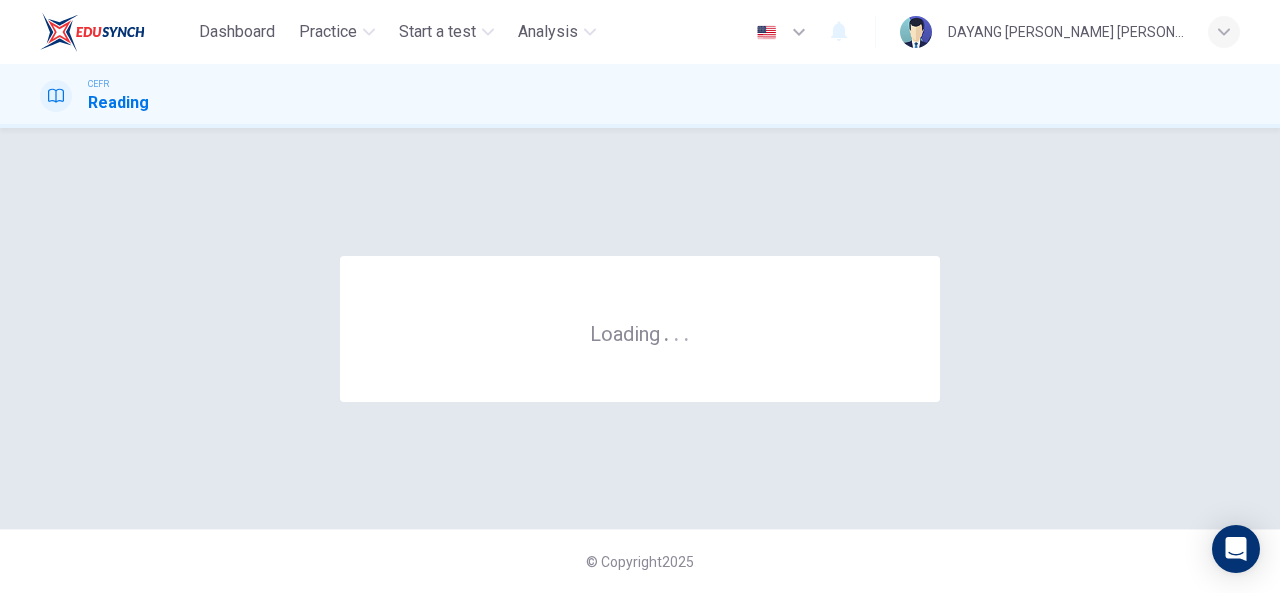 scroll, scrollTop: 0, scrollLeft: 0, axis: both 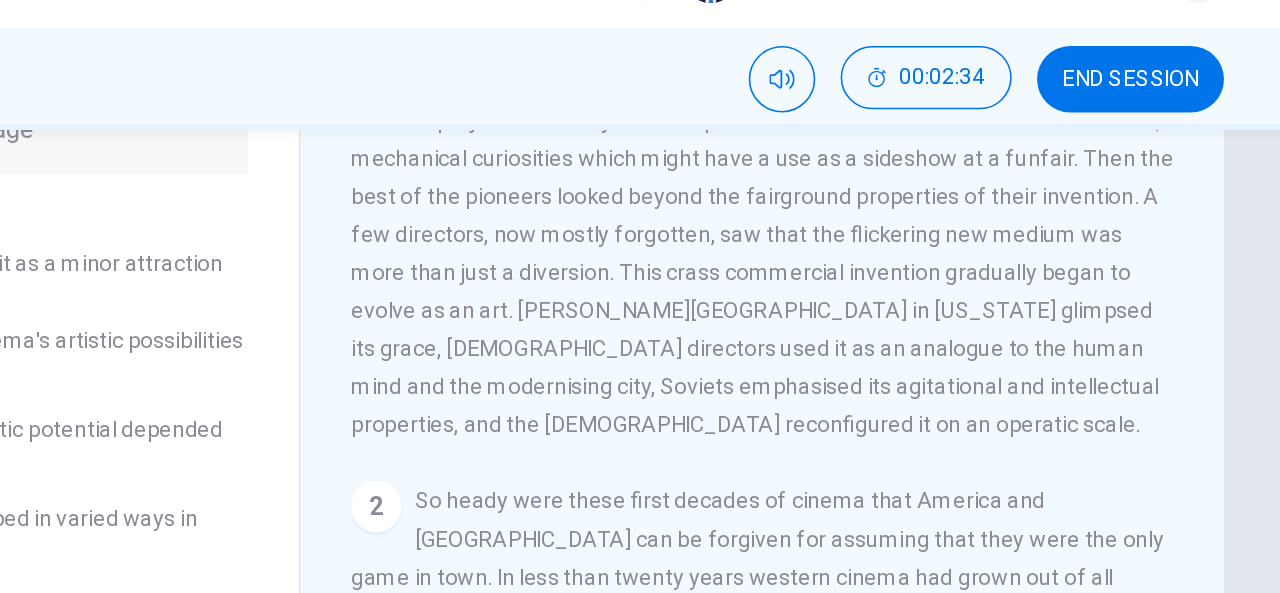 click on "1 There has always been a sense in which America and [GEOGRAPHIC_DATA] owned film. They invented it at the end of the nineteenth century in unfashionable places like [US_STATE], [GEOGRAPHIC_DATA] and the suburbs of [GEOGRAPHIC_DATA]. At first, they saw their clumsy new camera-projectors merely as more profitable versions of Victorian lantern shows, mechanical curiosities which might have a use as a sideshow at a funfair. Then the best of the pioneers looked beyond the fairground properties of their invention. A few directors, now mostly forgotten, saw that the flickering new medium was more than just a diversion. This crass commercial invention gradually began to evolve as an art. [PERSON_NAME][GEOGRAPHIC_DATA] in [US_STATE] glimpsed its grace, [DEMOGRAPHIC_DATA] directors used it as an analogue to the human mind and the modernising city, Soviets emphasised its agitational and intellectual properties, and the [DEMOGRAPHIC_DATA] reconfigured it on an operatic scale." at bounding box center [949, 170] 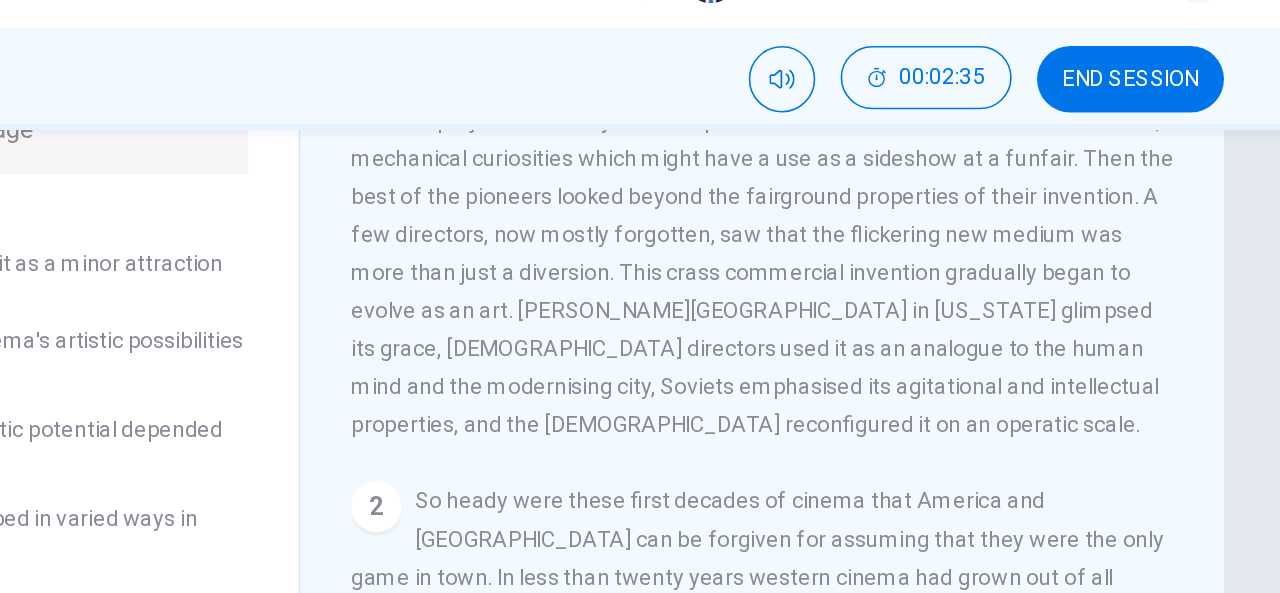 scroll, scrollTop: 626, scrollLeft: 0, axis: vertical 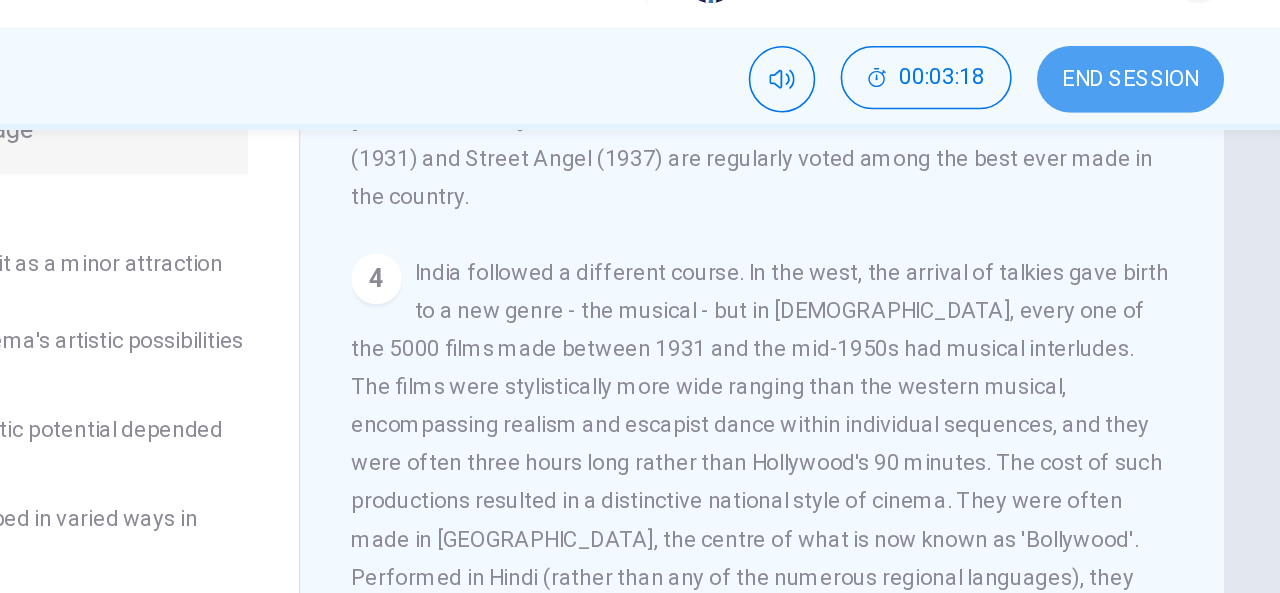 click on "END SESSION" at bounding box center [1181, 96] 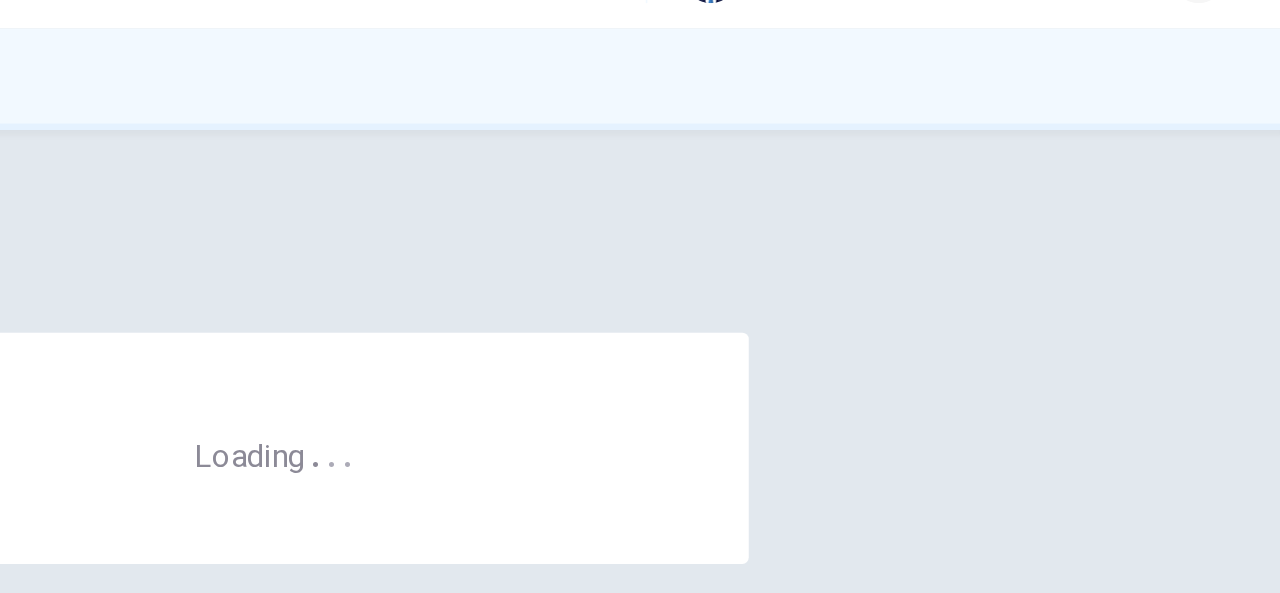 scroll, scrollTop: 0, scrollLeft: 0, axis: both 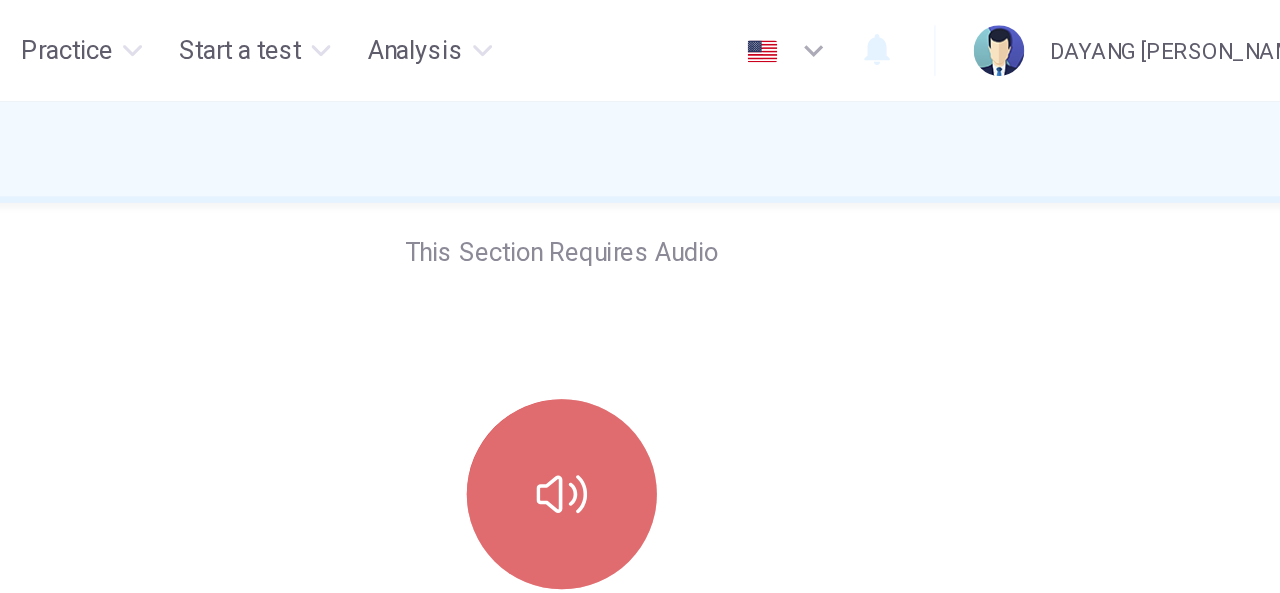click at bounding box center [640, 312] 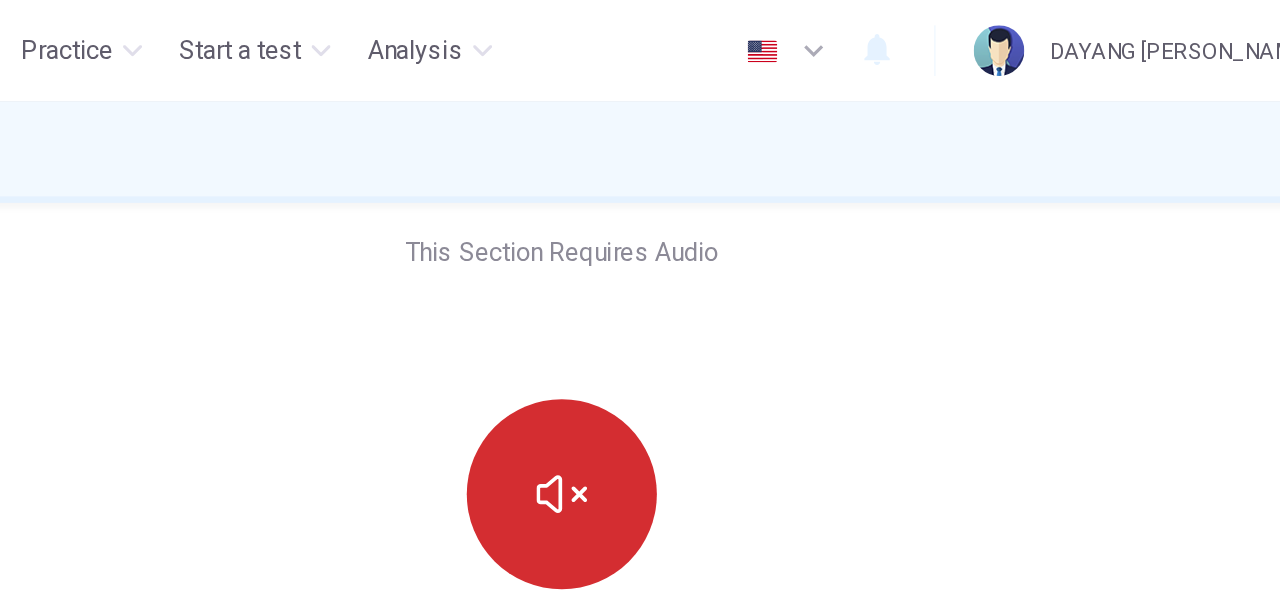 type 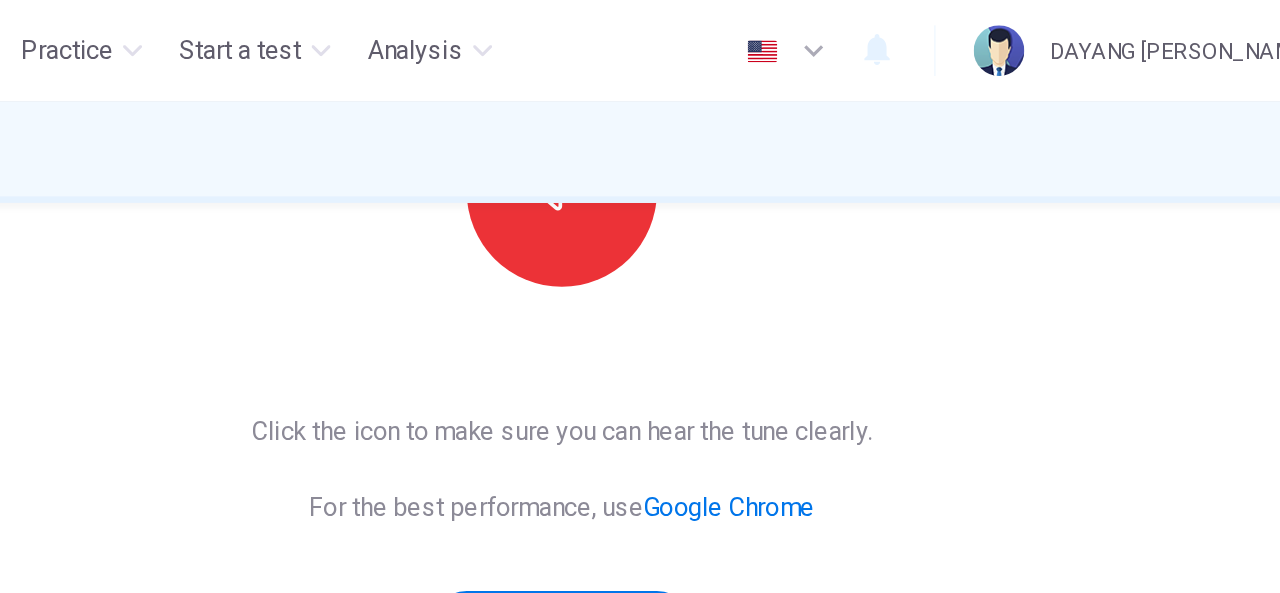 scroll, scrollTop: 374, scrollLeft: 0, axis: vertical 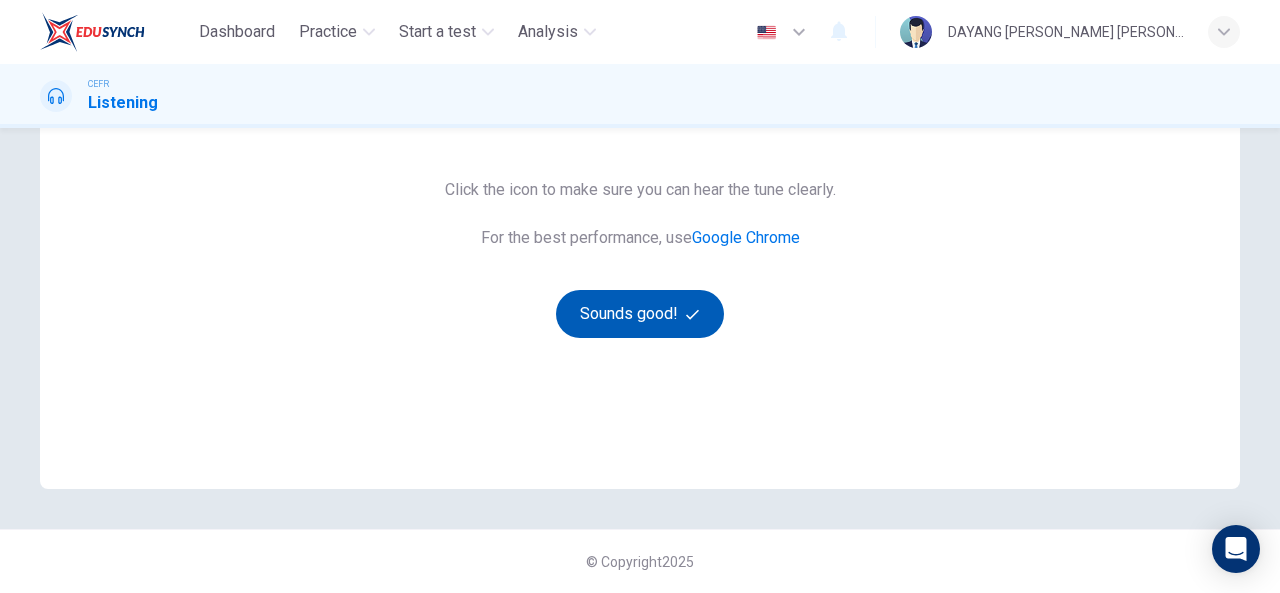 click on "Sounds good!" at bounding box center (640, 314) 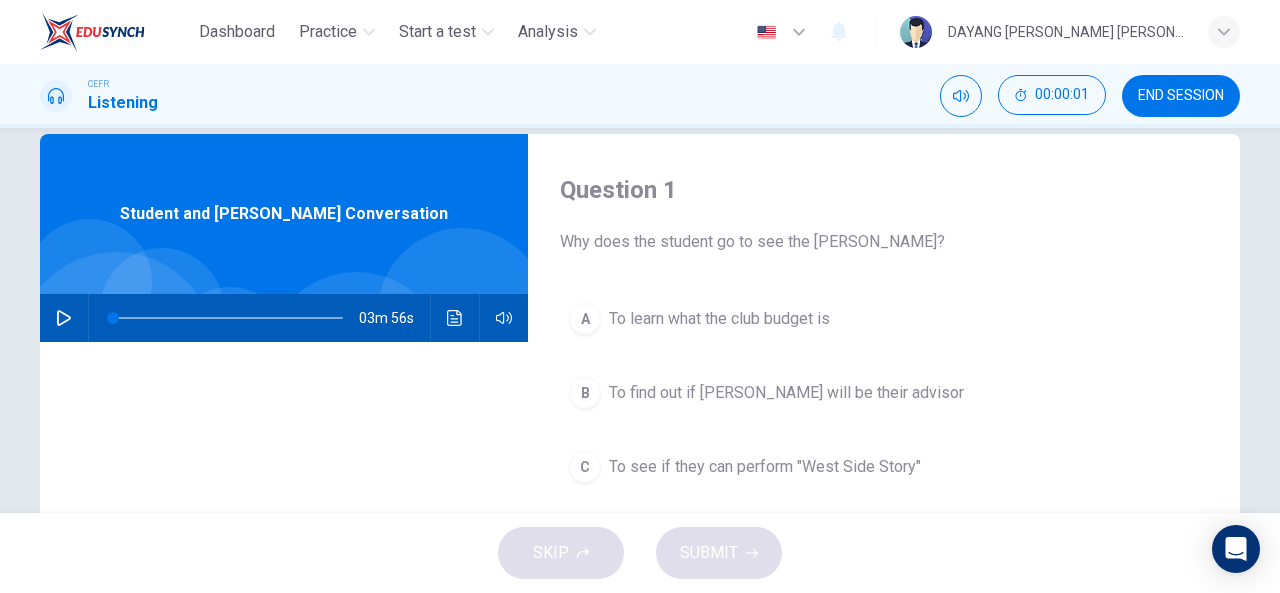 scroll, scrollTop: 0, scrollLeft: 0, axis: both 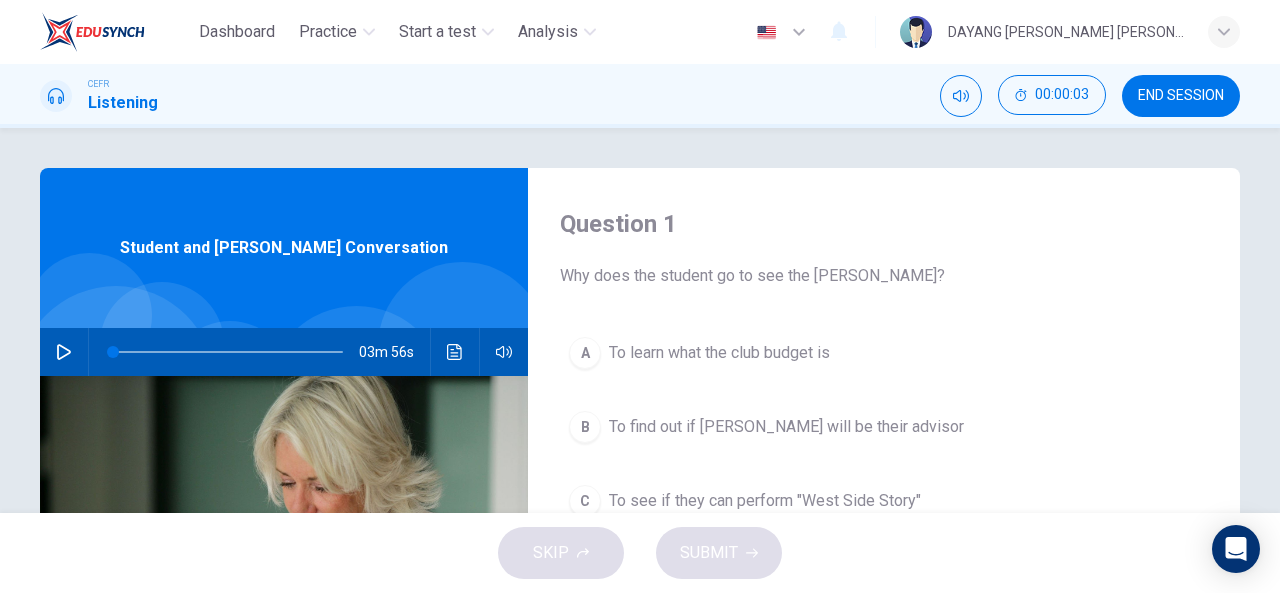 click at bounding box center [64, 352] 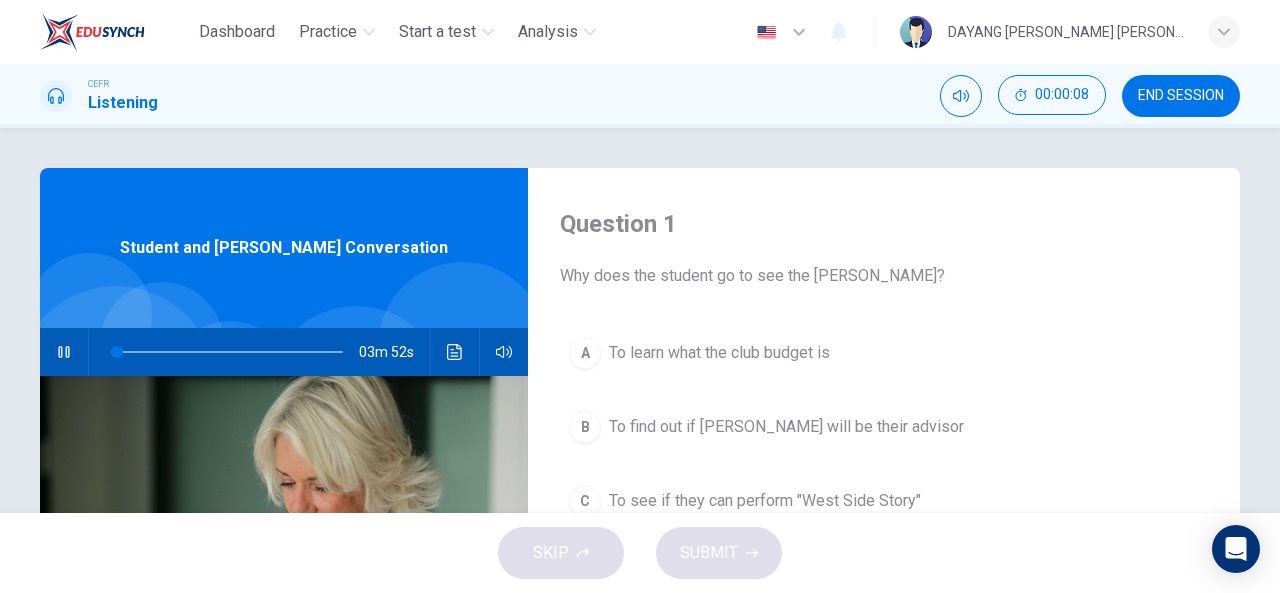 click on "Question 1 Why does the student go to see the [PERSON_NAME]? A To learn what the club budget is B To find out if [PERSON_NAME] will be their advisor C To see if they can perform "West Side Story" D To get permission to set up a drama club" at bounding box center (884, 515) 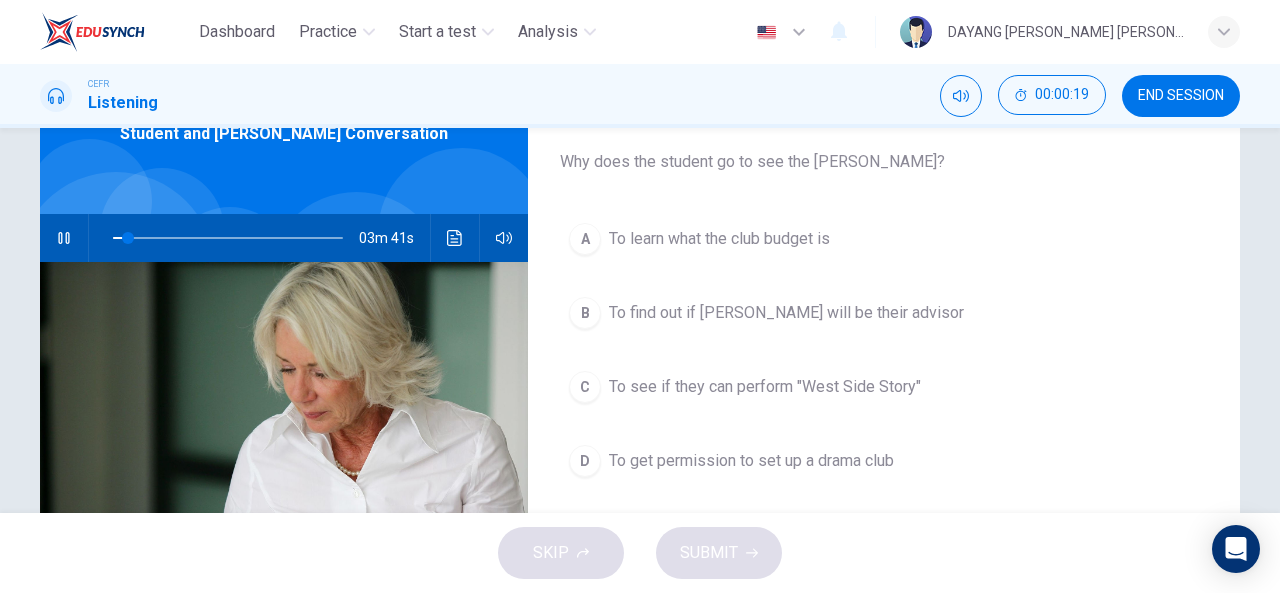 scroll, scrollTop: 115, scrollLeft: 0, axis: vertical 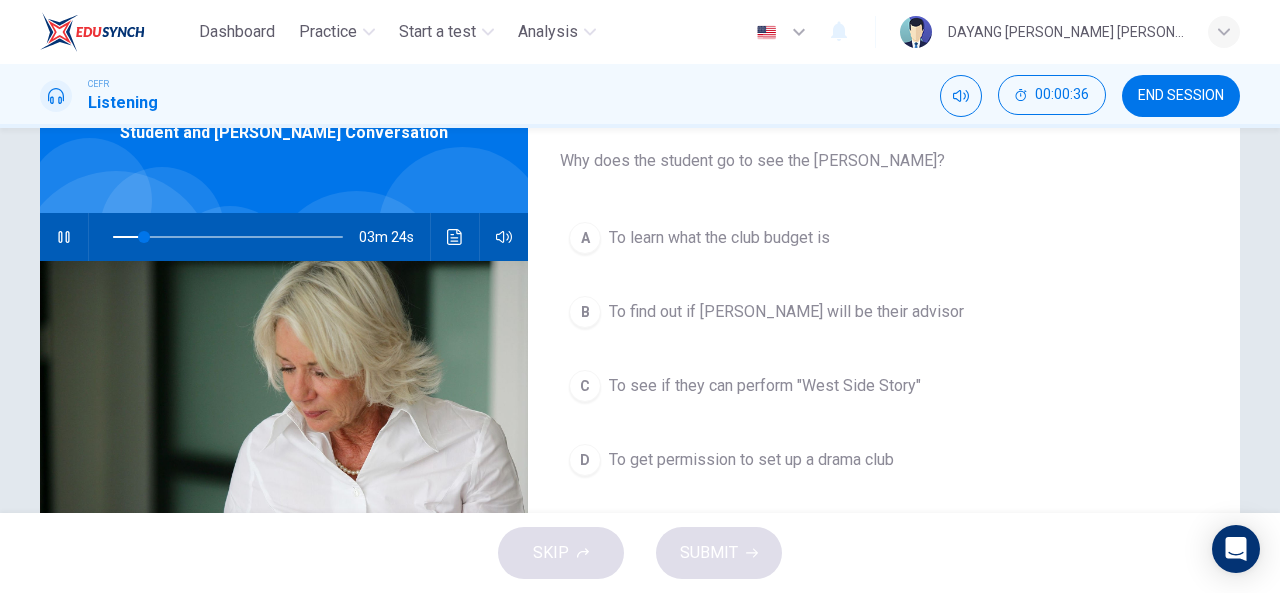 click on "To get permission to set up a drama club" at bounding box center [751, 460] 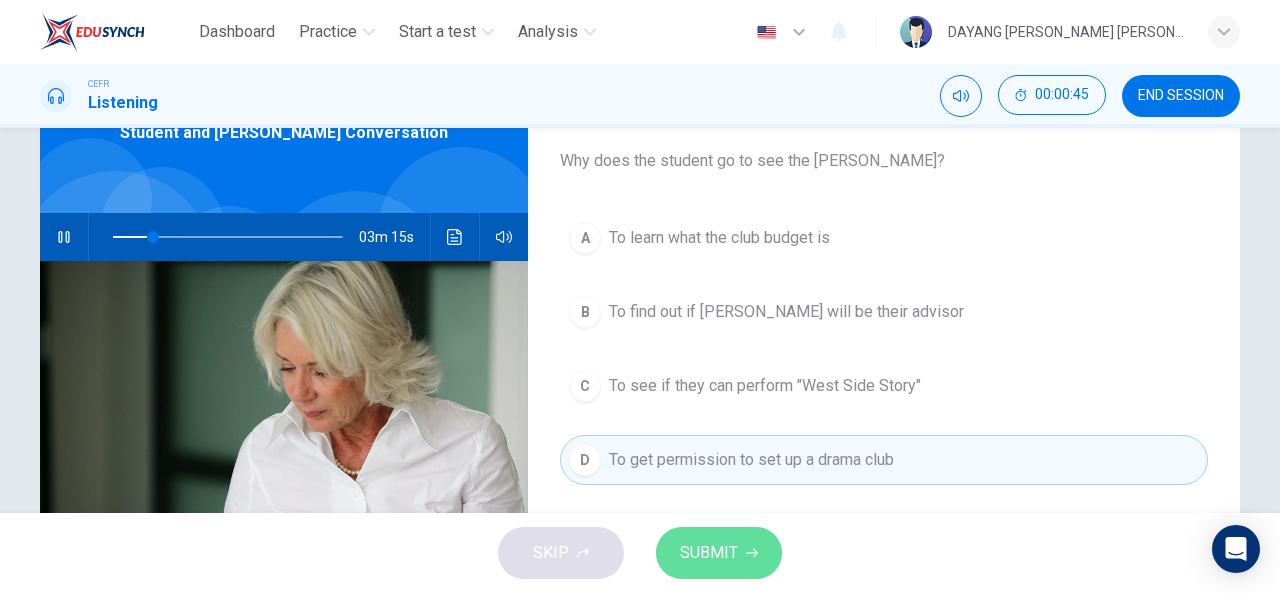 click on "SUBMIT" at bounding box center (709, 553) 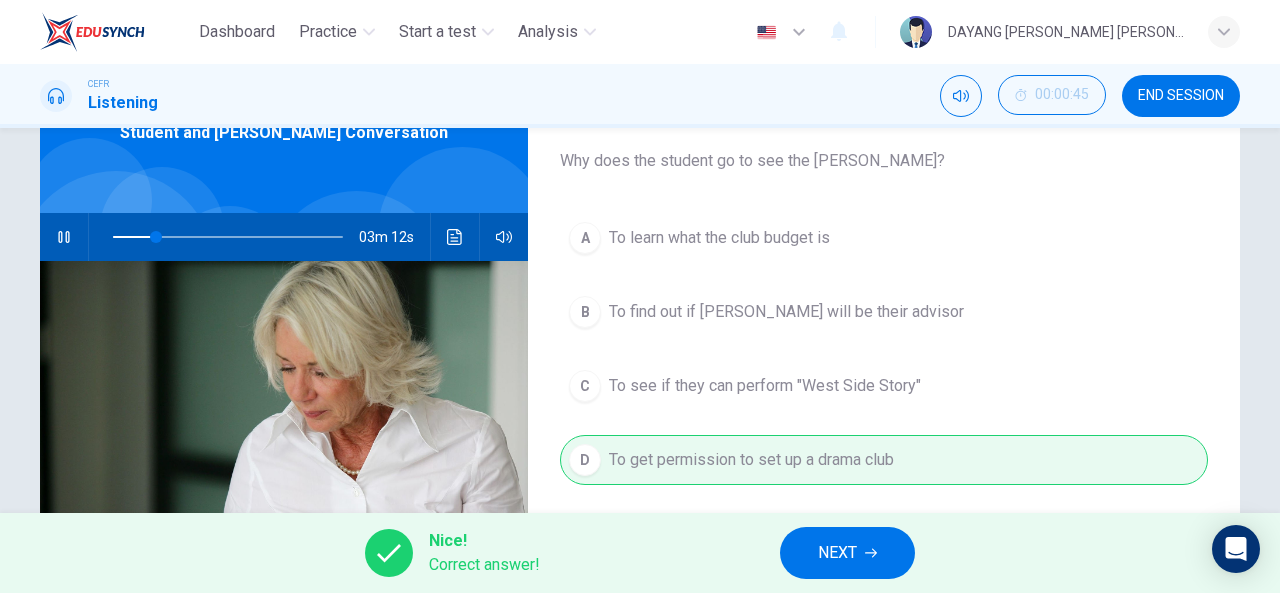 click on "NEXT" at bounding box center (847, 553) 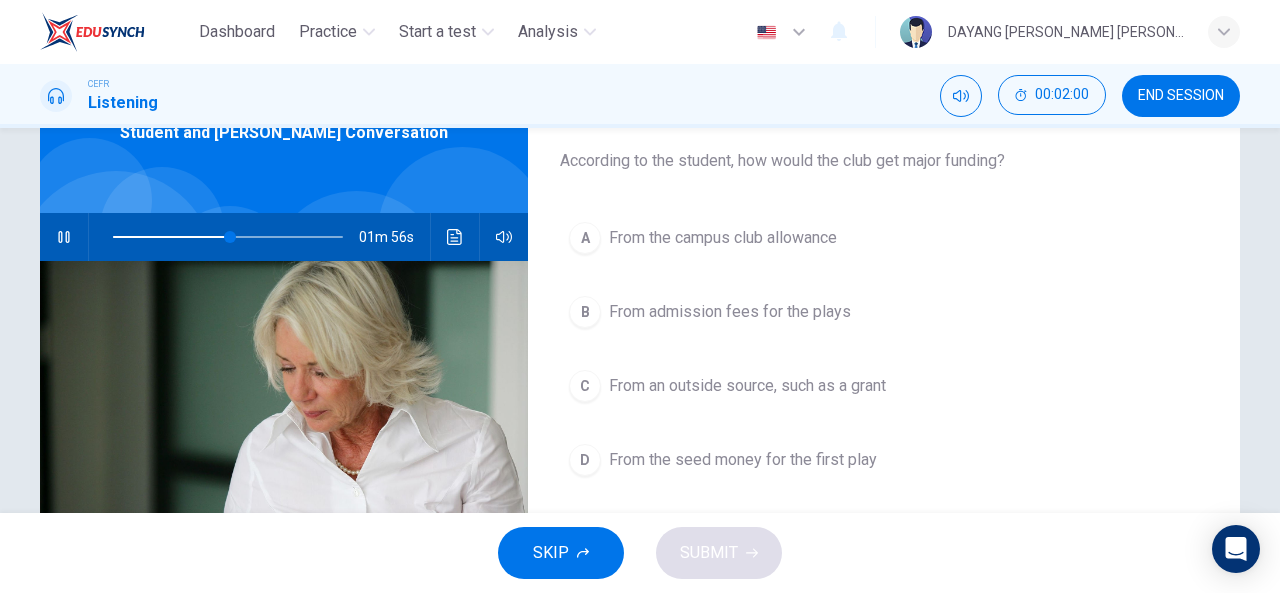 click on "From the seed money for the first play" at bounding box center [743, 460] 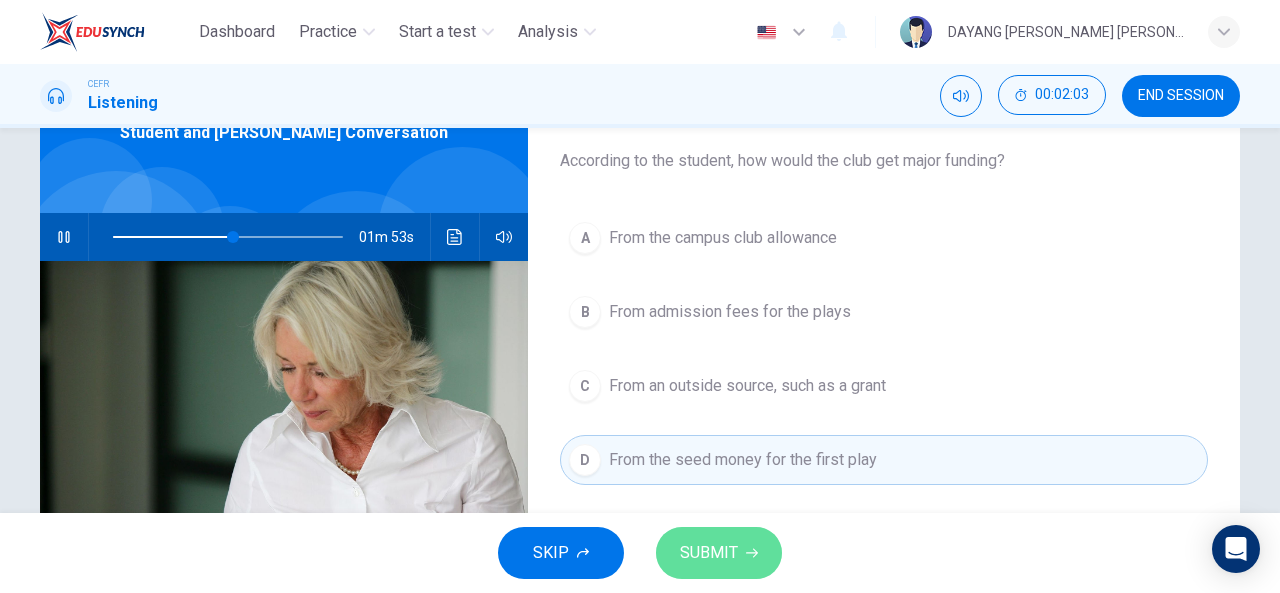 click on "SUBMIT" at bounding box center [709, 553] 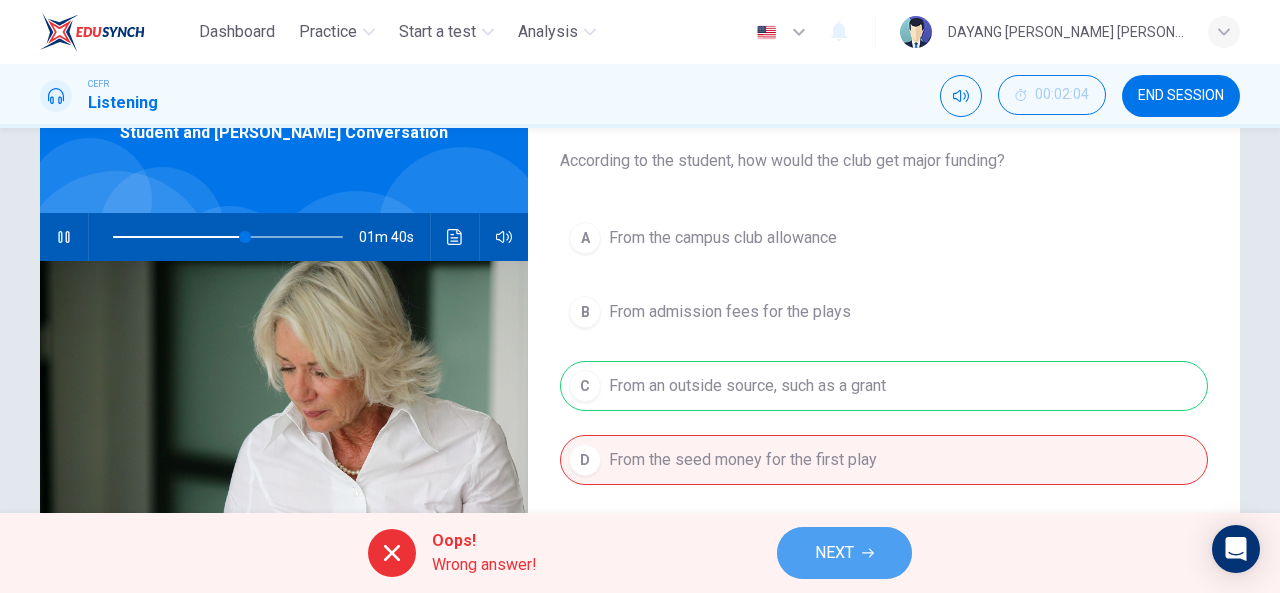 click on "NEXT" at bounding box center [834, 553] 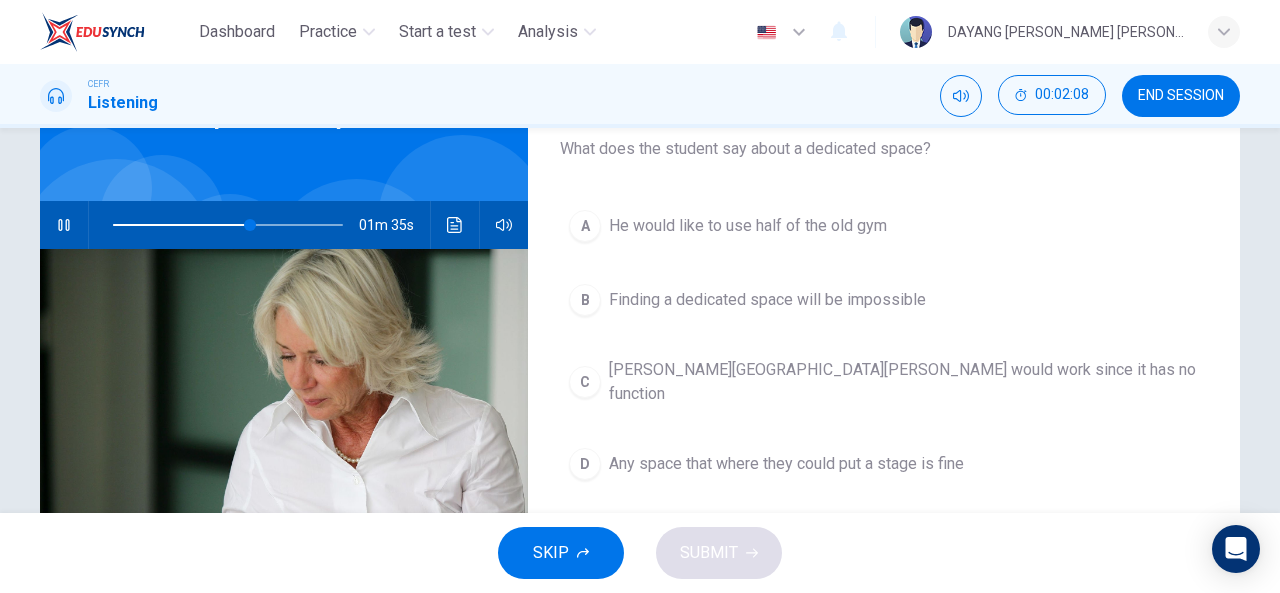 scroll, scrollTop: 128, scrollLeft: 0, axis: vertical 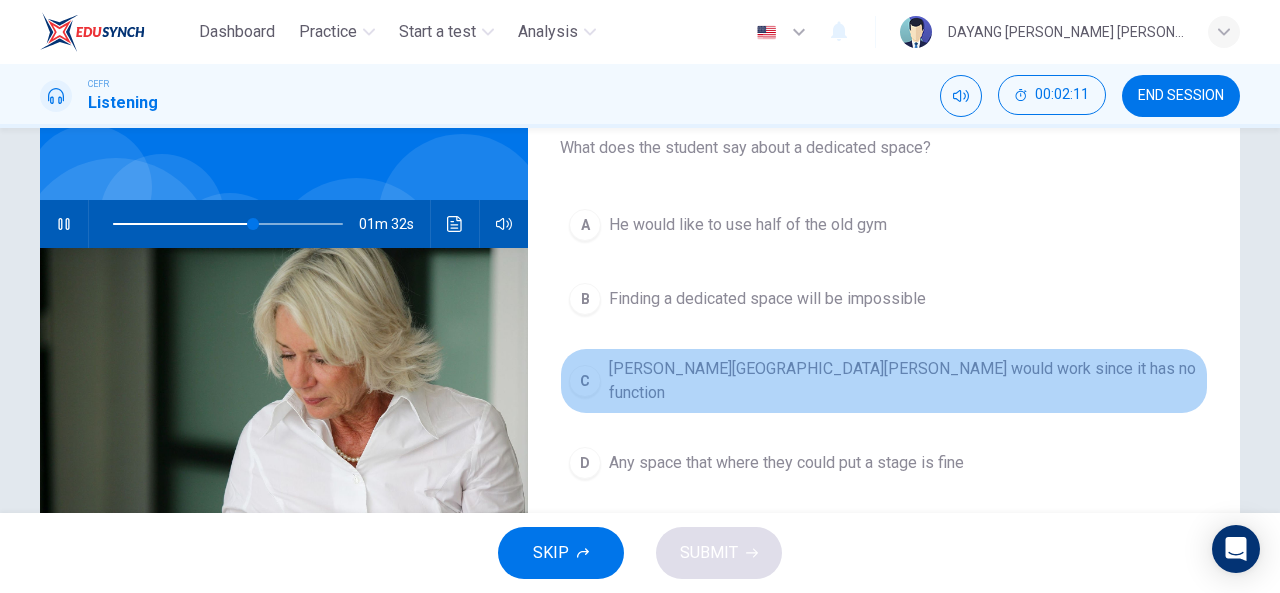 click on "[PERSON_NAME][GEOGRAPHIC_DATA][PERSON_NAME] would work since it has no function" at bounding box center [904, 381] 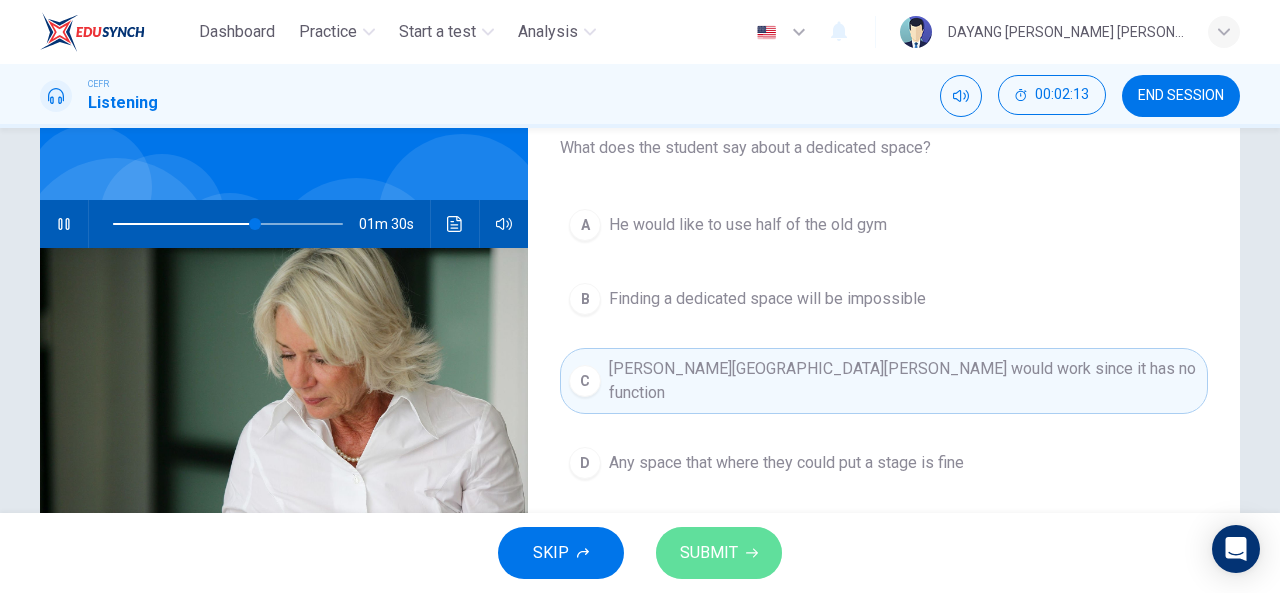 click on "SUBMIT" at bounding box center [709, 553] 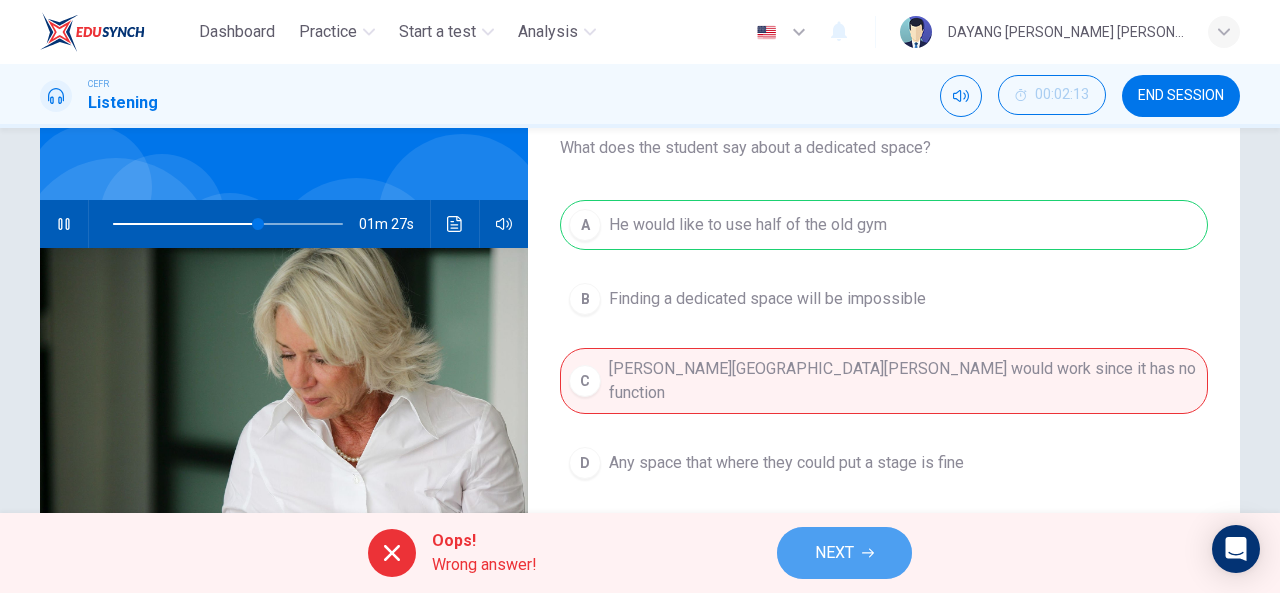 click on "NEXT" at bounding box center (844, 553) 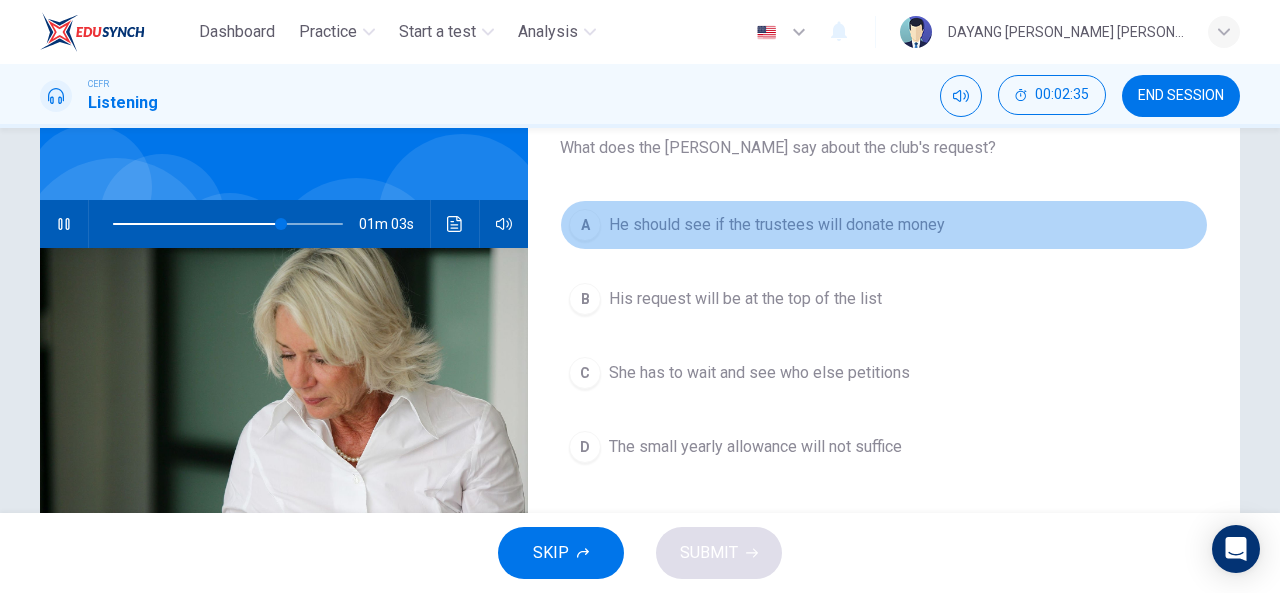 click on "A He should see if the trustees will donate money" at bounding box center (884, 225) 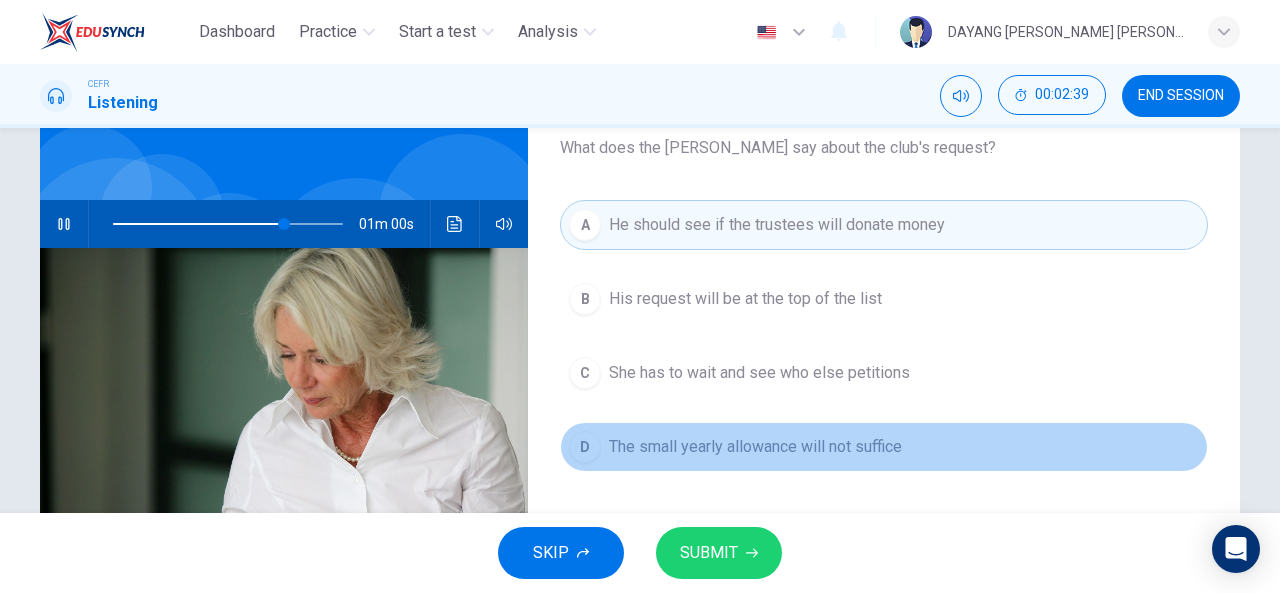 click on "D The small yearly allowance will not suffice" at bounding box center [884, 447] 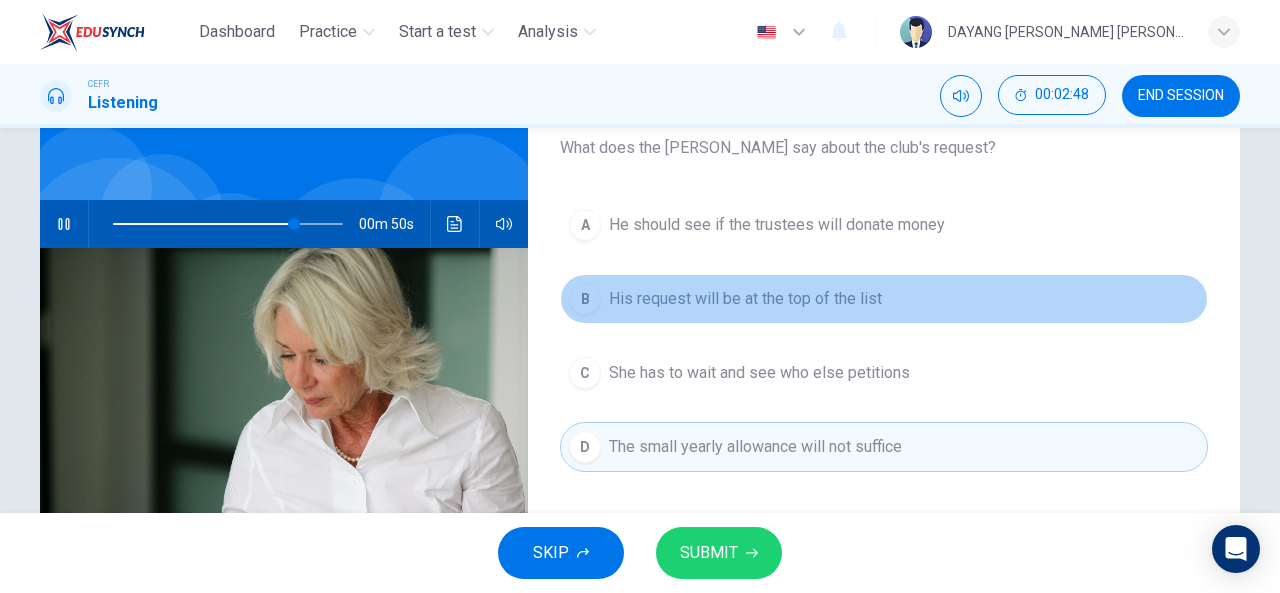 click on "B His request will be at the top of the list" at bounding box center (884, 299) 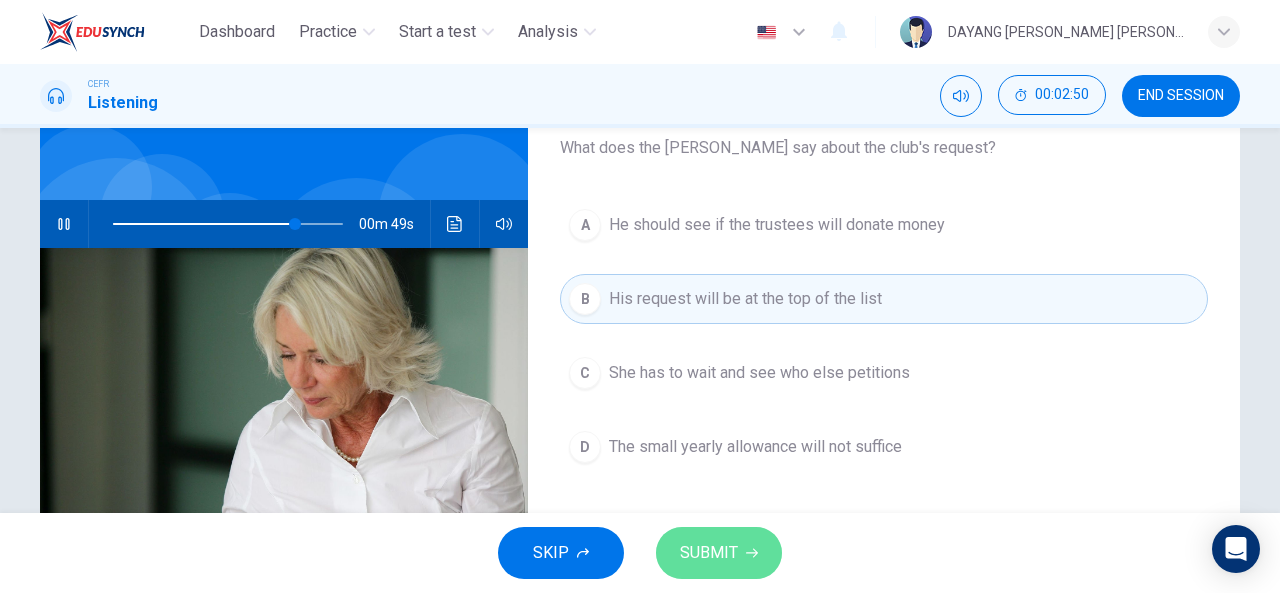 click on "SUBMIT" at bounding box center [719, 553] 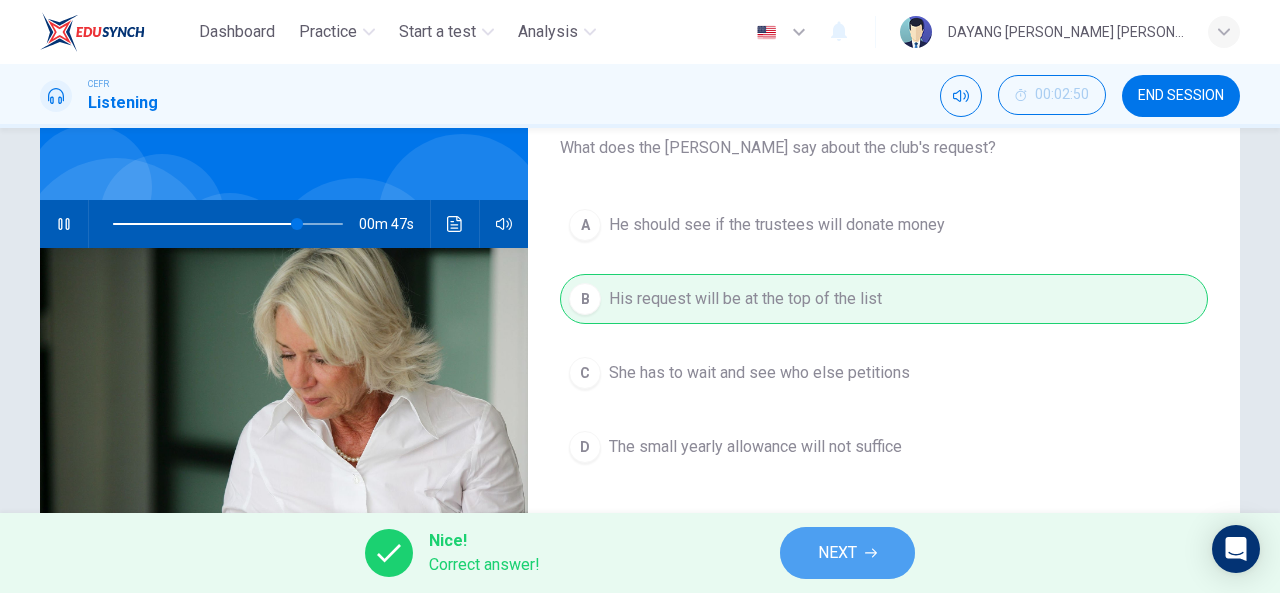 click on "NEXT" at bounding box center [837, 553] 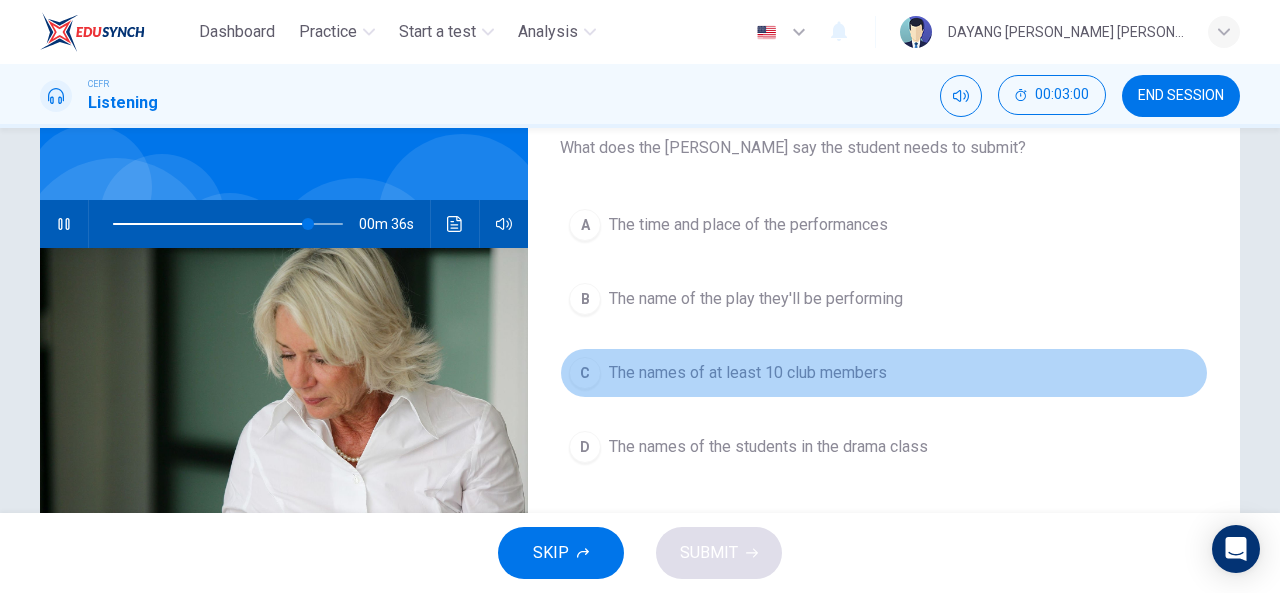 click on "The names of at least 10 club members" at bounding box center (748, 373) 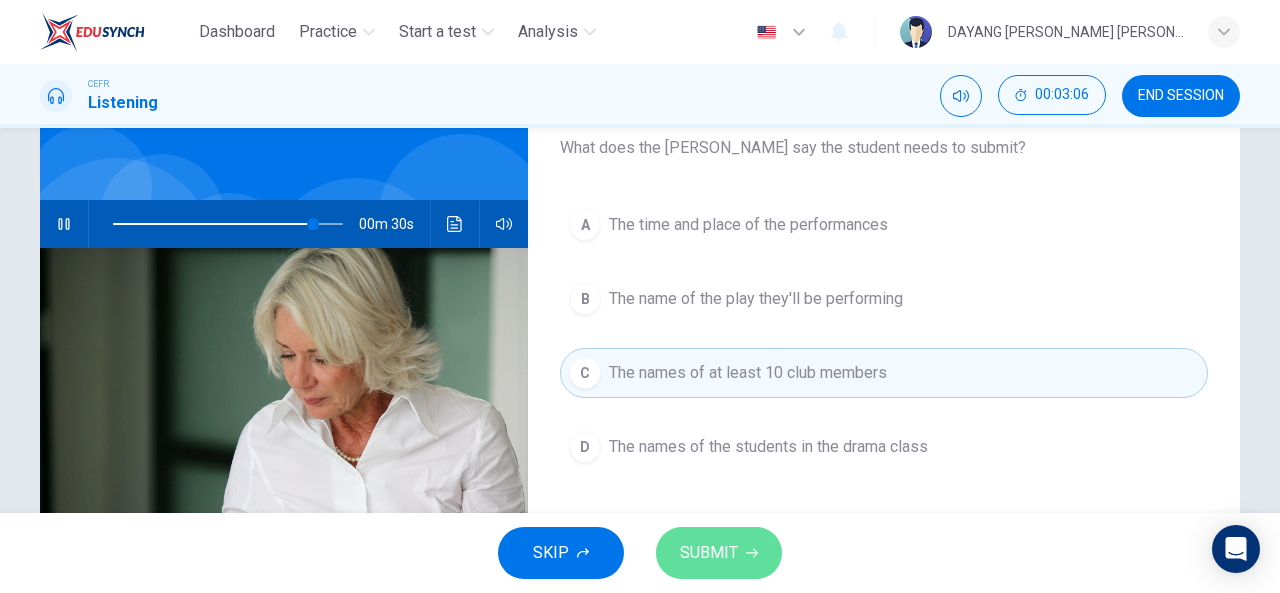 click on "SUBMIT" at bounding box center [709, 553] 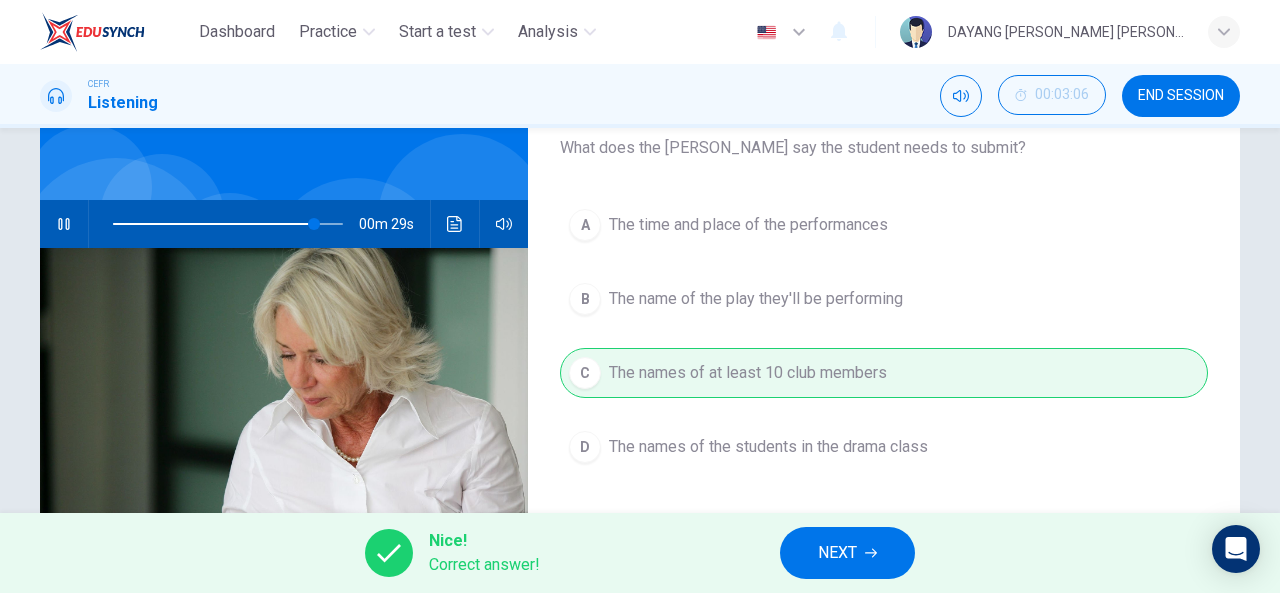 type on "88" 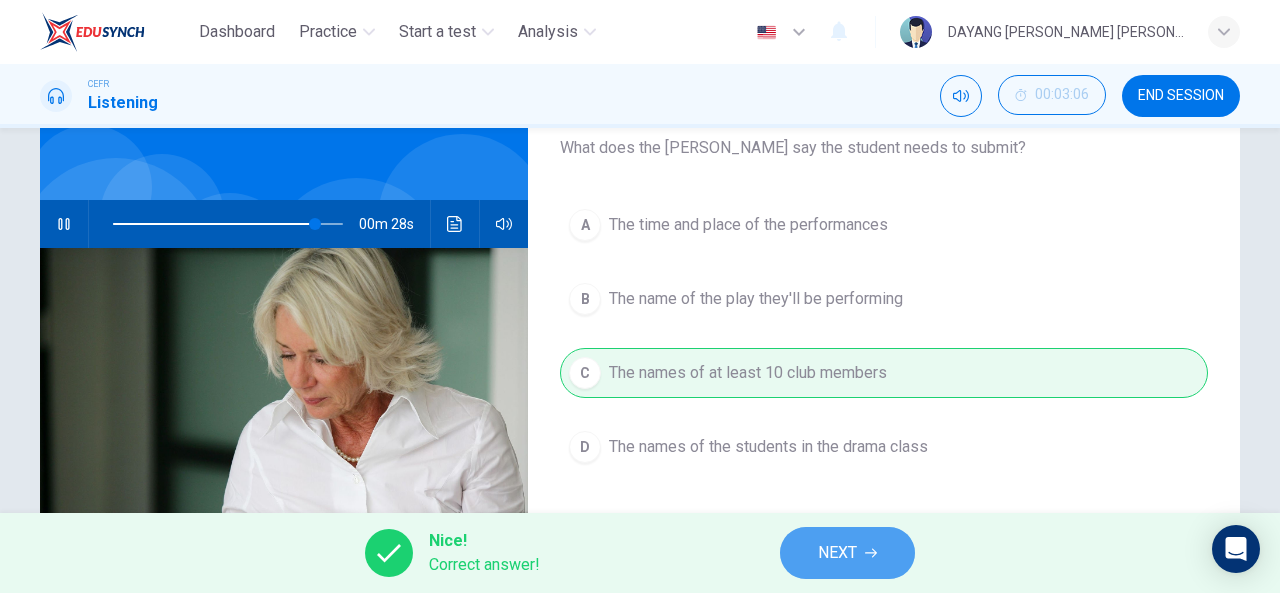 click on "NEXT" at bounding box center (837, 553) 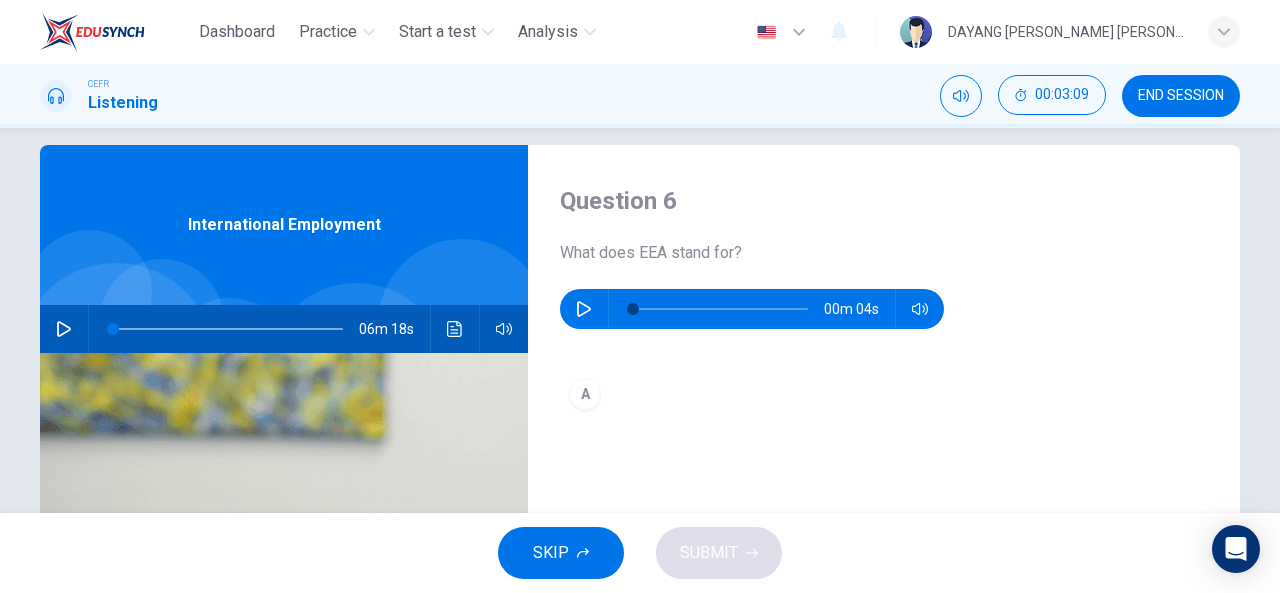 scroll, scrollTop: 0, scrollLeft: 0, axis: both 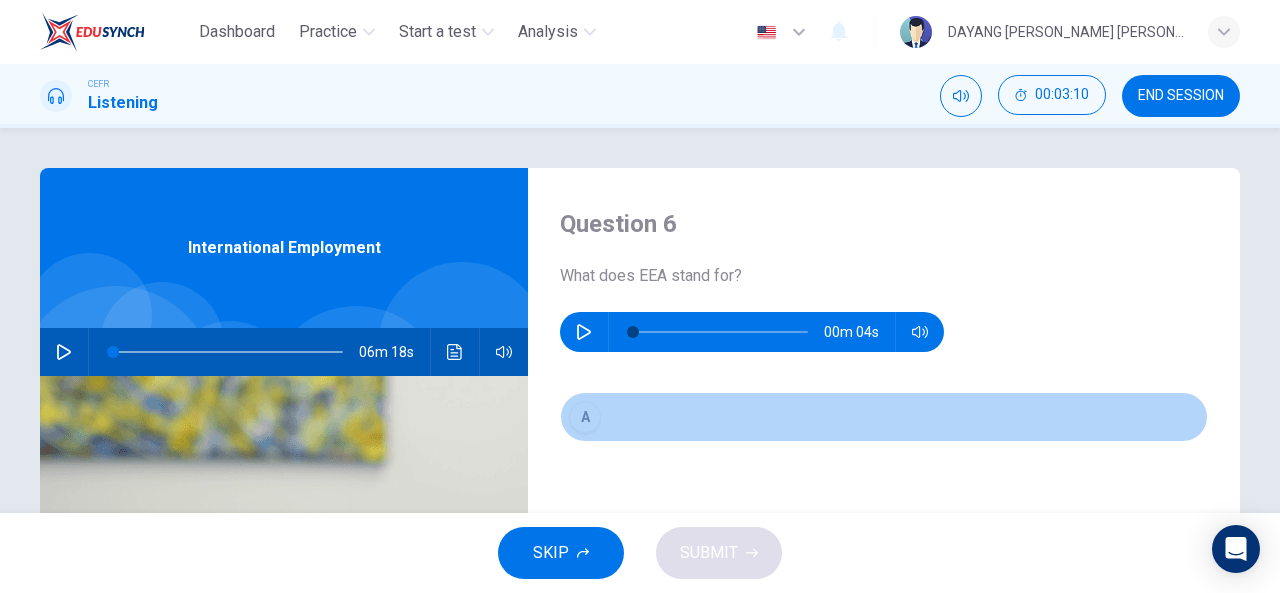 click on "A" at bounding box center (585, 417) 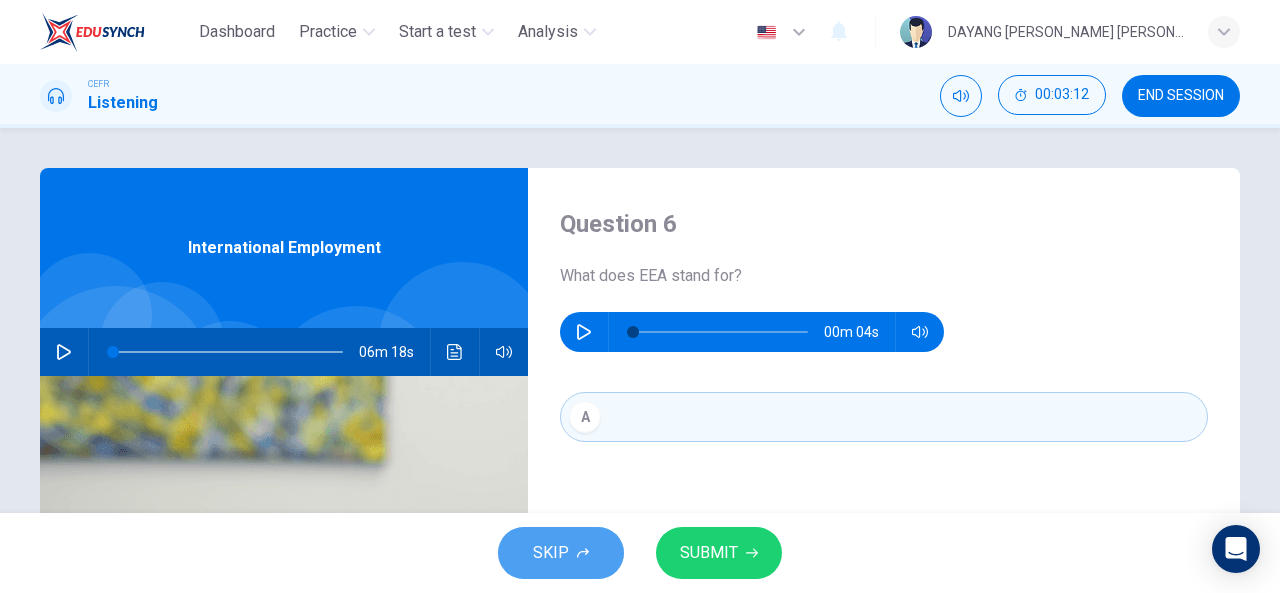 click on "SKIP" at bounding box center [561, 553] 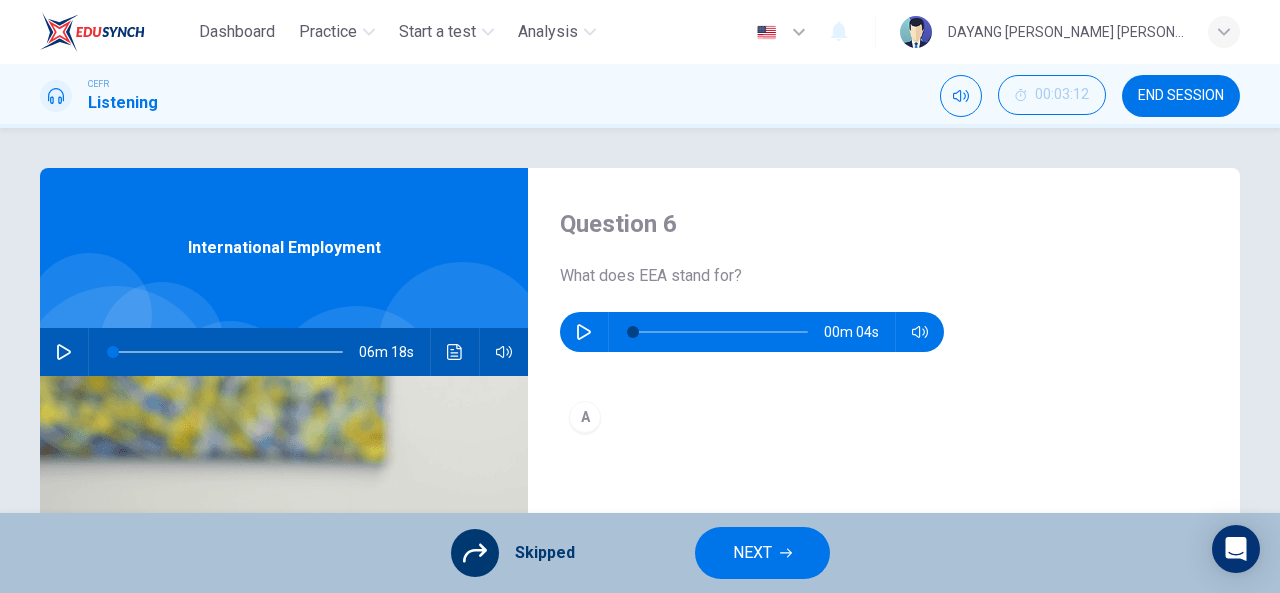 click on "NEXT" at bounding box center (752, 553) 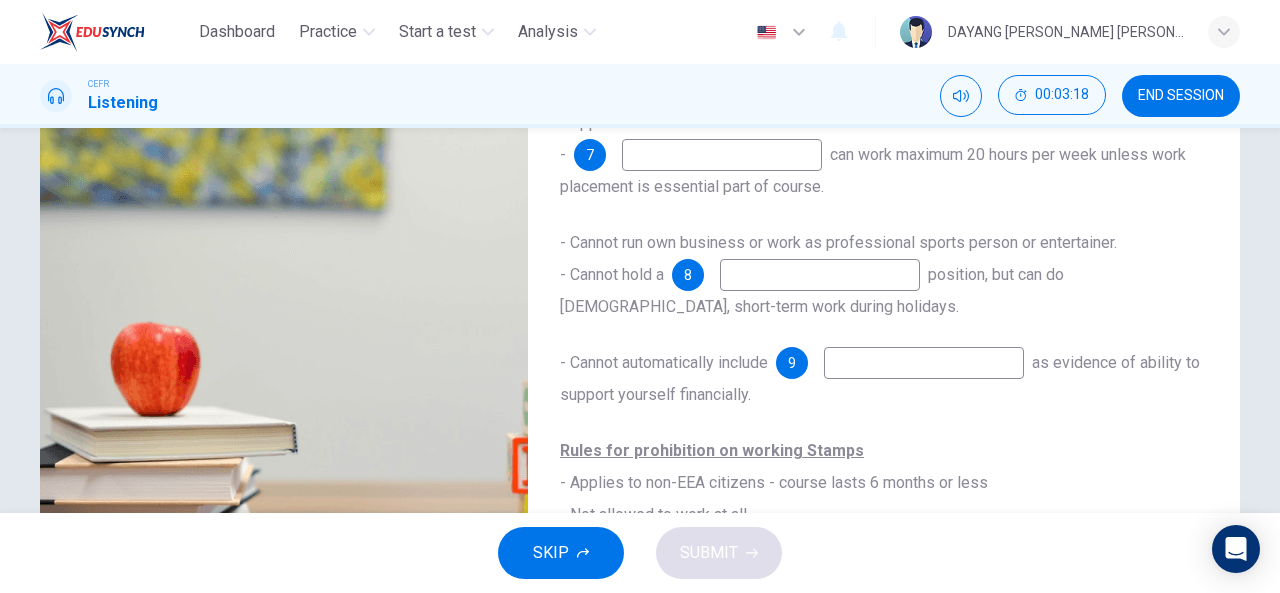scroll, scrollTop: 390, scrollLeft: 0, axis: vertical 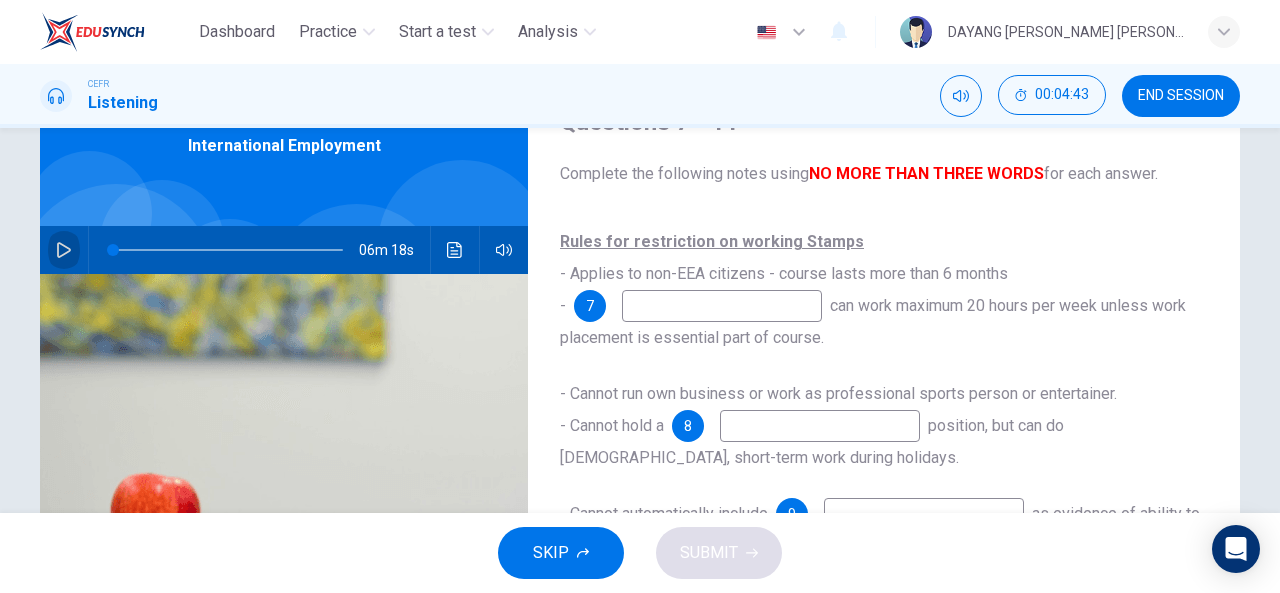 click 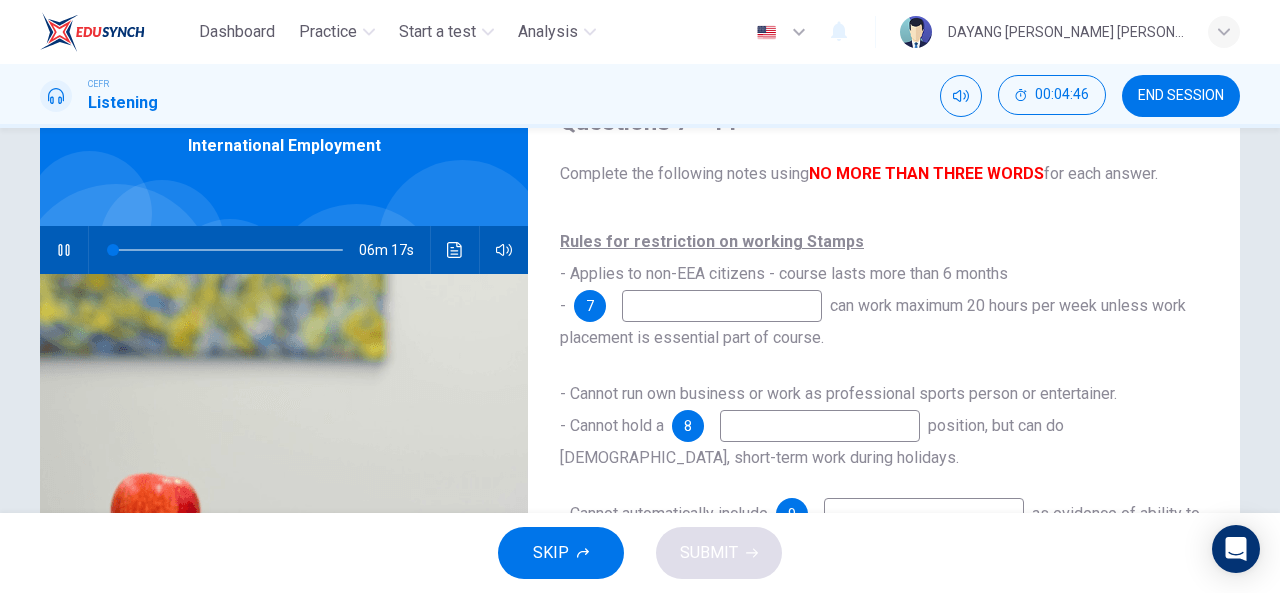 type on "0" 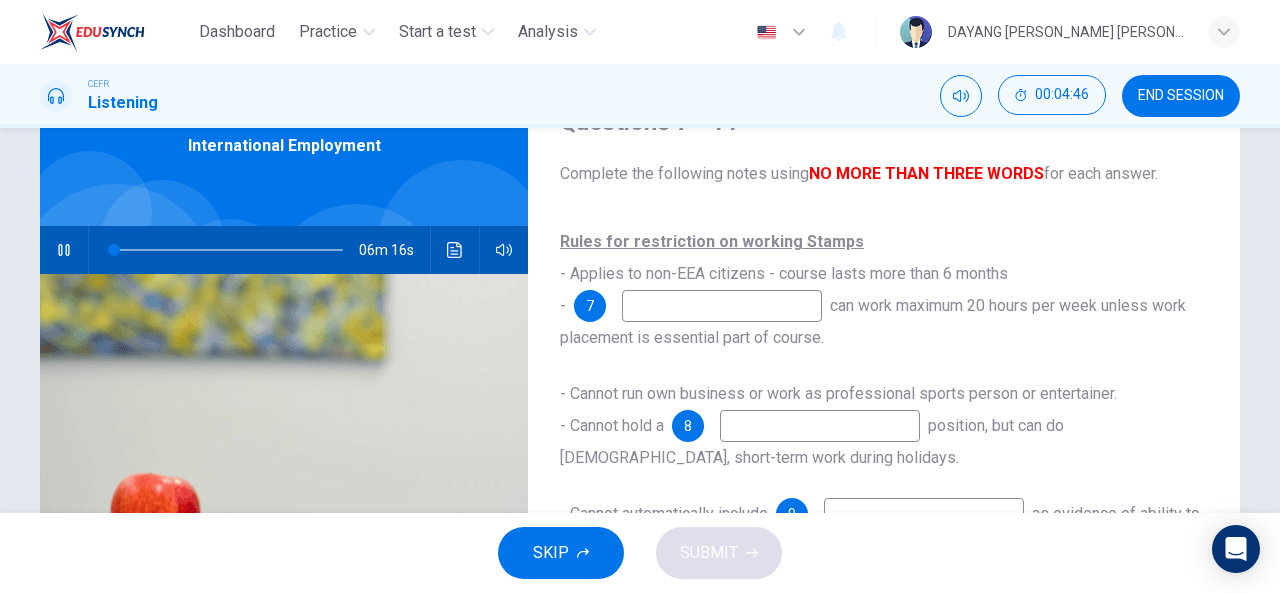 type 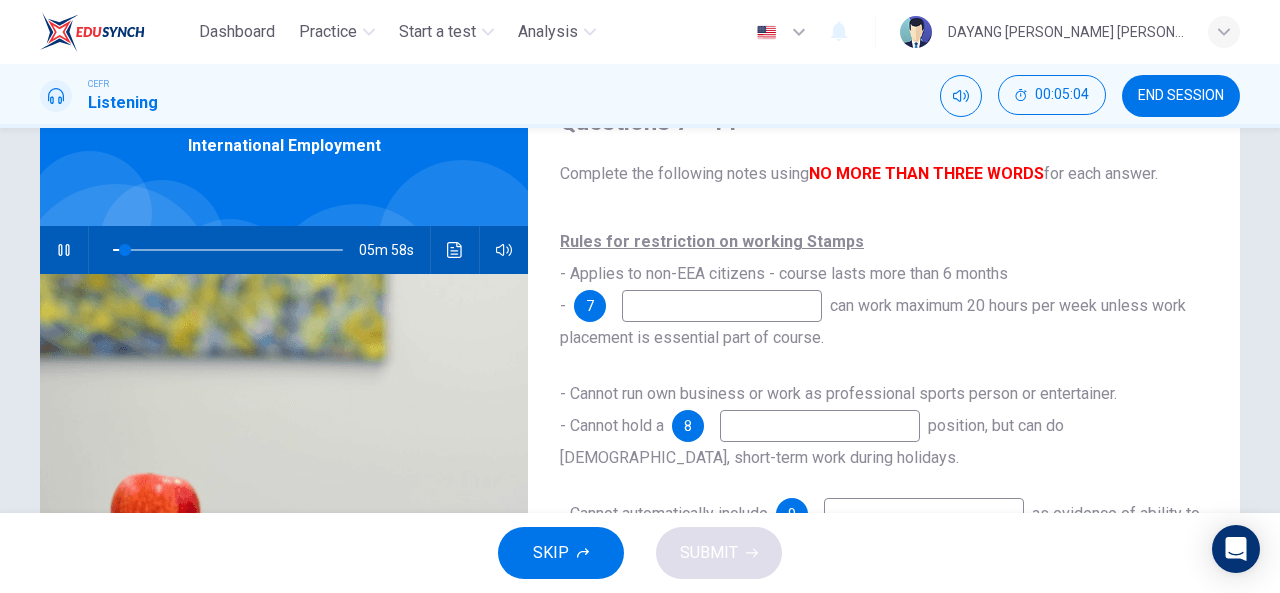 scroll, scrollTop: 0, scrollLeft: 0, axis: both 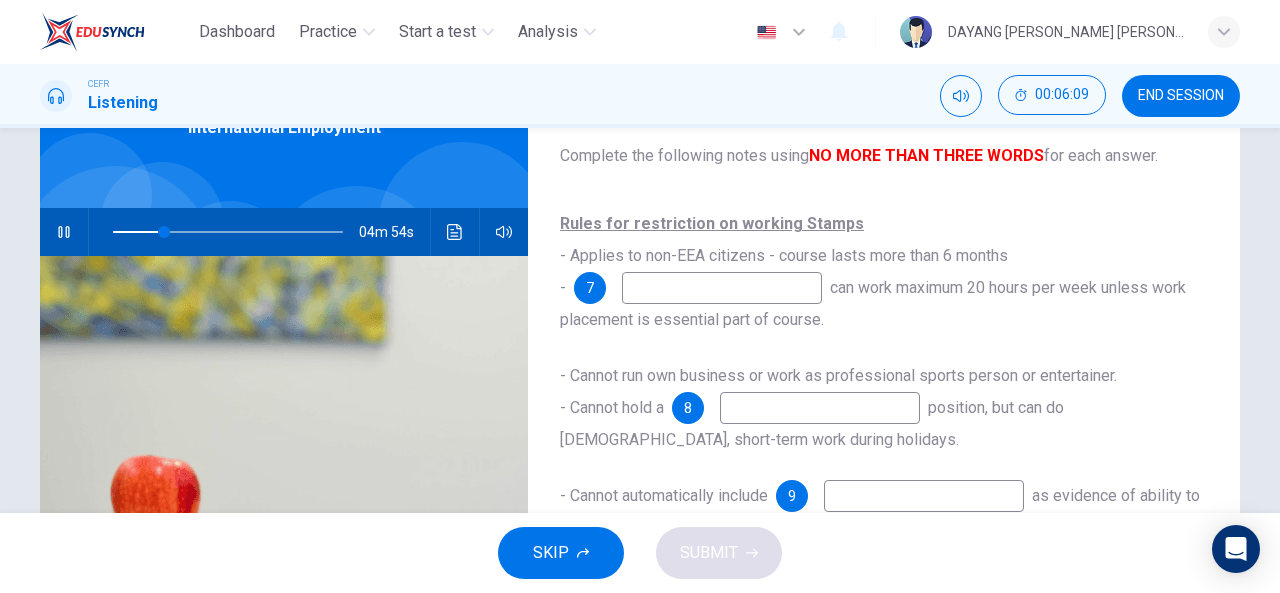 click at bounding box center [722, 288] 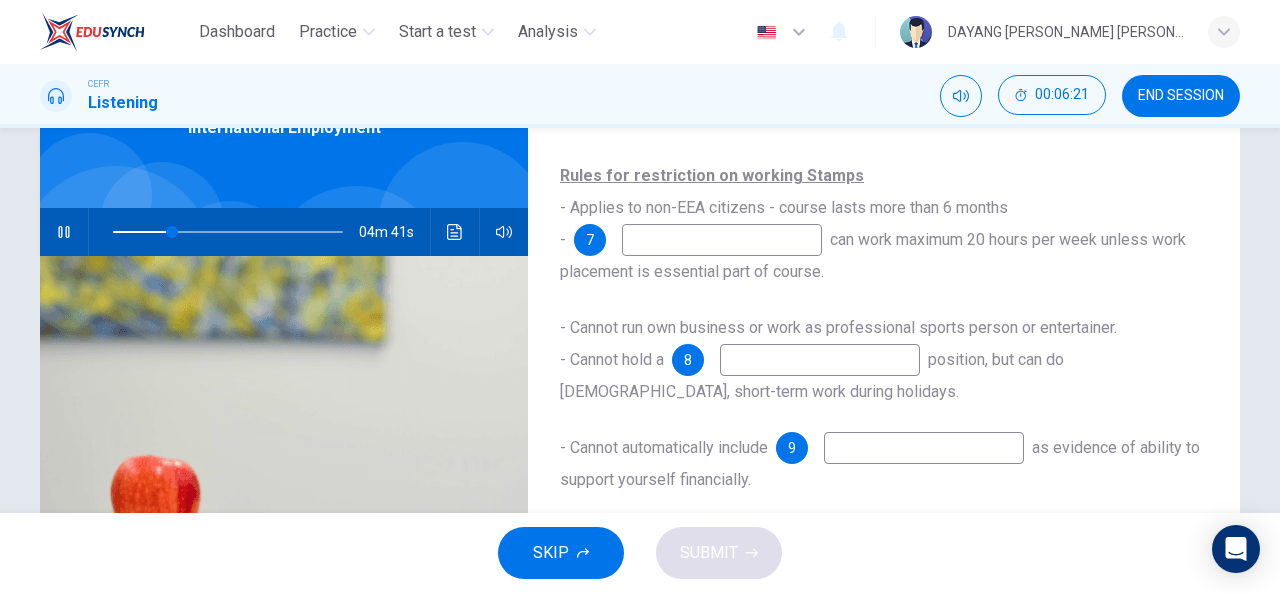 scroll, scrollTop: 49, scrollLeft: 0, axis: vertical 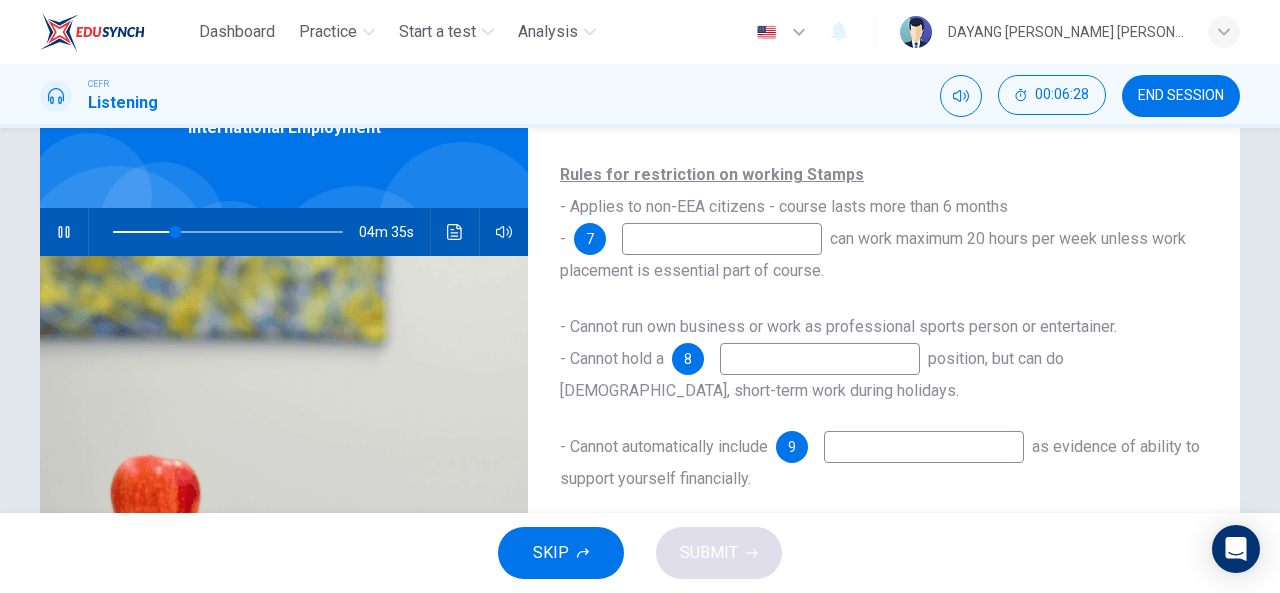 type on "27" 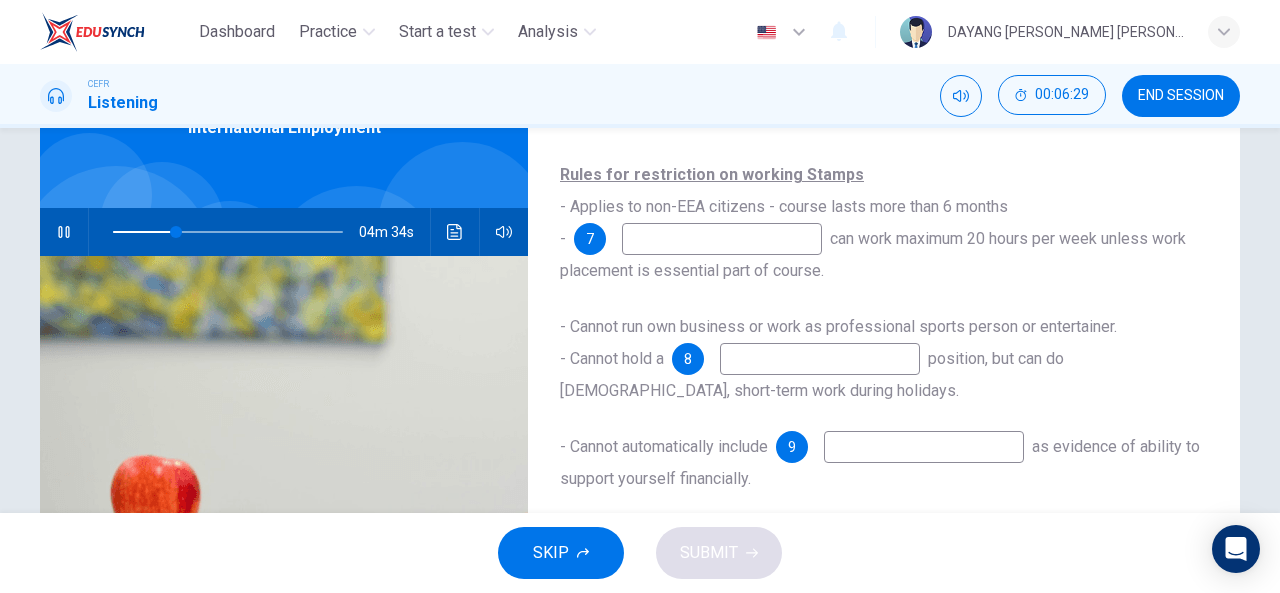 type on "E" 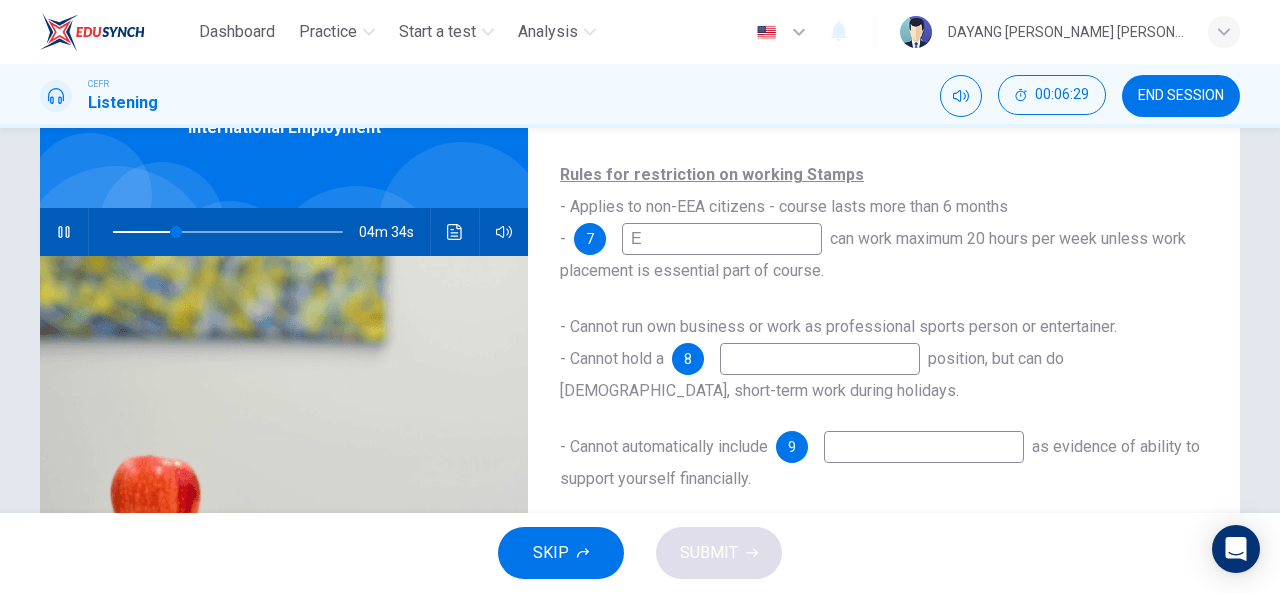 type on "28" 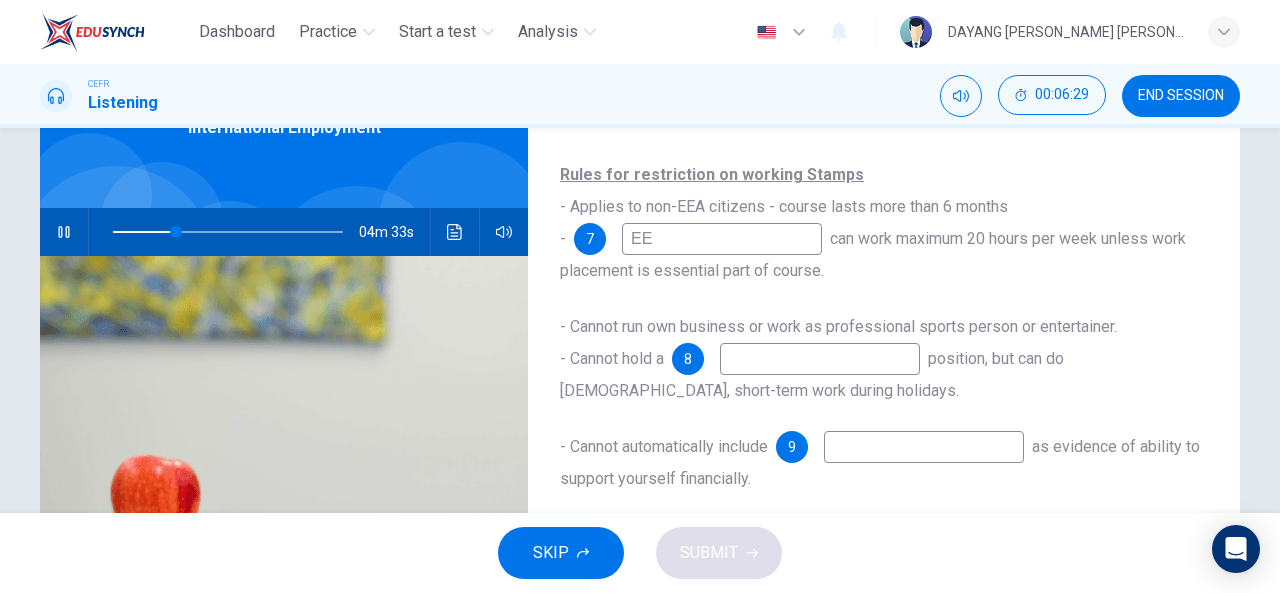 type on "EEa" 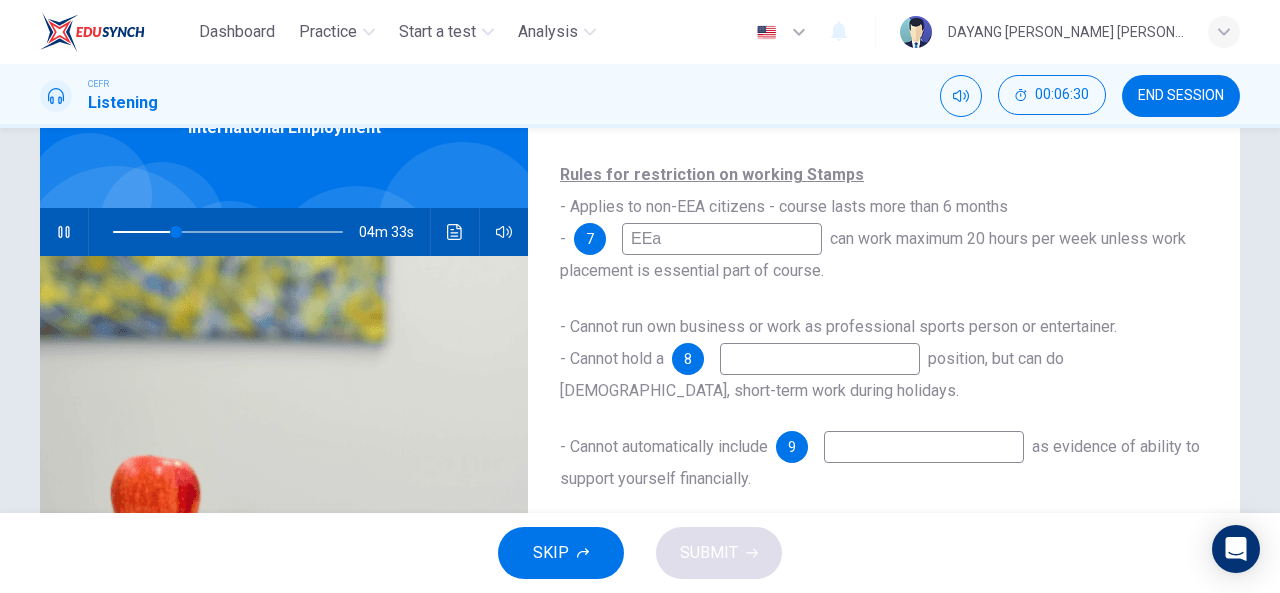 type on "28" 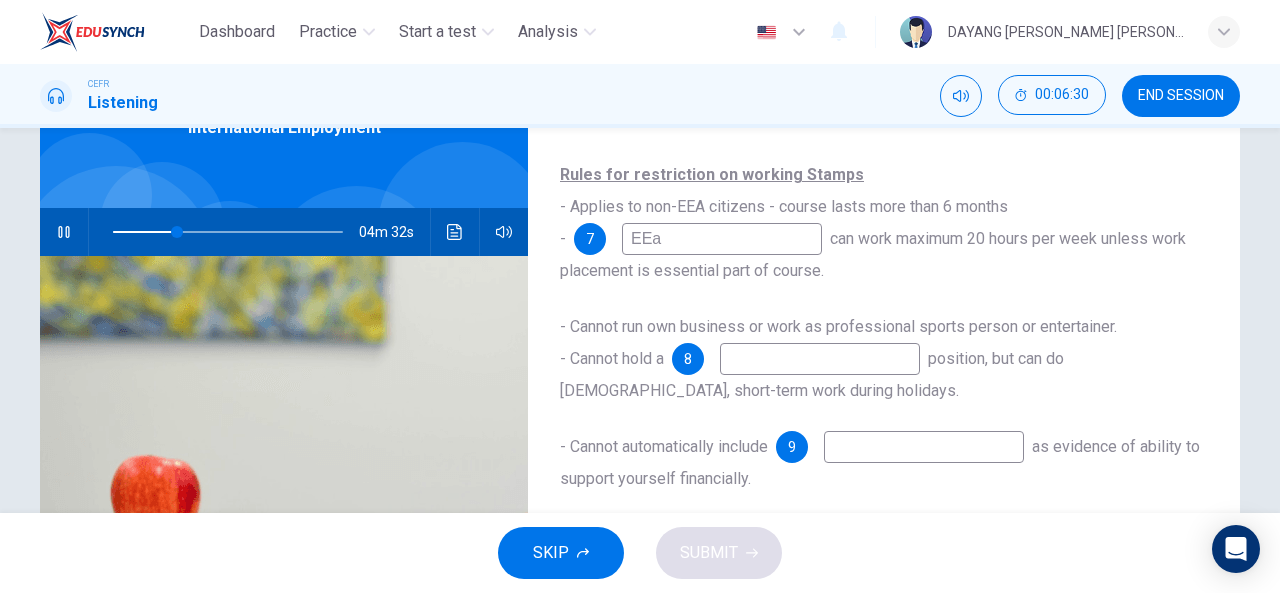 type on "EEa" 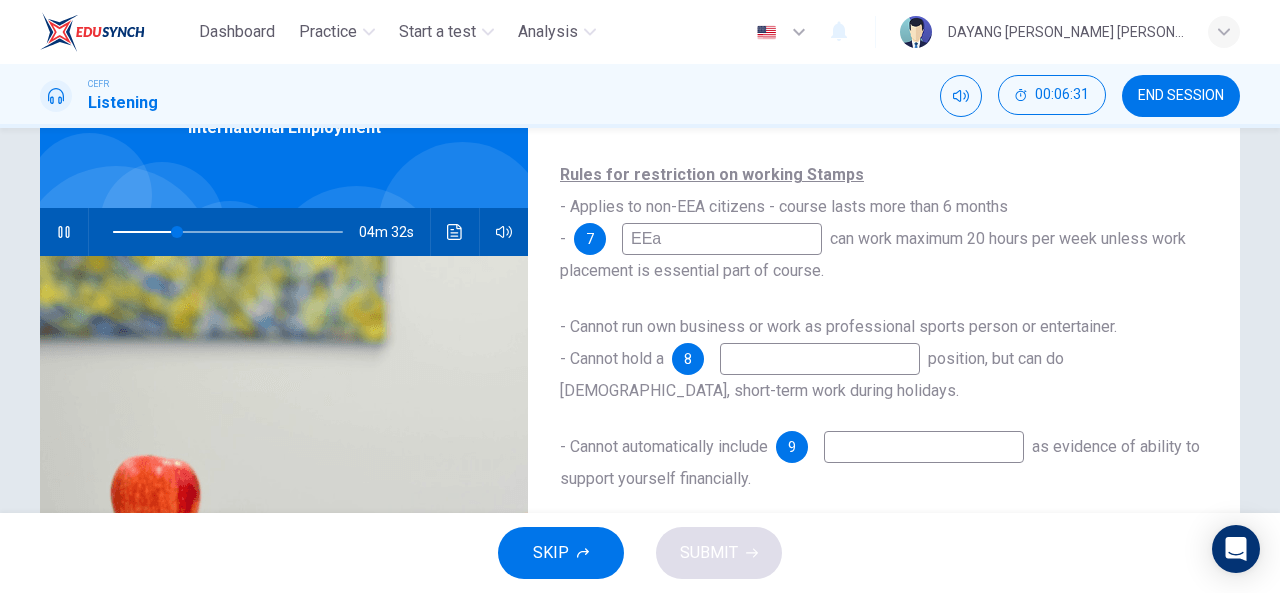 type on "28" 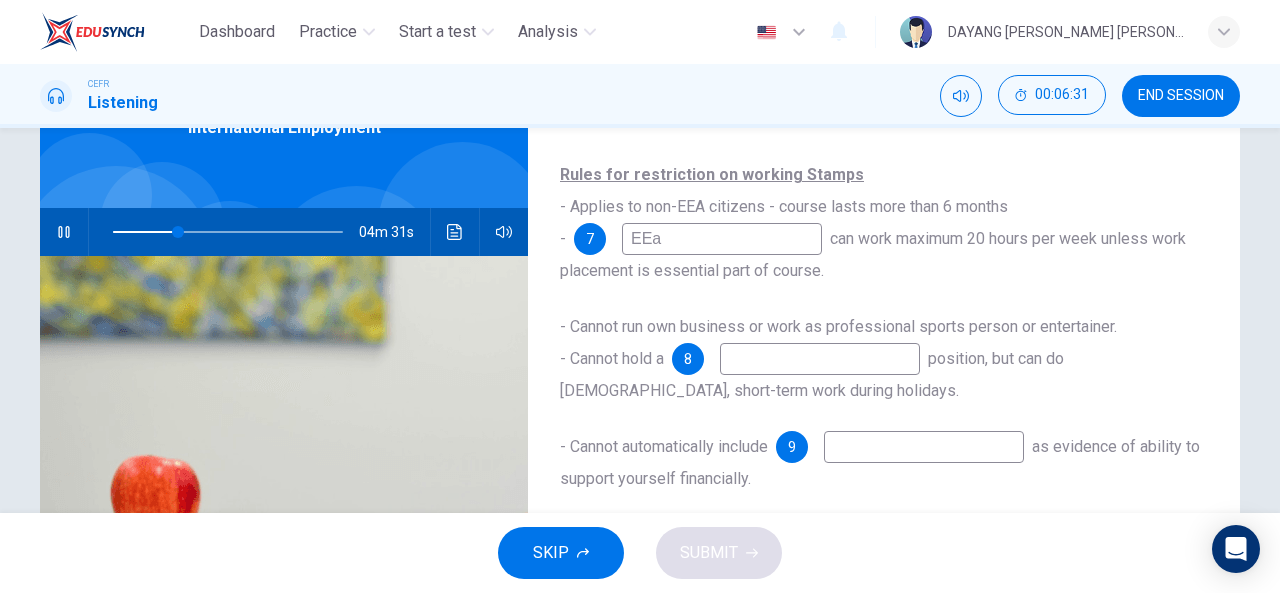 type on "EE" 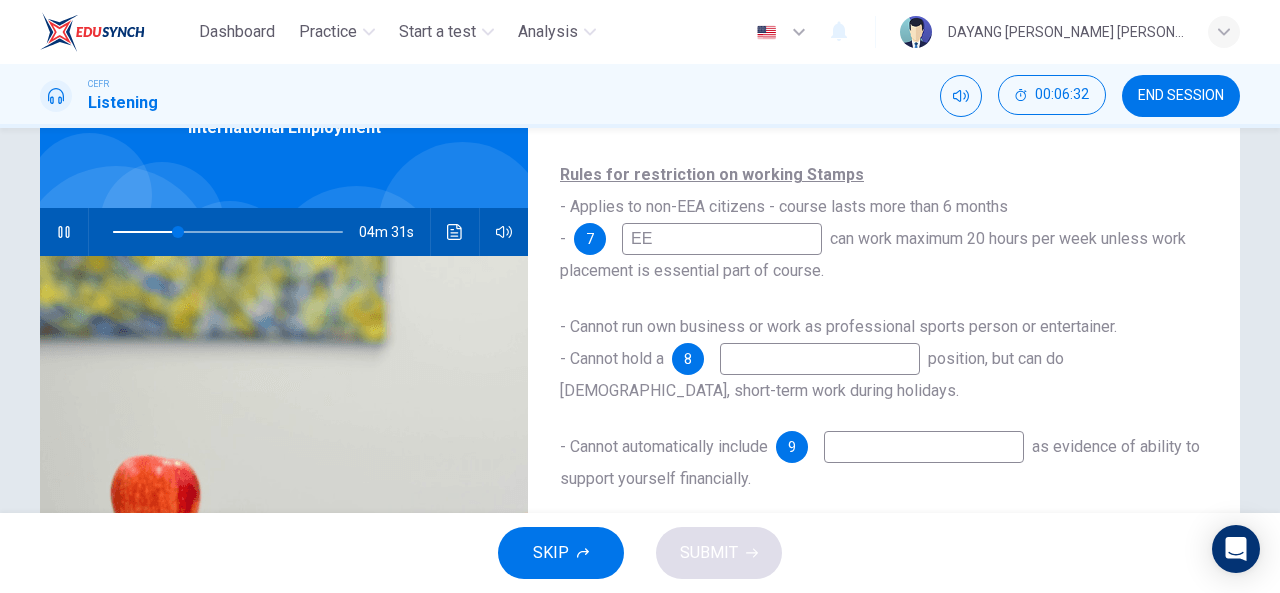 type on "28" 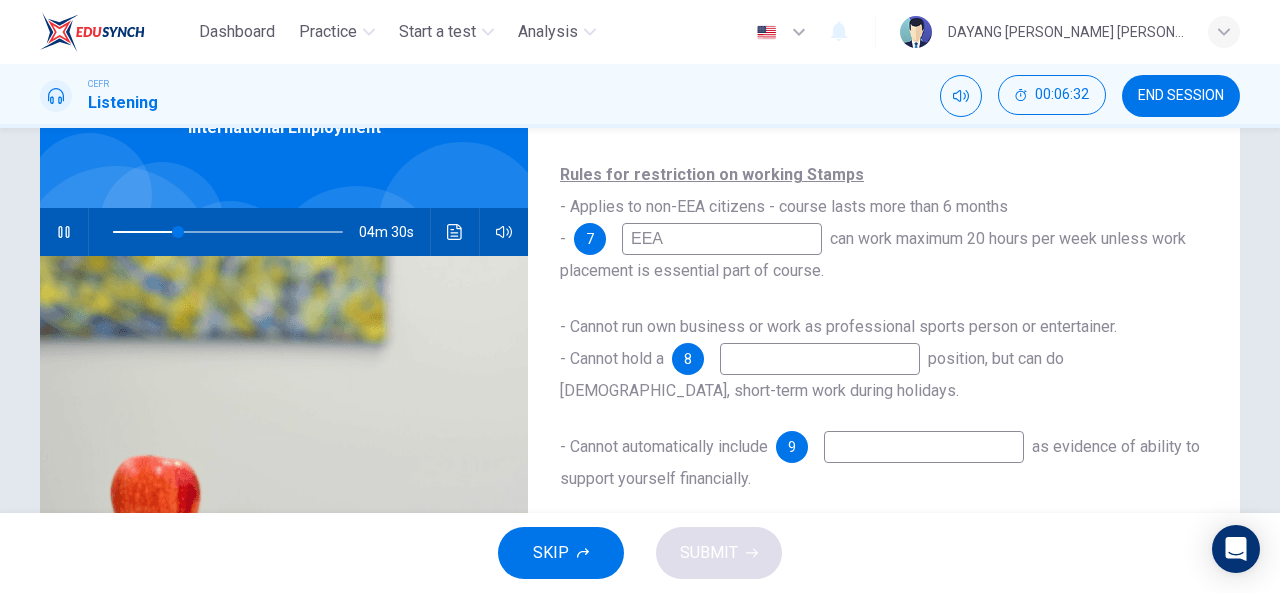 type on "EEA" 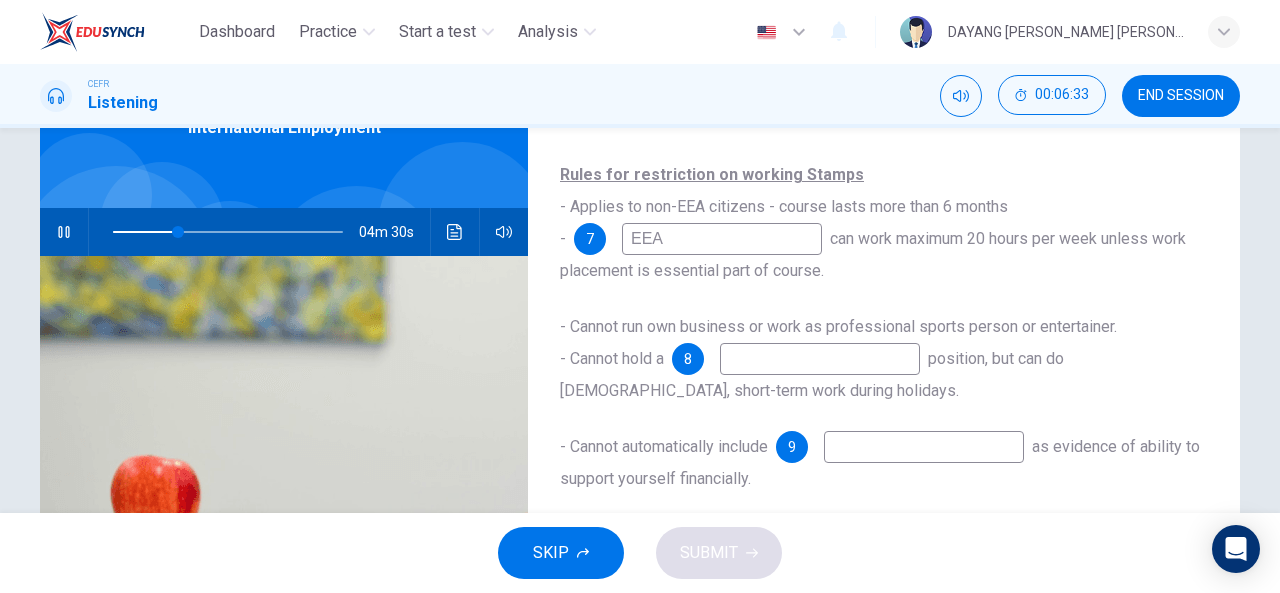 type on "29" 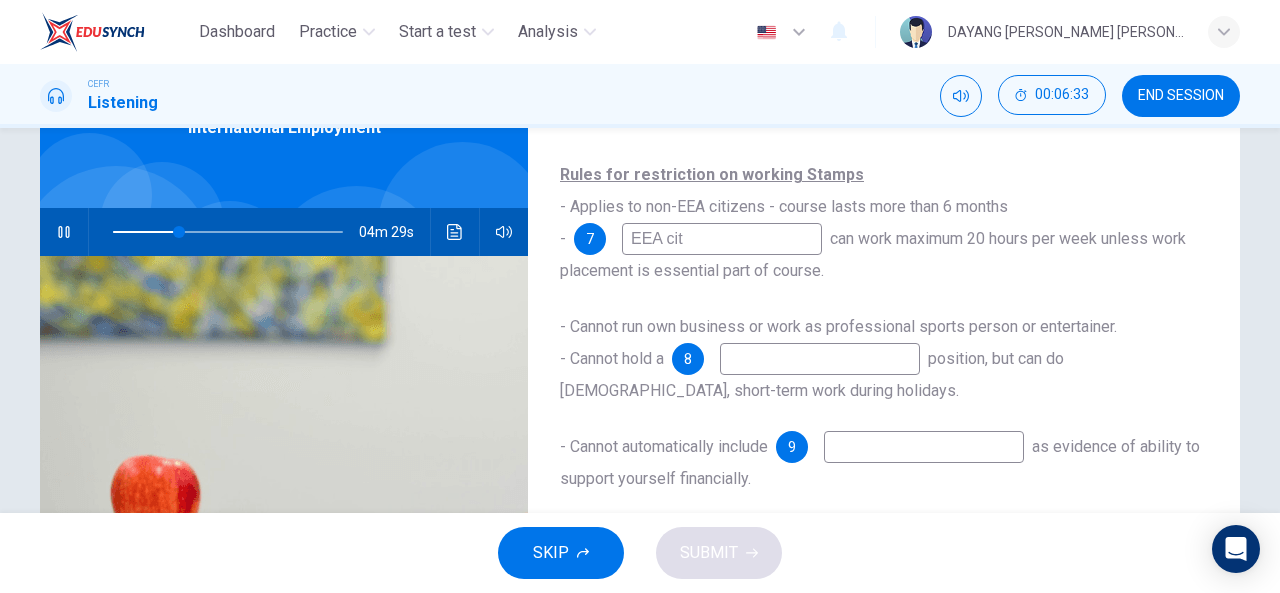 type on "EEA citi" 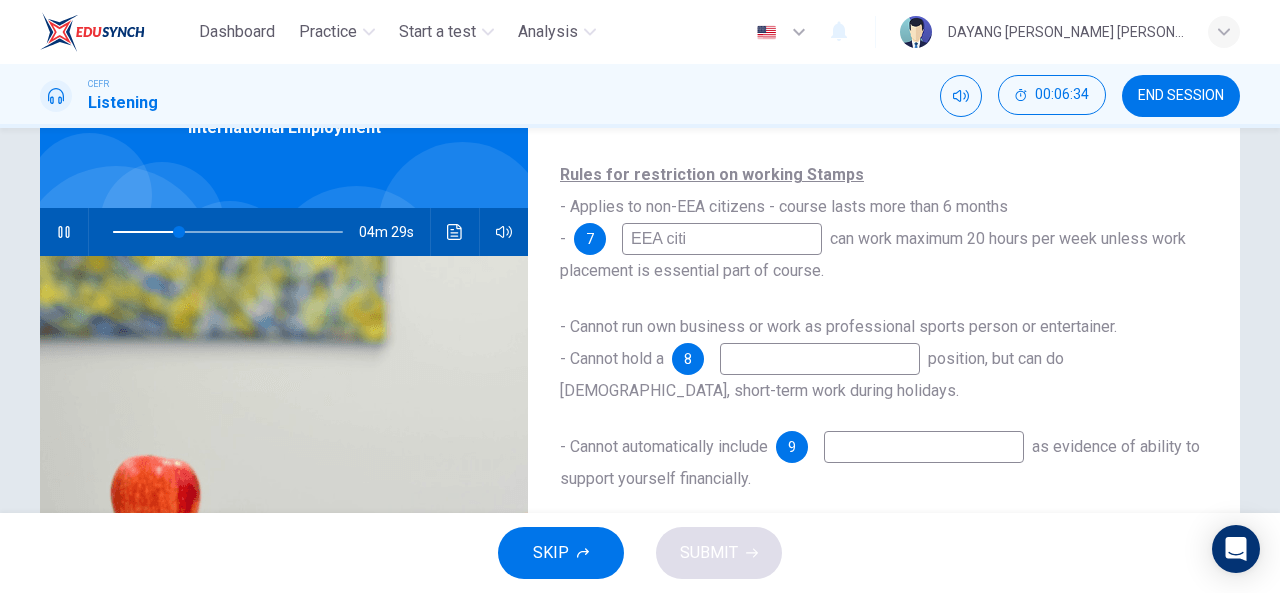 type on "29" 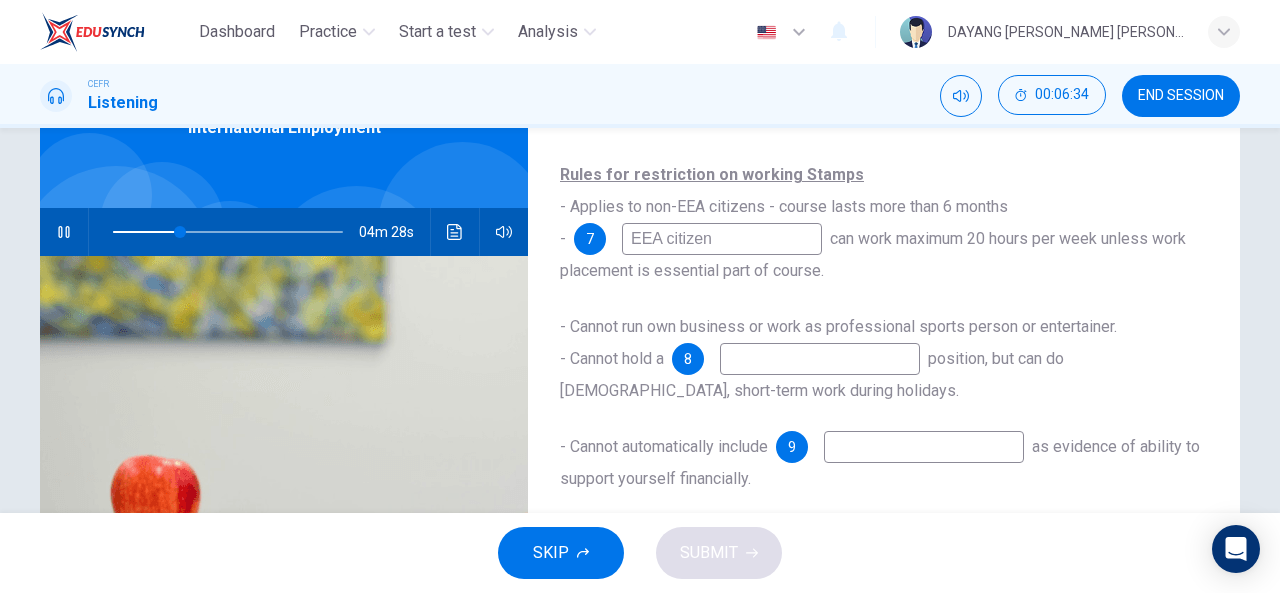 type on "EEA citizens" 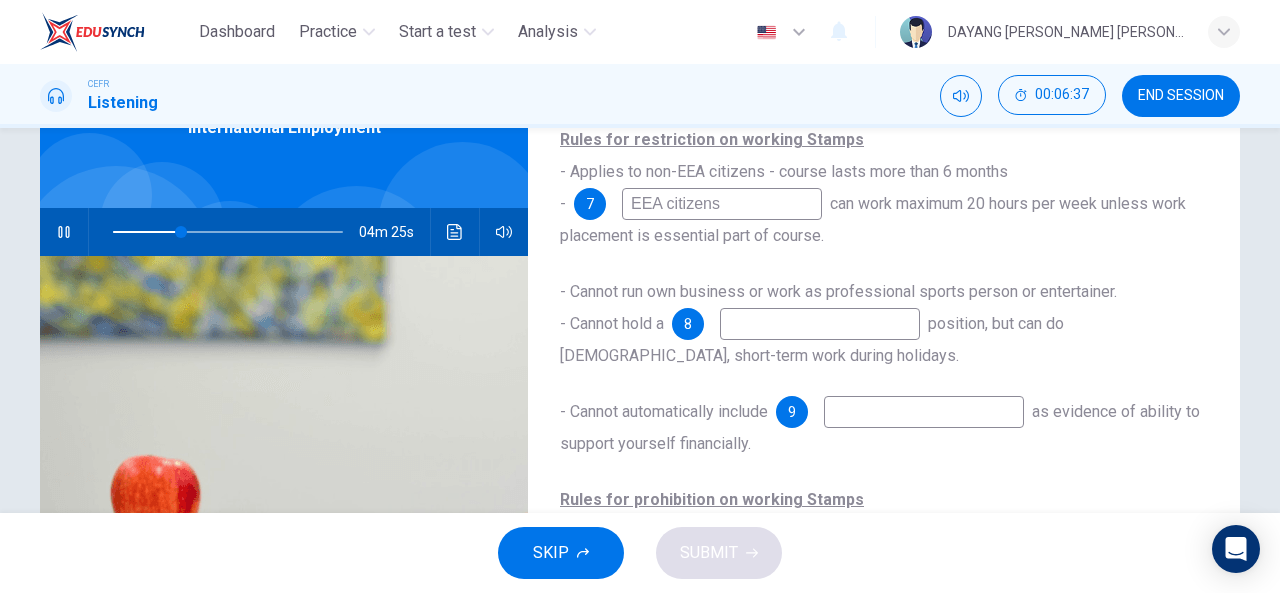 scroll, scrollTop: 114, scrollLeft: 0, axis: vertical 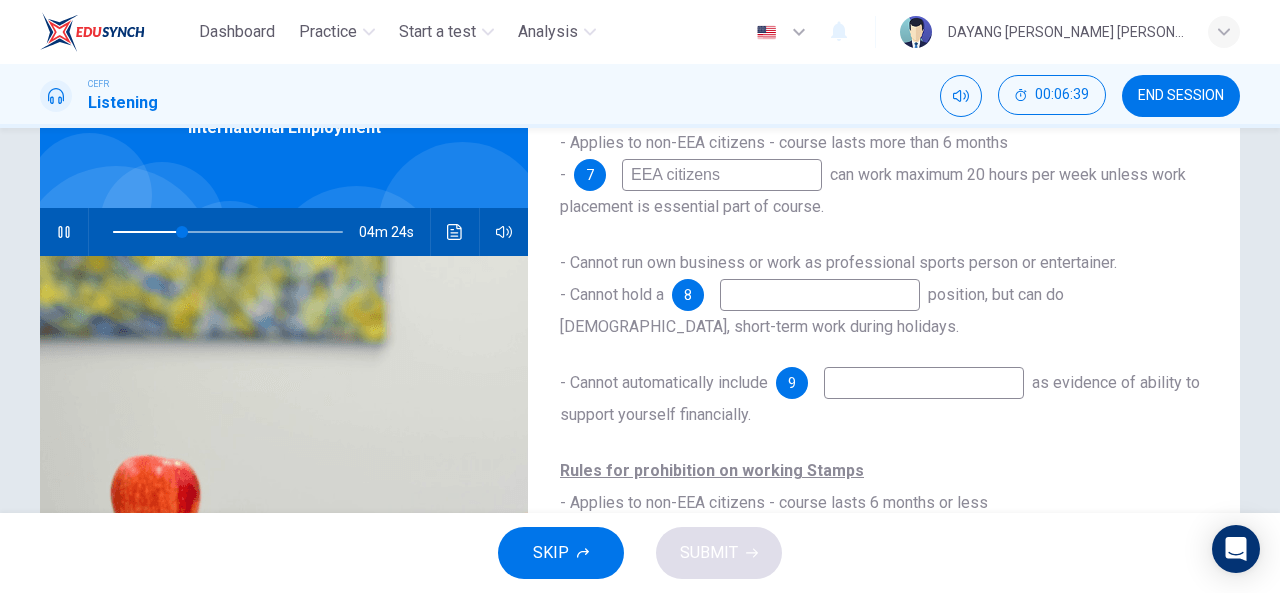 type on "30" 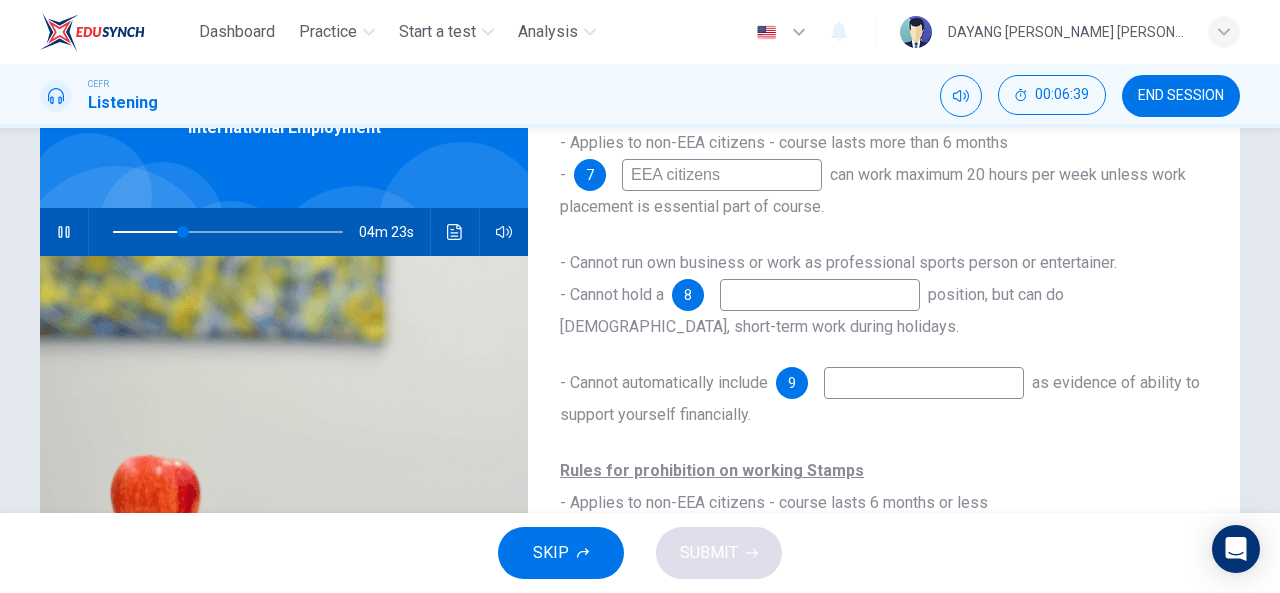 type on "EEA citizens" 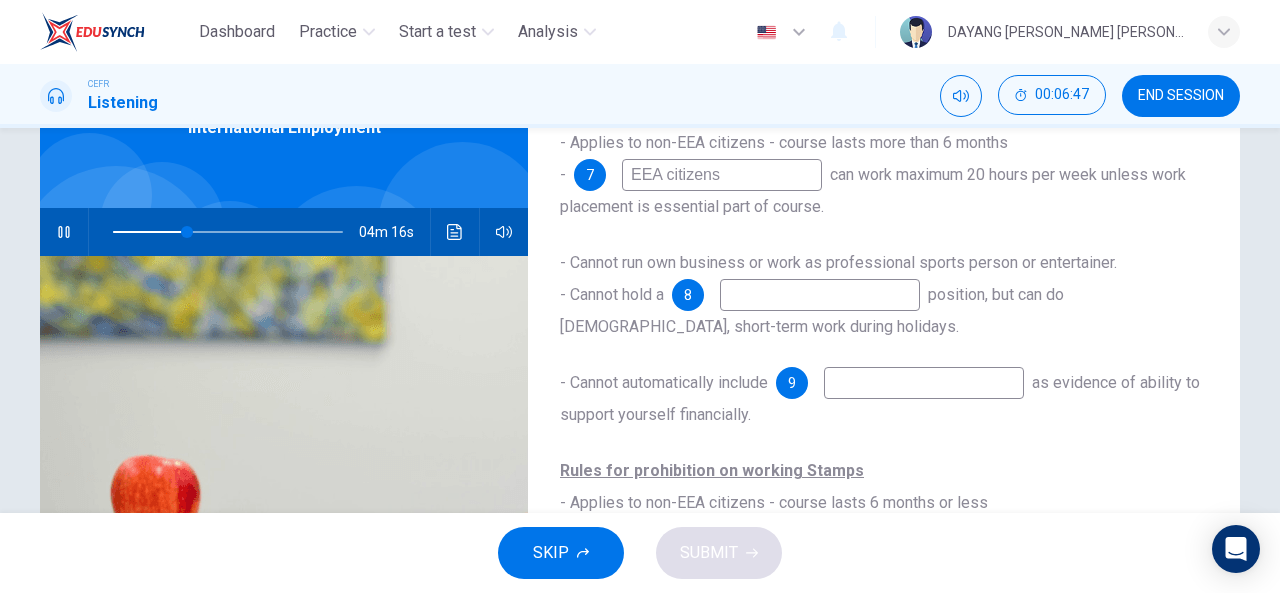 type on "32" 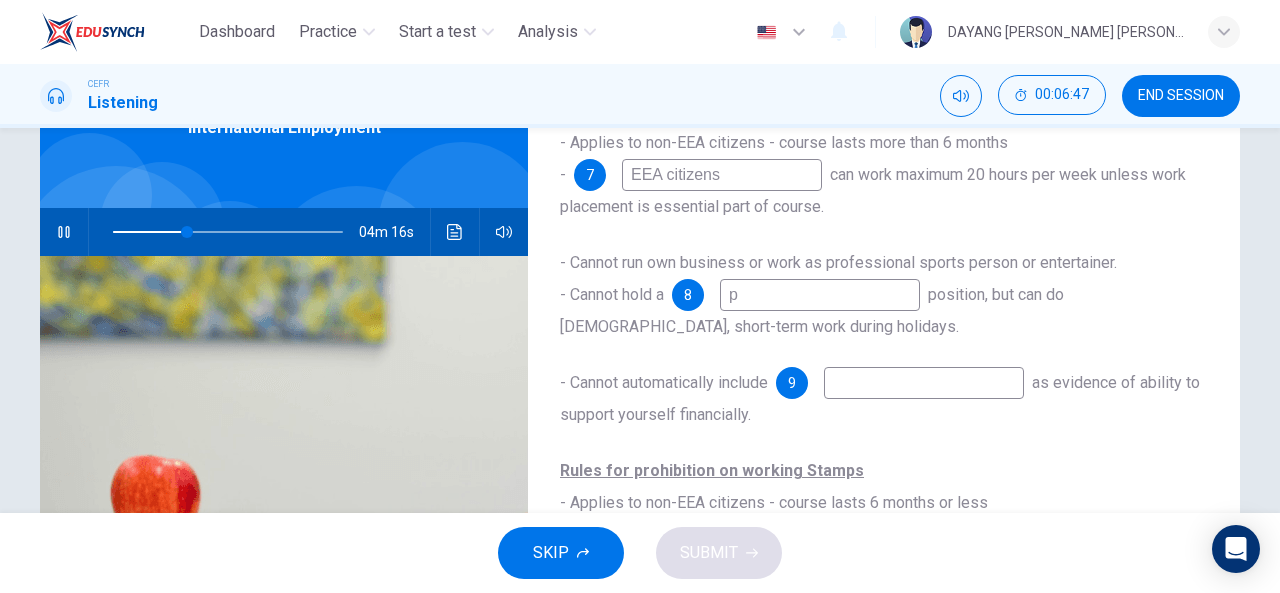 type on "32" 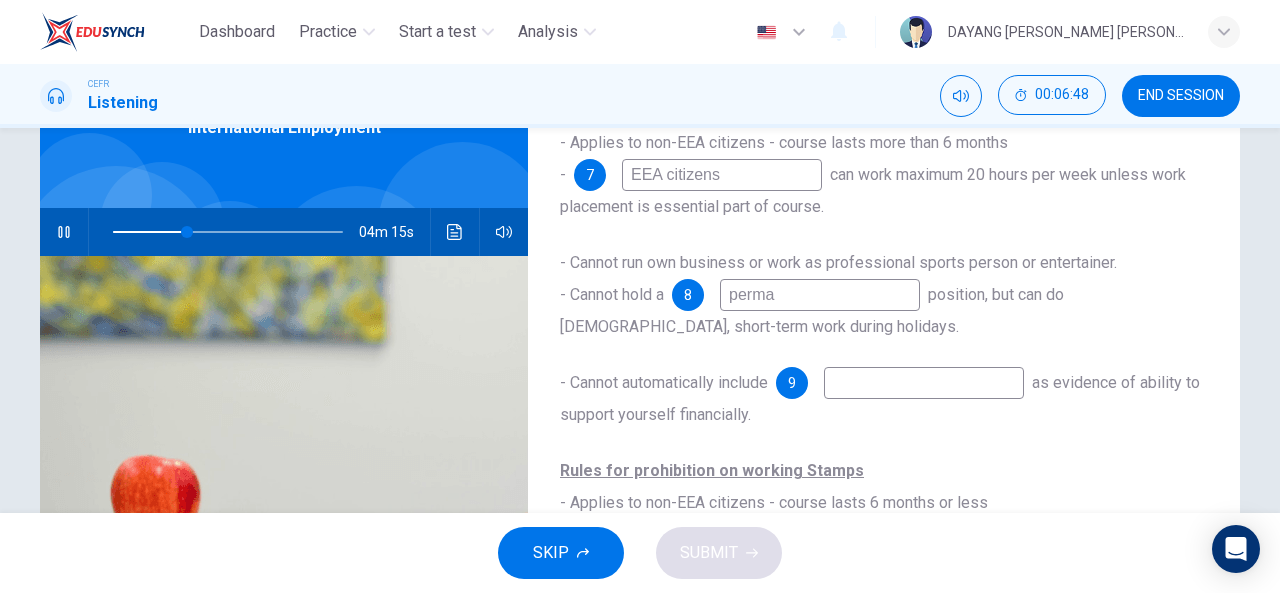 type on "perman" 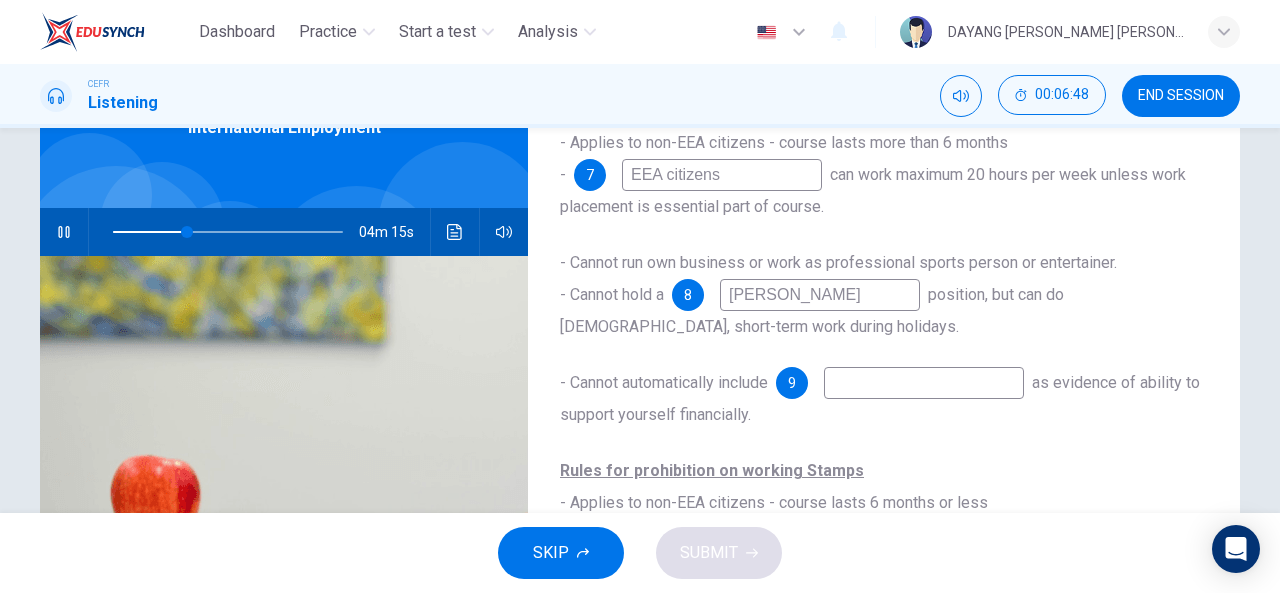 type on "33" 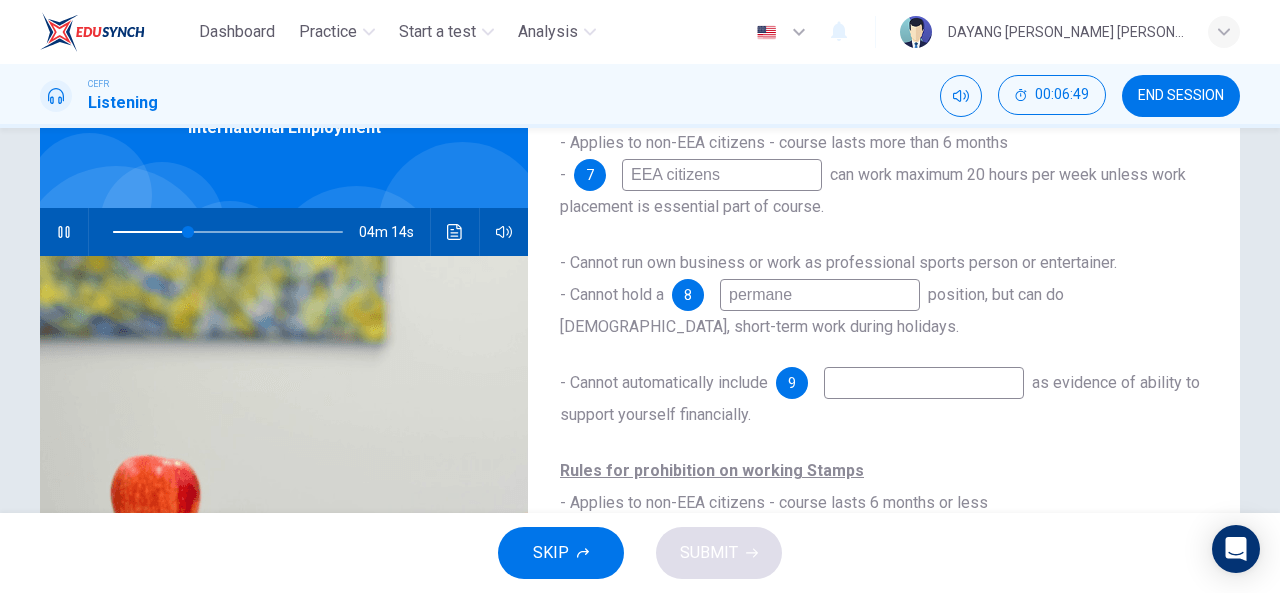 type on "permanen" 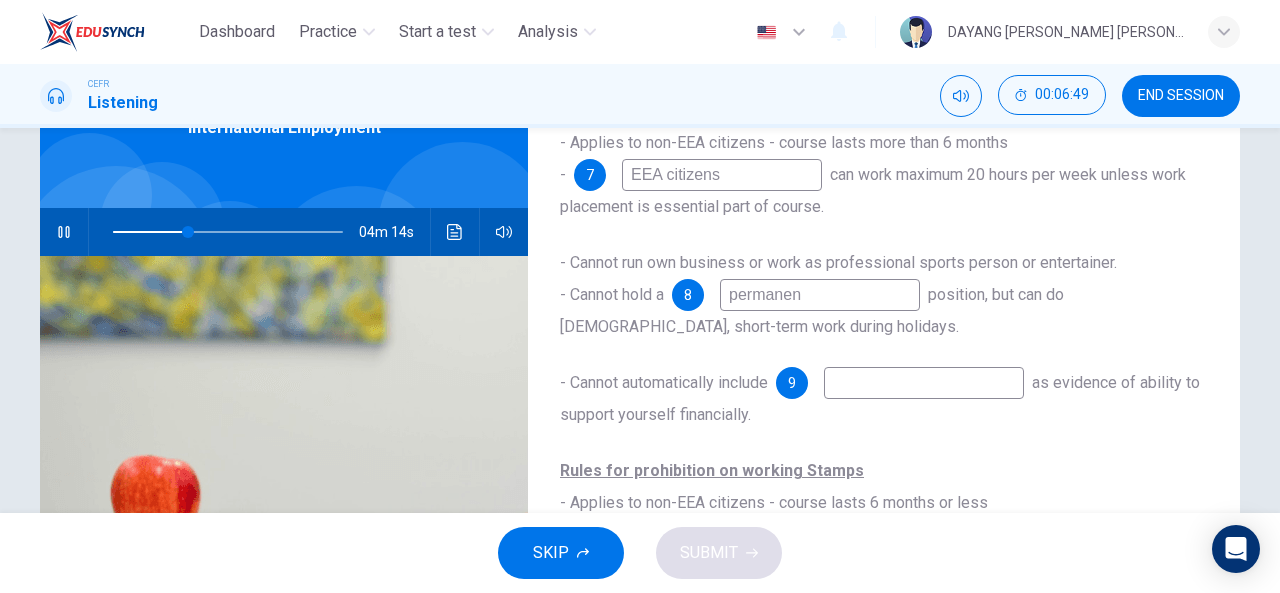 type on "33" 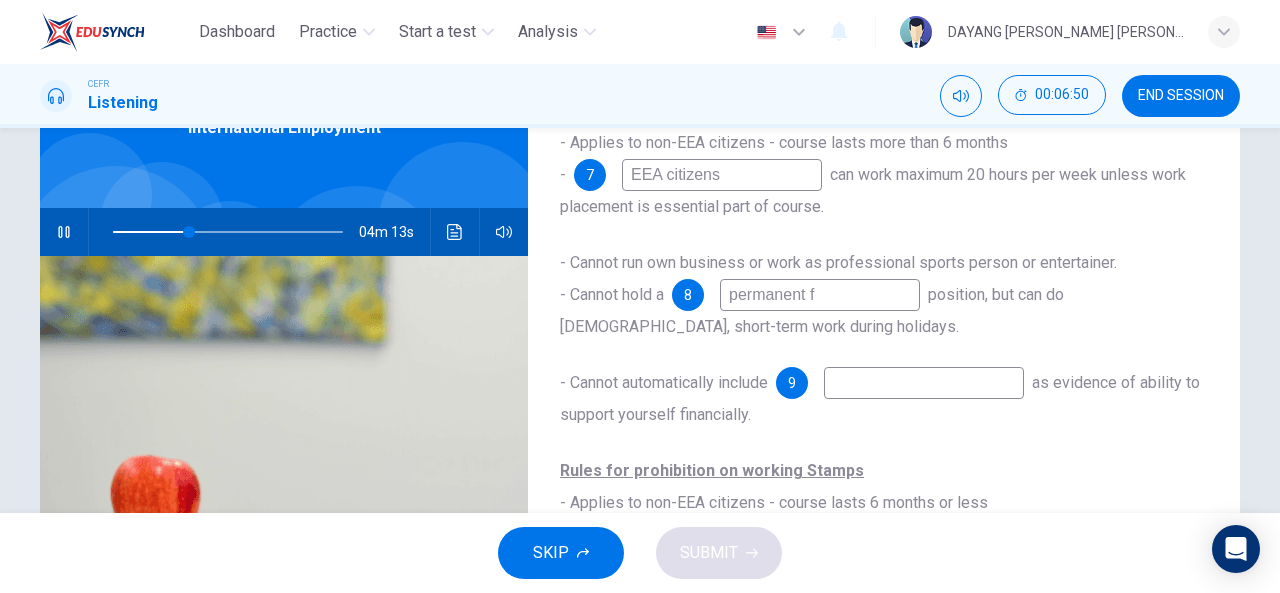 type on "permanent fu" 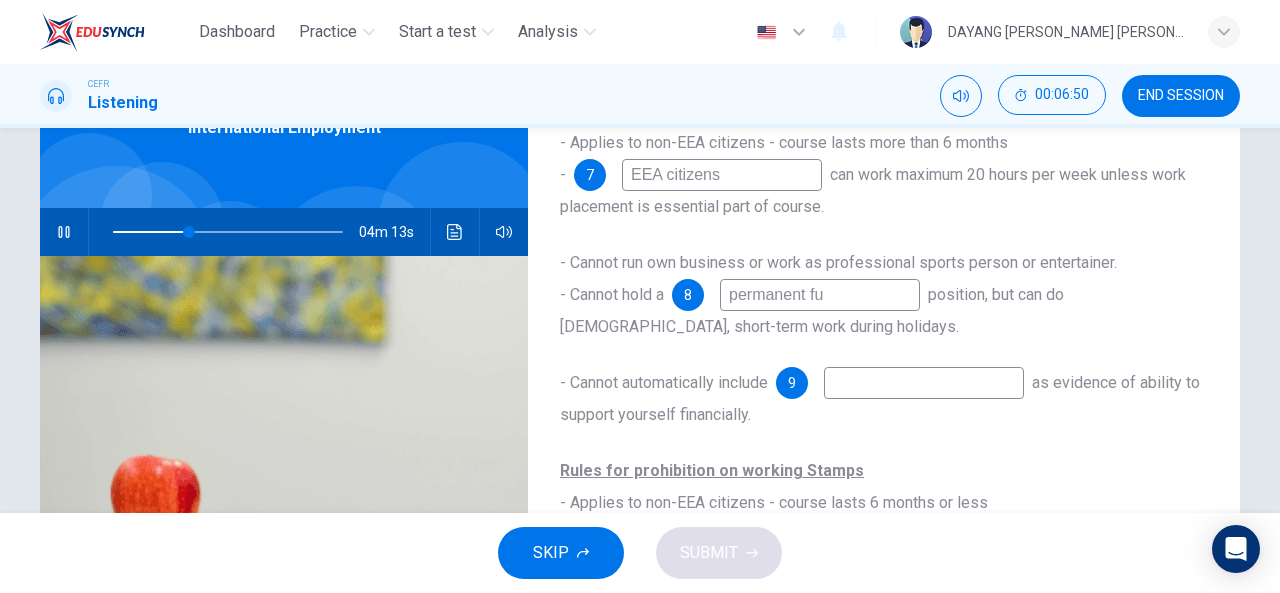 type on "33" 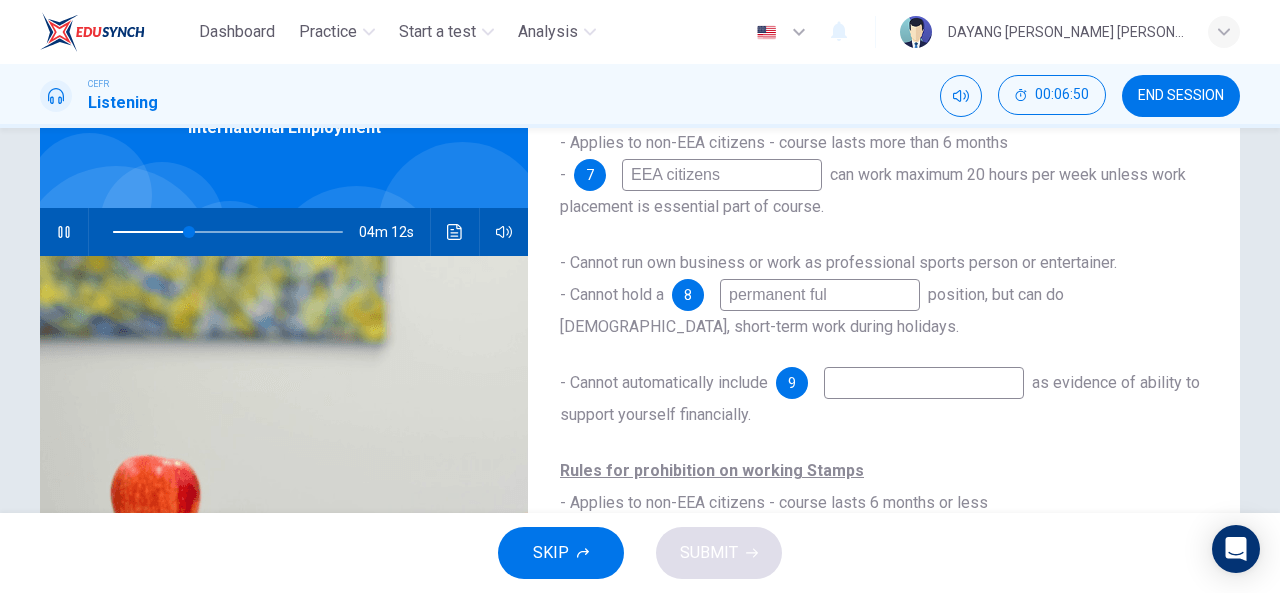 type on "permanent full" 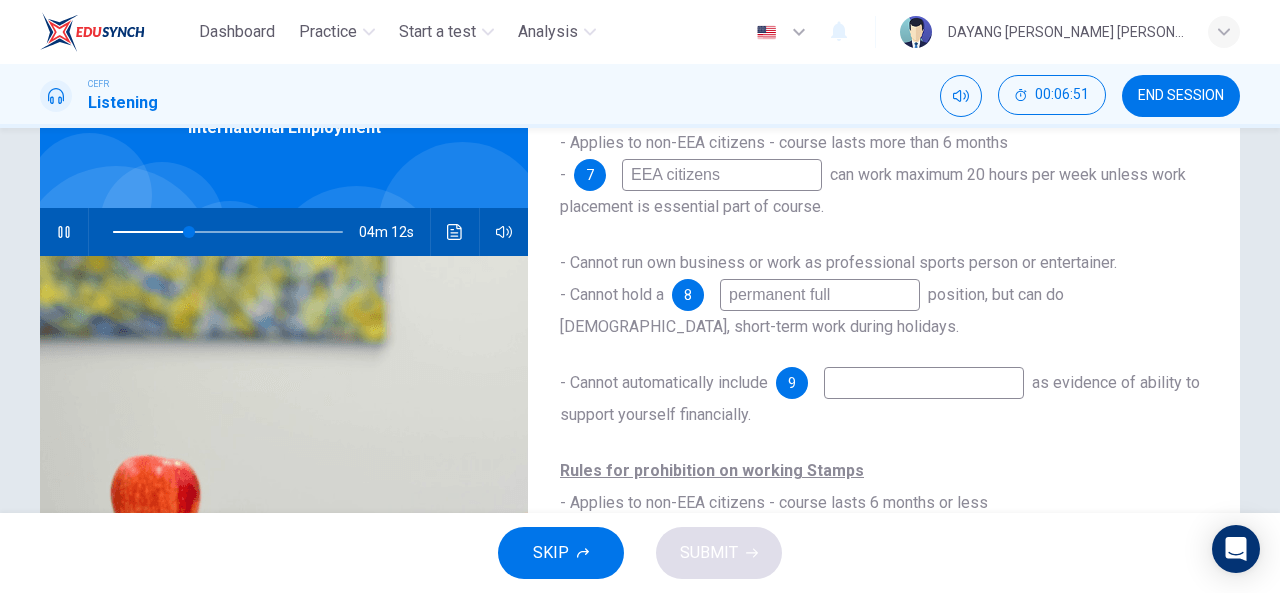 type on "33" 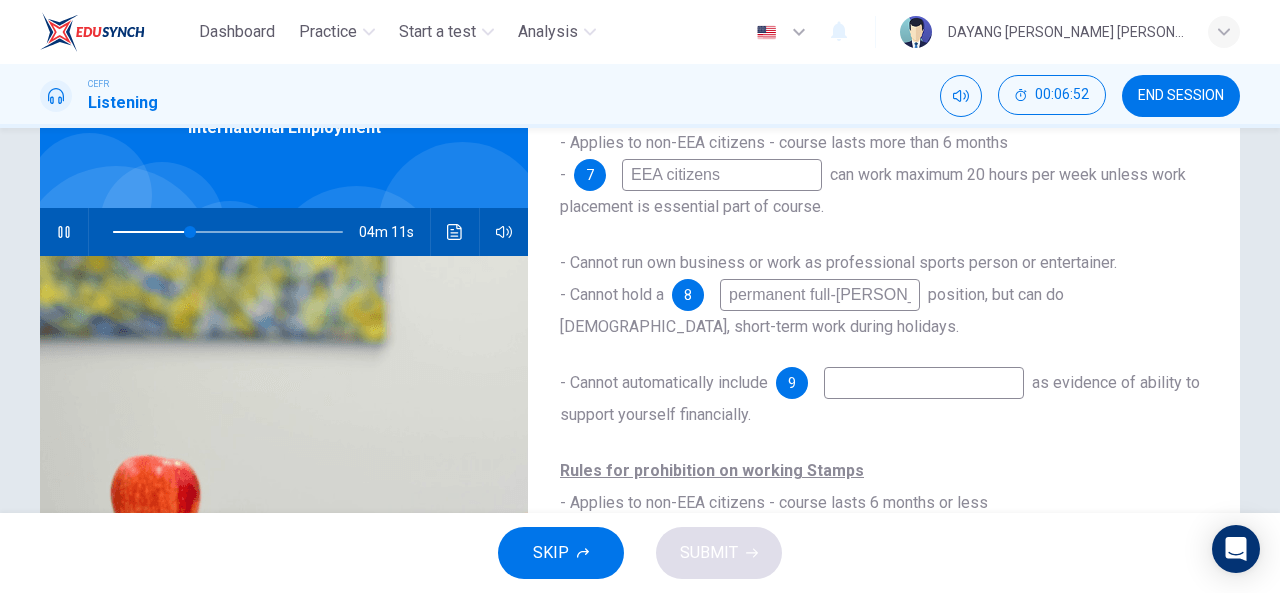 type on "permanent full-time" 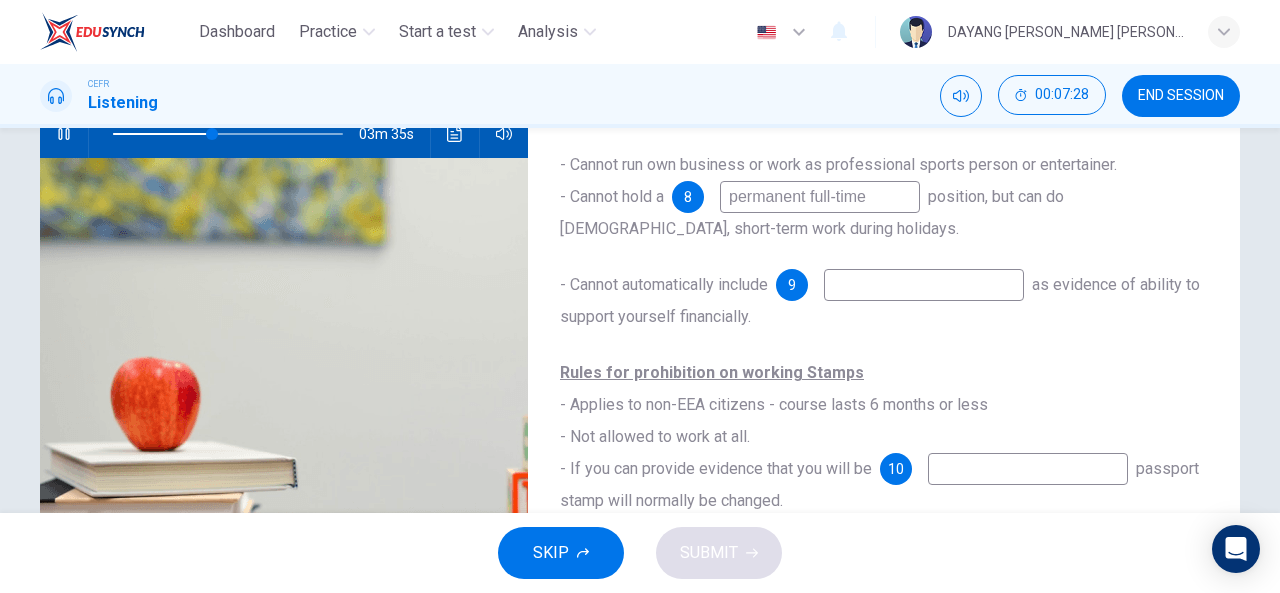 scroll, scrollTop: 219, scrollLeft: 0, axis: vertical 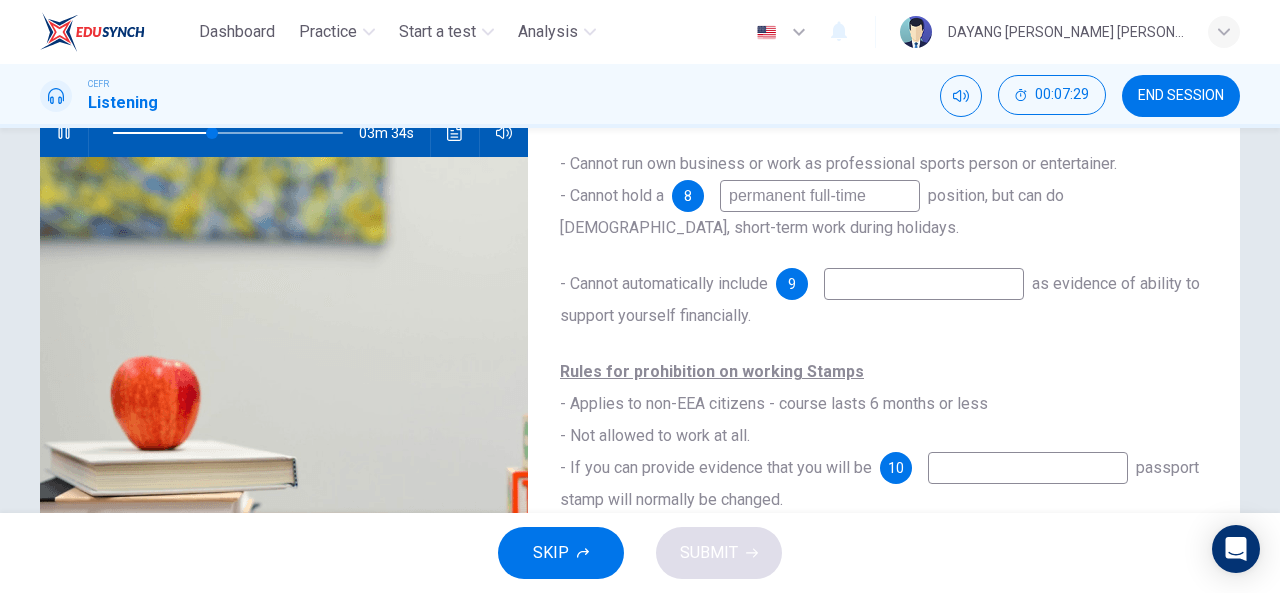 type on "43" 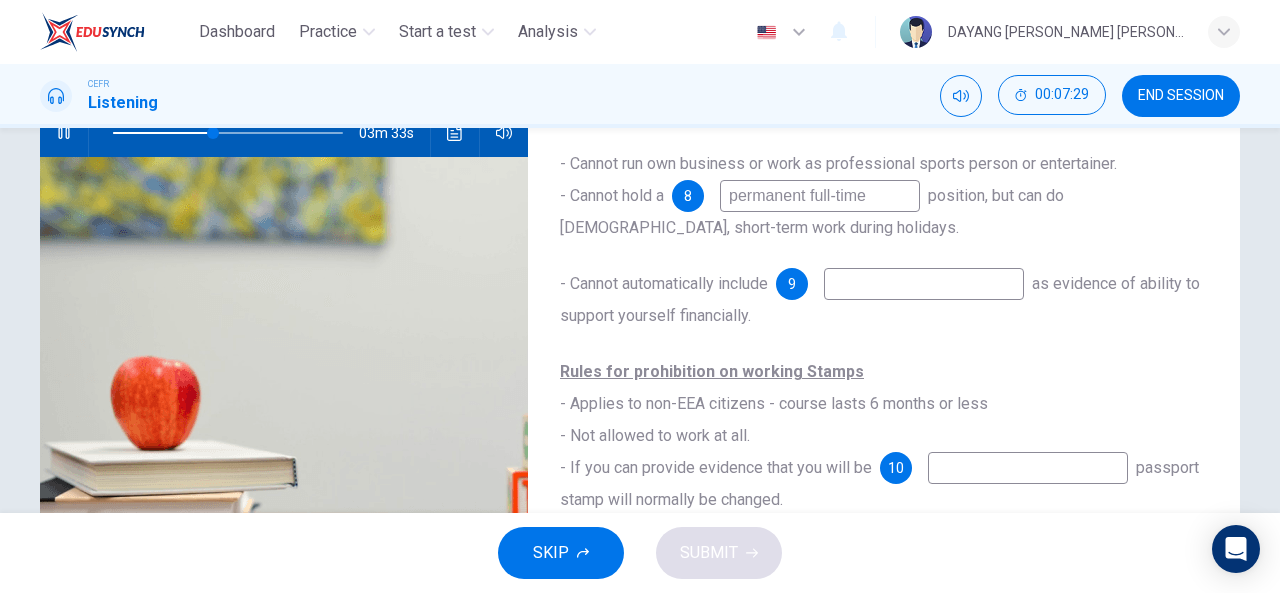 click at bounding box center [924, 284] 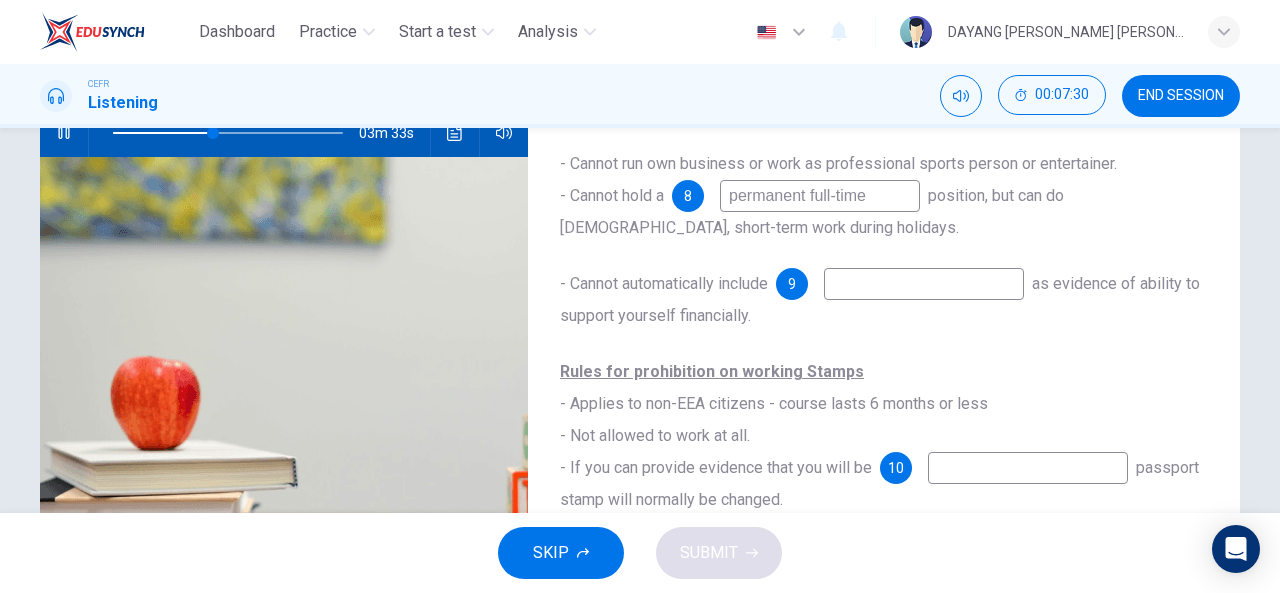 type on "44" 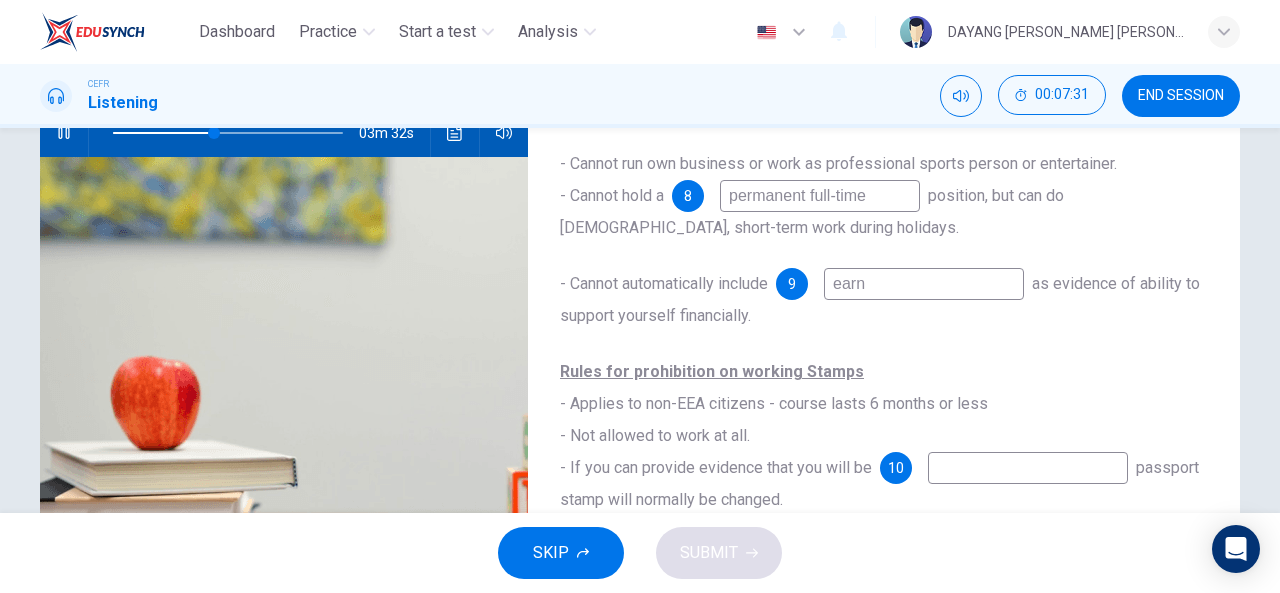 type on "earne" 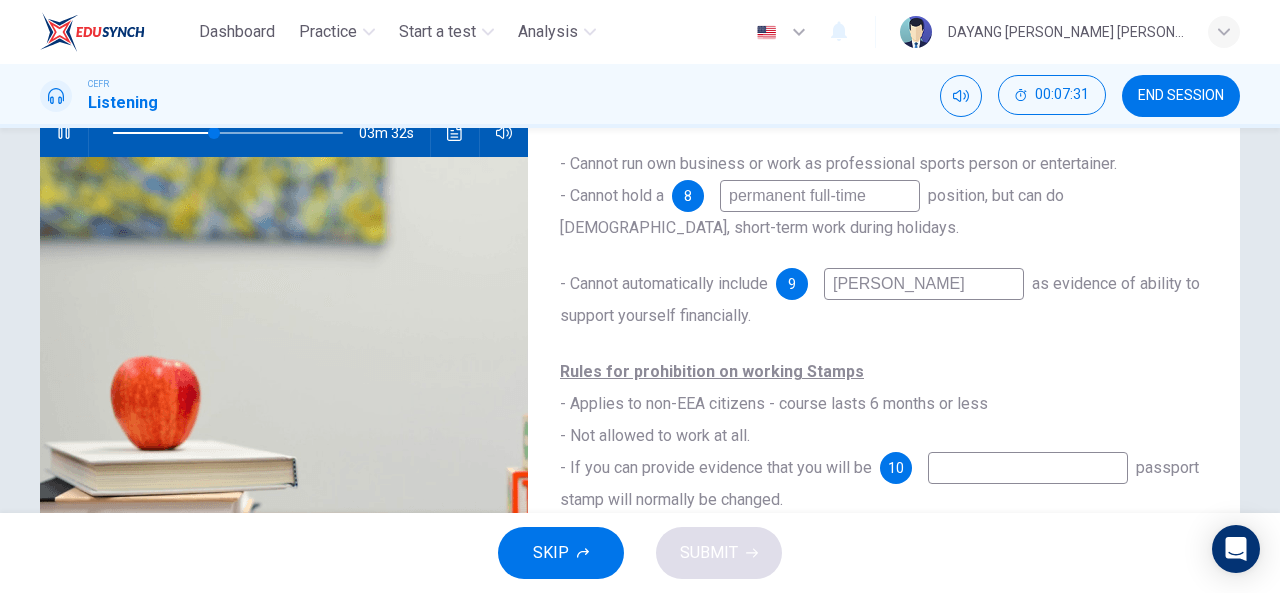 type on "44" 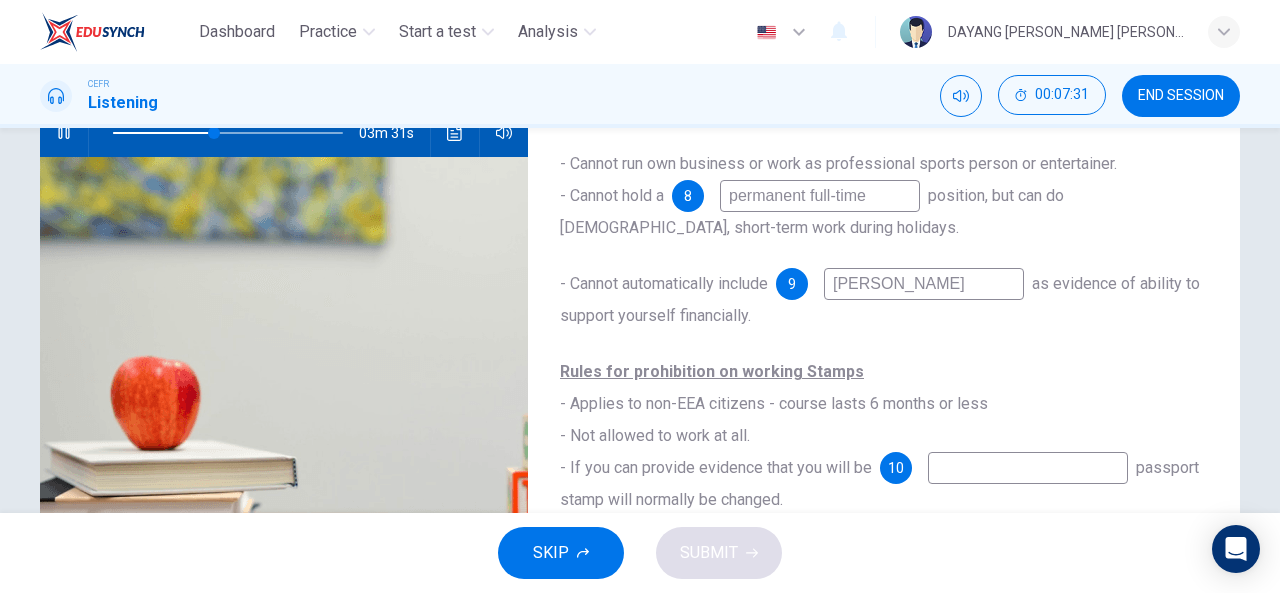 type on "earn" 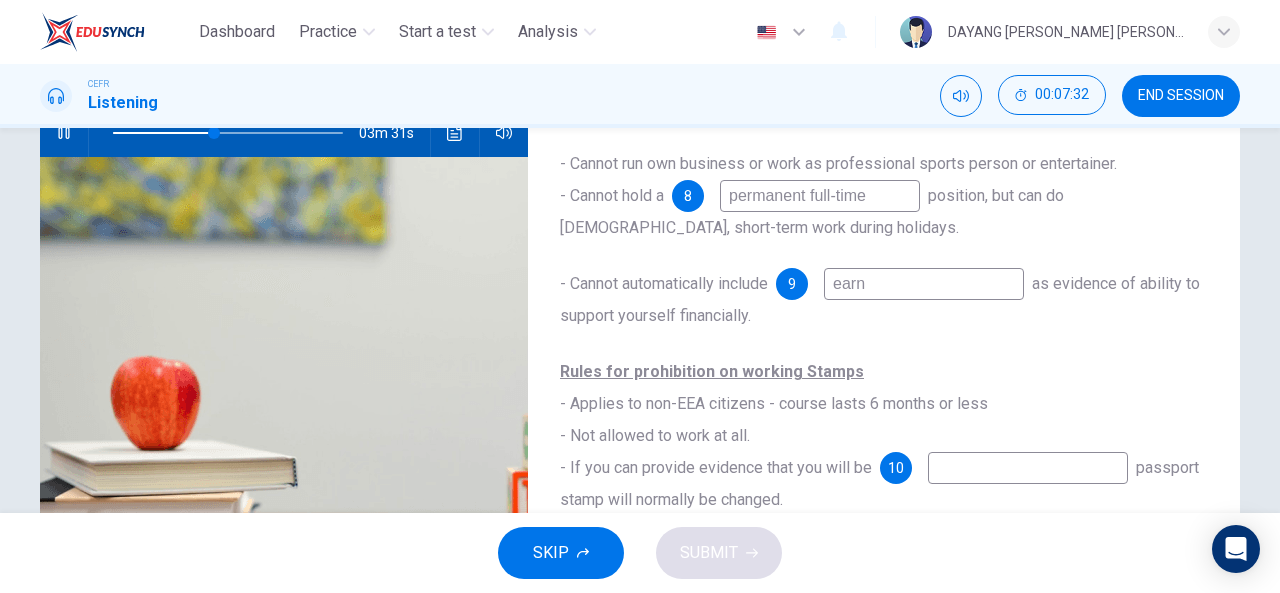 type on "44" 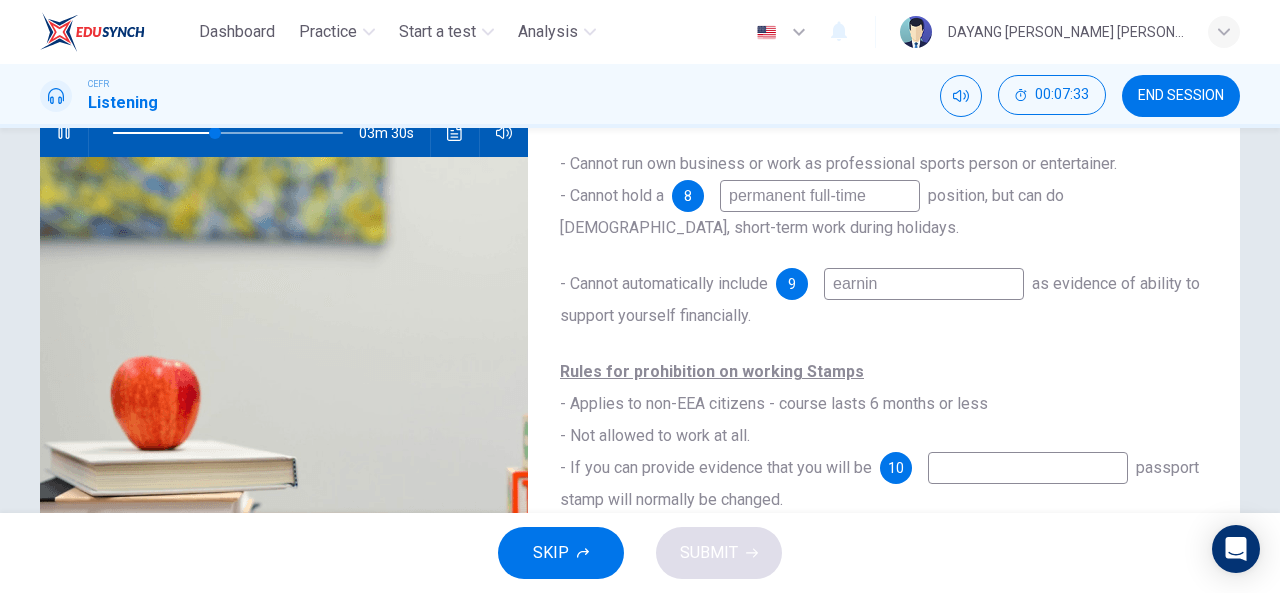 type on "earning" 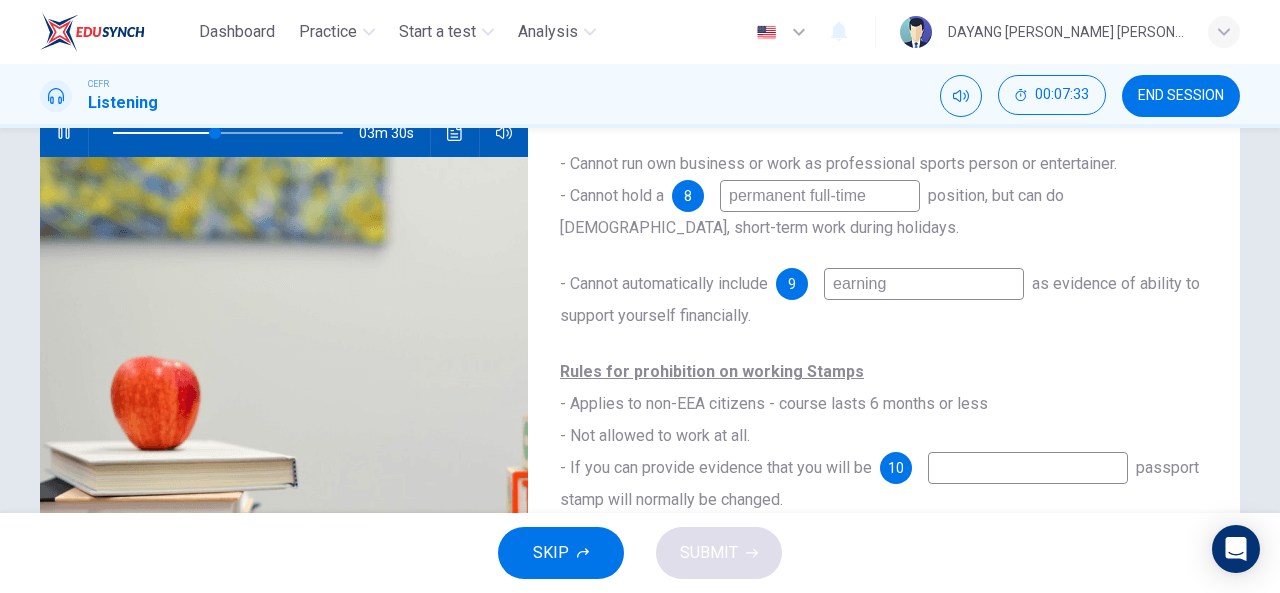 type on "45" 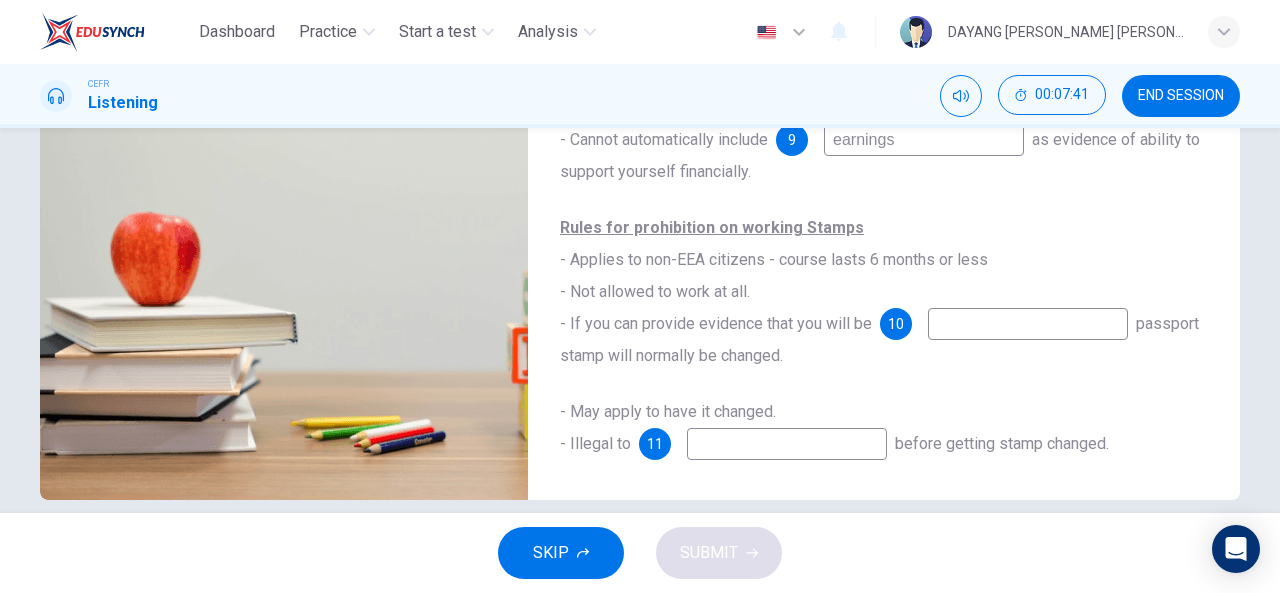 scroll, scrollTop: 365, scrollLeft: 0, axis: vertical 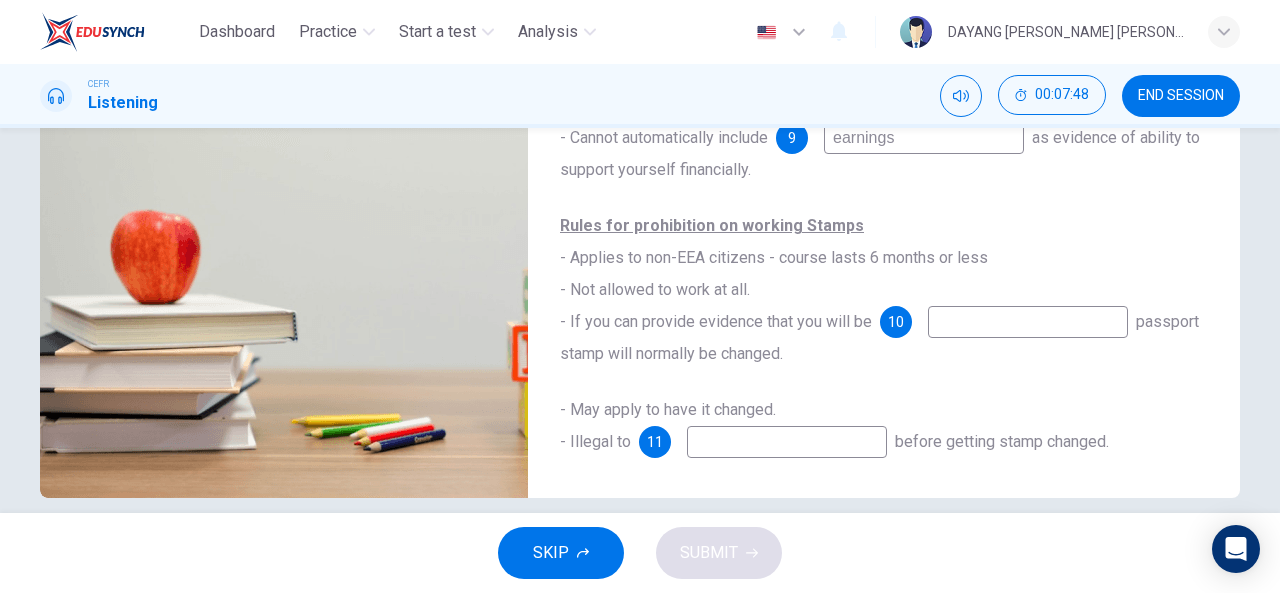 type on "48" 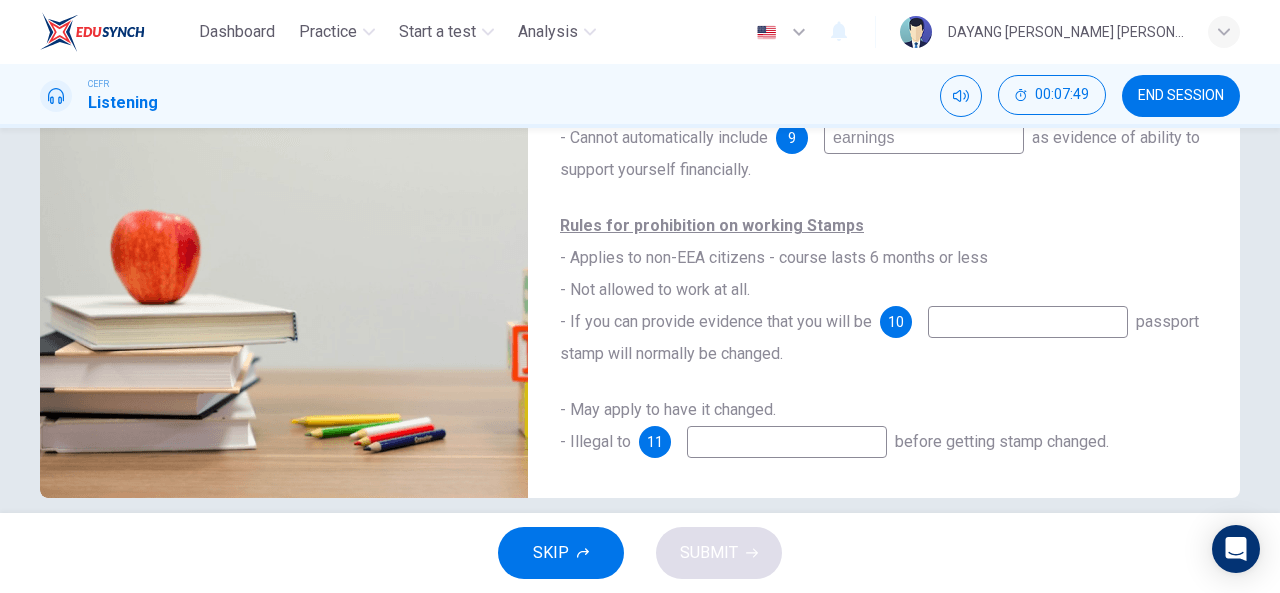 click at bounding box center (1028, 322) 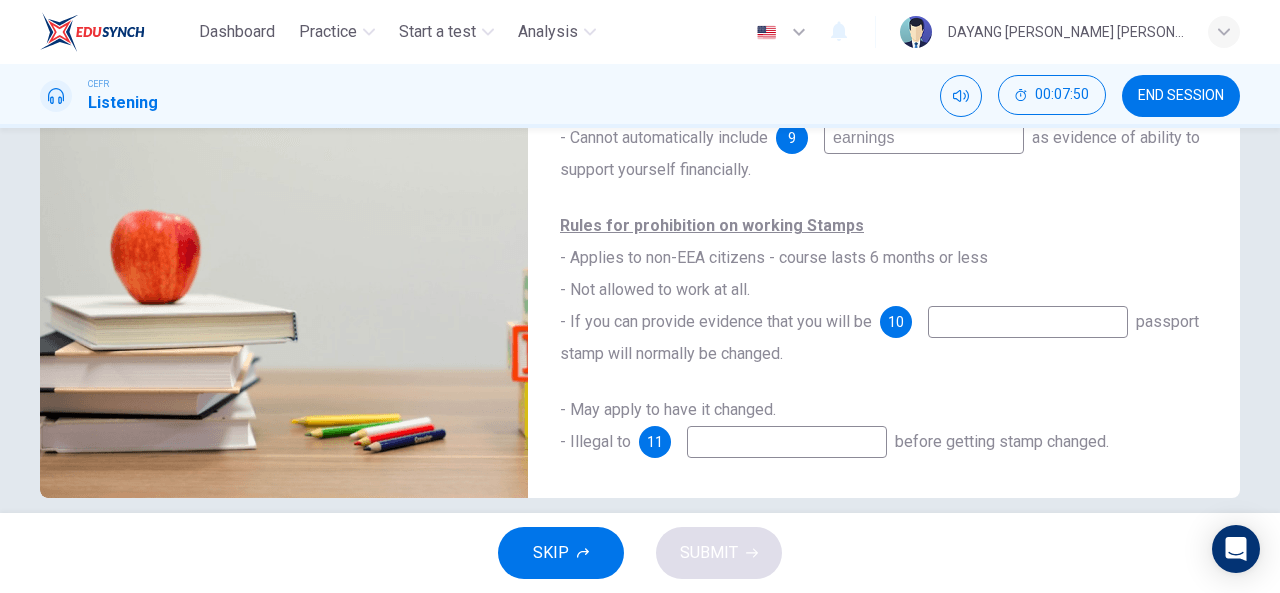 scroll, scrollTop: 390, scrollLeft: 0, axis: vertical 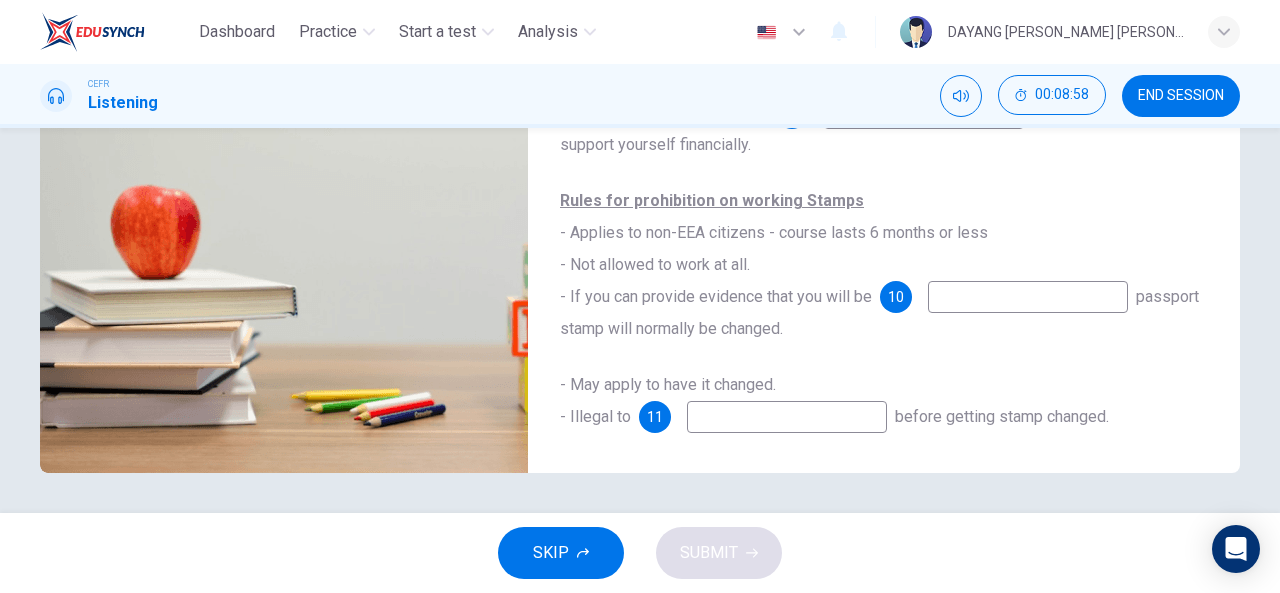 click at bounding box center [1028, 297] 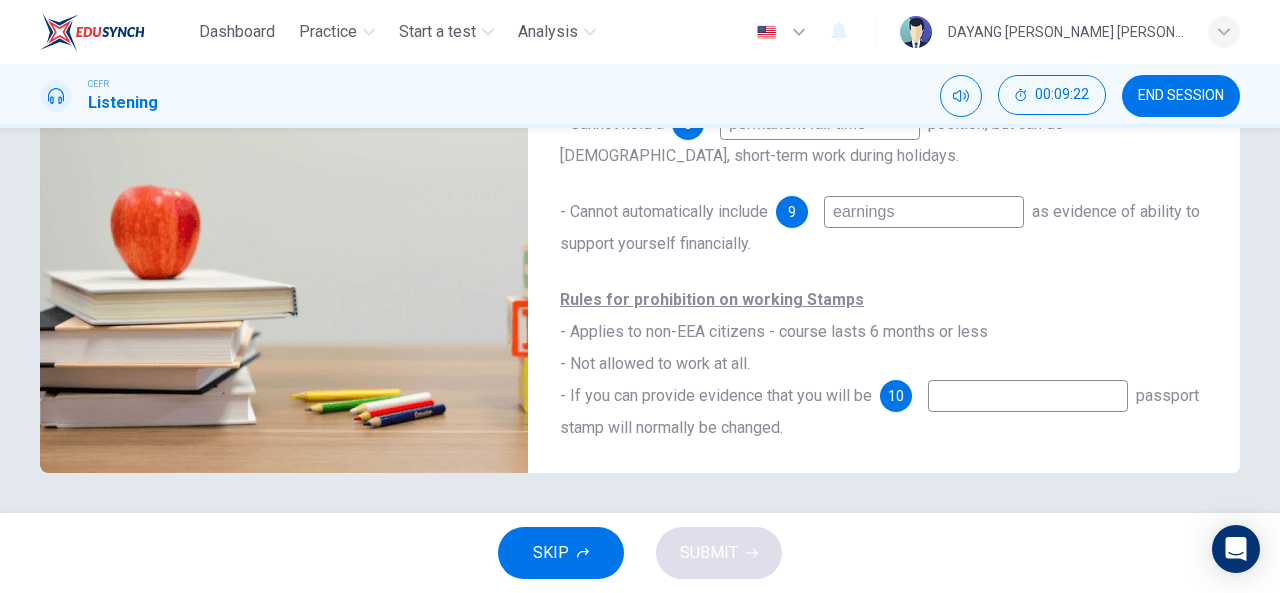scroll, scrollTop: 0, scrollLeft: 0, axis: both 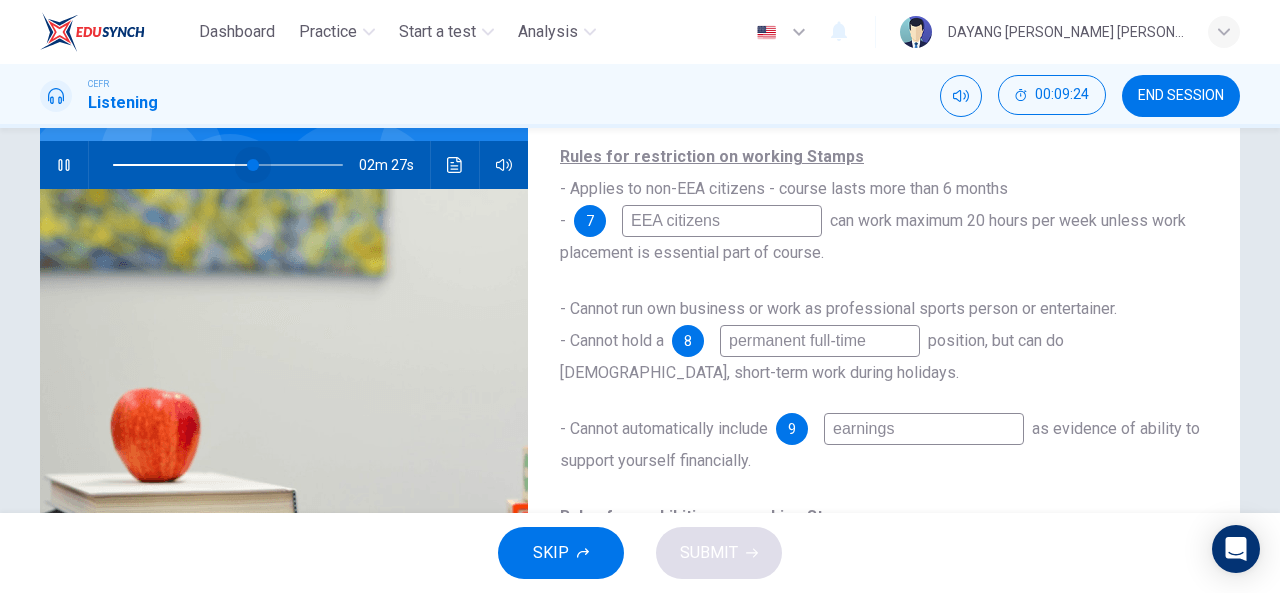 click at bounding box center [228, 165] 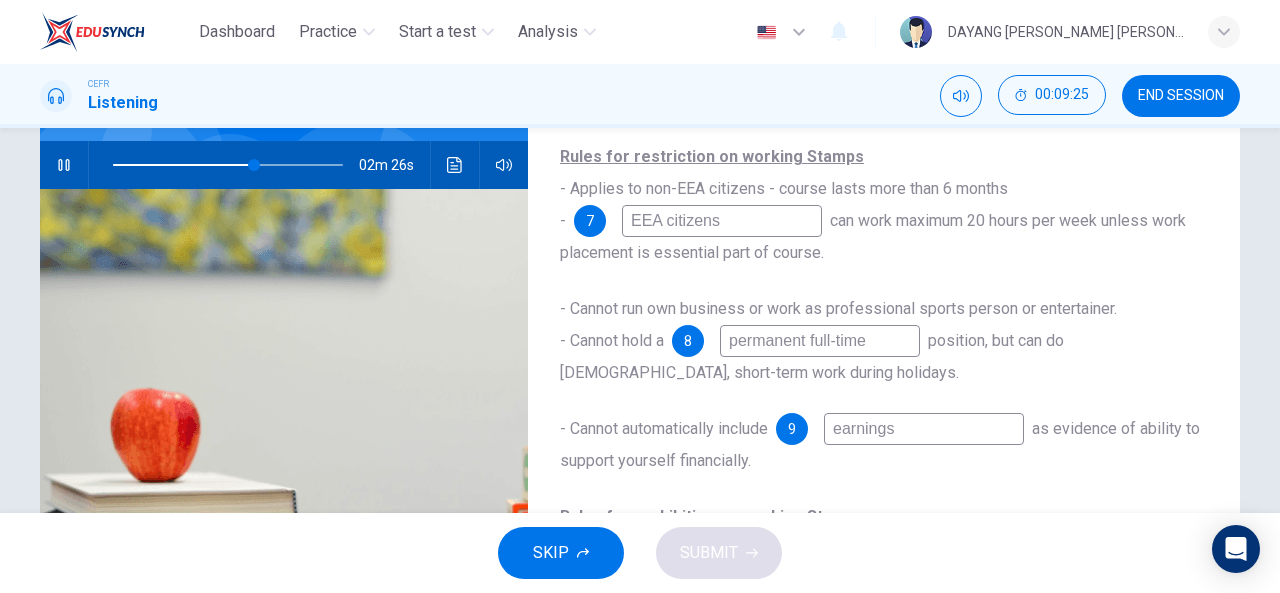 scroll, scrollTop: 114, scrollLeft: 0, axis: vertical 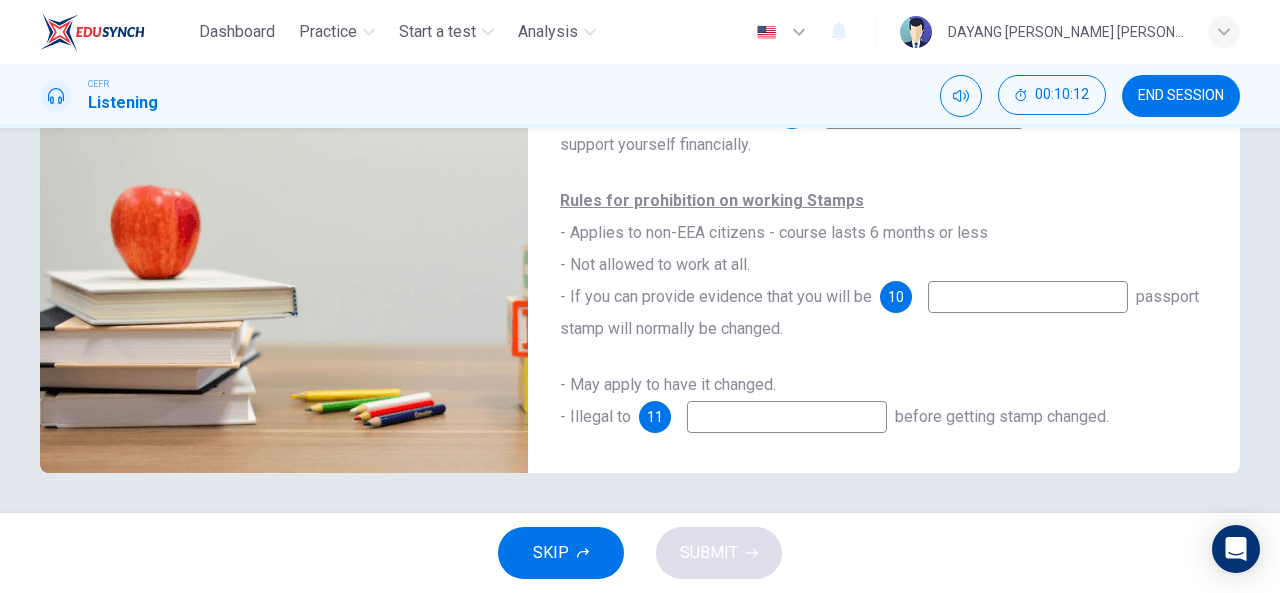 click at bounding box center (787, 417) 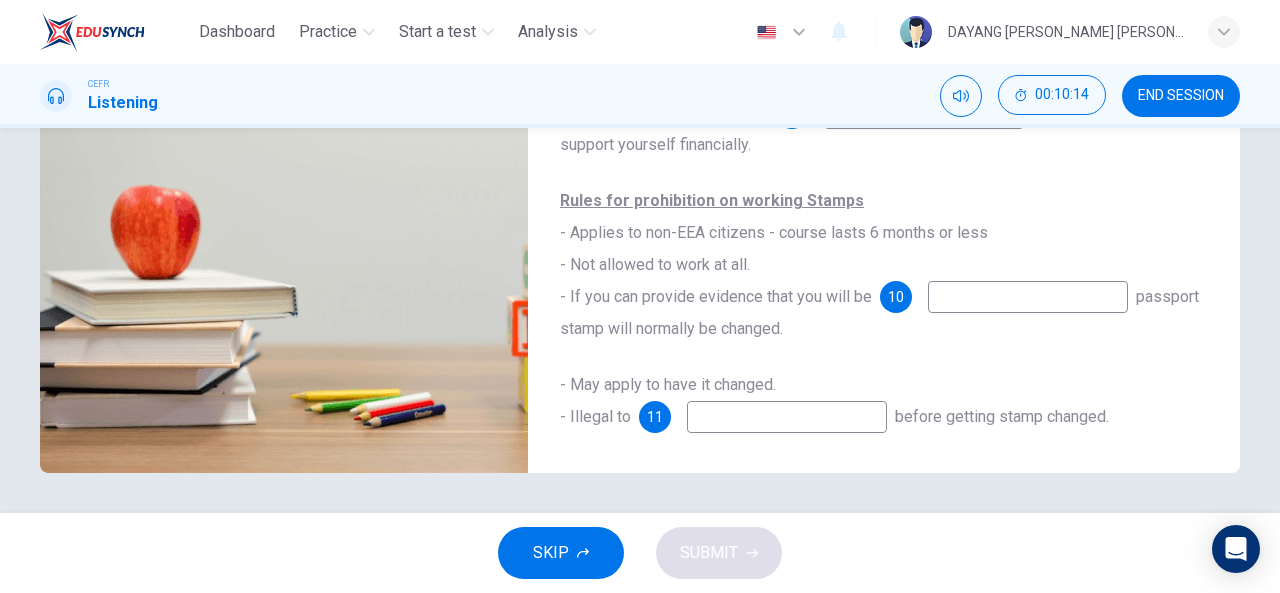 scroll, scrollTop: 0, scrollLeft: 0, axis: both 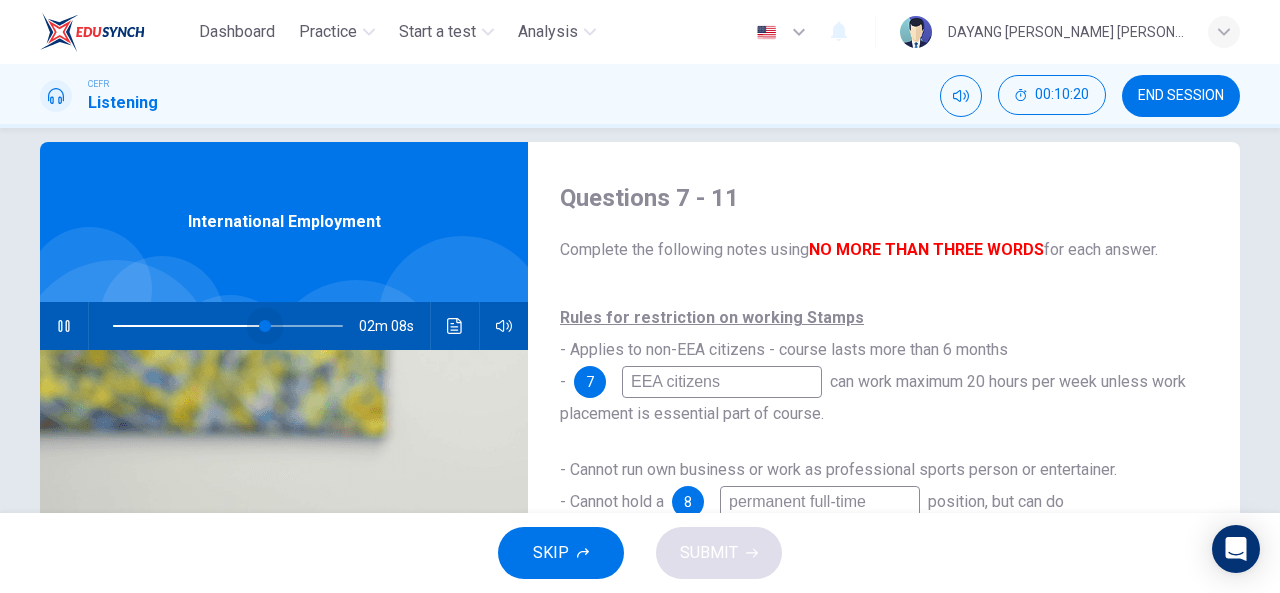 click at bounding box center (228, 326) 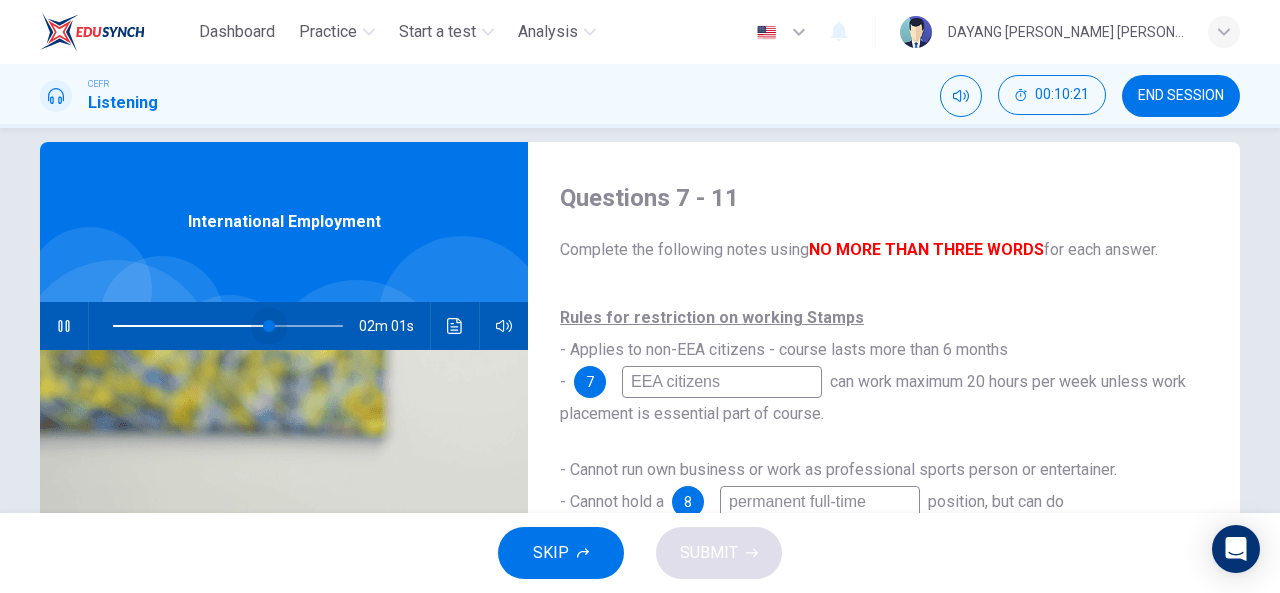 click at bounding box center [269, 326] 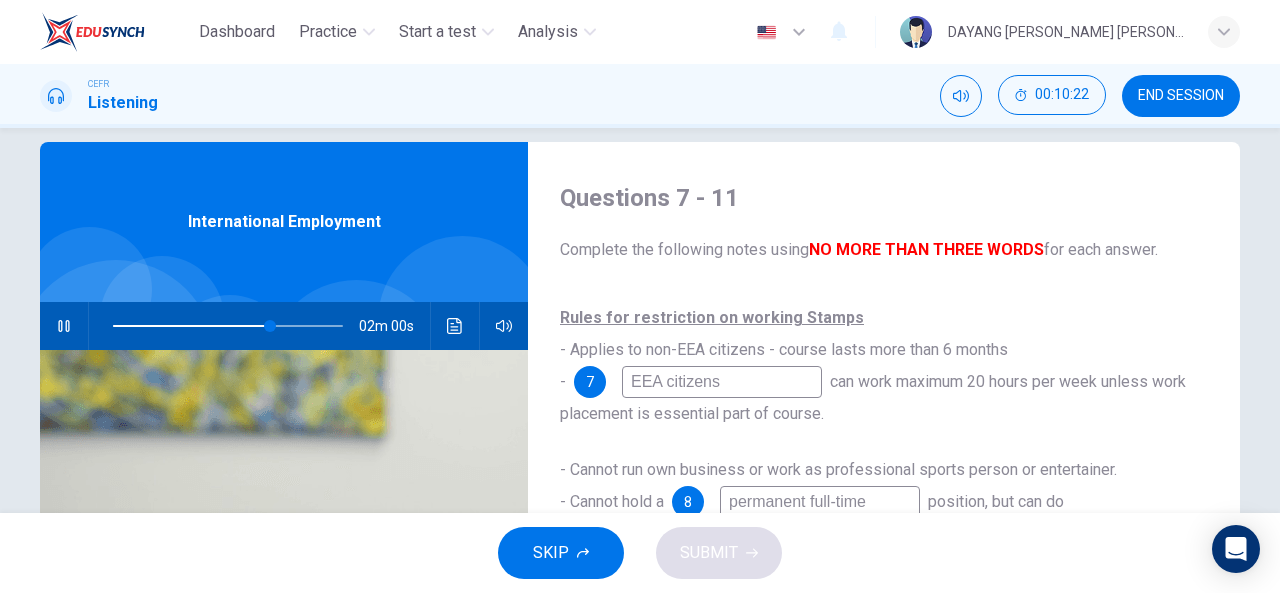 scroll, scrollTop: 114, scrollLeft: 0, axis: vertical 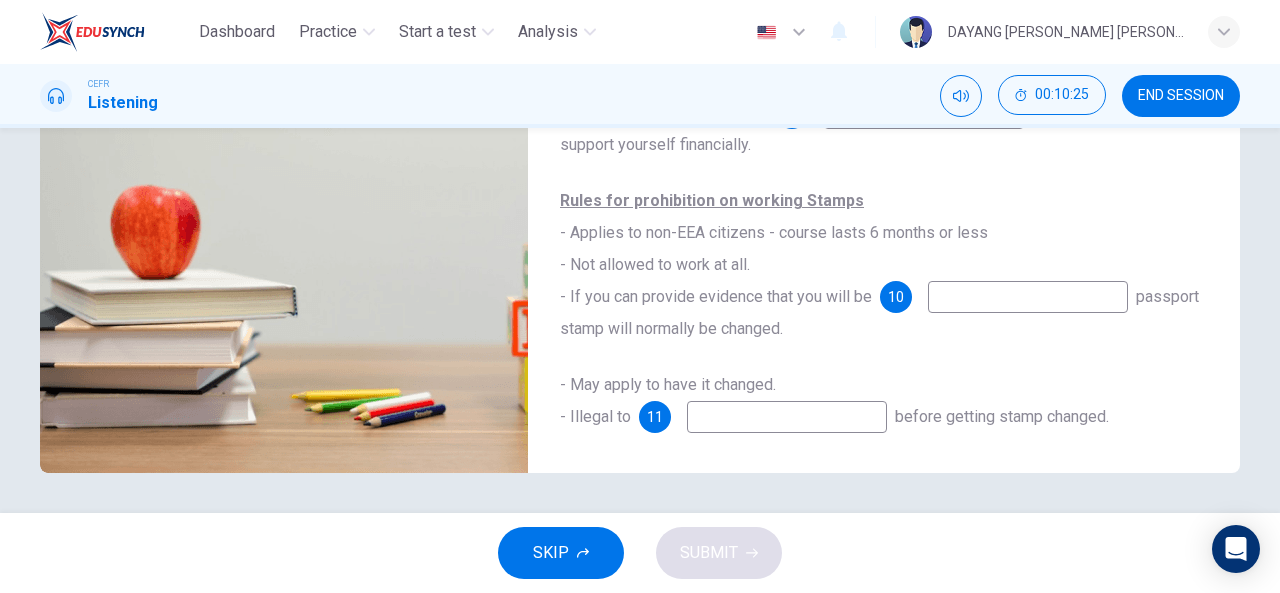 click at bounding box center [787, 417] 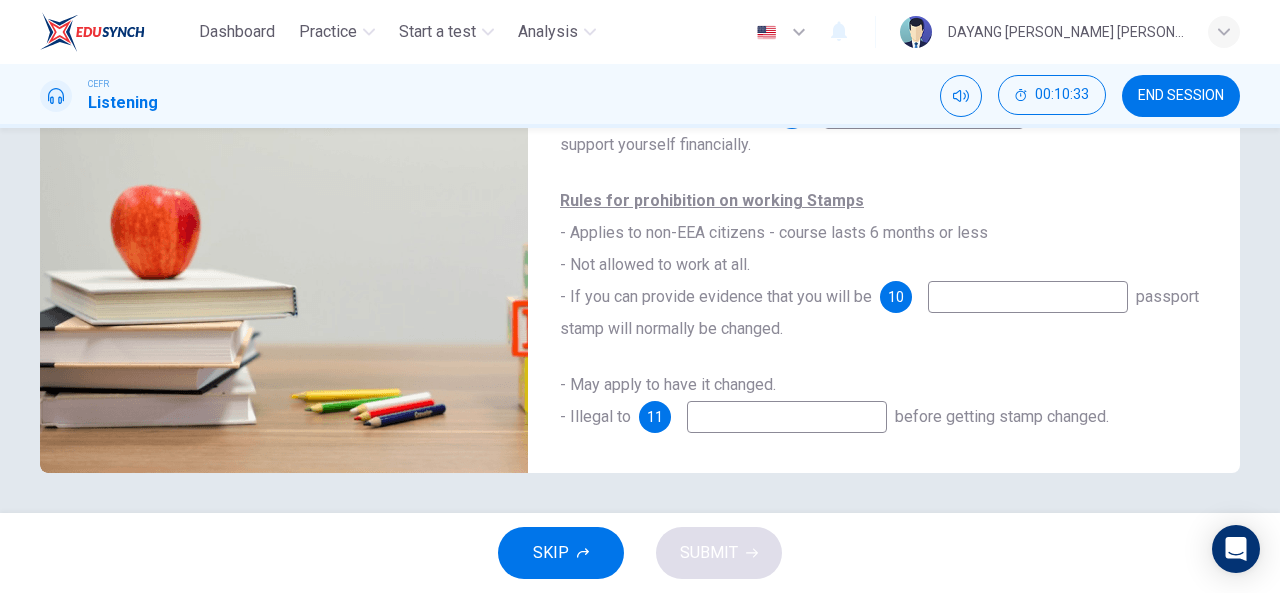 click at bounding box center [1028, 297] 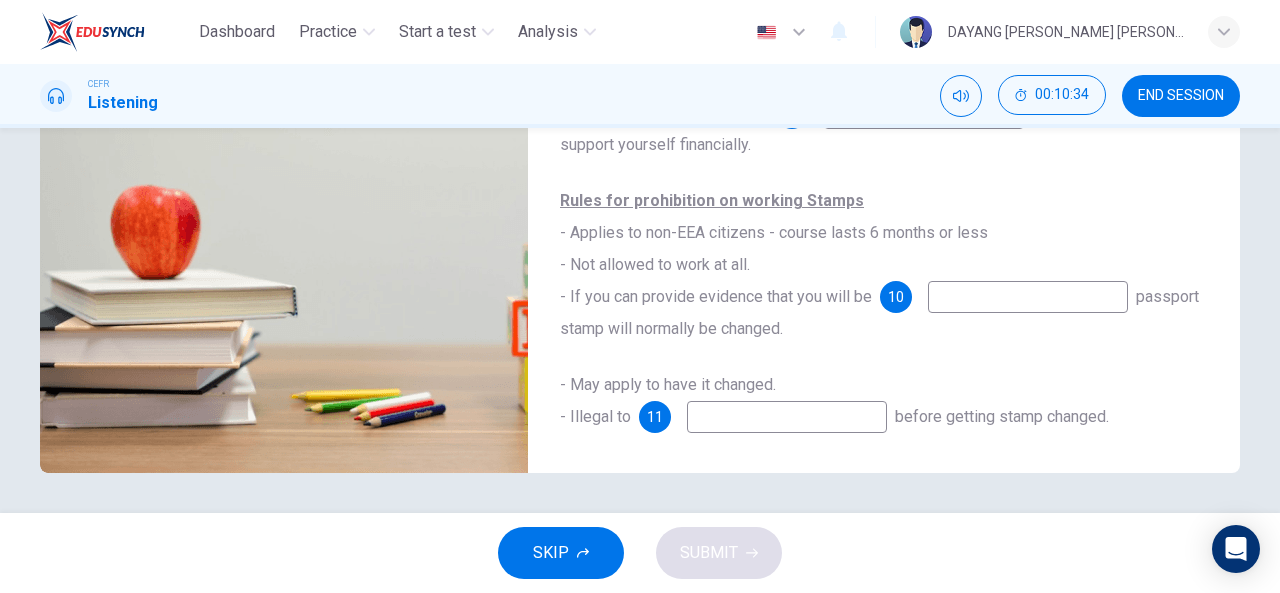 type on "71" 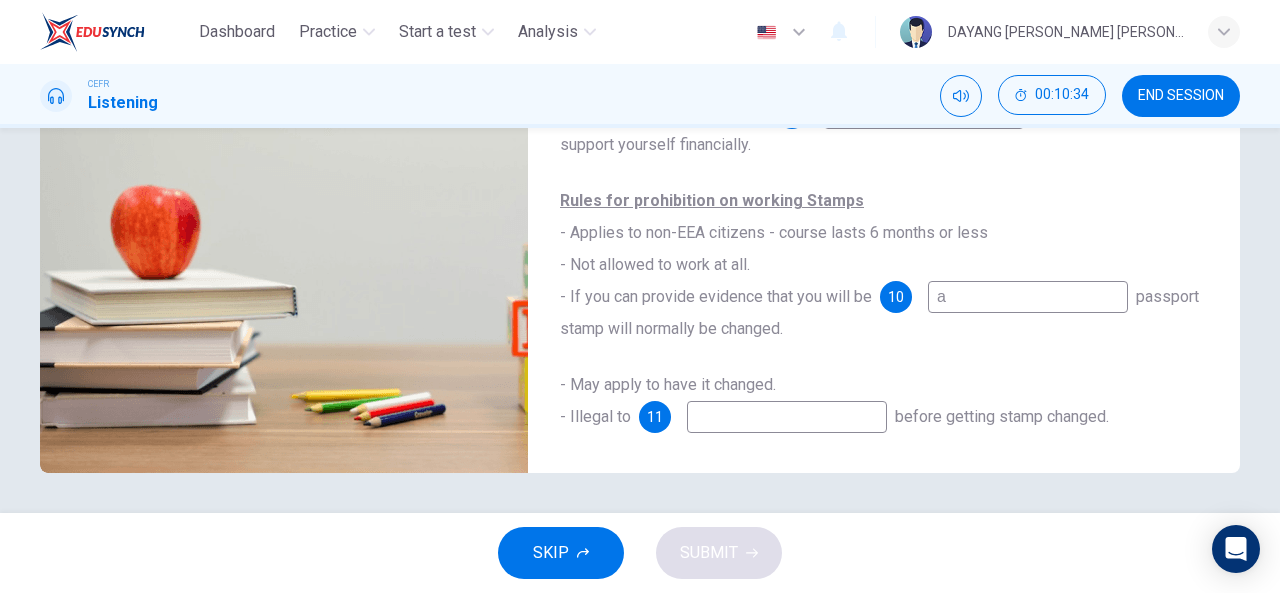 type on "ad" 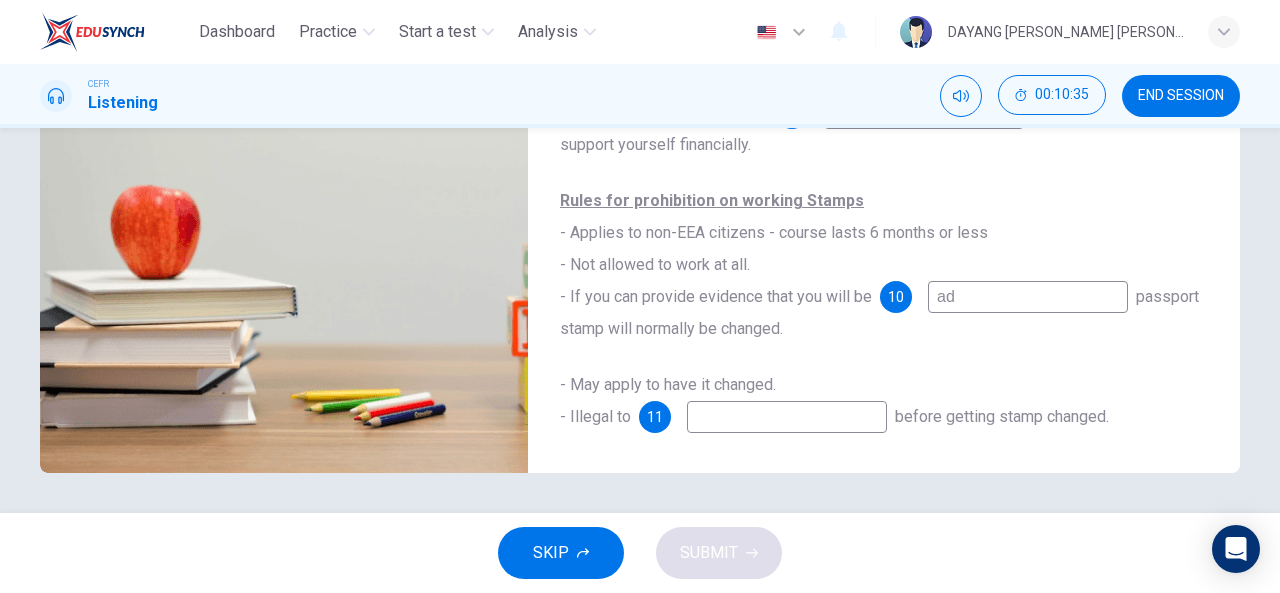 type on "72" 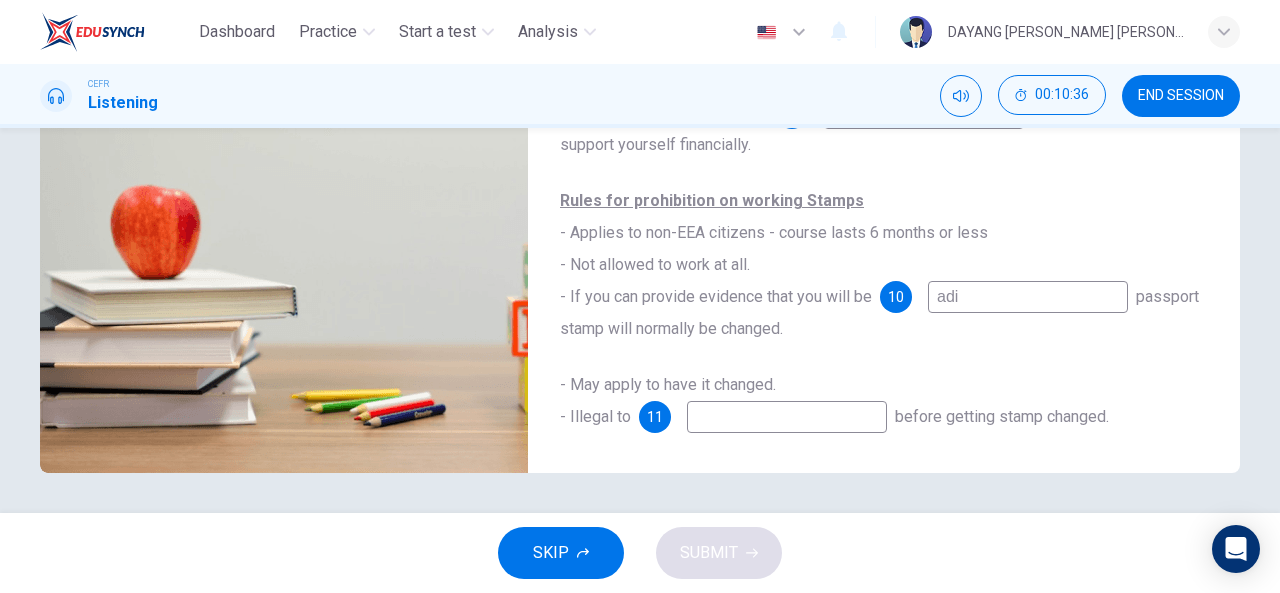 type on "72" 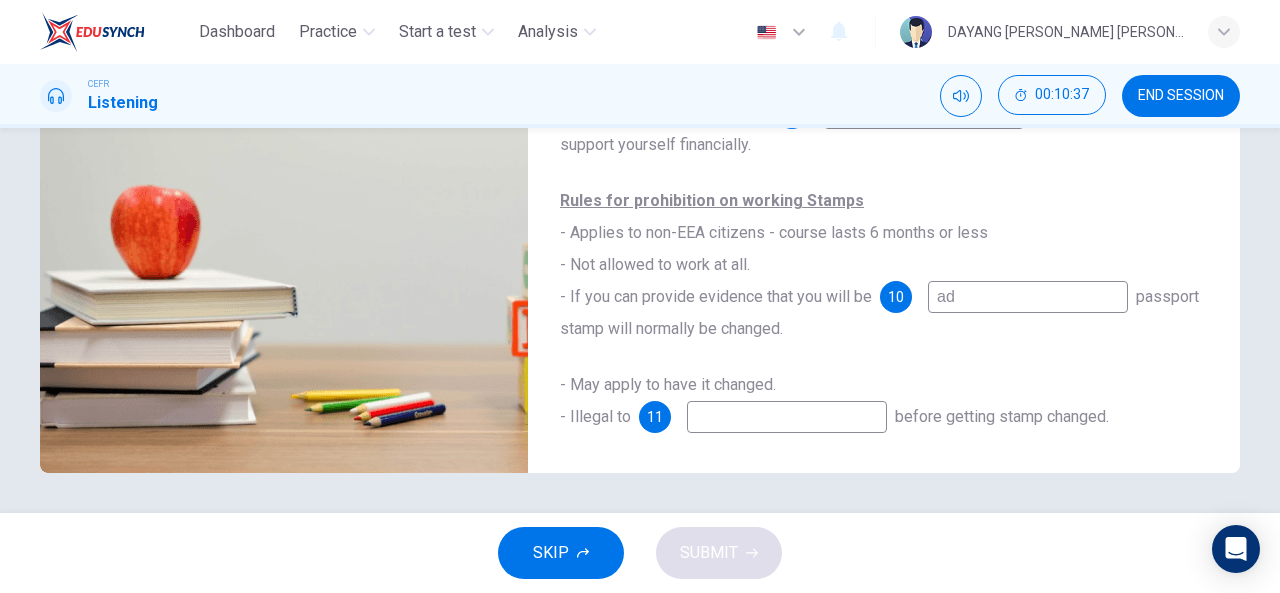 type on "adv" 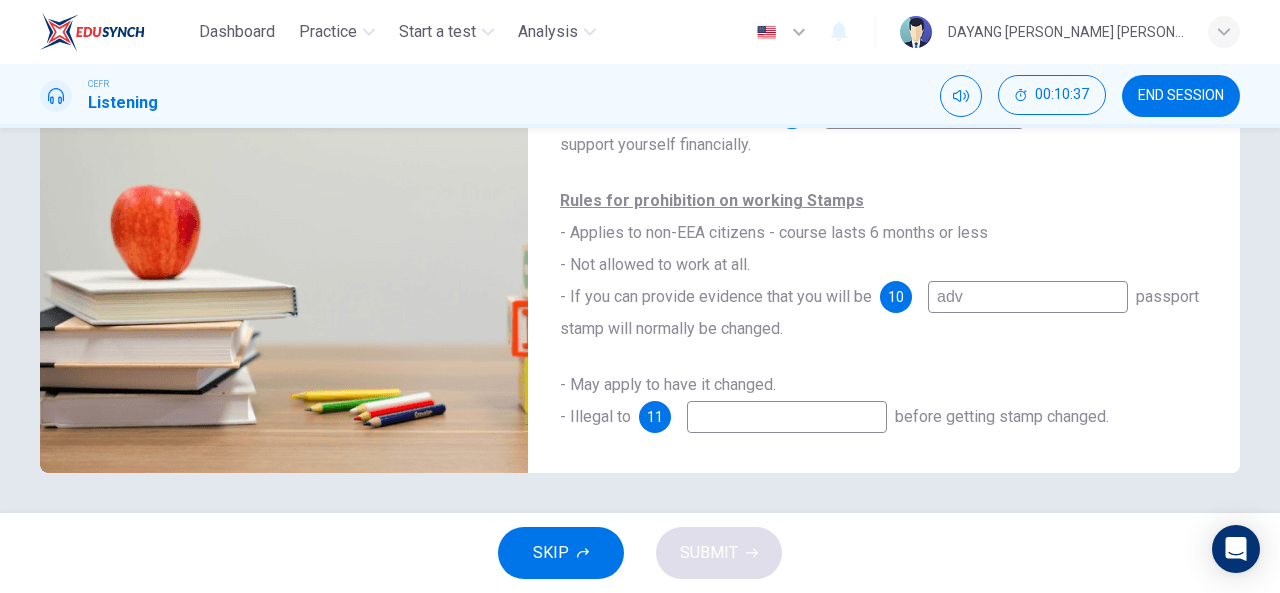 type on "72" 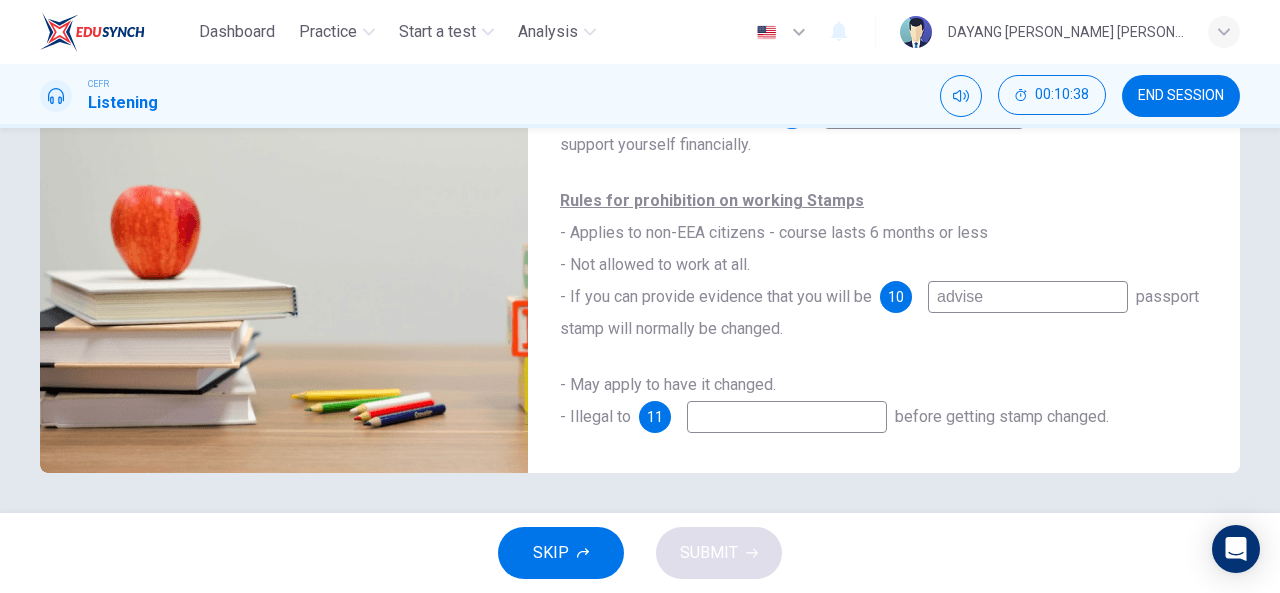 type on "advised" 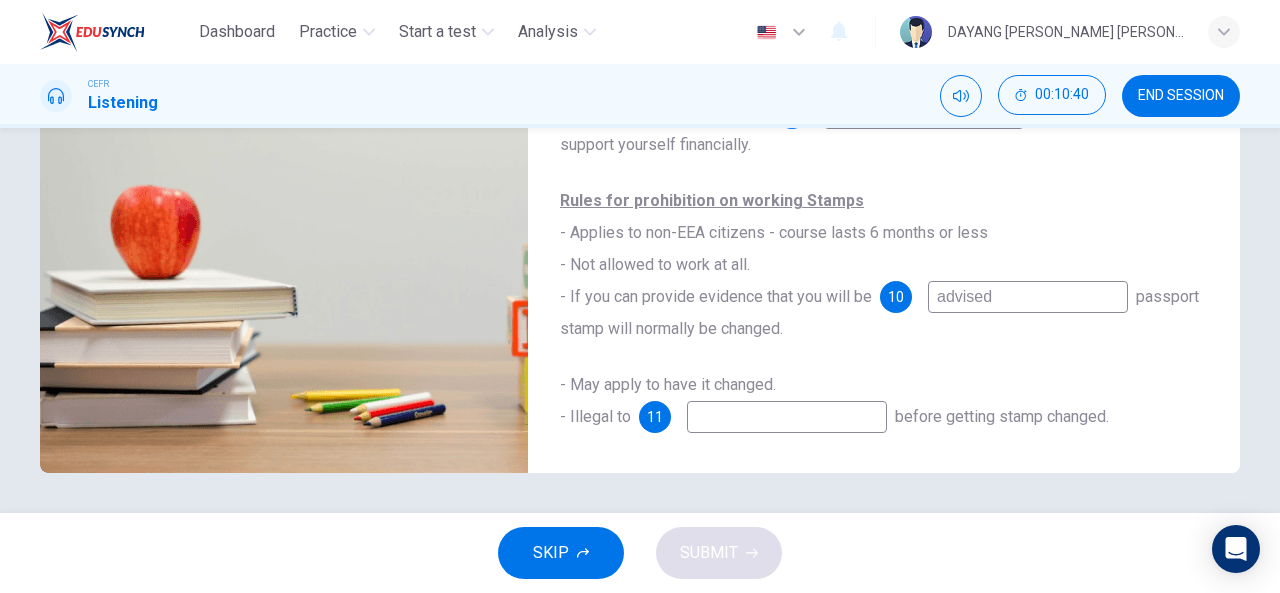 type on "73" 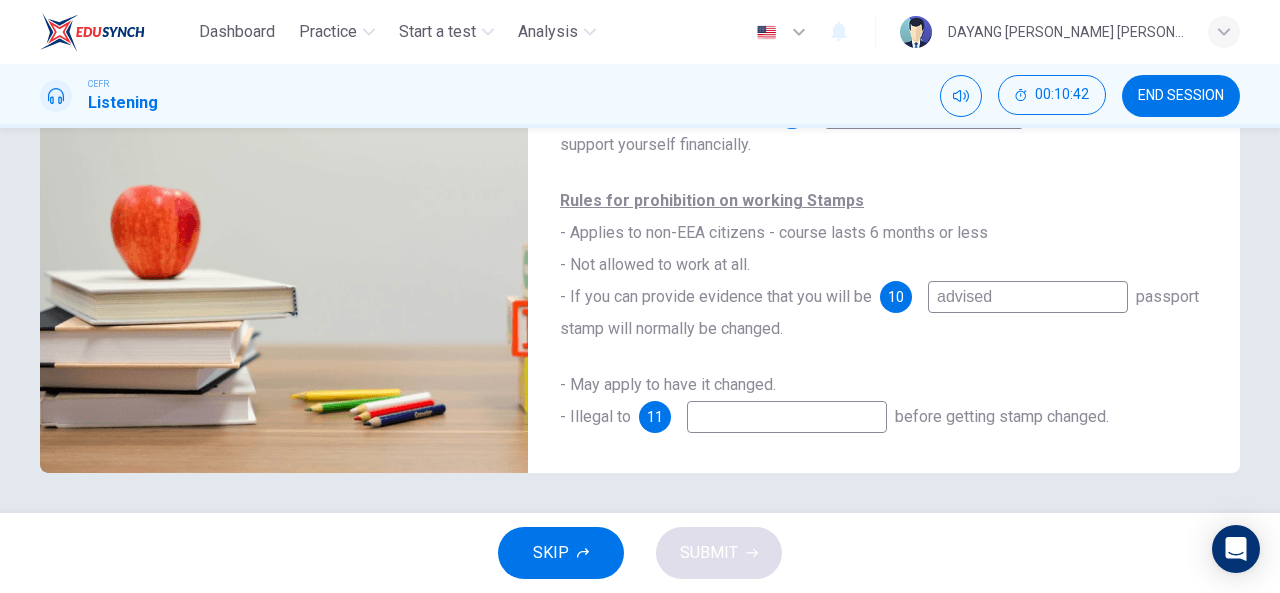 type on "74" 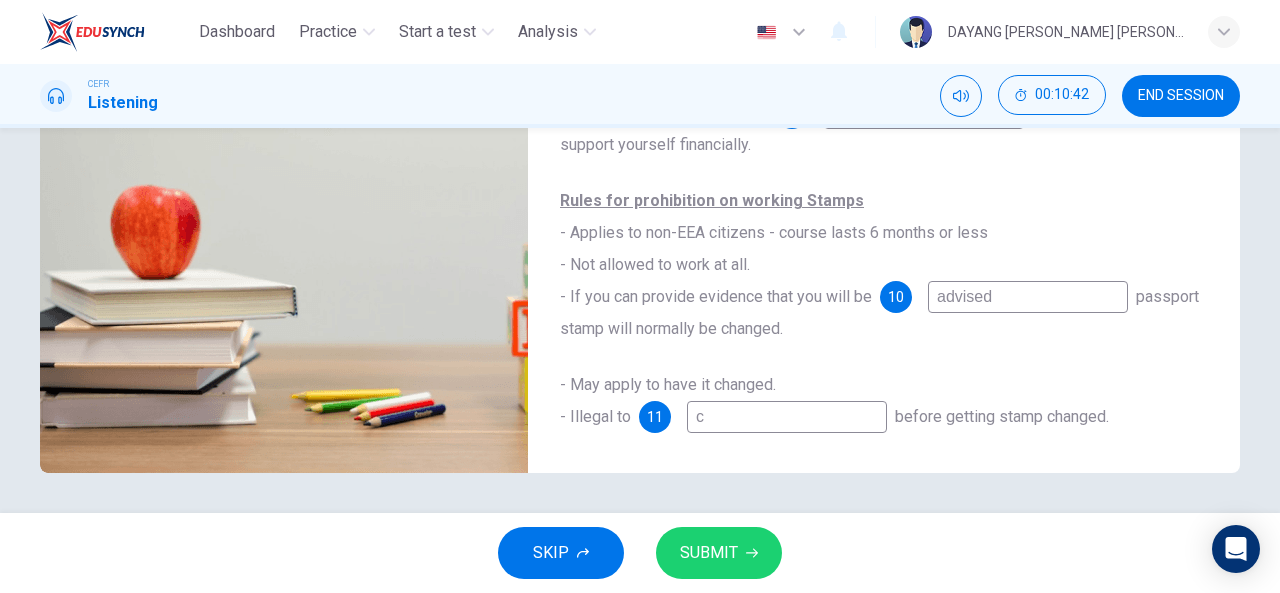 type on "74" 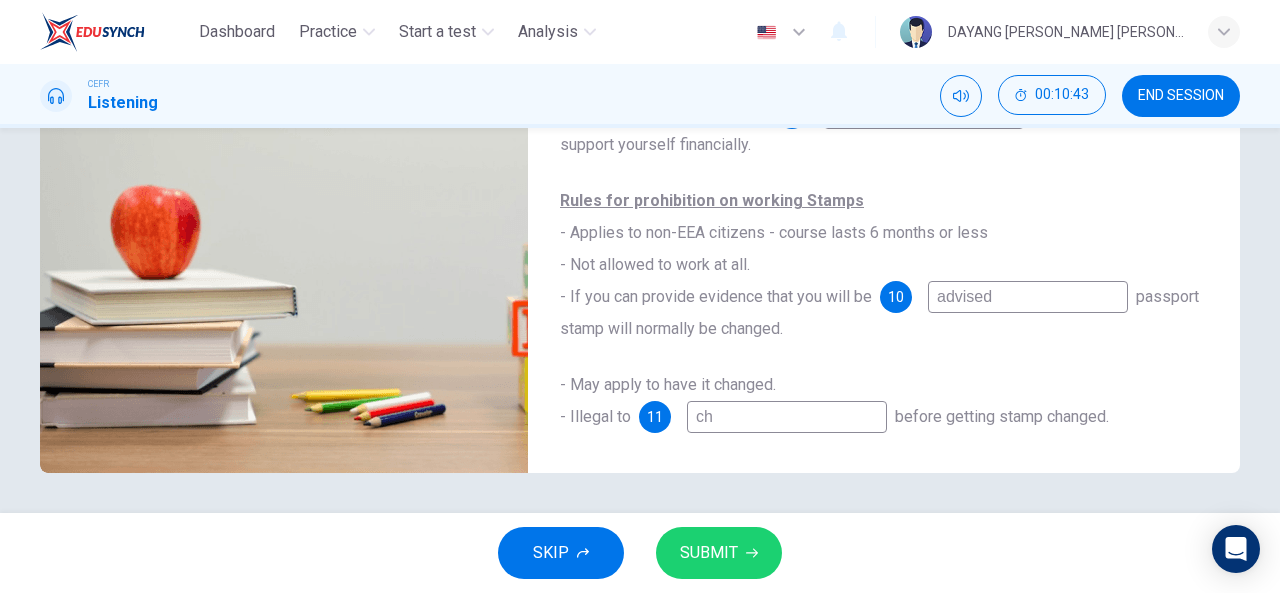 type on "74" 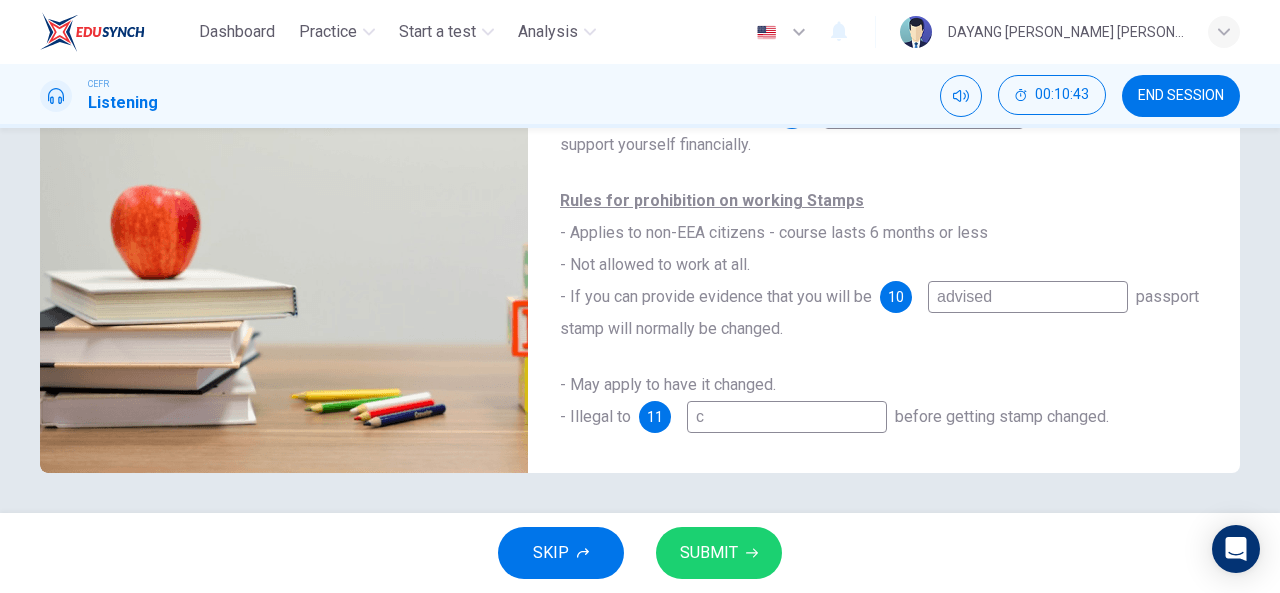 type on "74" 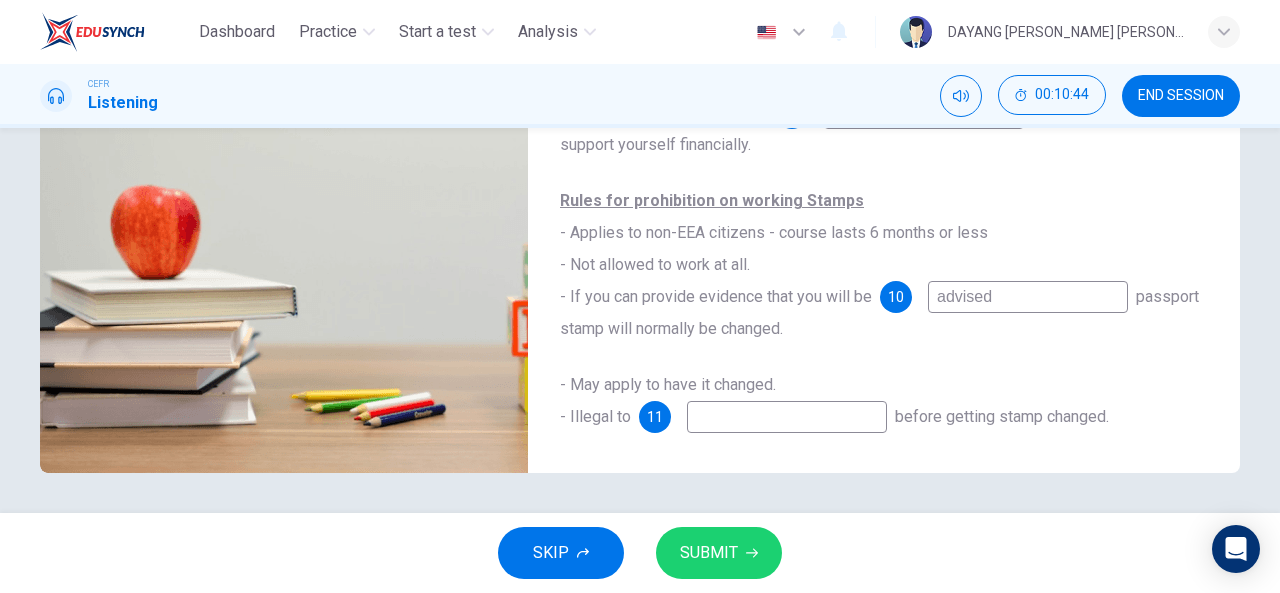 click at bounding box center (787, 417) 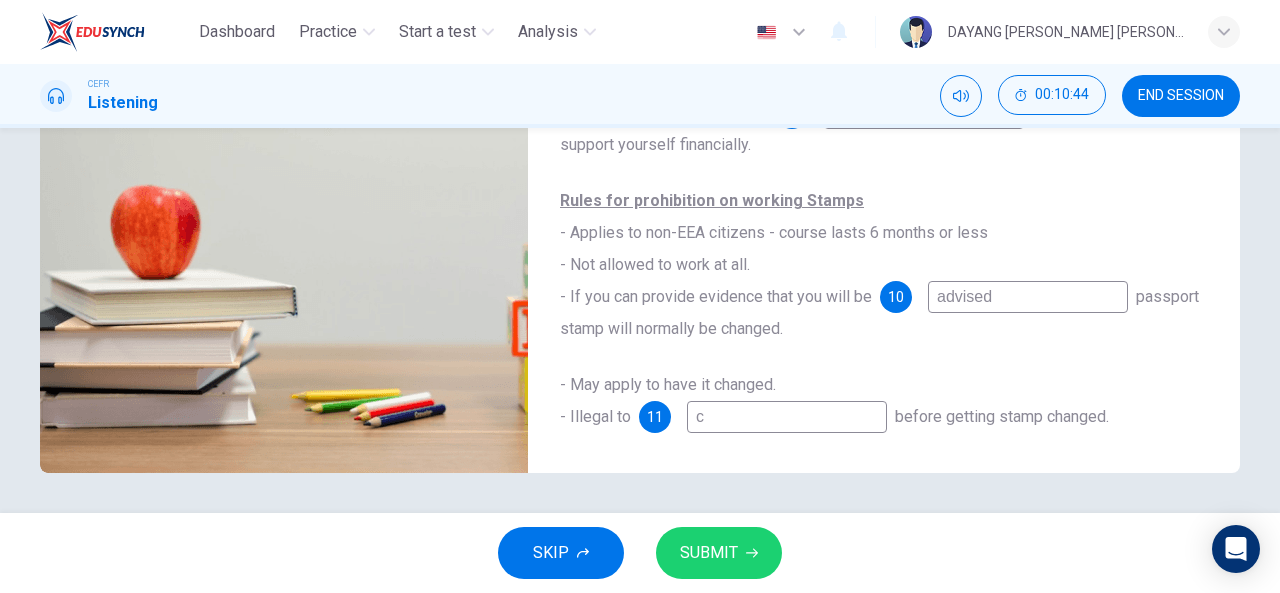 type on "74" 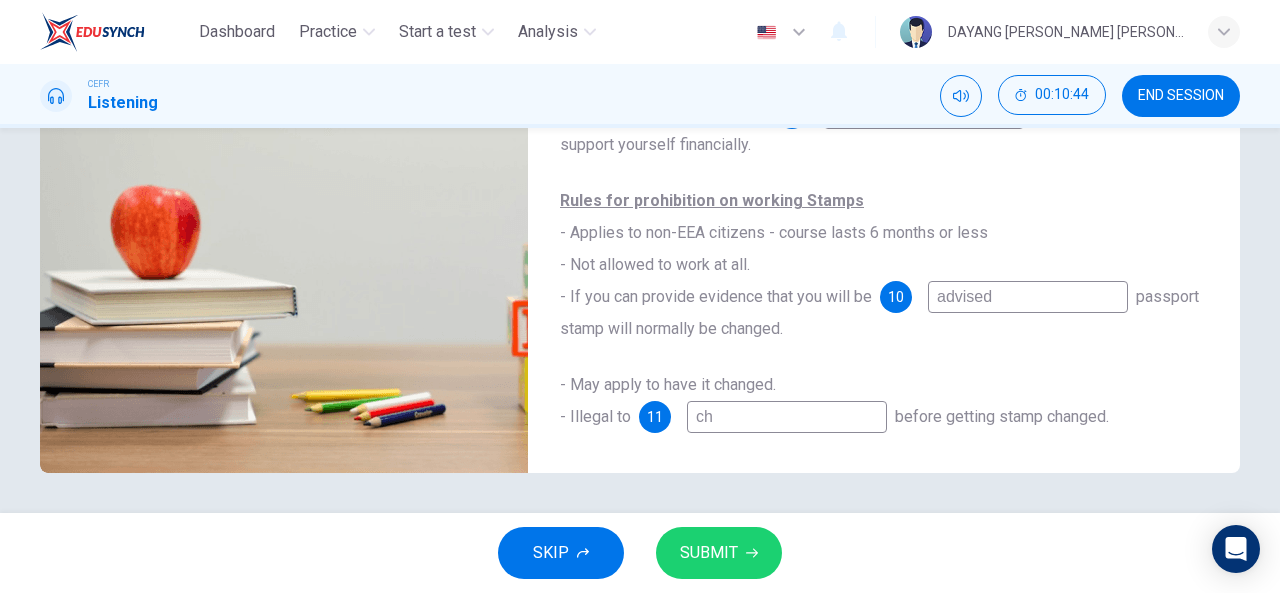 type on "74" 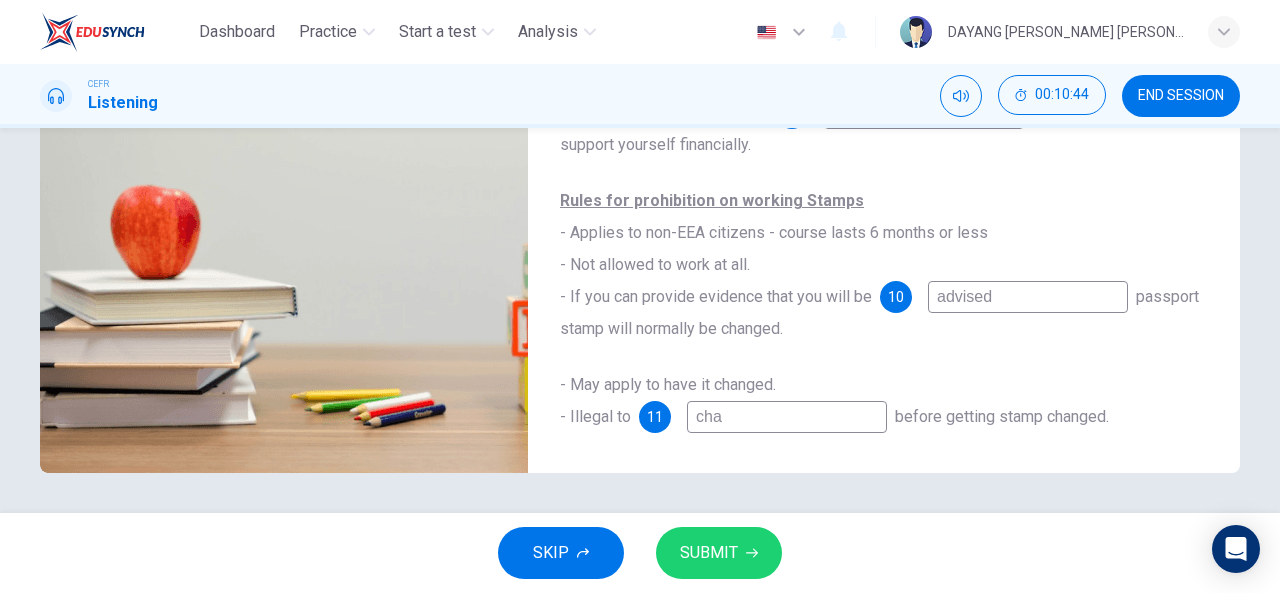 type on "74" 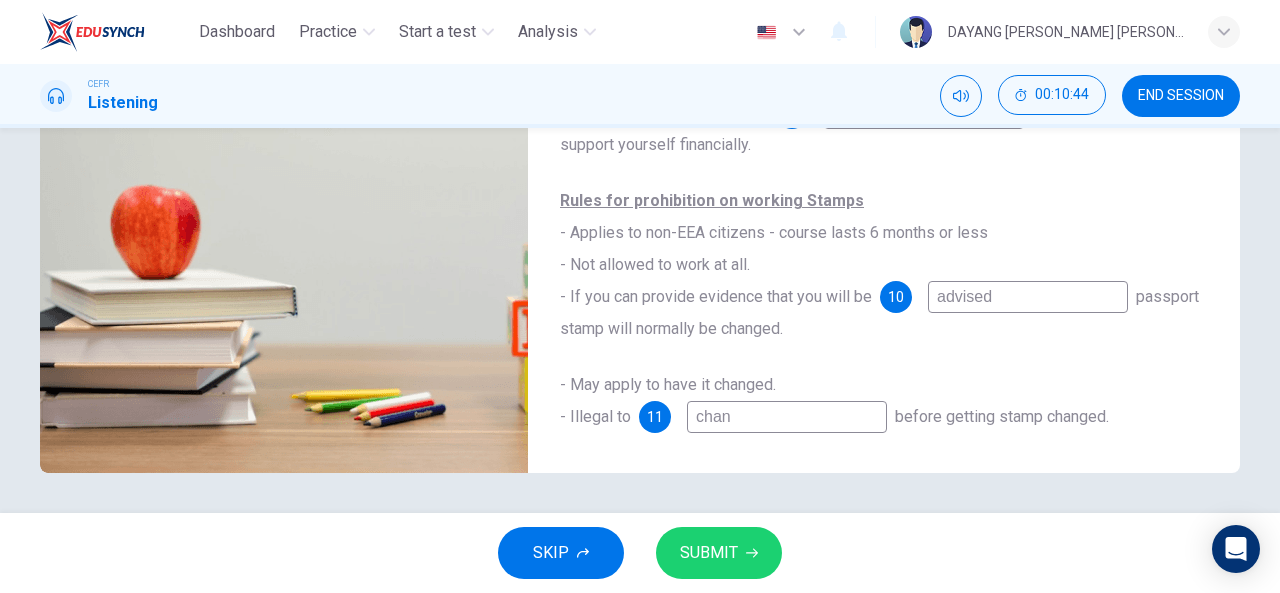 type on "74" 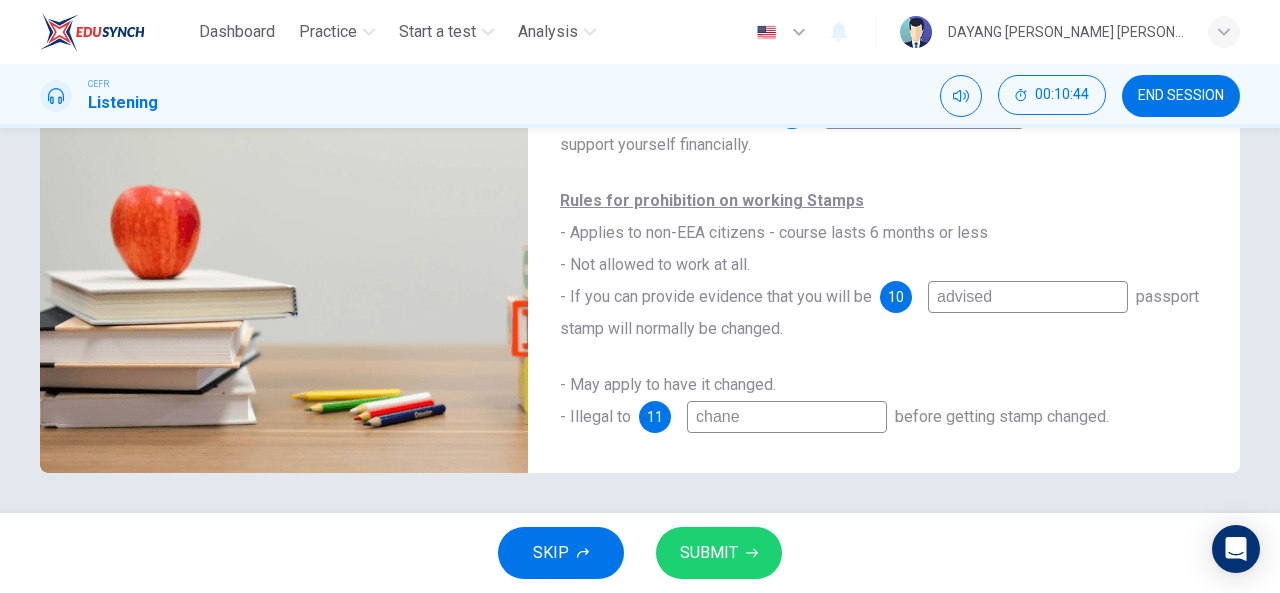 type on "74" 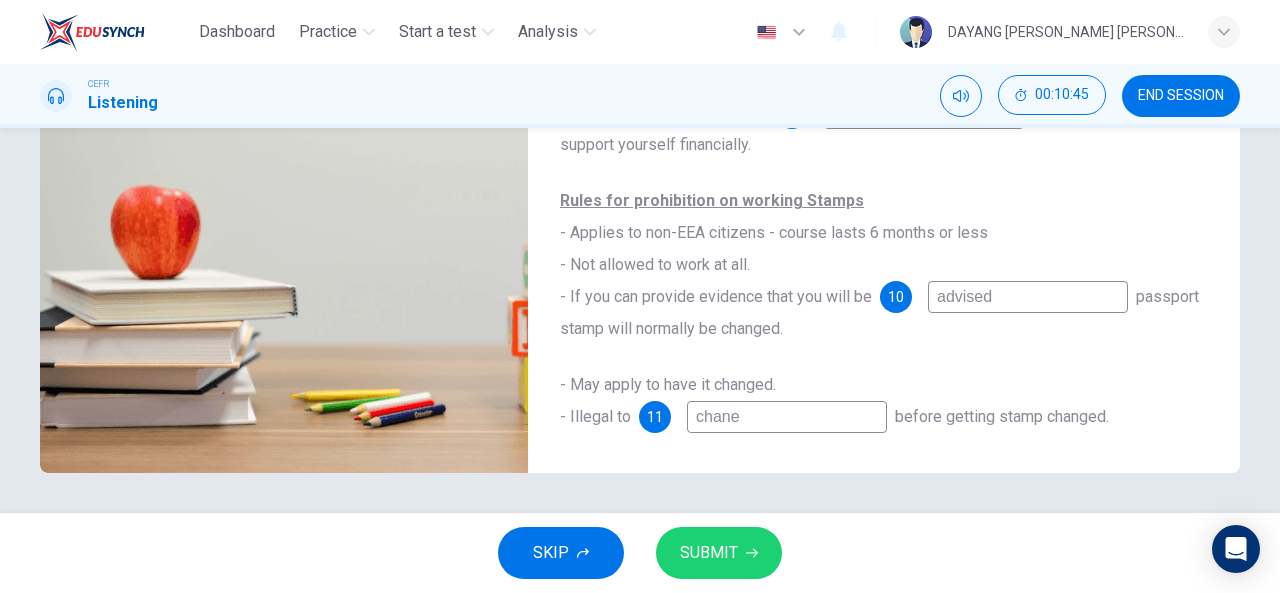 type on "chaneg" 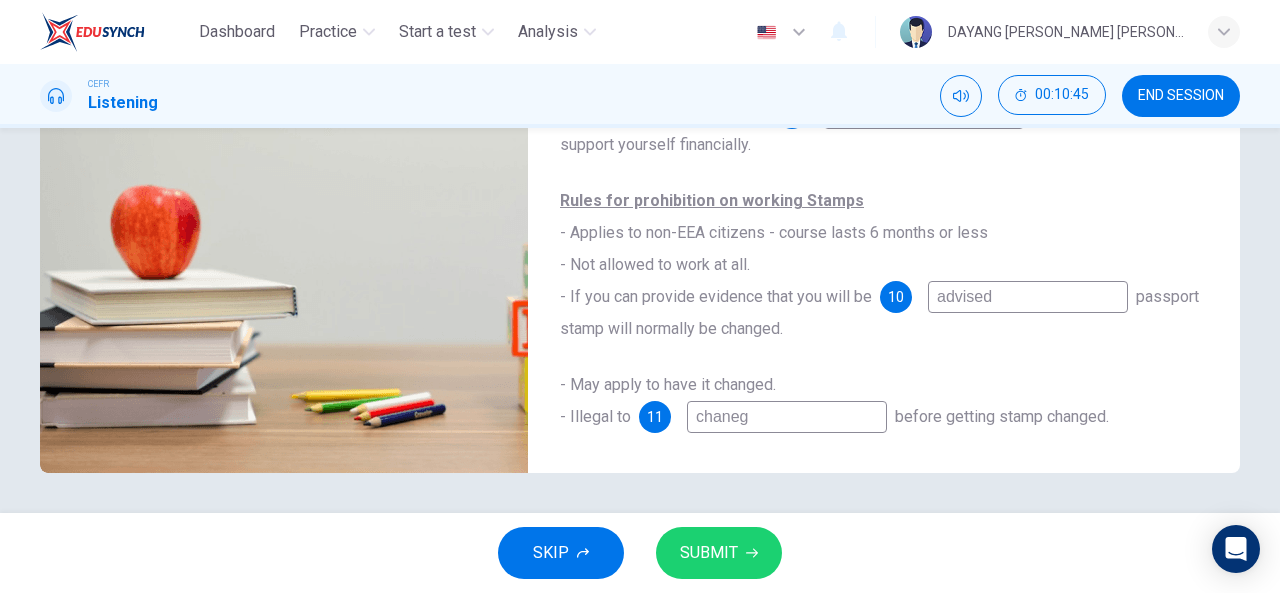 type on "74" 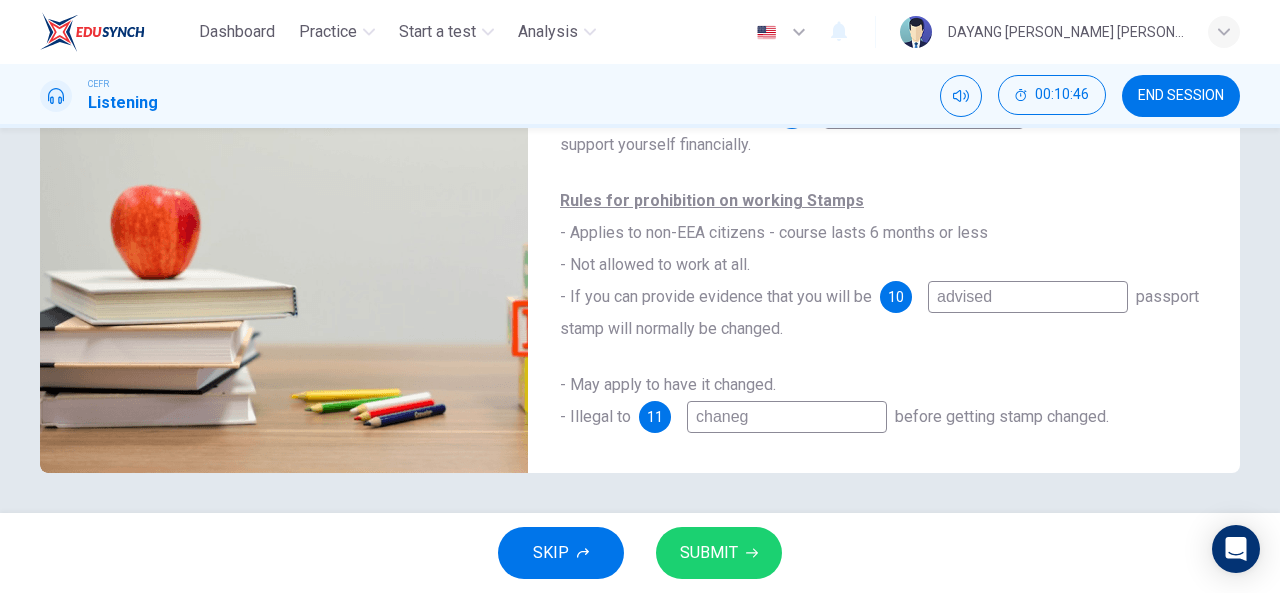 type on "chane" 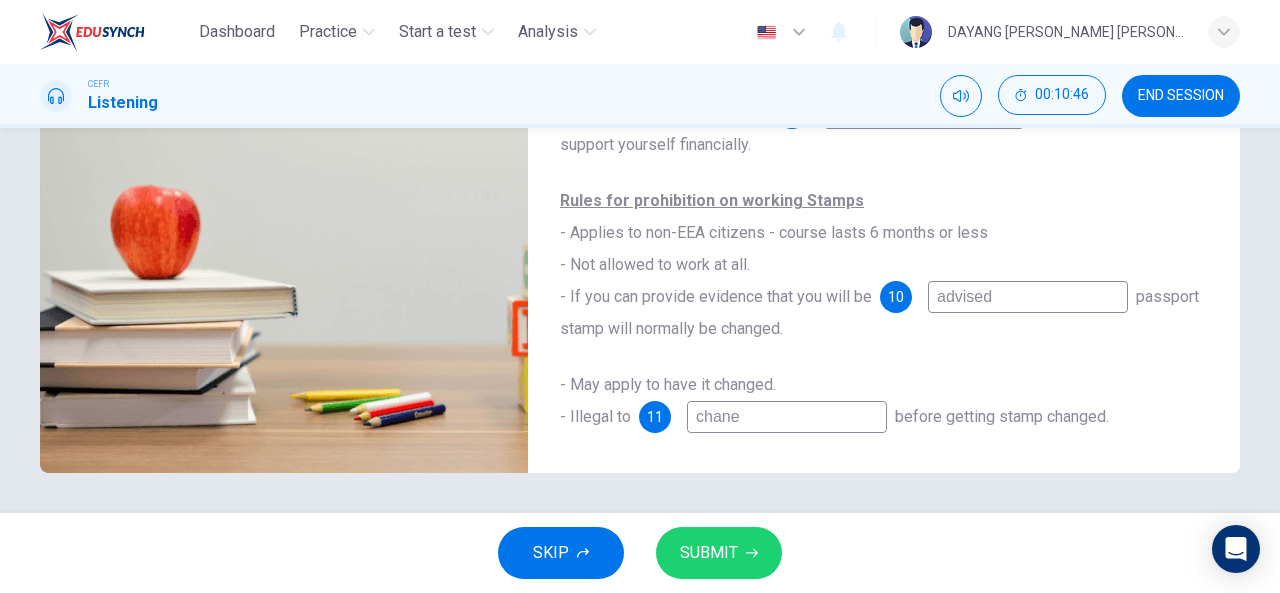 type on "74" 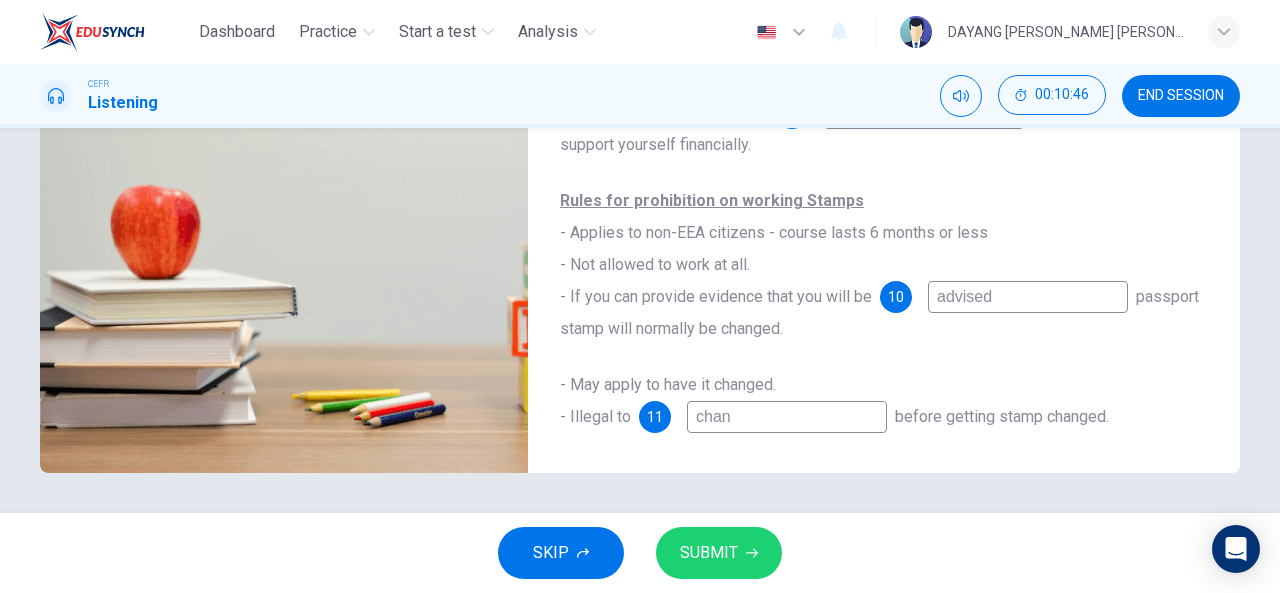 type on "75" 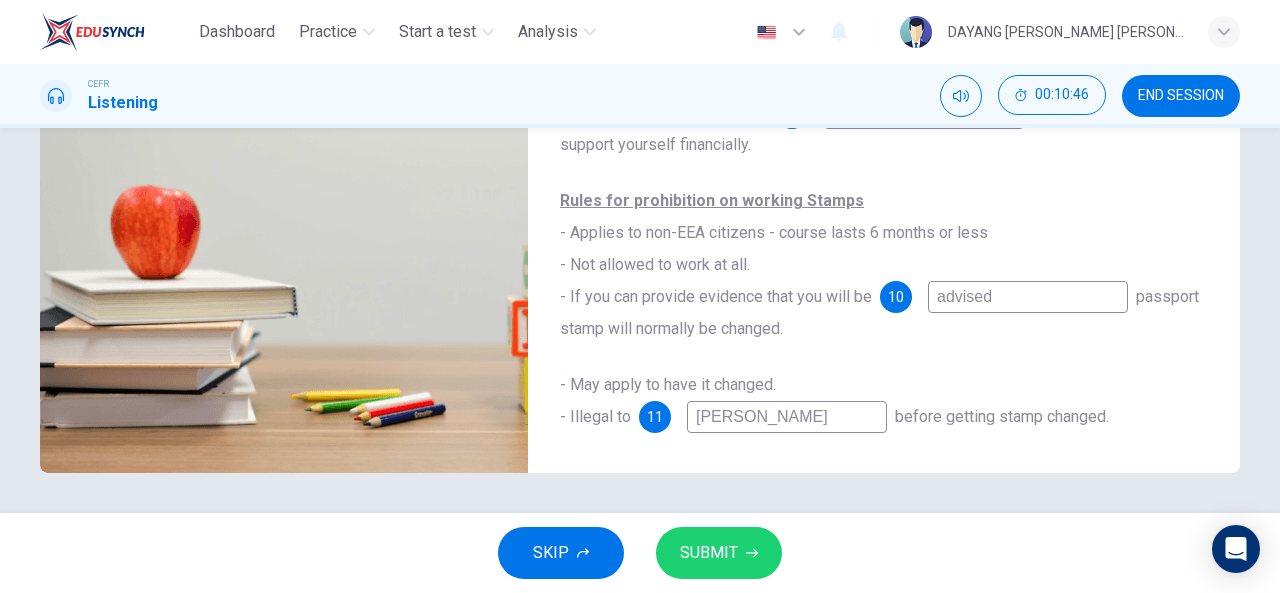 type on "75" 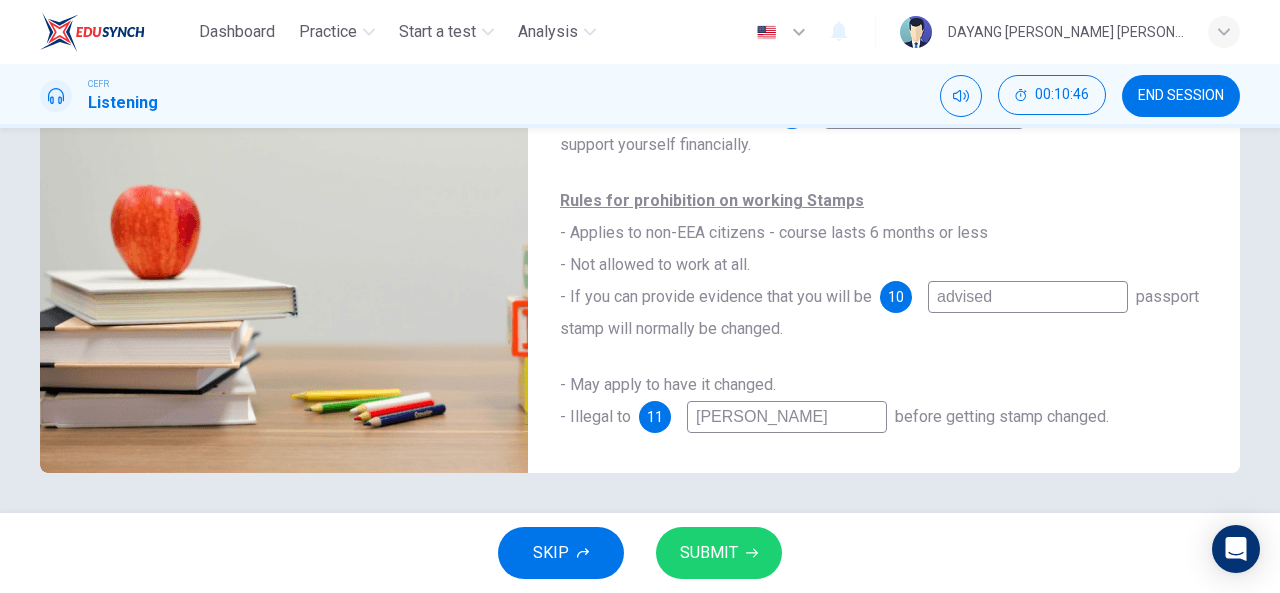 type on "change" 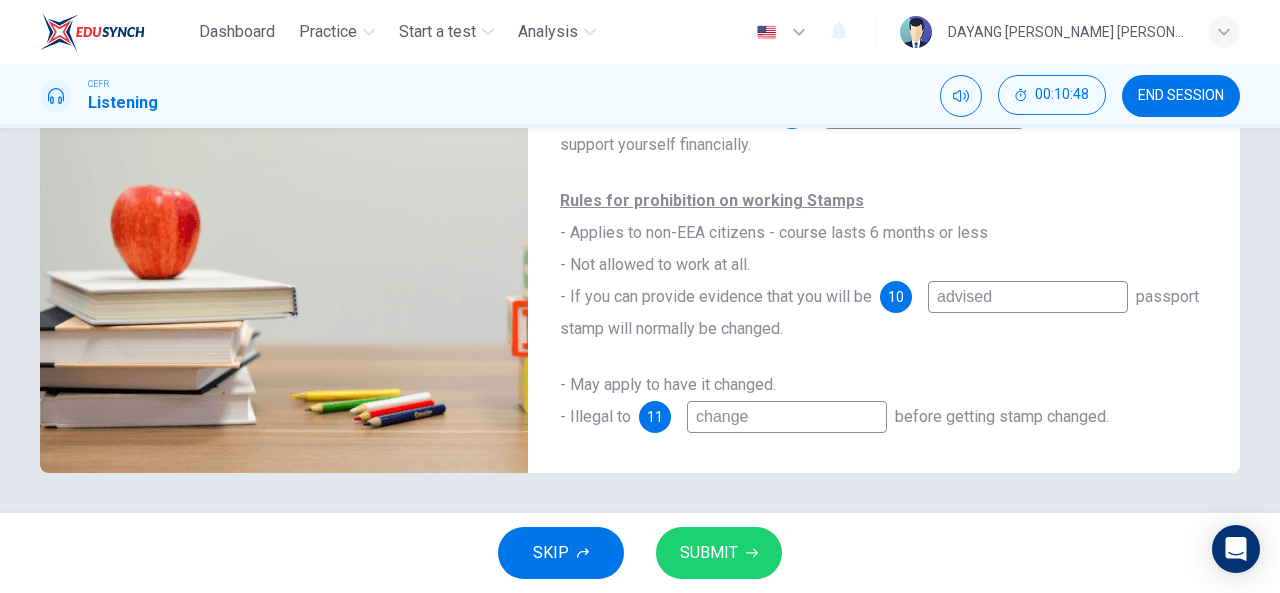 type on "75" 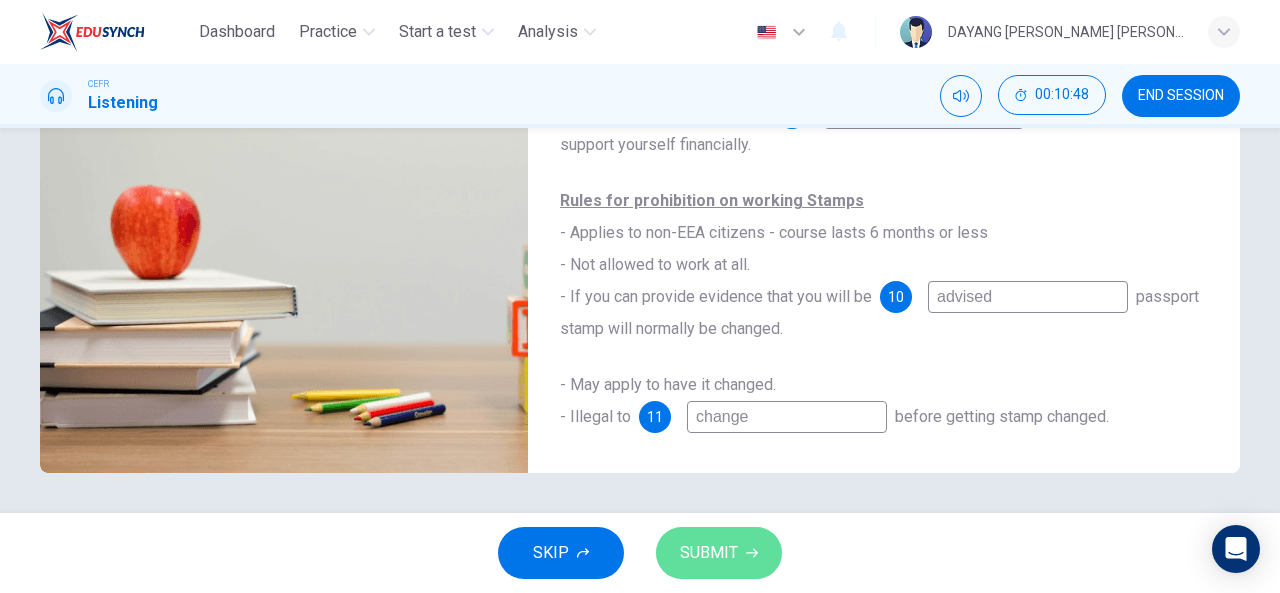 click on "SUBMIT" at bounding box center (709, 553) 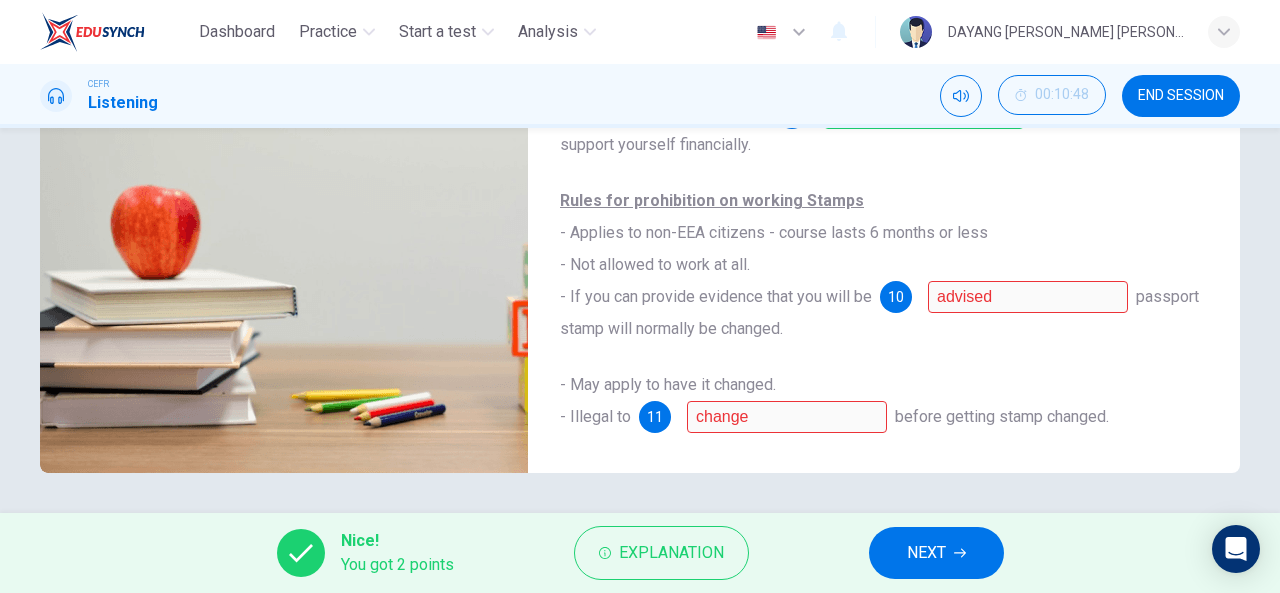 scroll, scrollTop: 0, scrollLeft: 0, axis: both 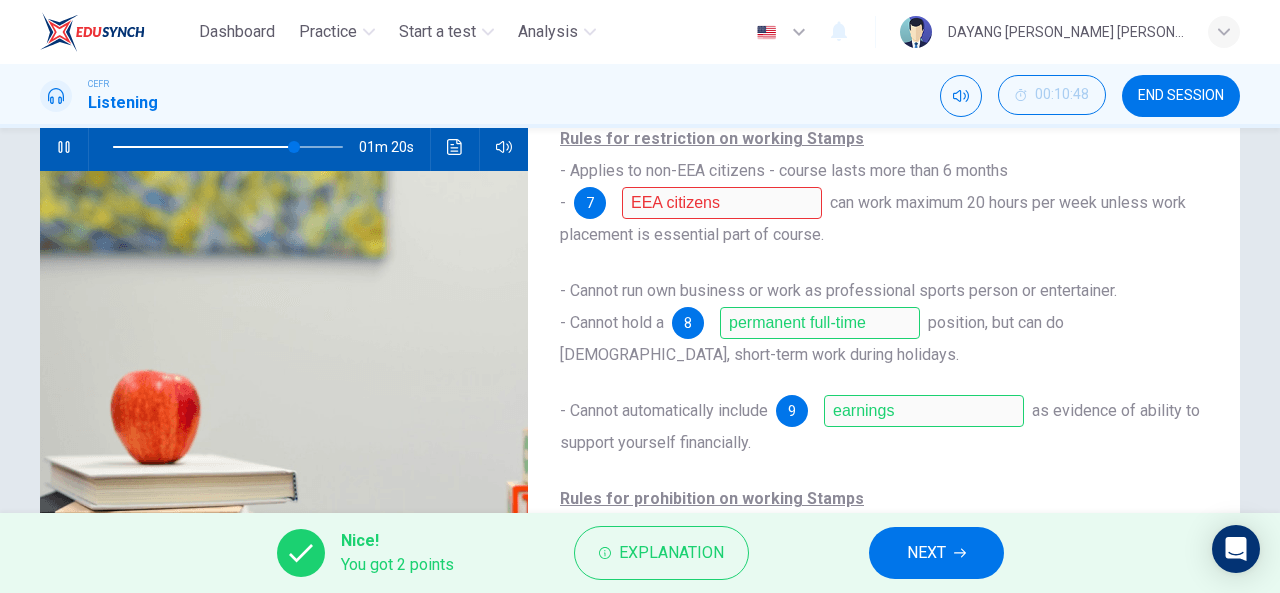 click on "NEXT" at bounding box center [936, 553] 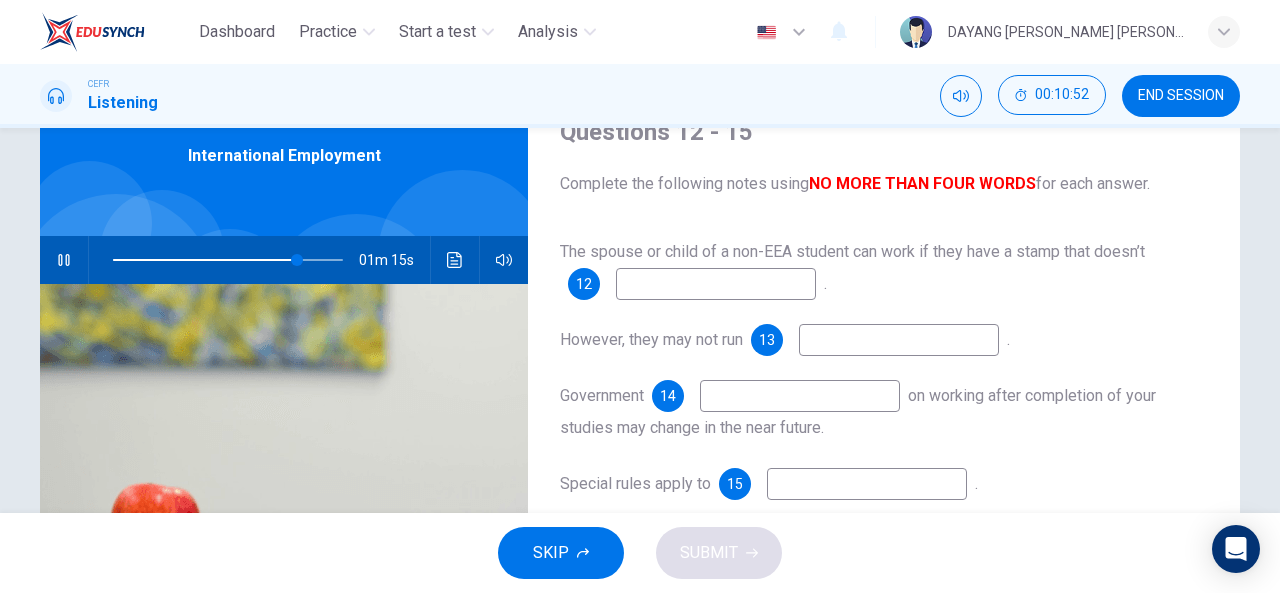 scroll, scrollTop: 101, scrollLeft: 0, axis: vertical 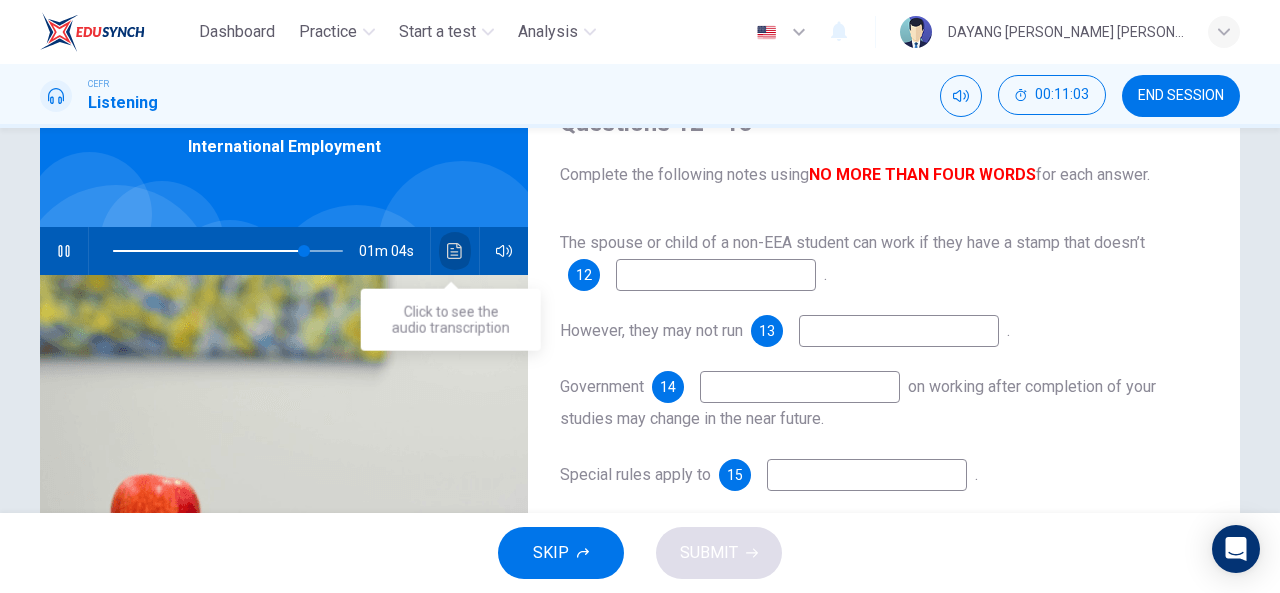 click at bounding box center (455, 251) 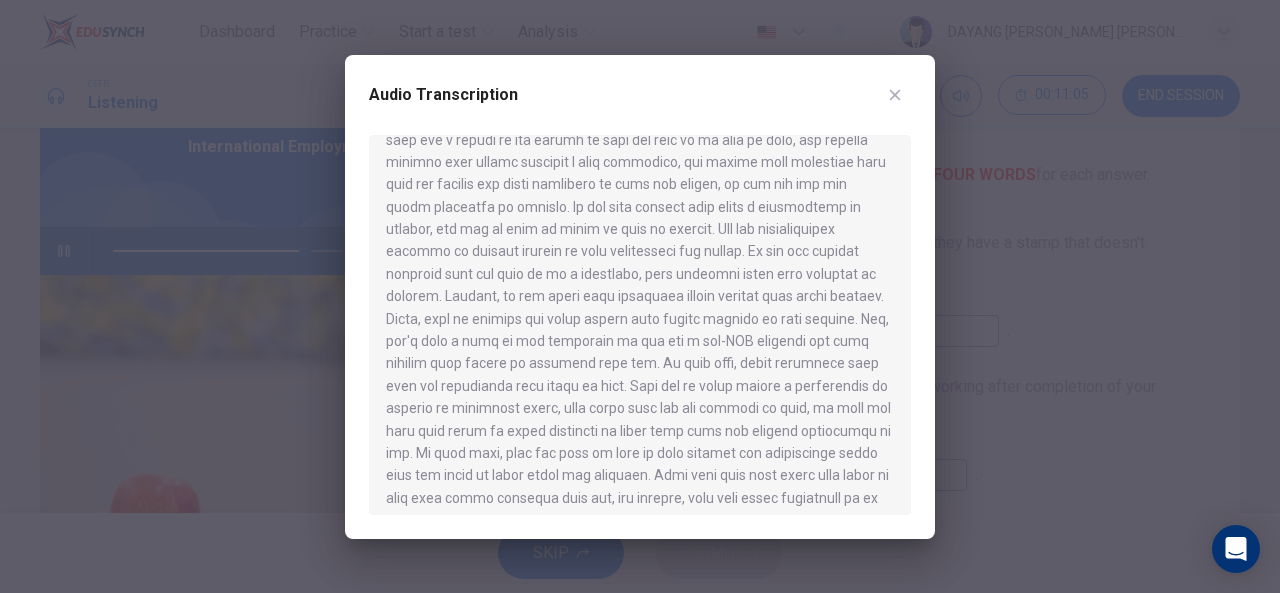 scroll, scrollTop: 1176, scrollLeft: 0, axis: vertical 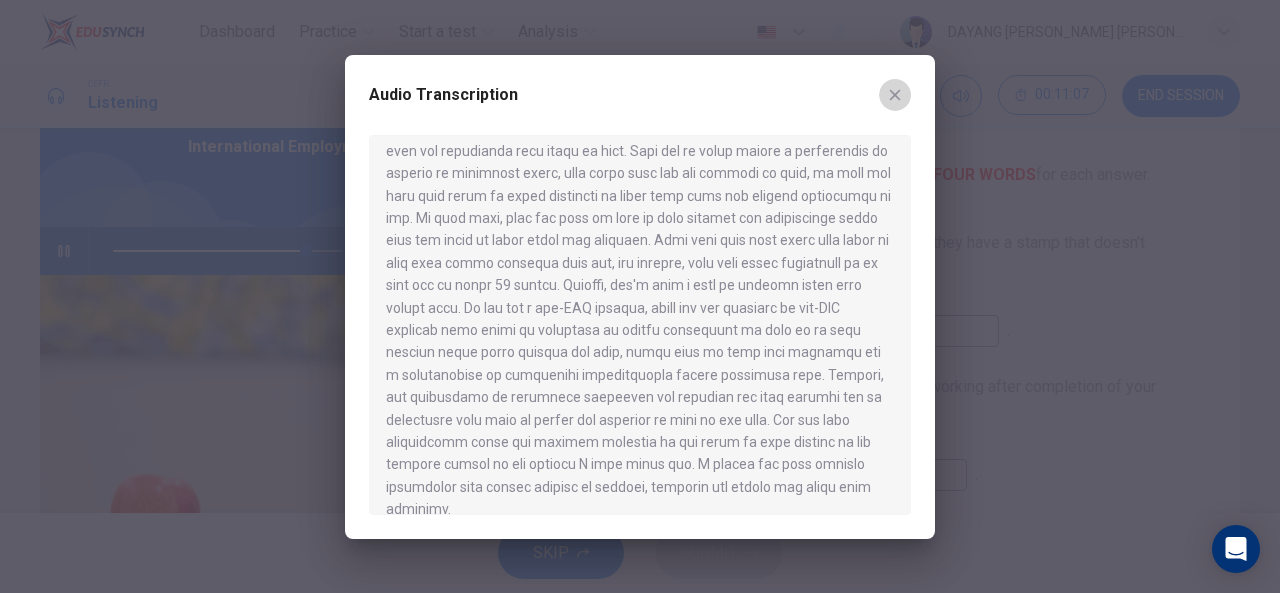 click at bounding box center [895, 95] 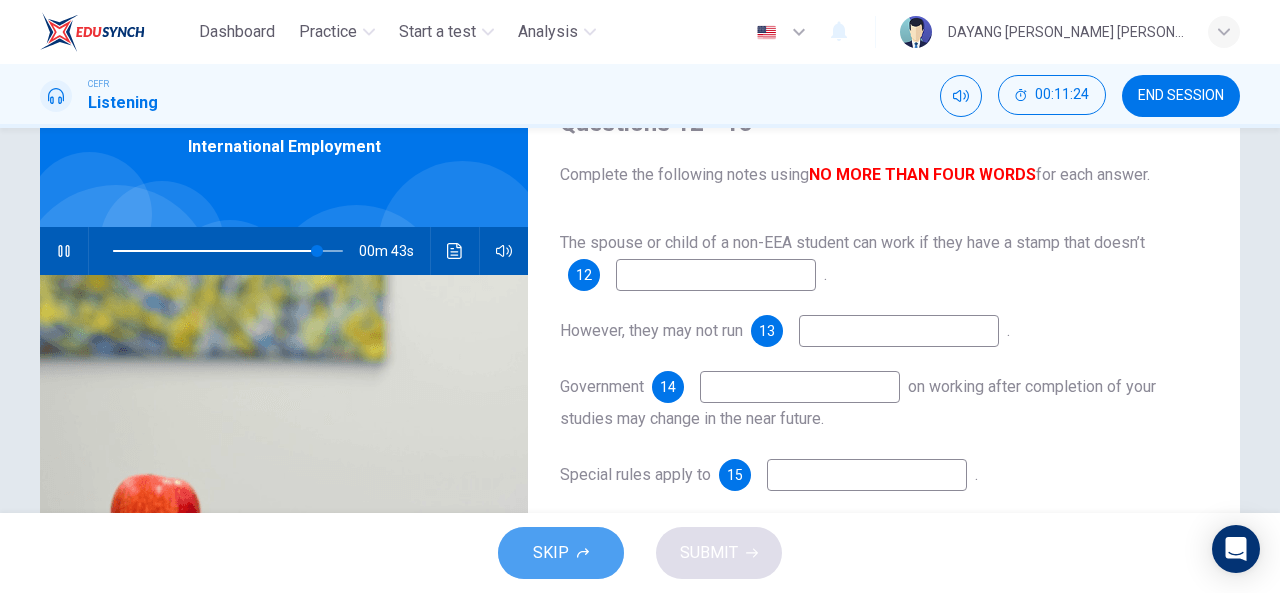 click on "SKIP" at bounding box center [561, 553] 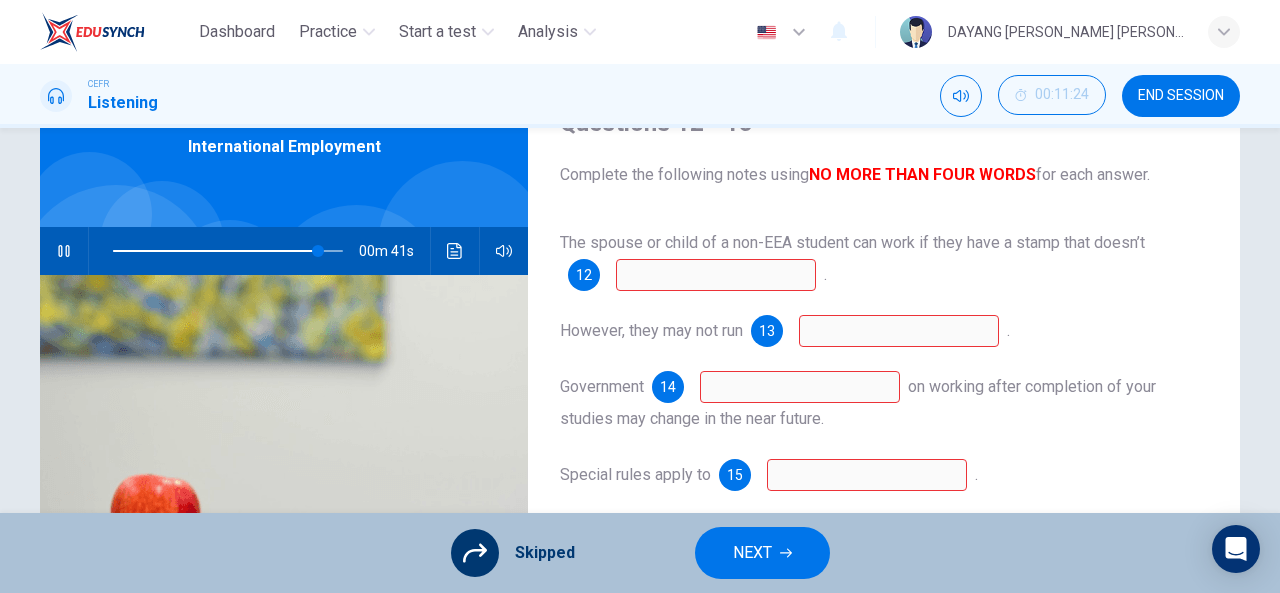 type on "89" 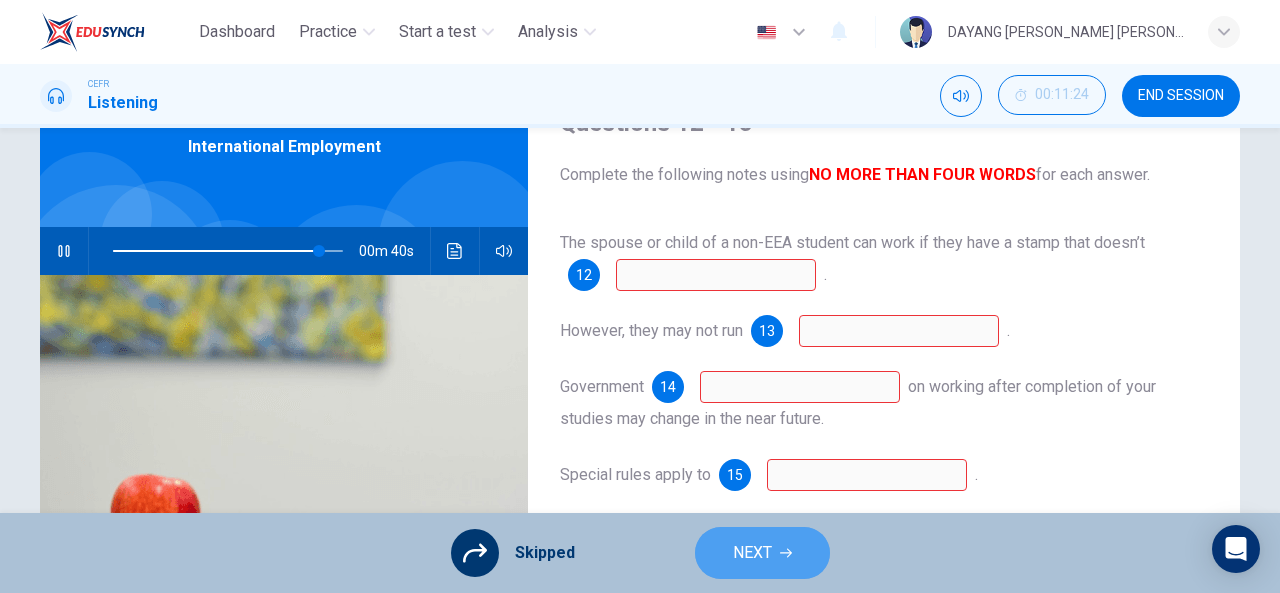 click on "NEXT" at bounding box center [752, 553] 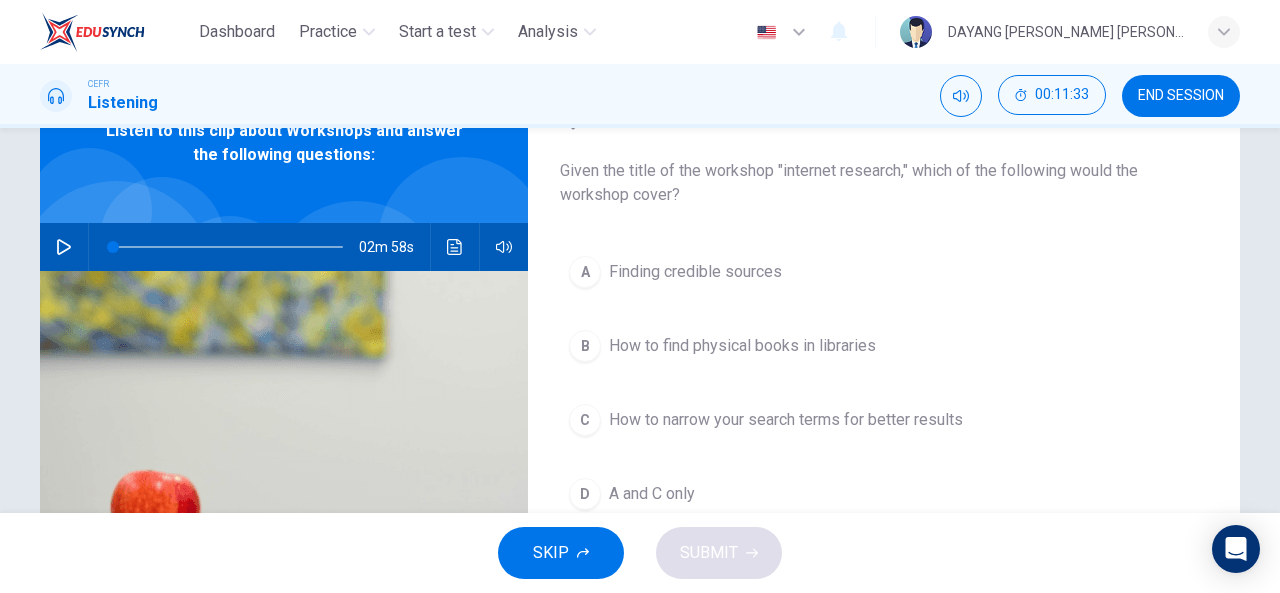 scroll, scrollTop: 0, scrollLeft: 0, axis: both 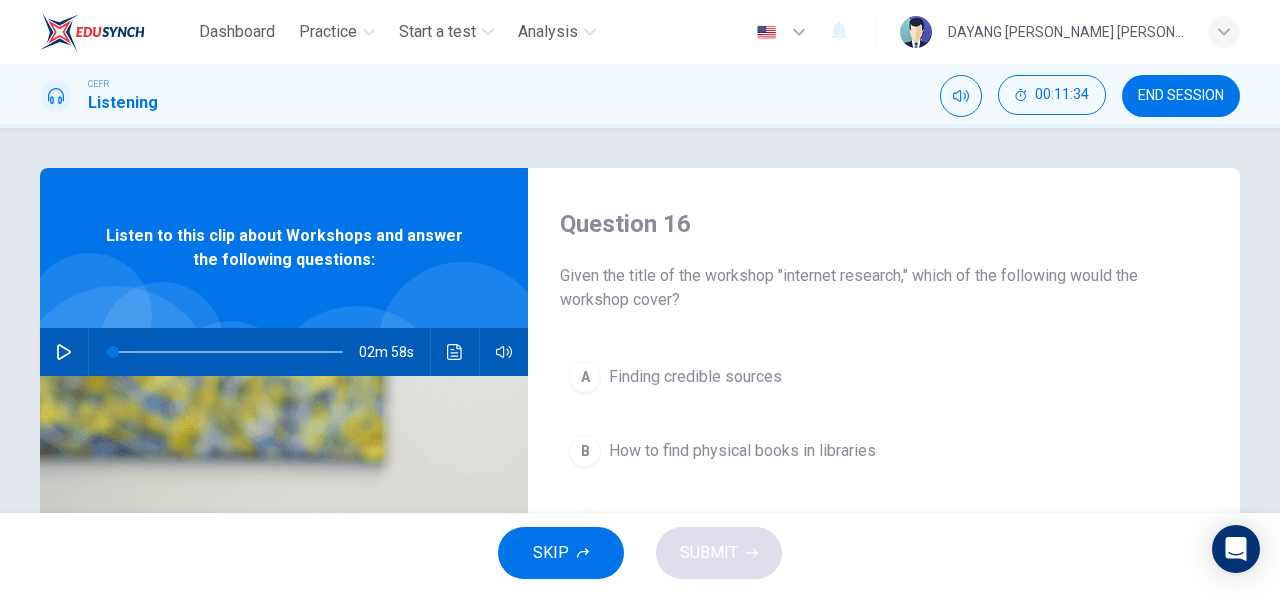 click at bounding box center (64, 352) 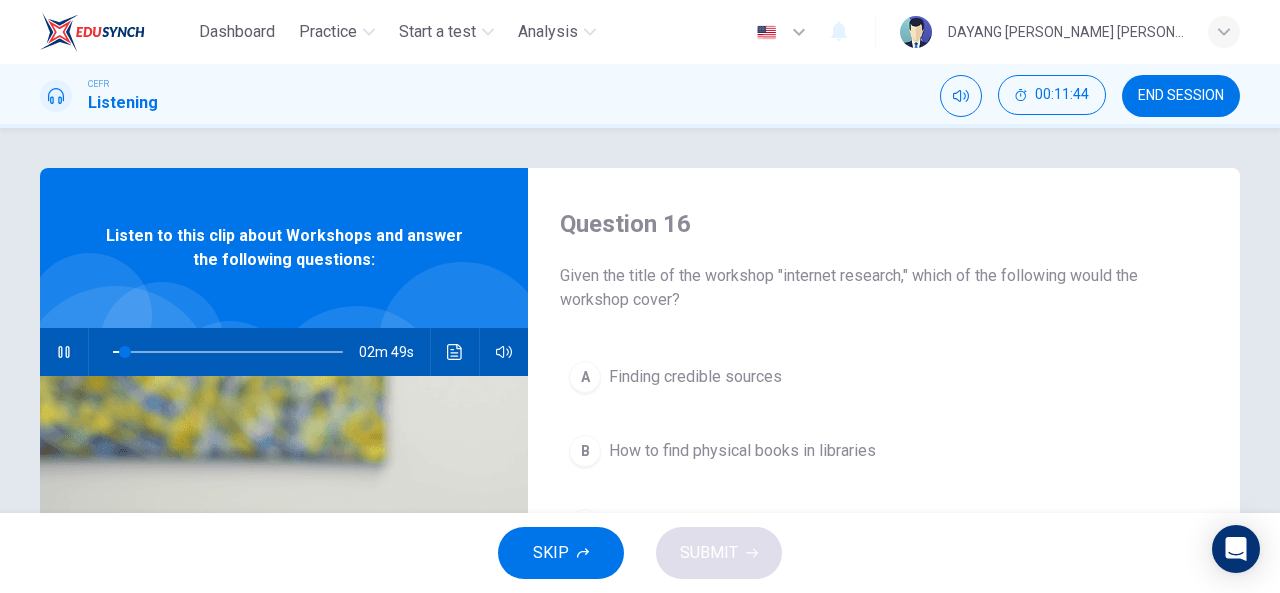 type on "6" 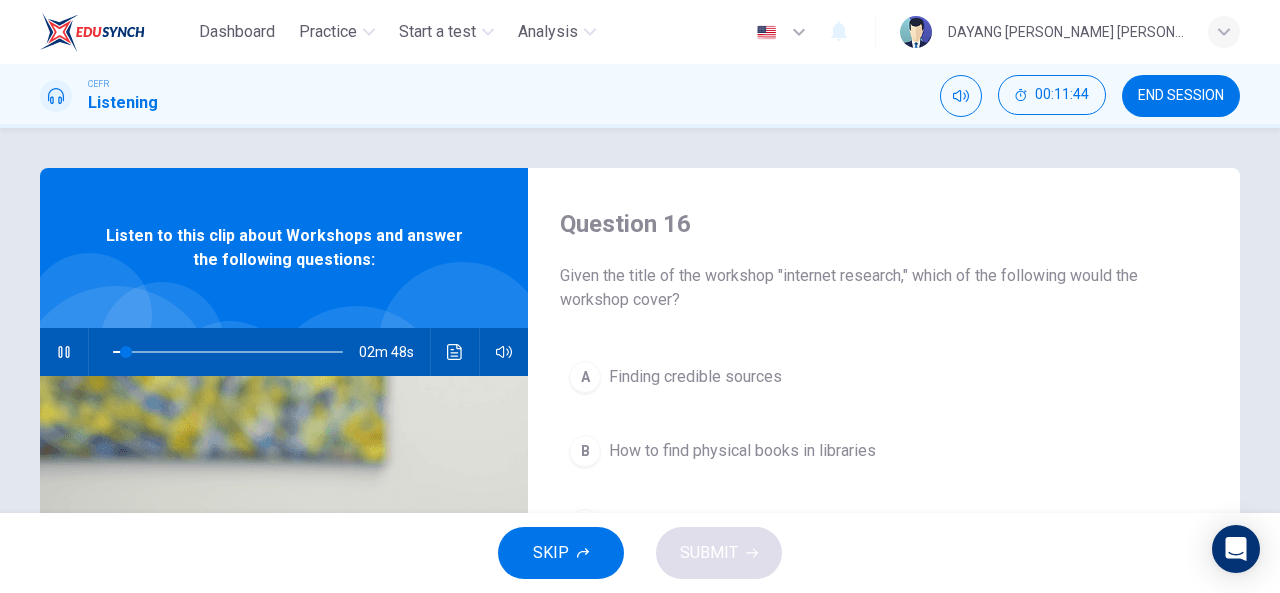 type 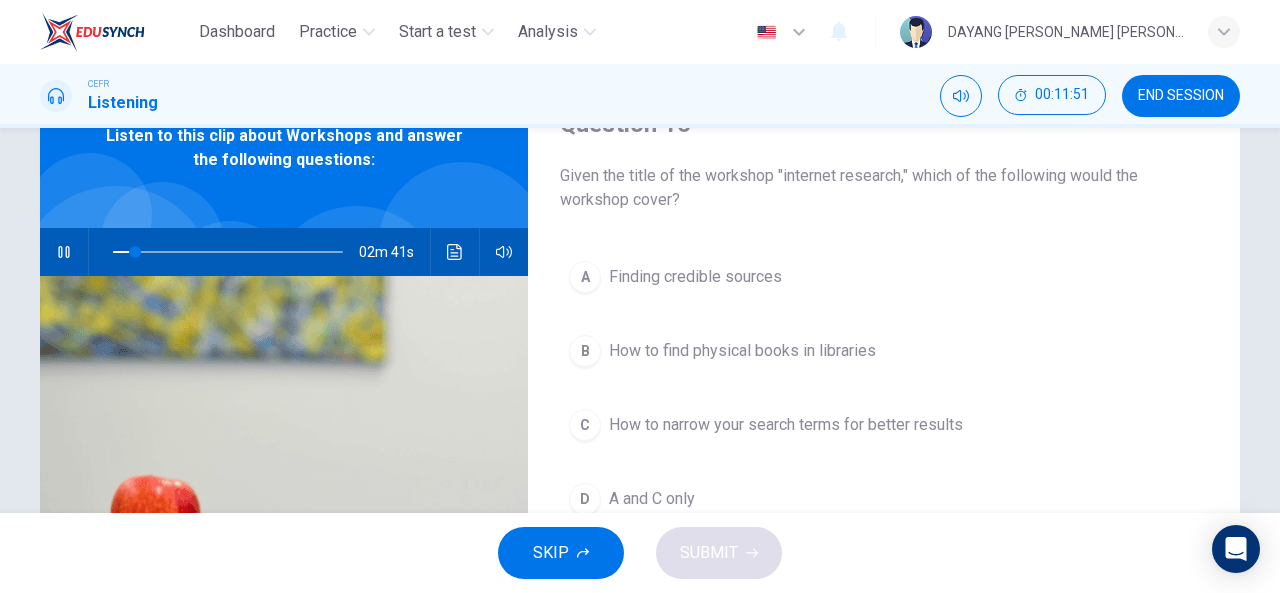 scroll, scrollTop: 106, scrollLeft: 0, axis: vertical 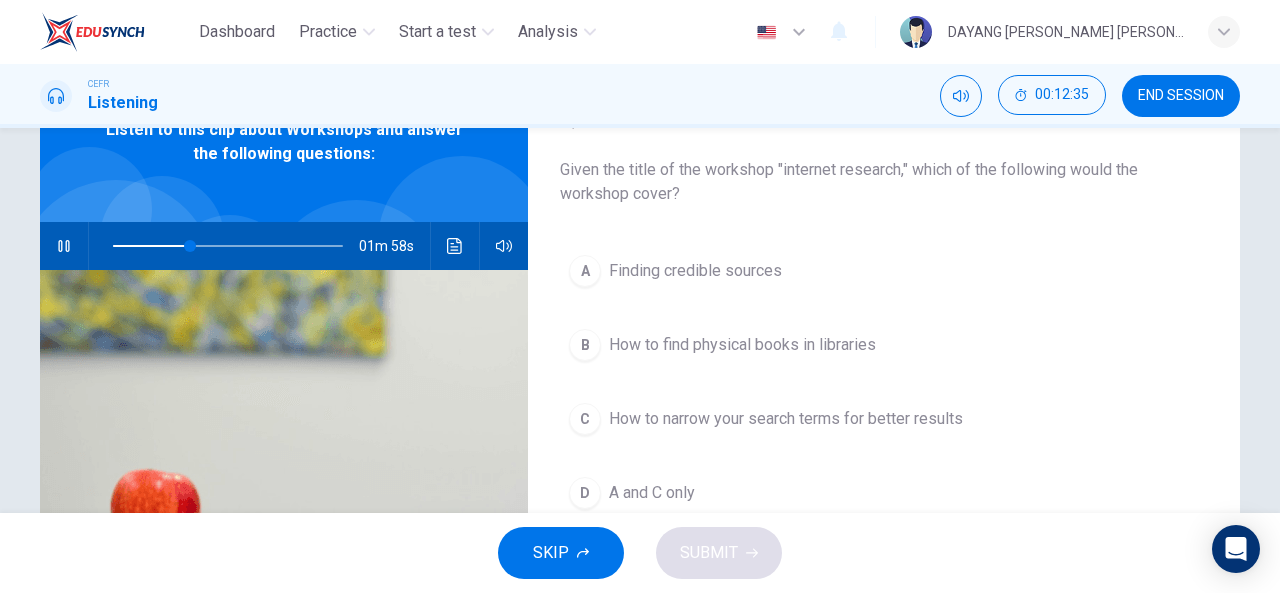 type on "34" 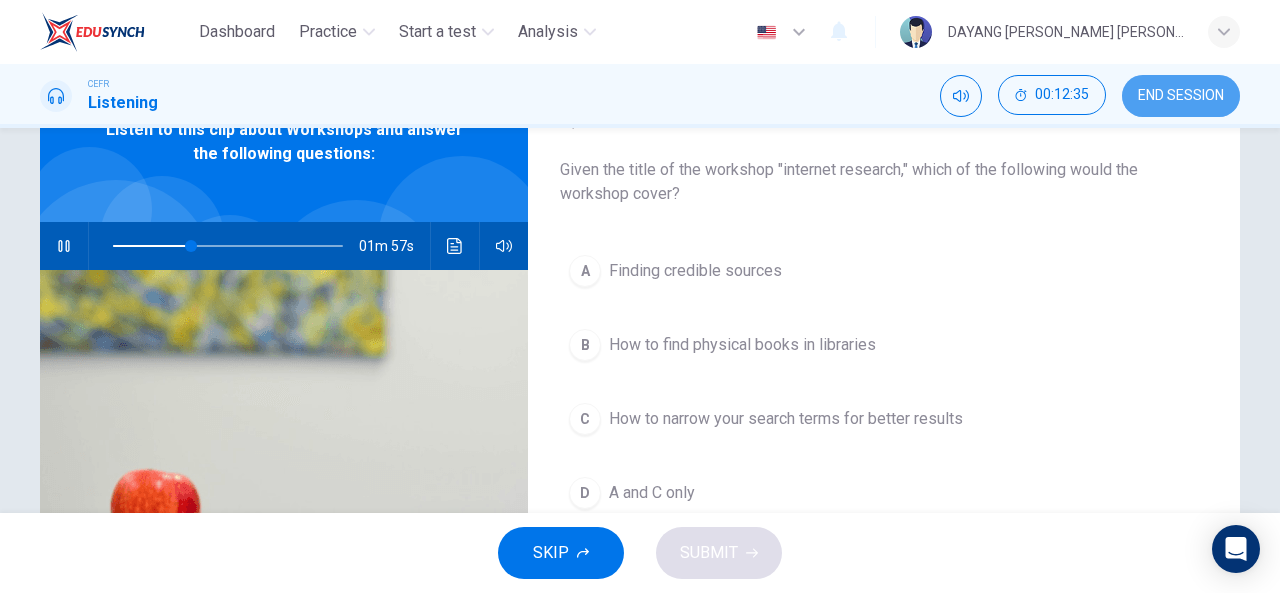 click on "END SESSION" at bounding box center (1181, 96) 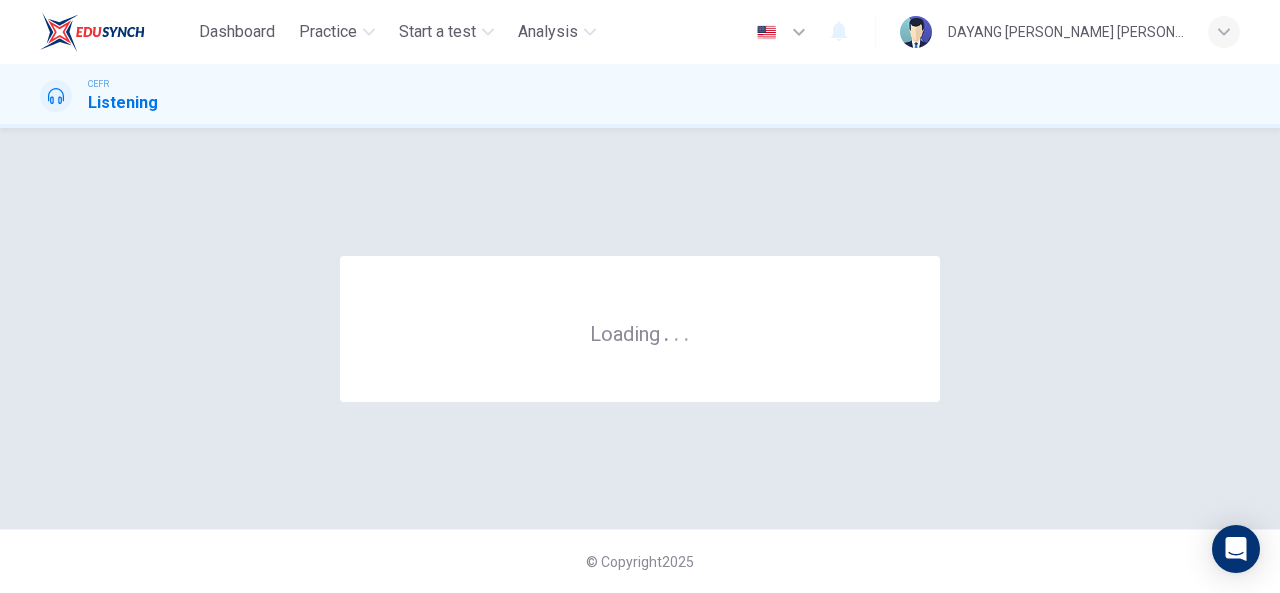 scroll, scrollTop: 0, scrollLeft: 0, axis: both 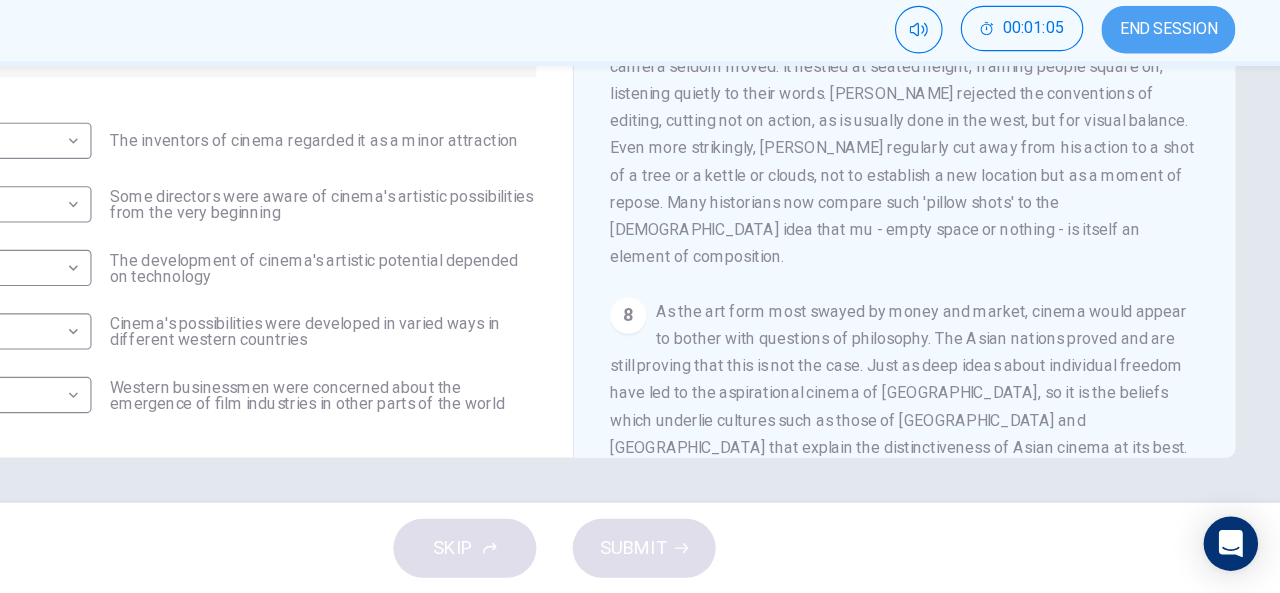click on "END SESSION" at bounding box center (1181, 96) 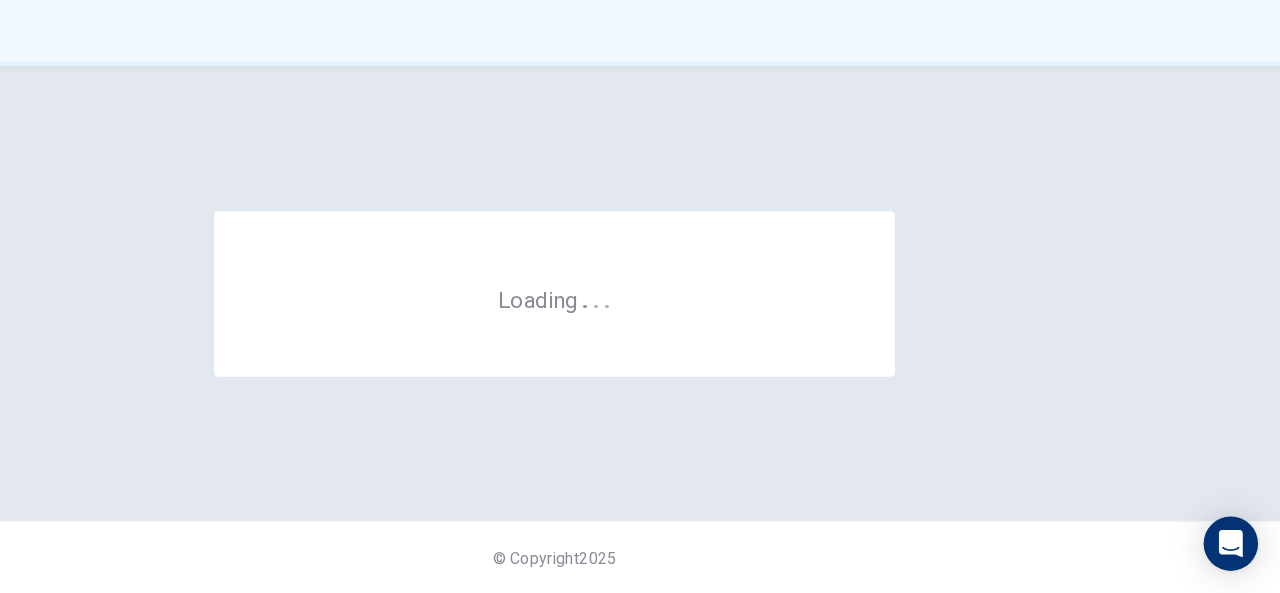 scroll, scrollTop: 0, scrollLeft: 0, axis: both 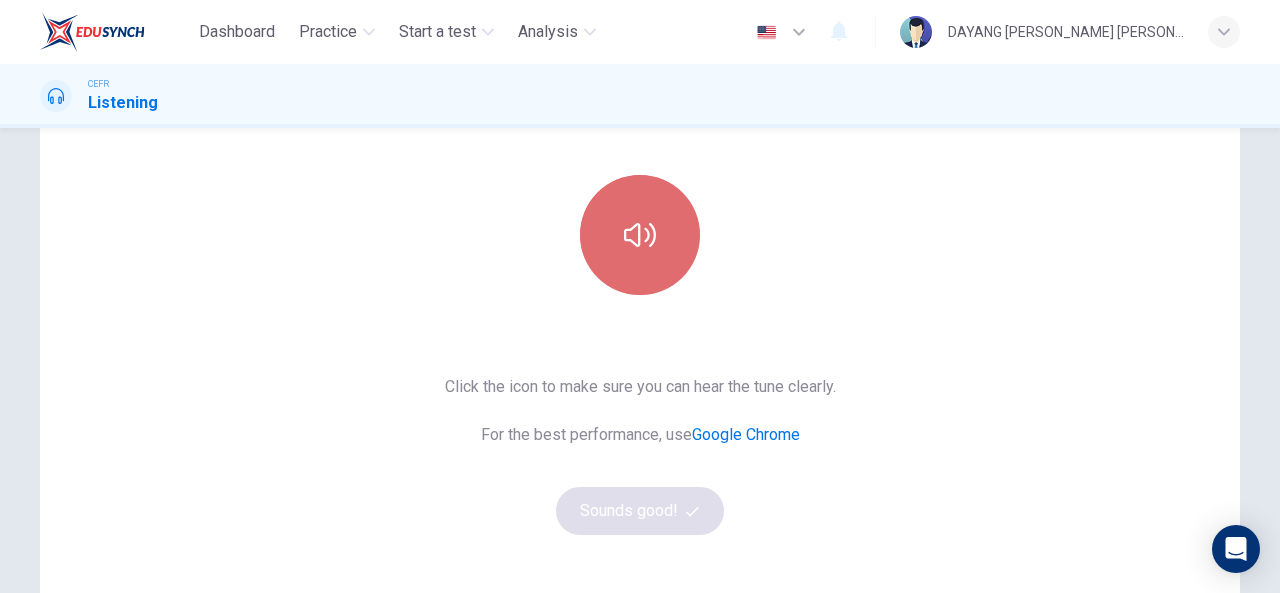 click at bounding box center [640, 235] 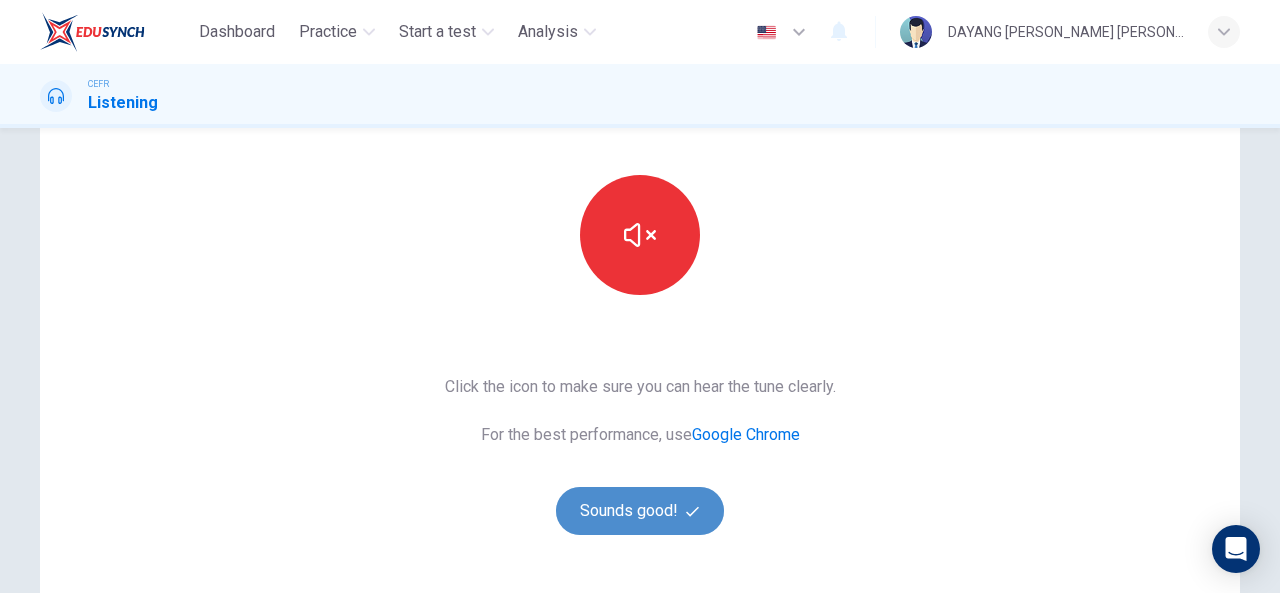 click on "Sounds good!" at bounding box center [640, 511] 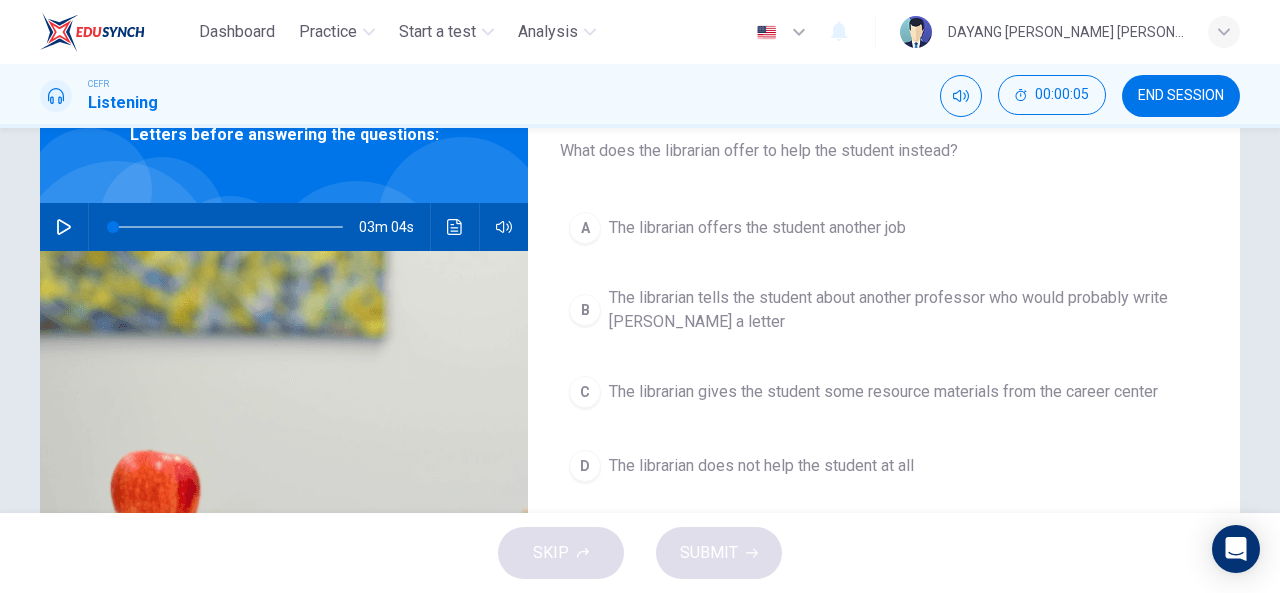 scroll, scrollTop: 128, scrollLeft: 0, axis: vertical 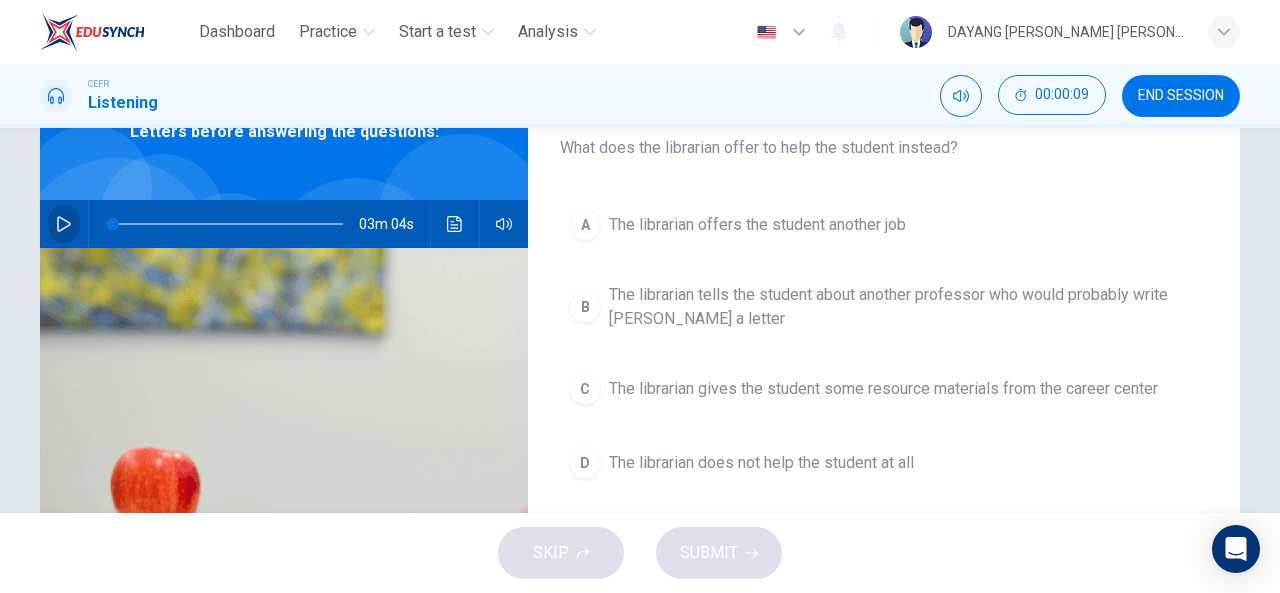 click 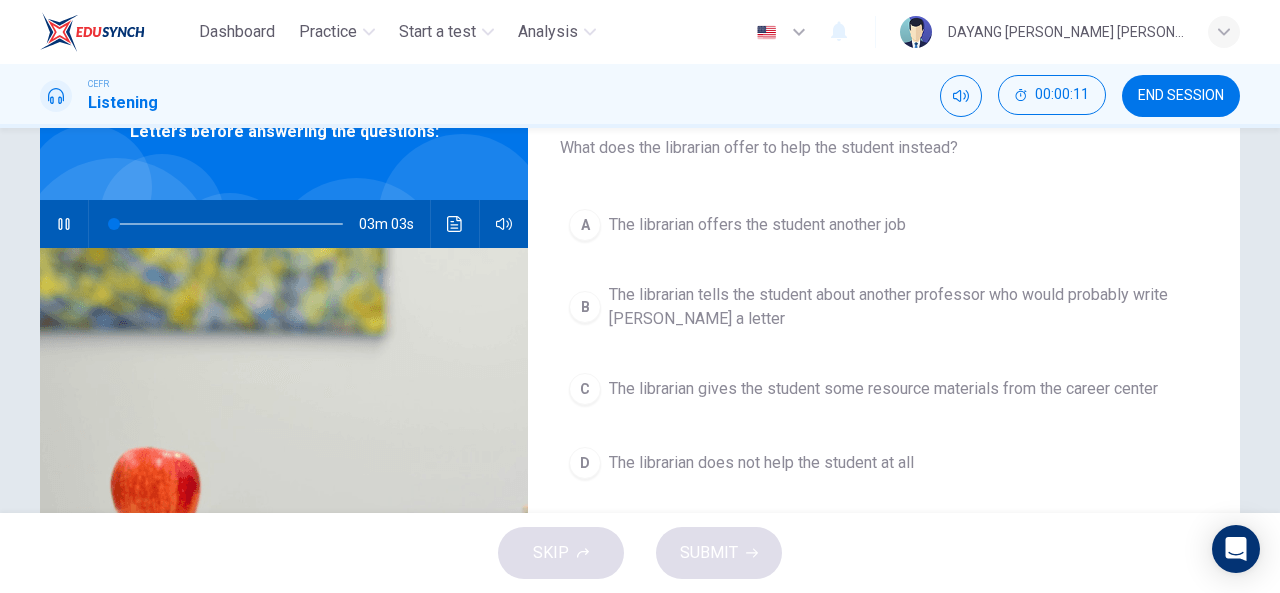 type on "1" 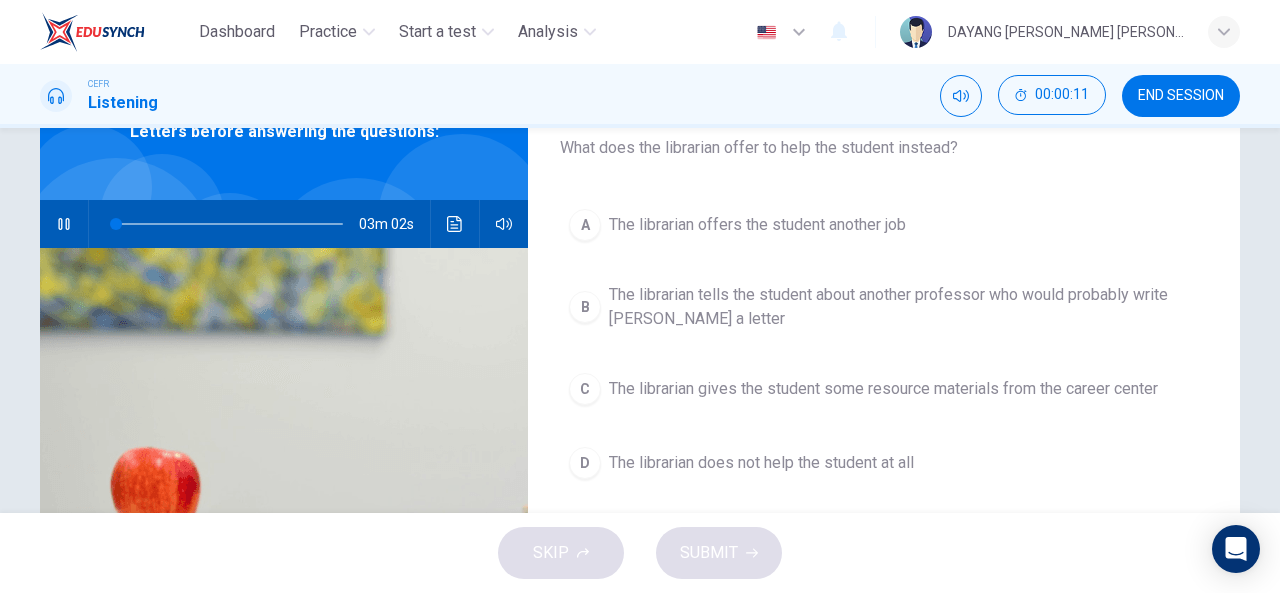 type 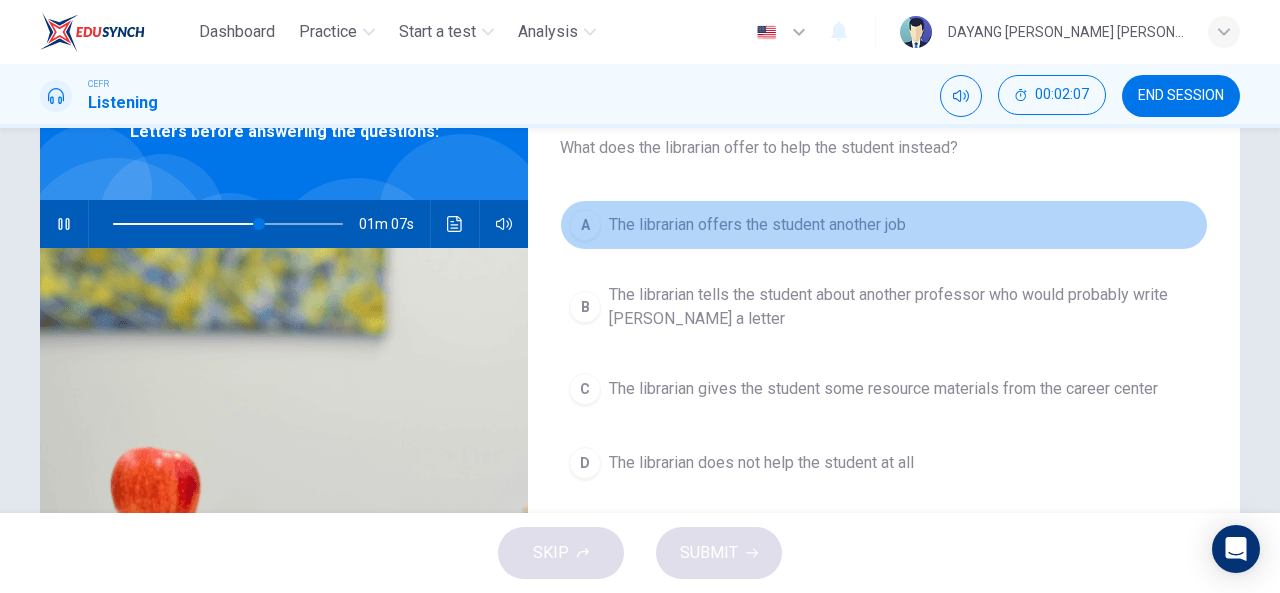 click on "A" at bounding box center [585, 225] 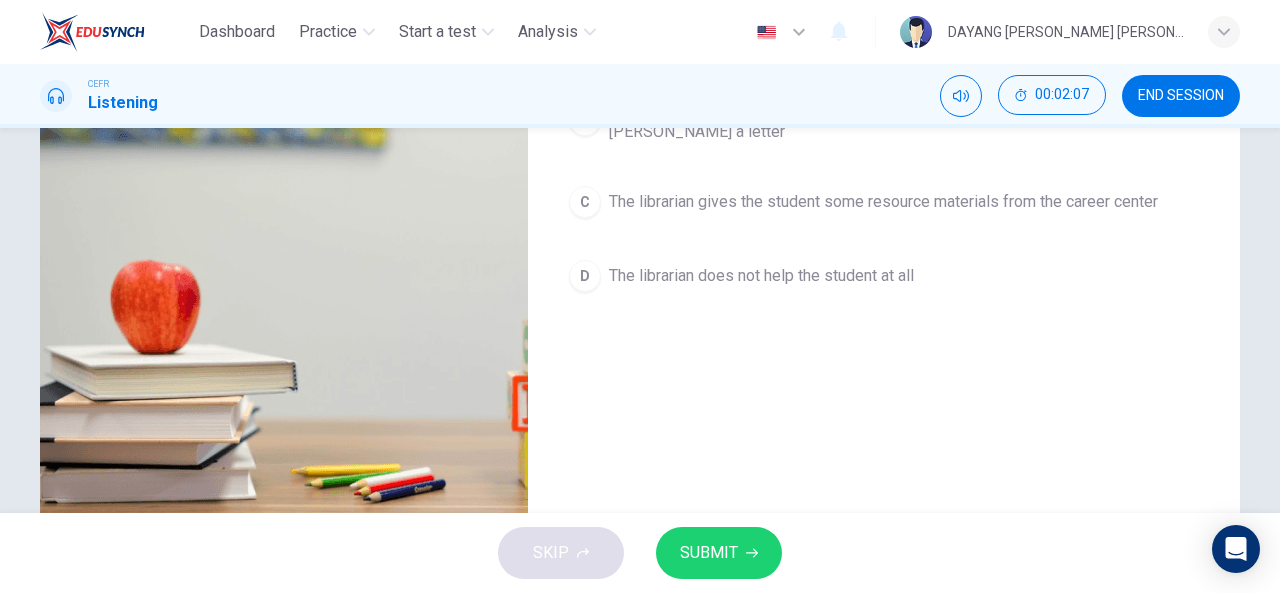 scroll, scrollTop: 332, scrollLeft: 0, axis: vertical 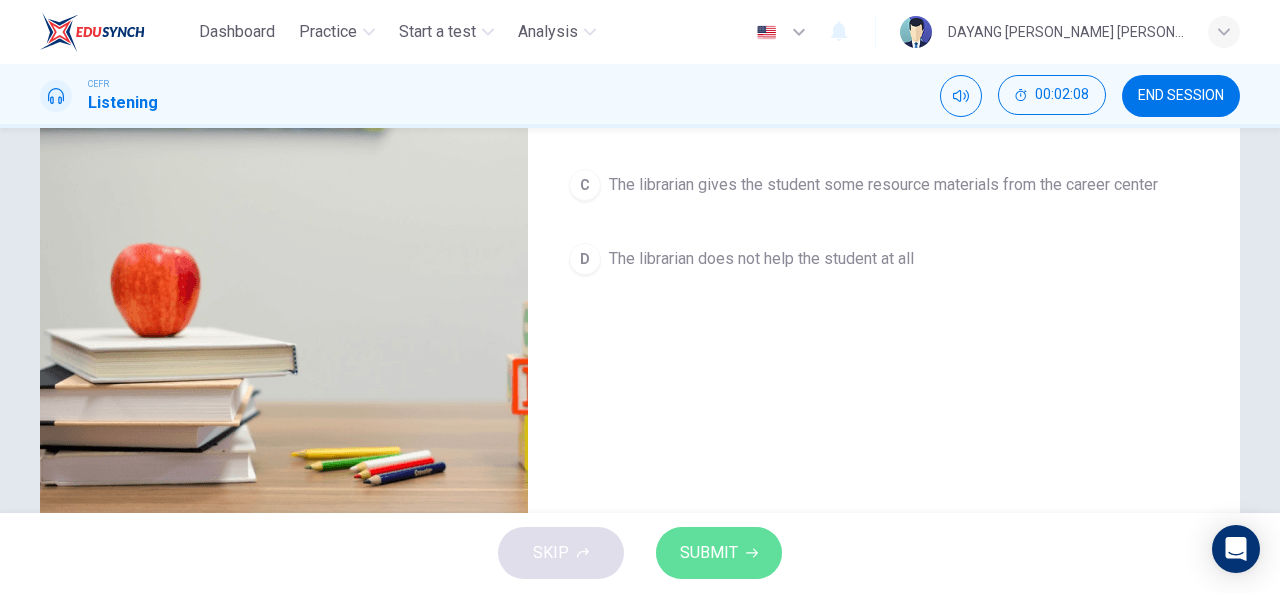 click on "SUBMIT" at bounding box center [719, 553] 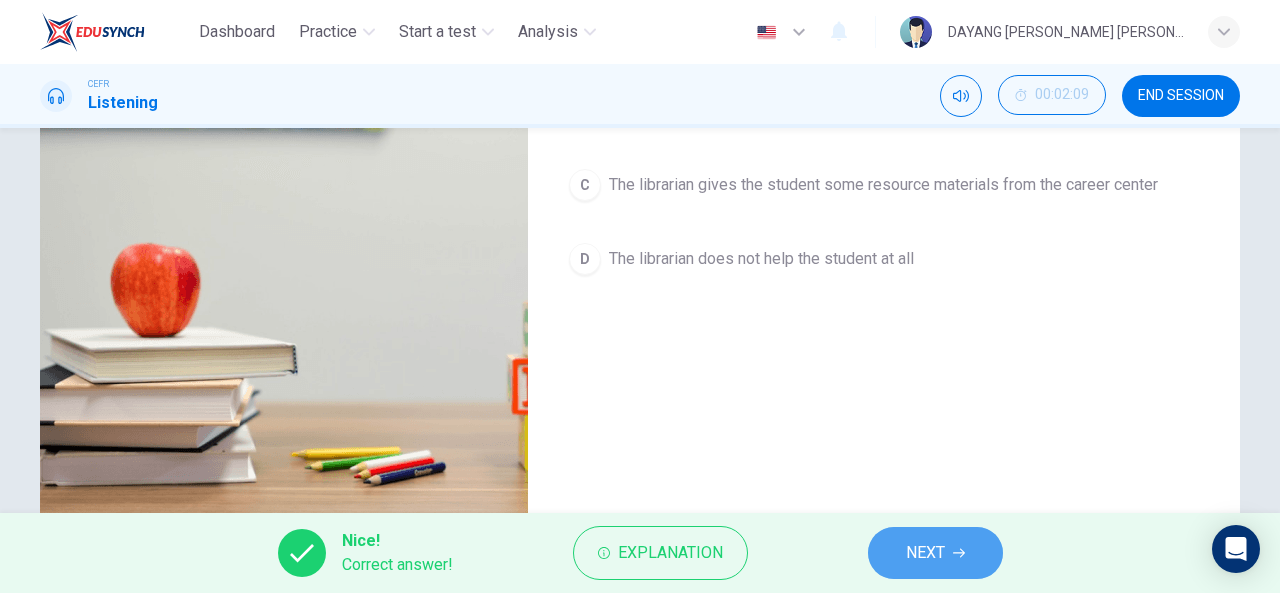 click on "NEXT" at bounding box center [935, 553] 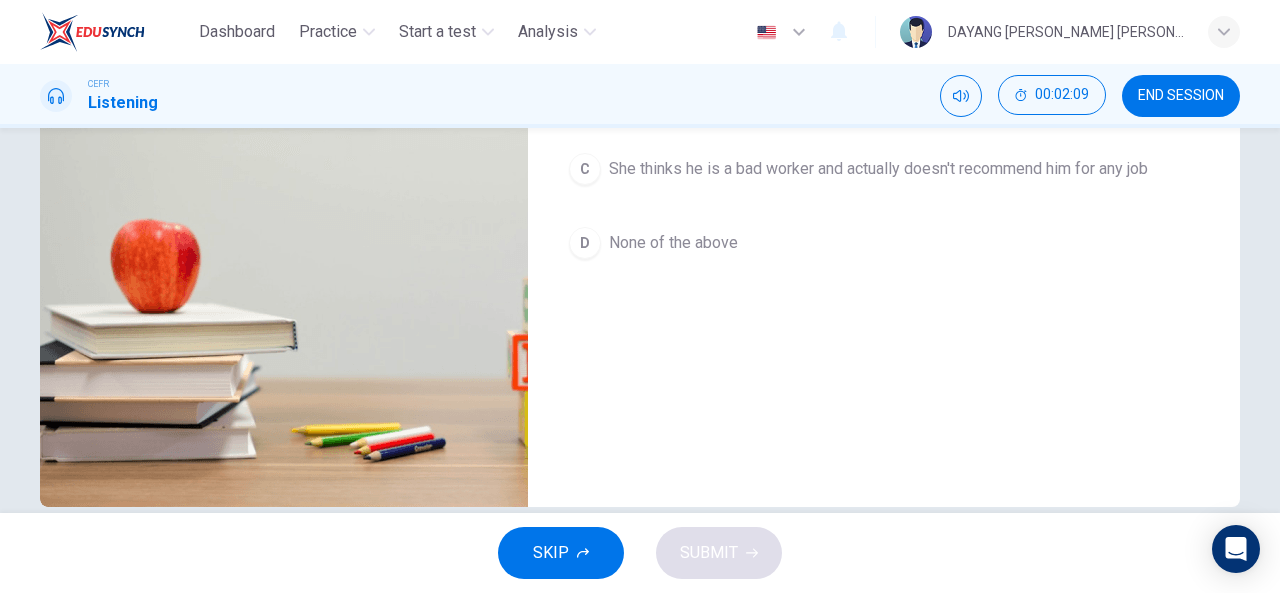 scroll, scrollTop: 0, scrollLeft: 0, axis: both 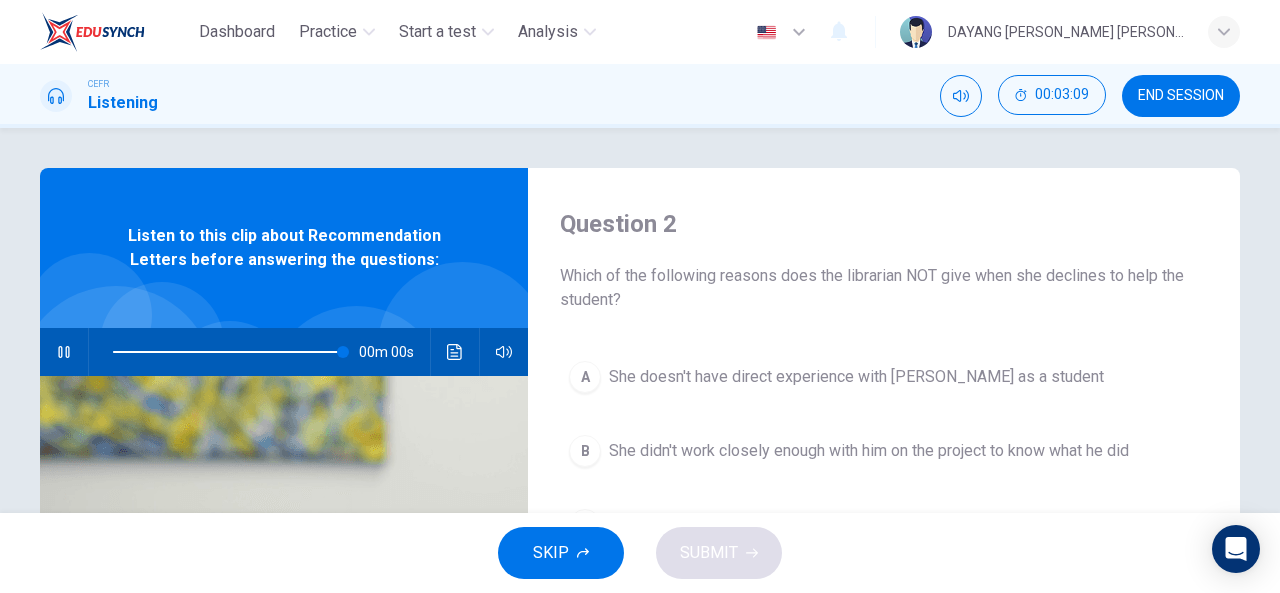 type on "0" 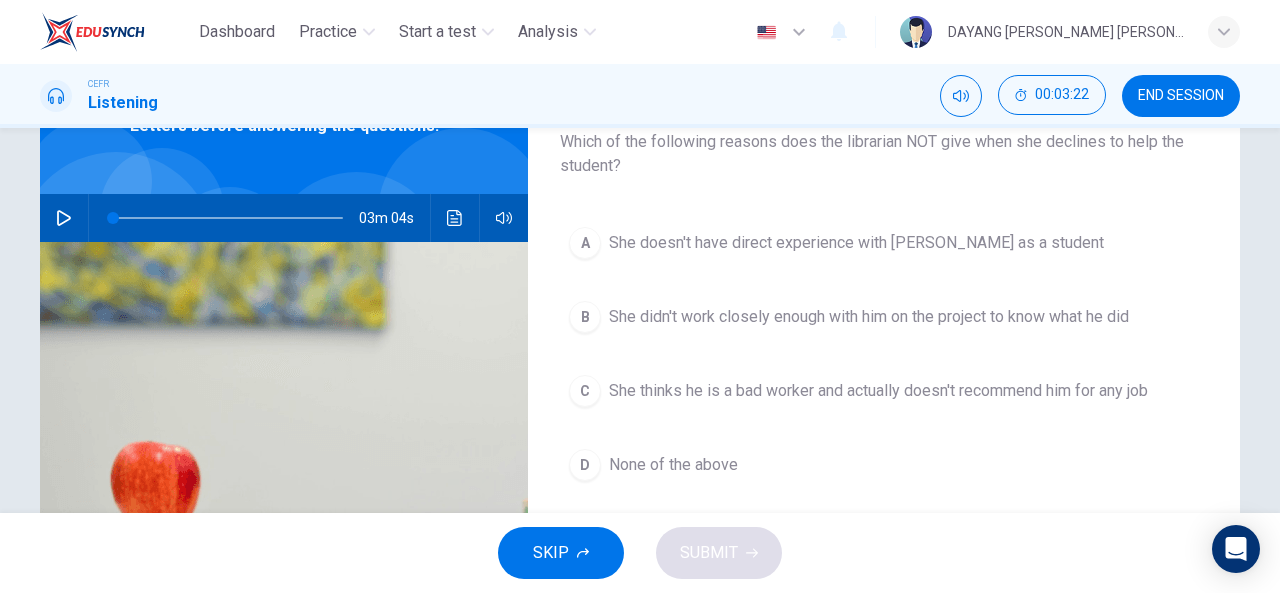 scroll, scrollTop: 133, scrollLeft: 0, axis: vertical 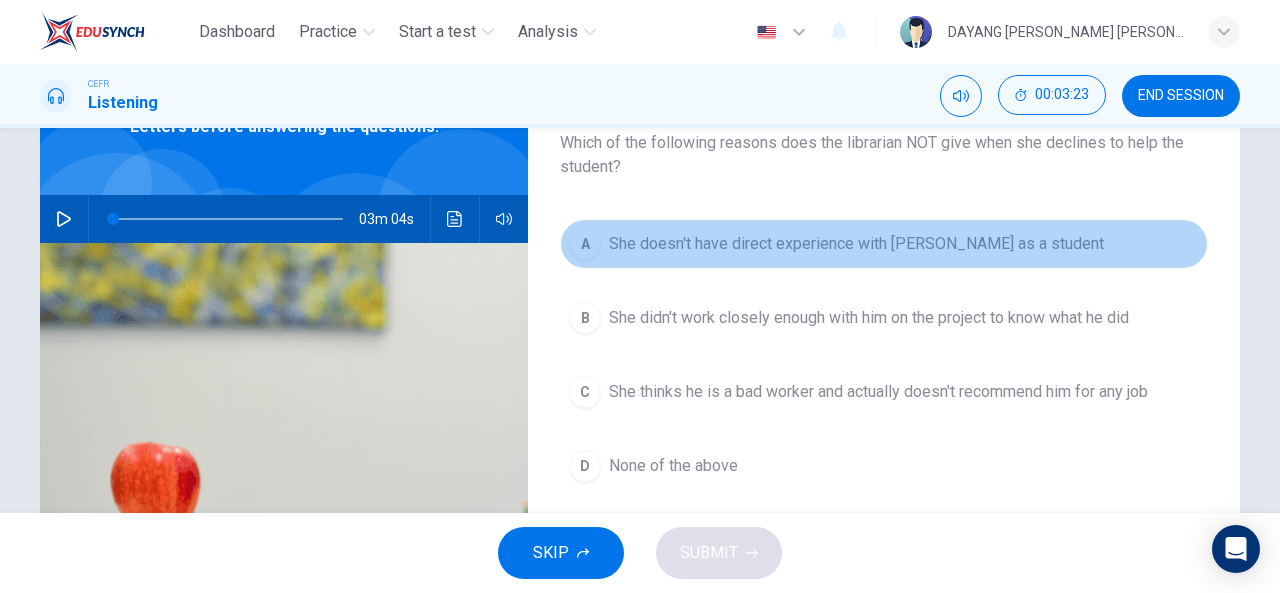 click on "She doesn't have direct experience with [PERSON_NAME] as a student" at bounding box center (856, 244) 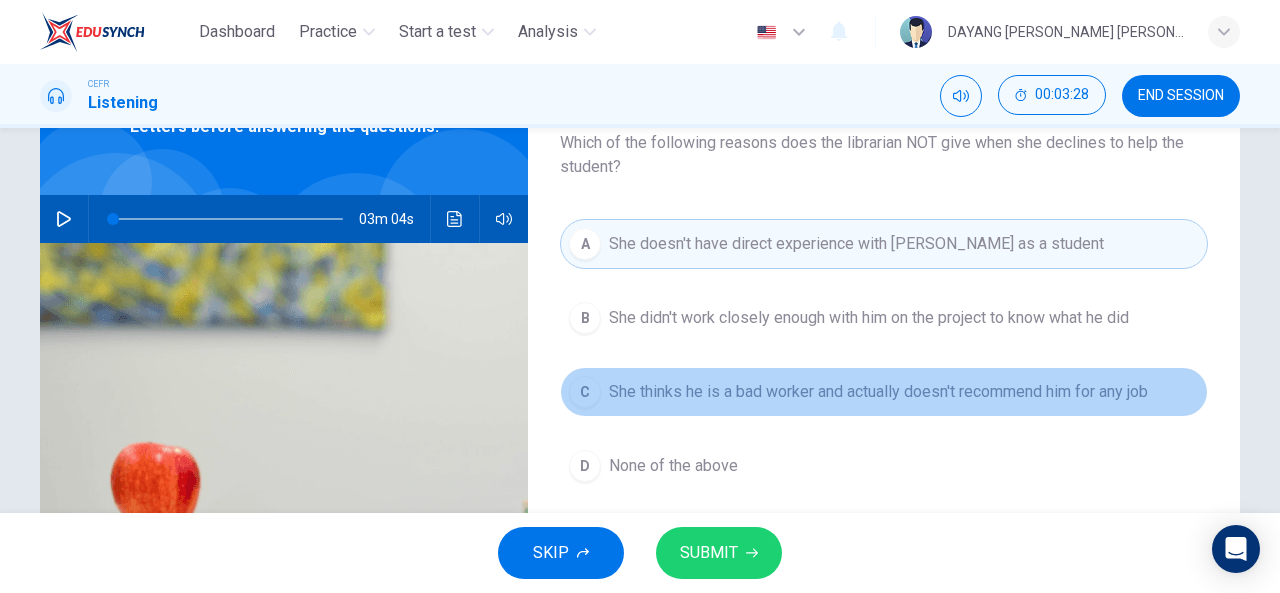 click on "She thinks he is a bad worker and actually doesn't recommend him for any job" at bounding box center (878, 392) 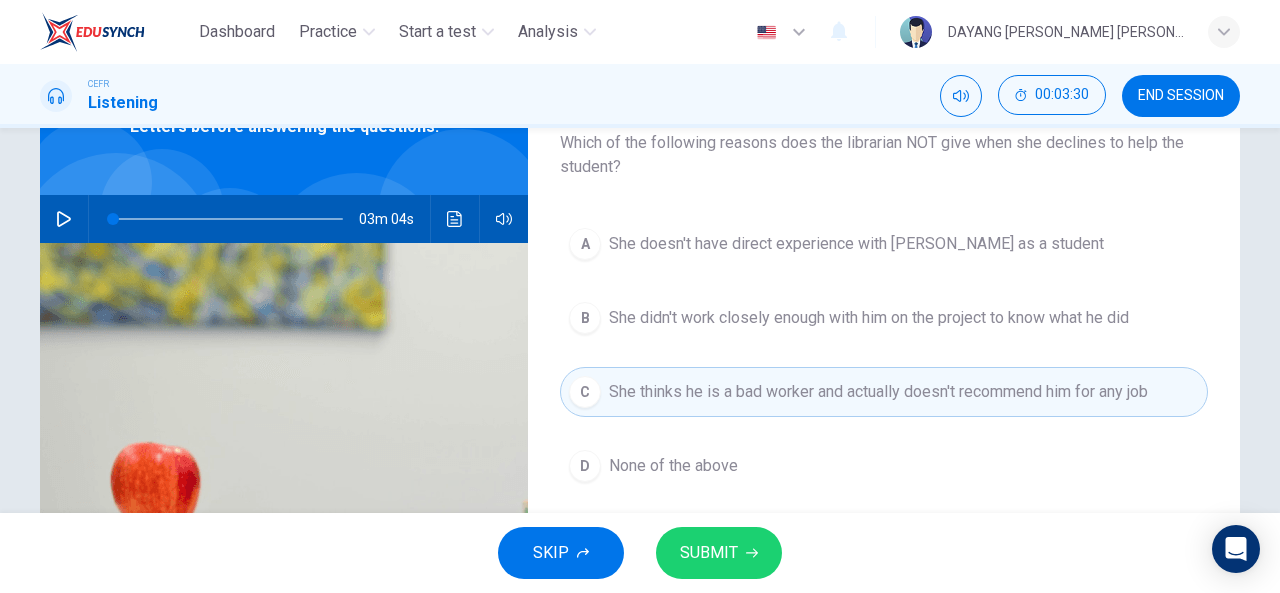 click on "SUBMIT" at bounding box center (709, 553) 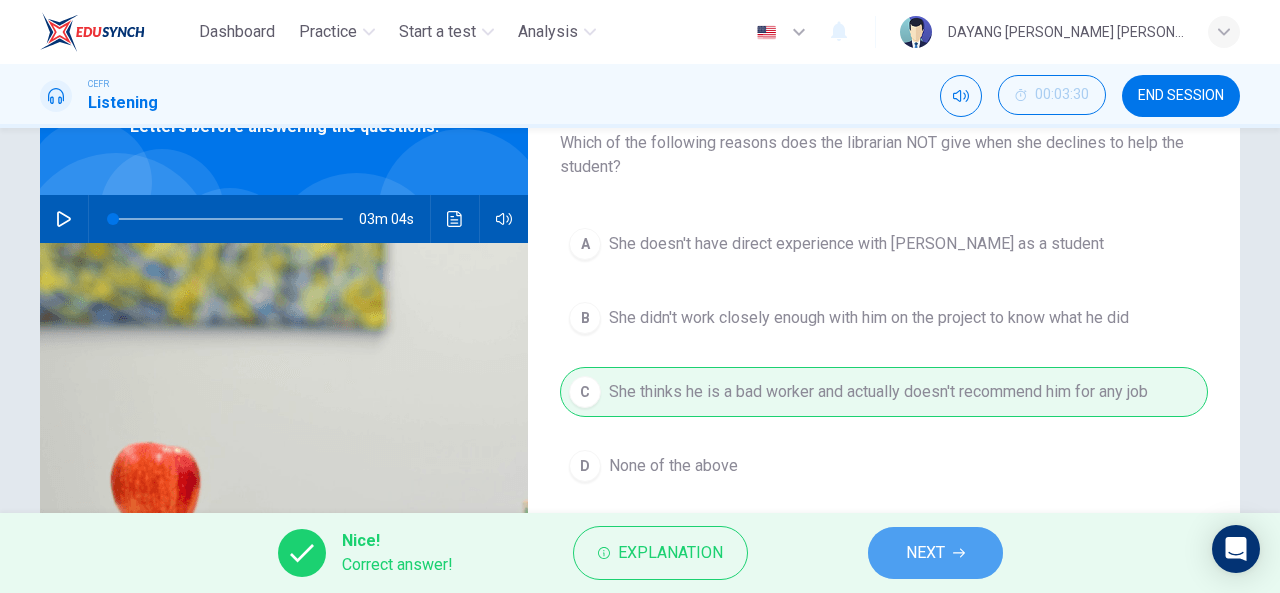 click on "NEXT" at bounding box center [925, 553] 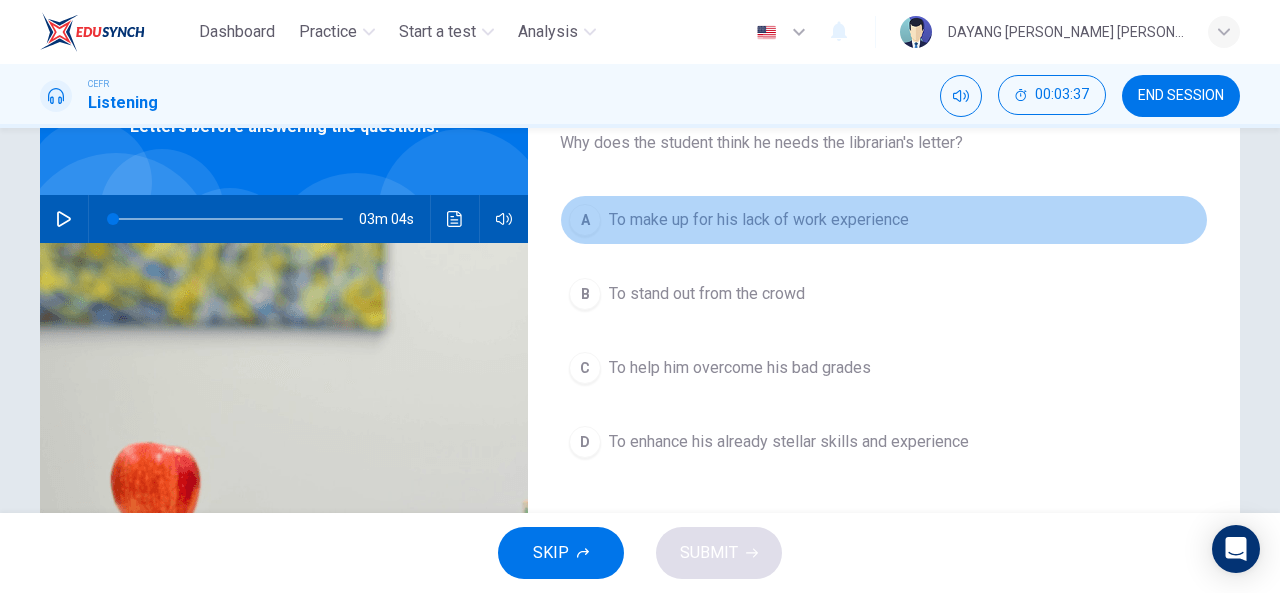 click on "A To make up for his lack of work experience" at bounding box center [884, 220] 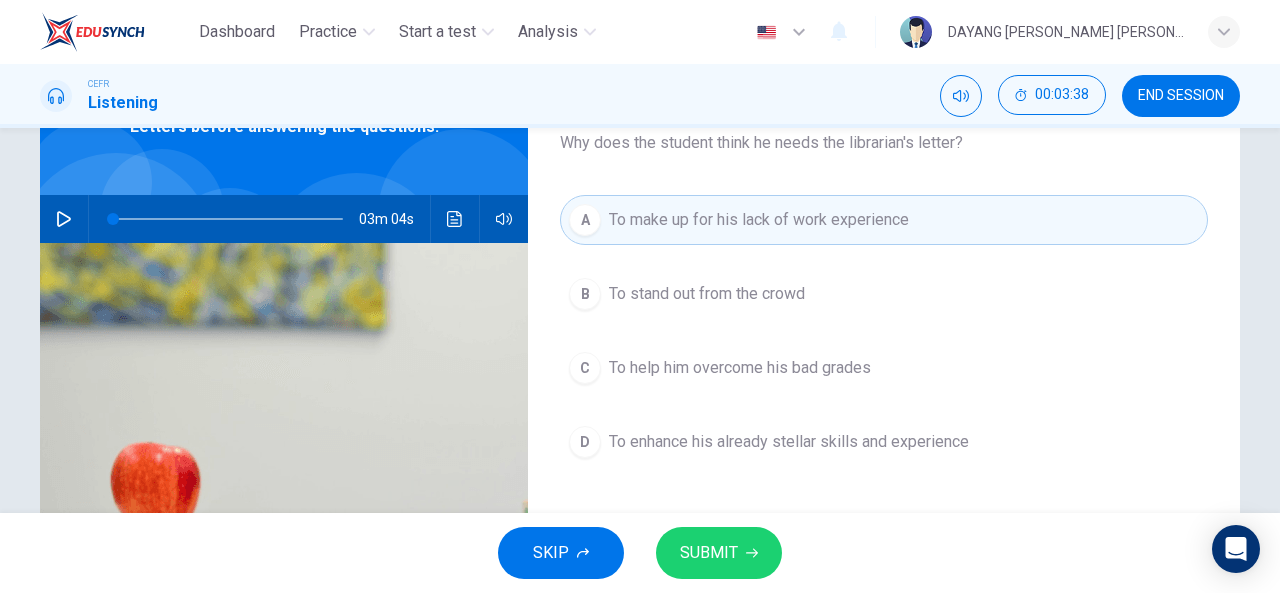 click on "SUBMIT" at bounding box center [709, 553] 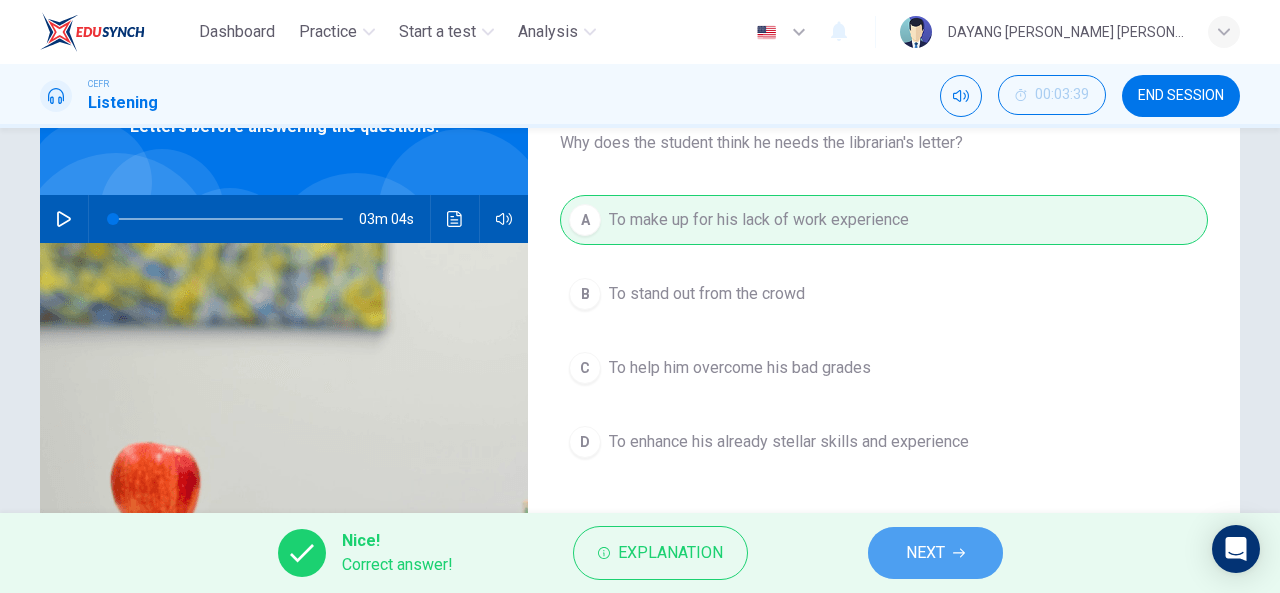 click on "NEXT" at bounding box center (925, 553) 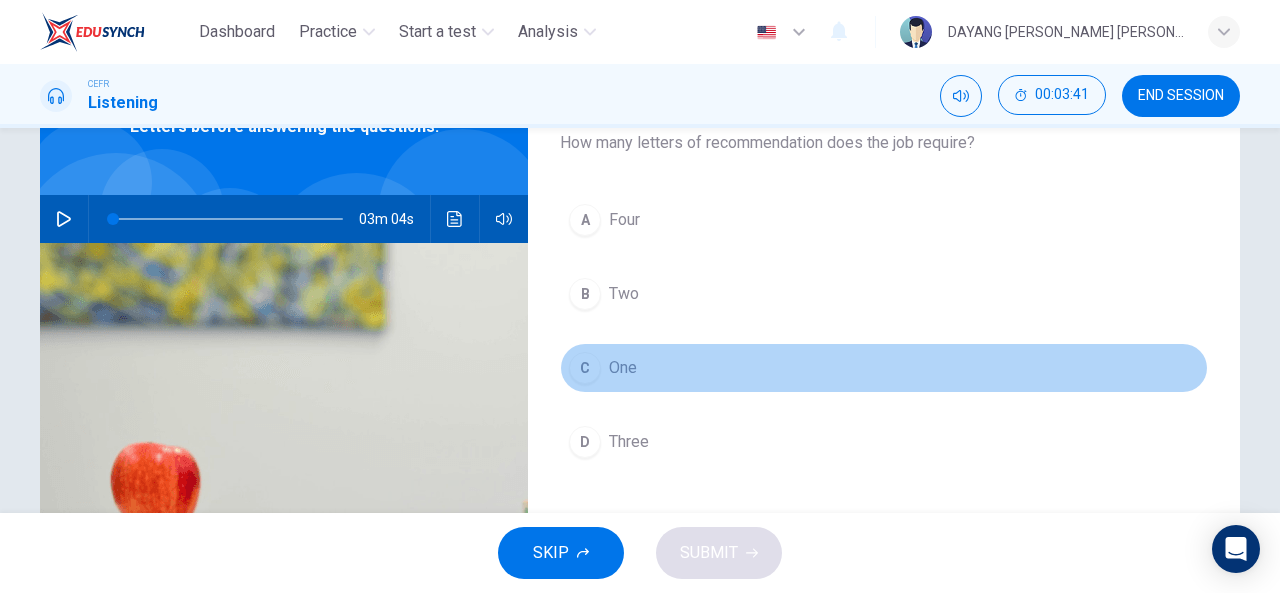 click on "One" at bounding box center [623, 368] 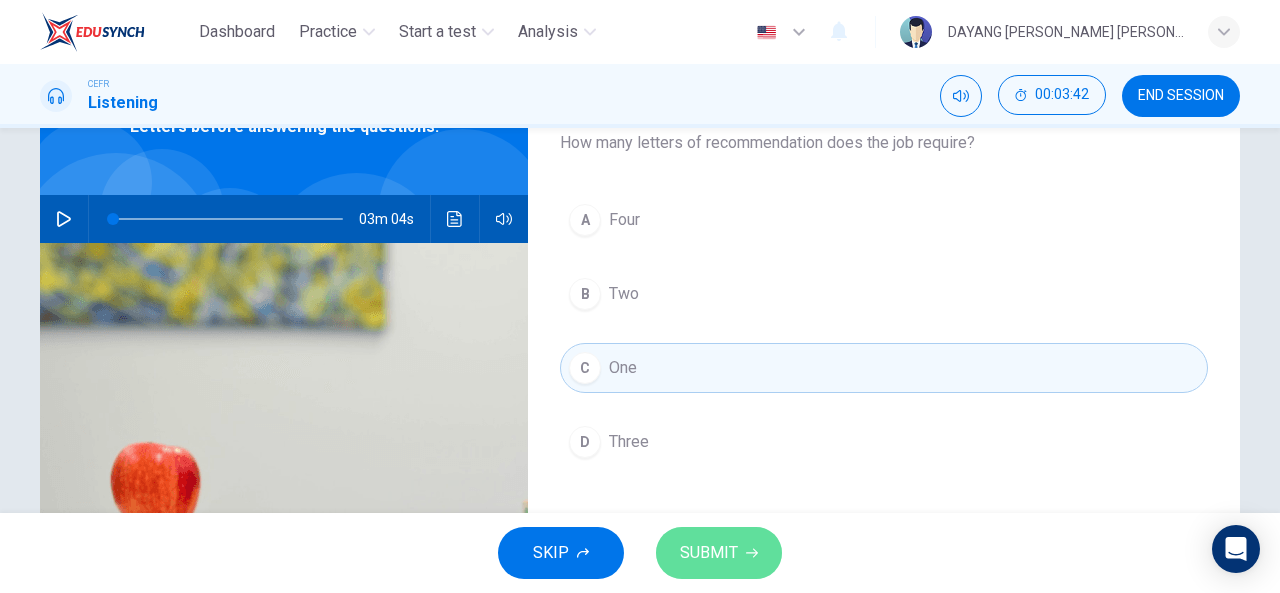 click on "SUBMIT" at bounding box center [719, 553] 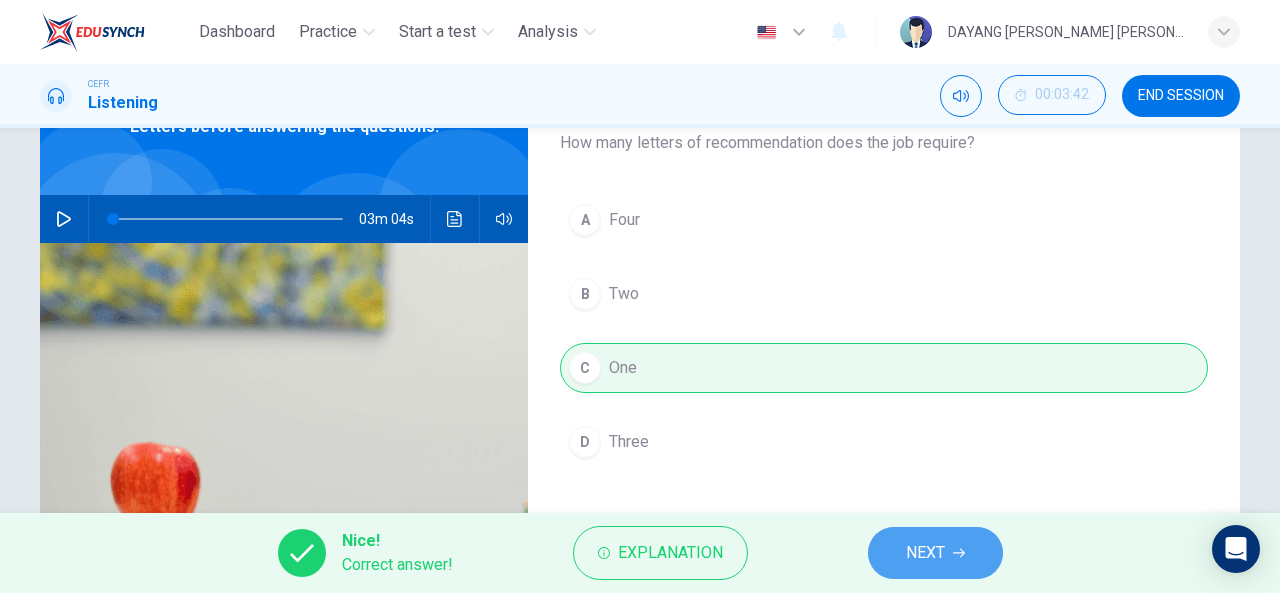 click on "NEXT" at bounding box center (935, 553) 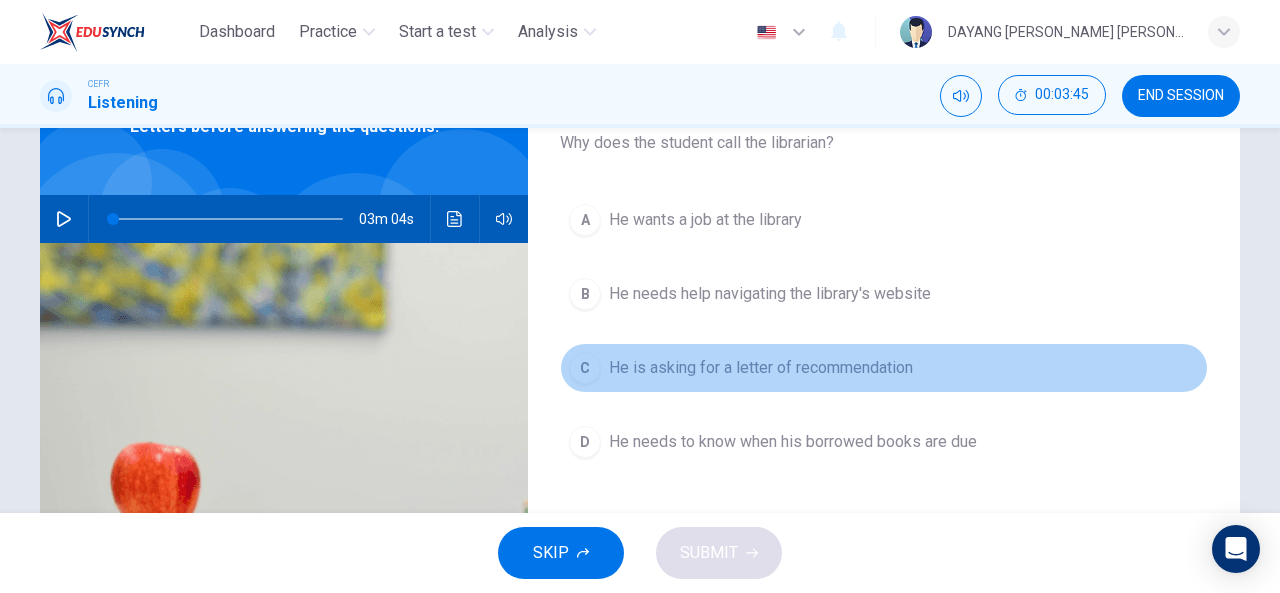 click on "C He is asking for a letter of recommendation" at bounding box center [884, 368] 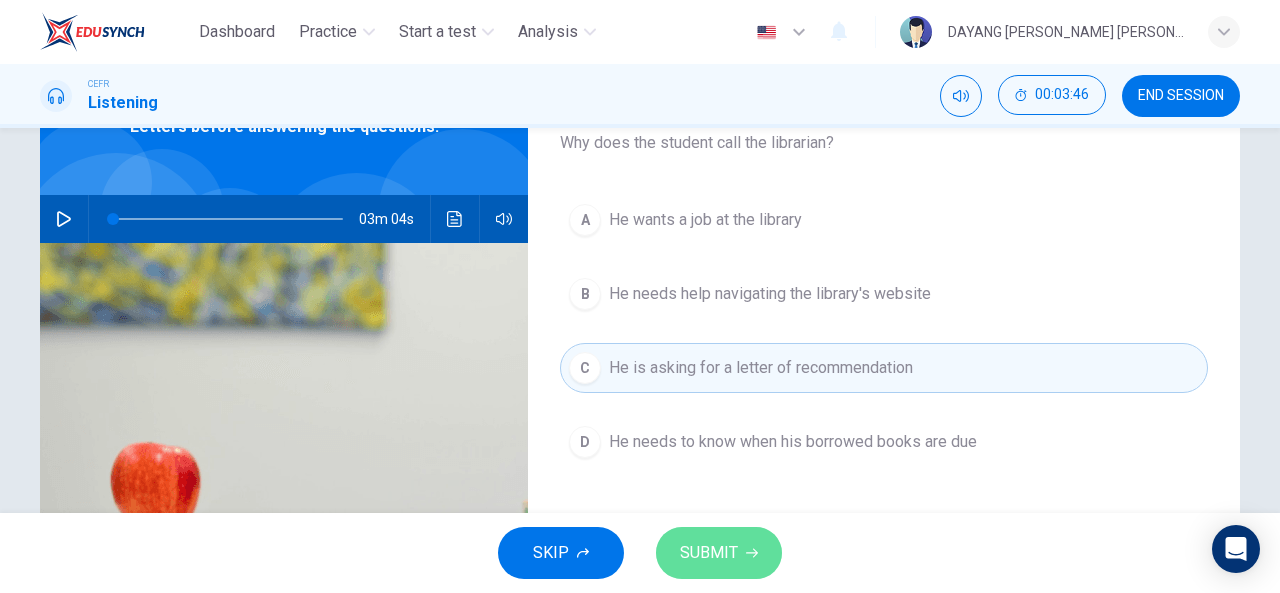 click on "SUBMIT" at bounding box center (719, 553) 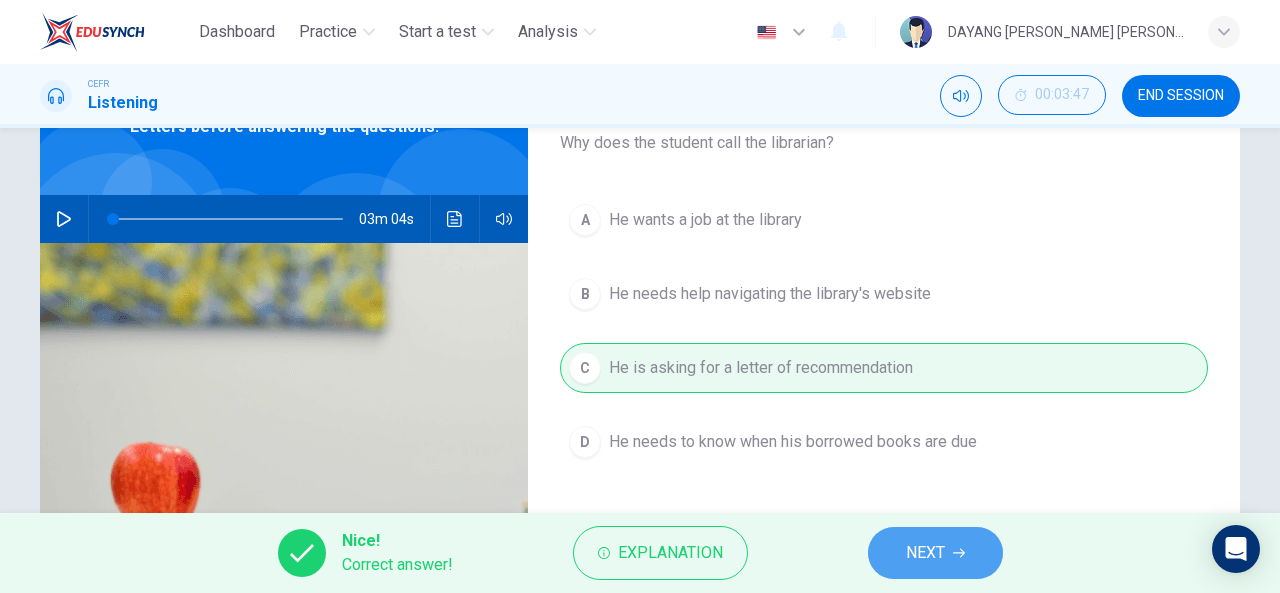 click on "NEXT" at bounding box center (935, 553) 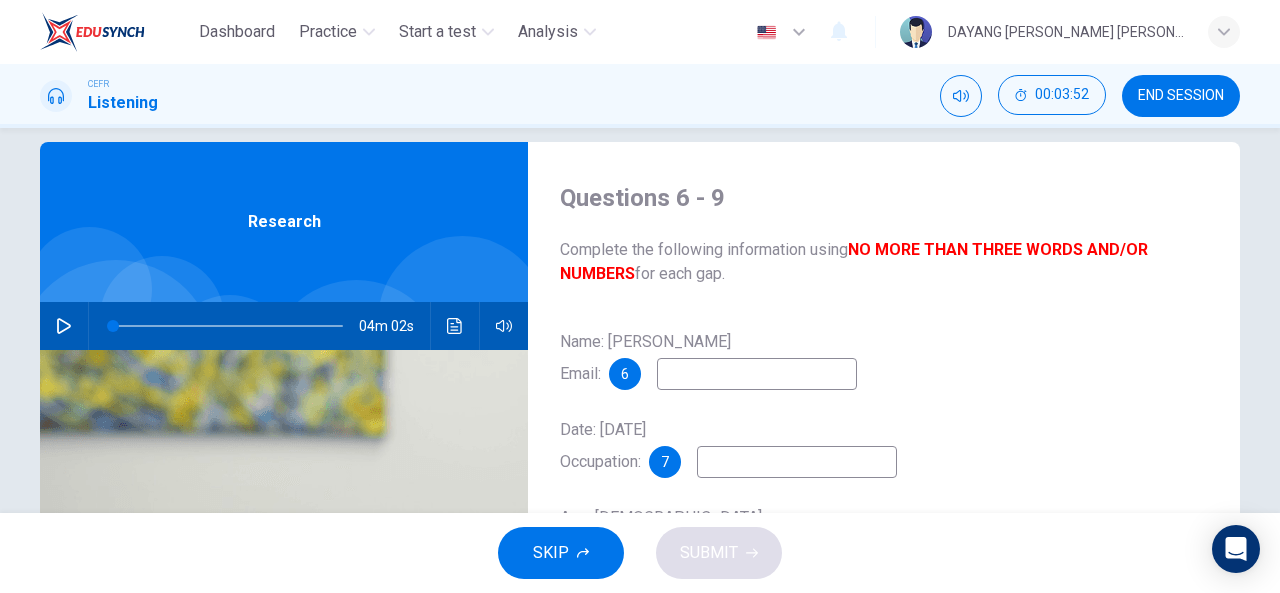 scroll, scrollTop: 61, scrollLeft: 0, axis: vertical 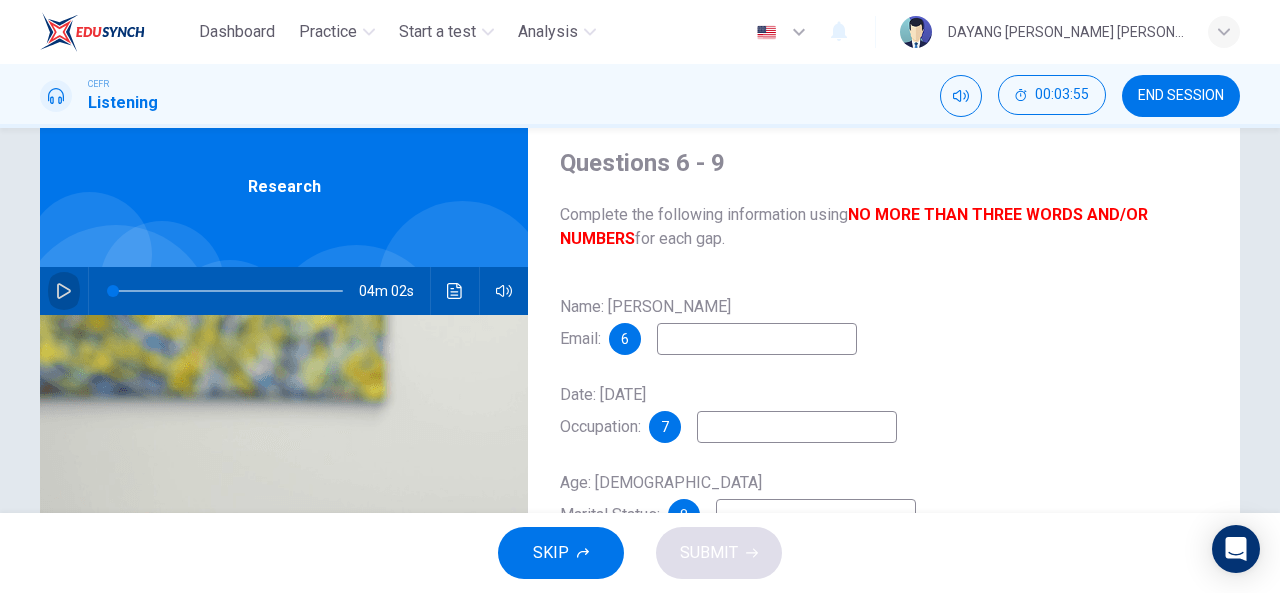 click 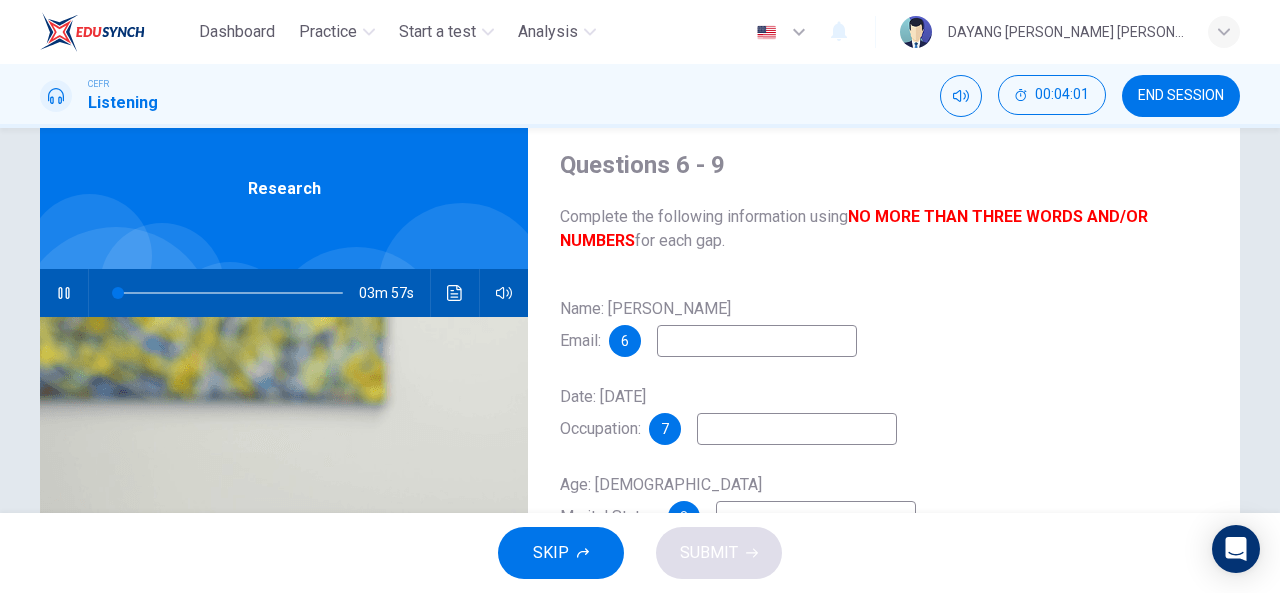 scroll, scrollTop: 67, scrollLeft: 0, axis: vertical 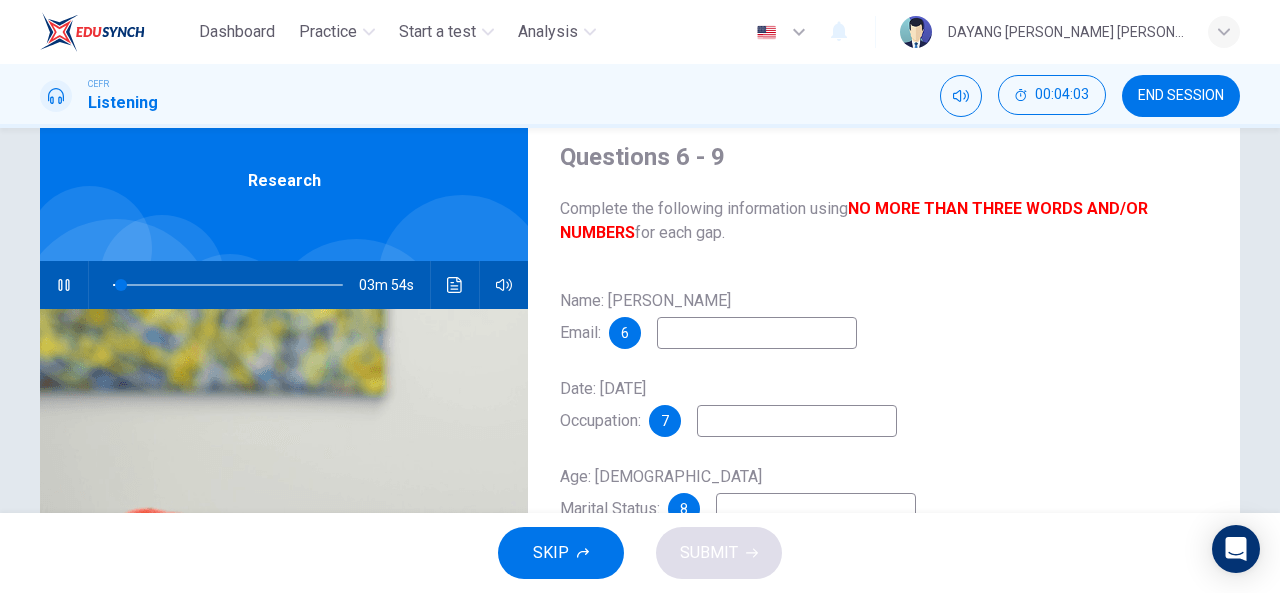 type on "3" 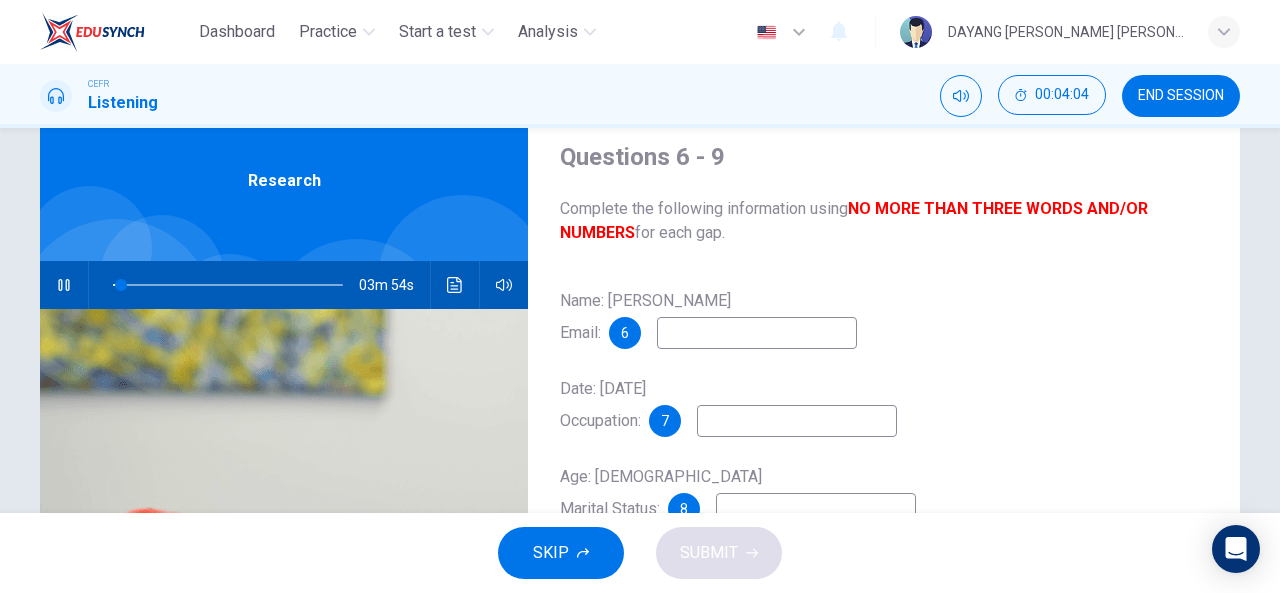 type 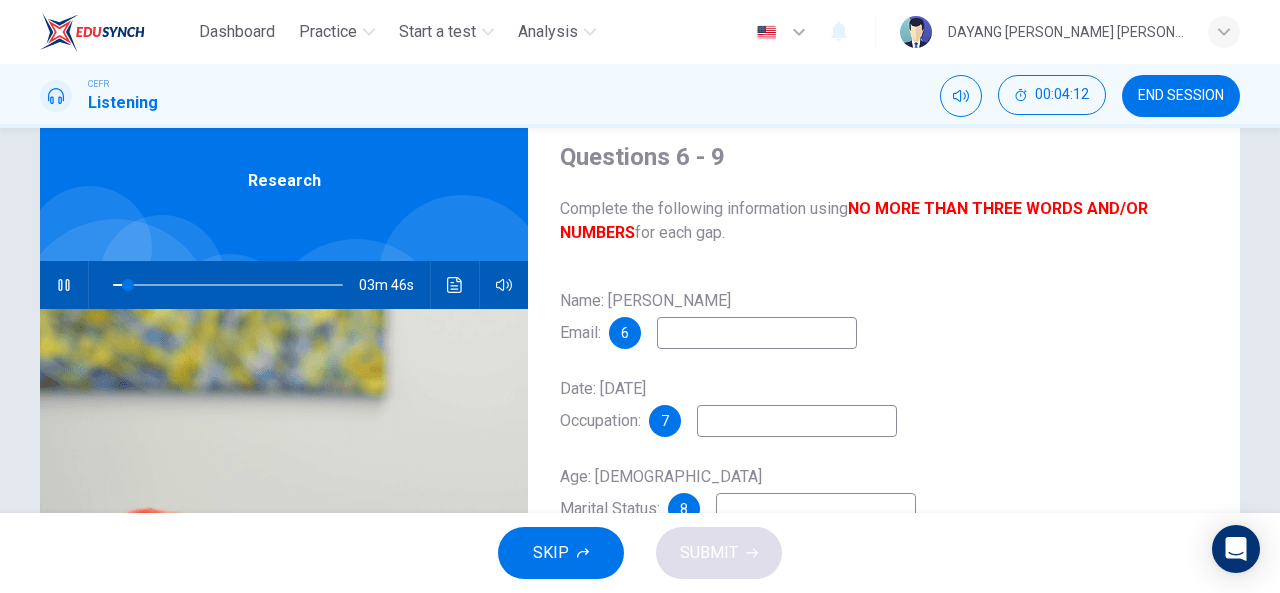 scroll, scrollTop: 99, scrollLeft: 0, axis: vertical 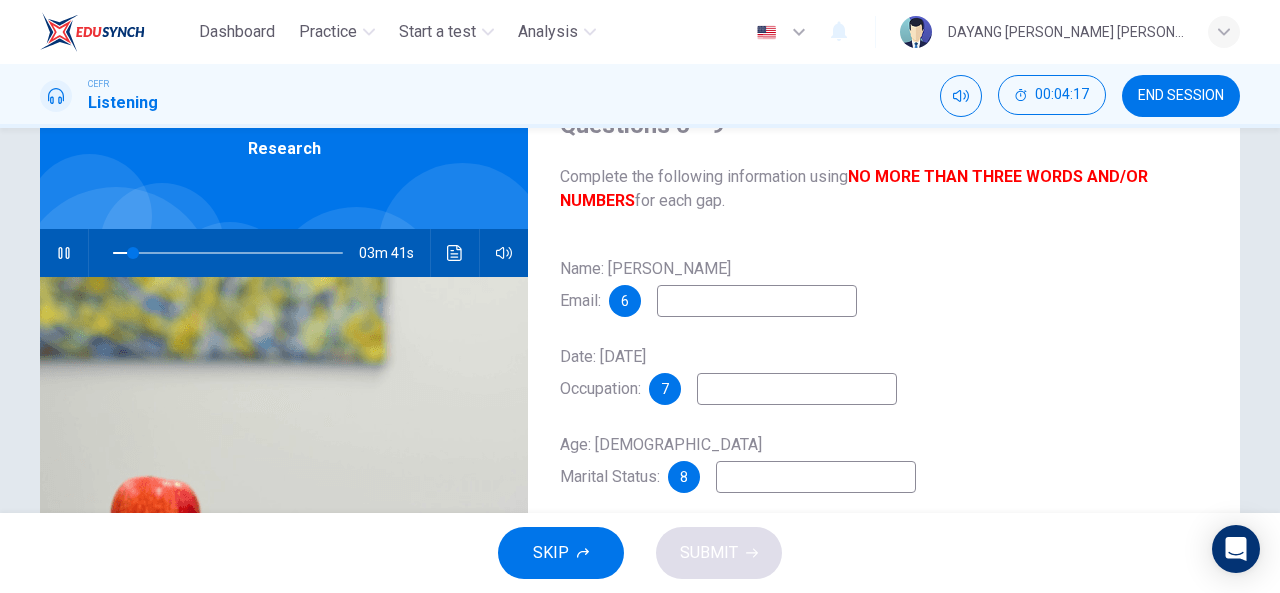 click at bounding box center (757, 301) 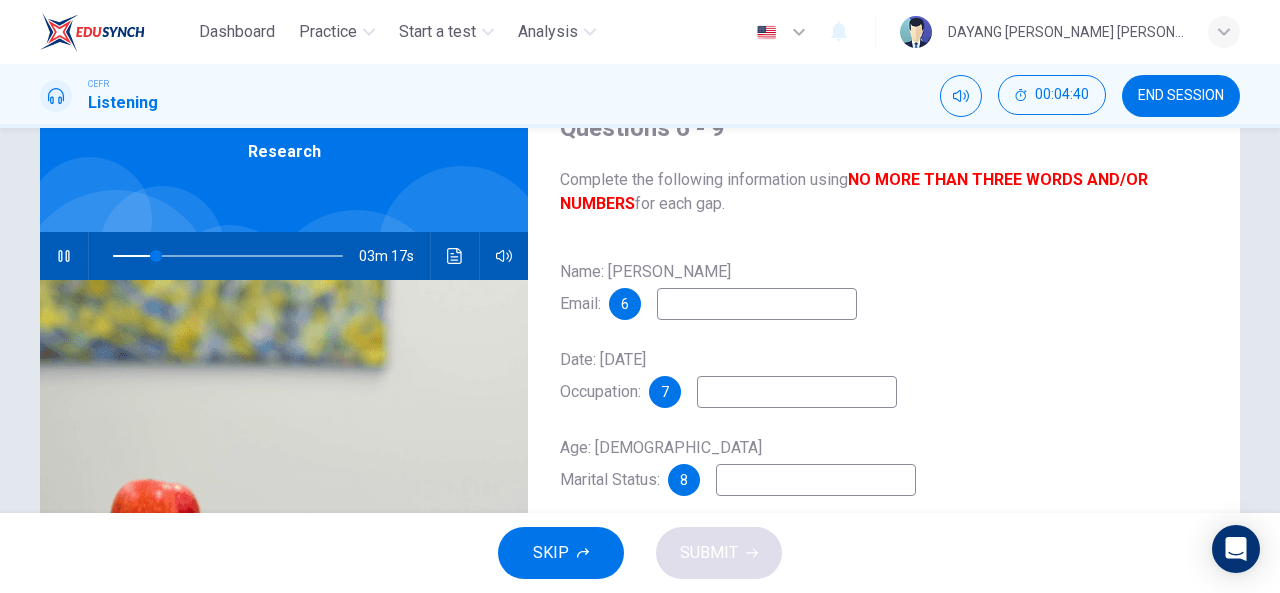 scroll, scrollTop: 82, scrollLeft: 0, axis: vertical 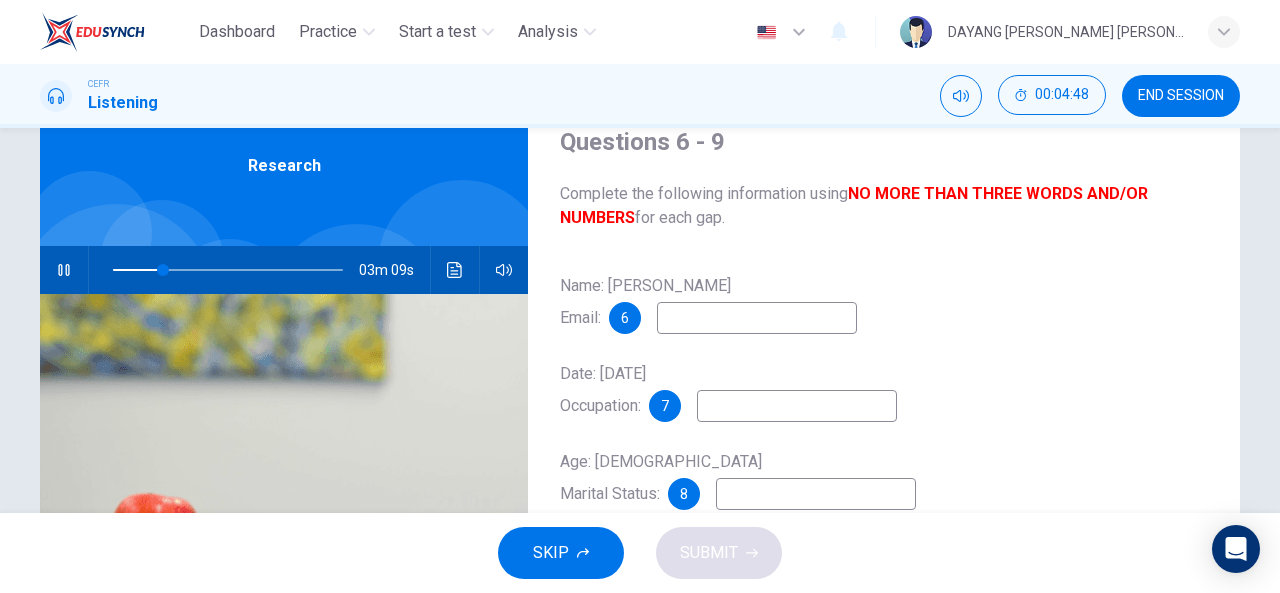 type on "22" 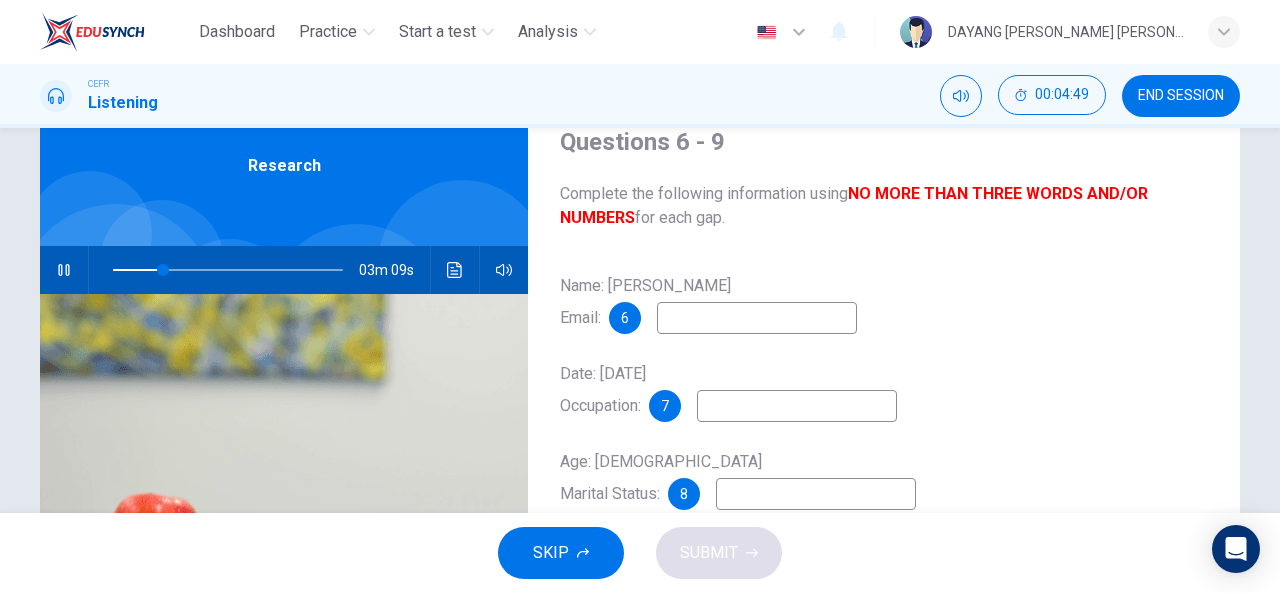 type on "w" 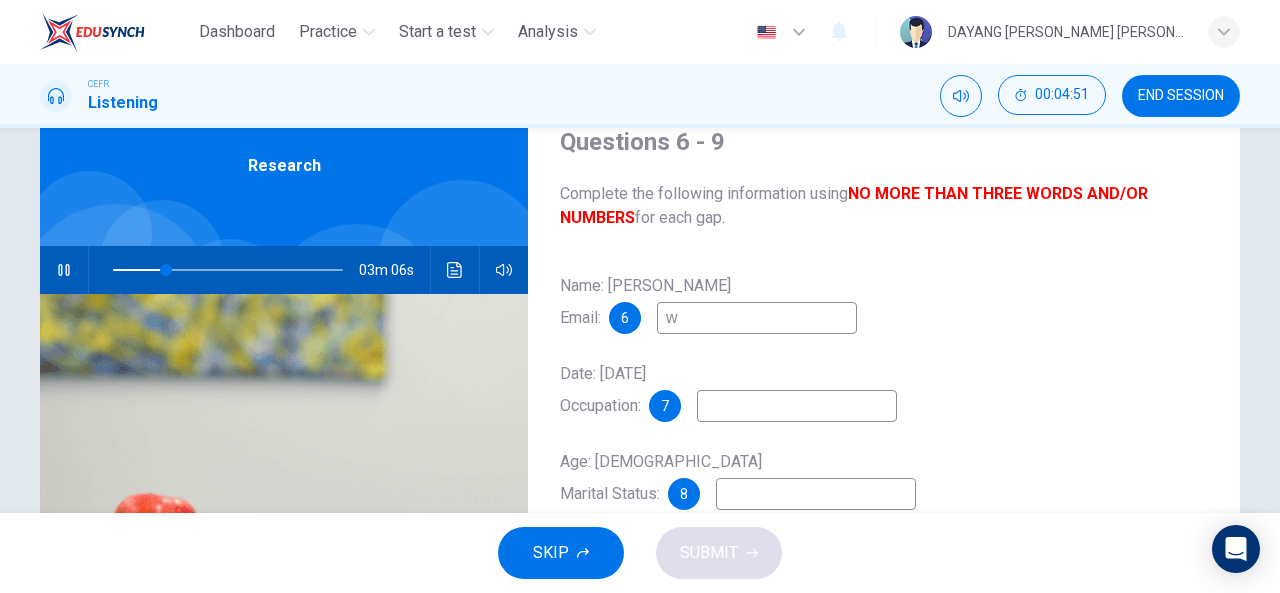 type on "23" 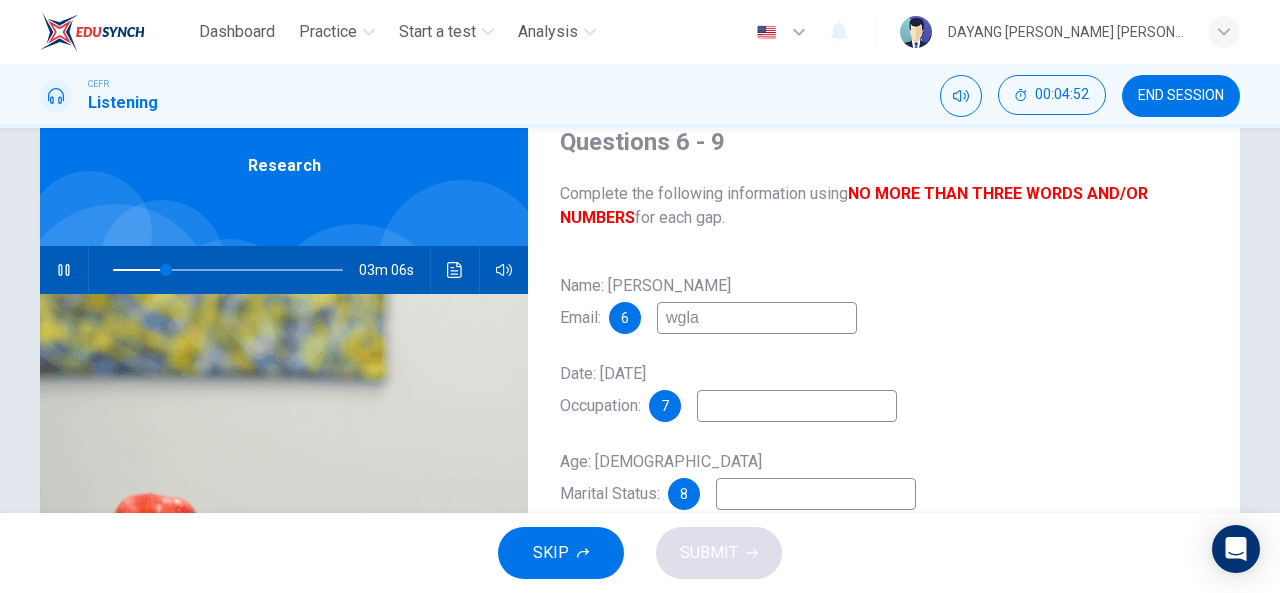 type on "wglas" 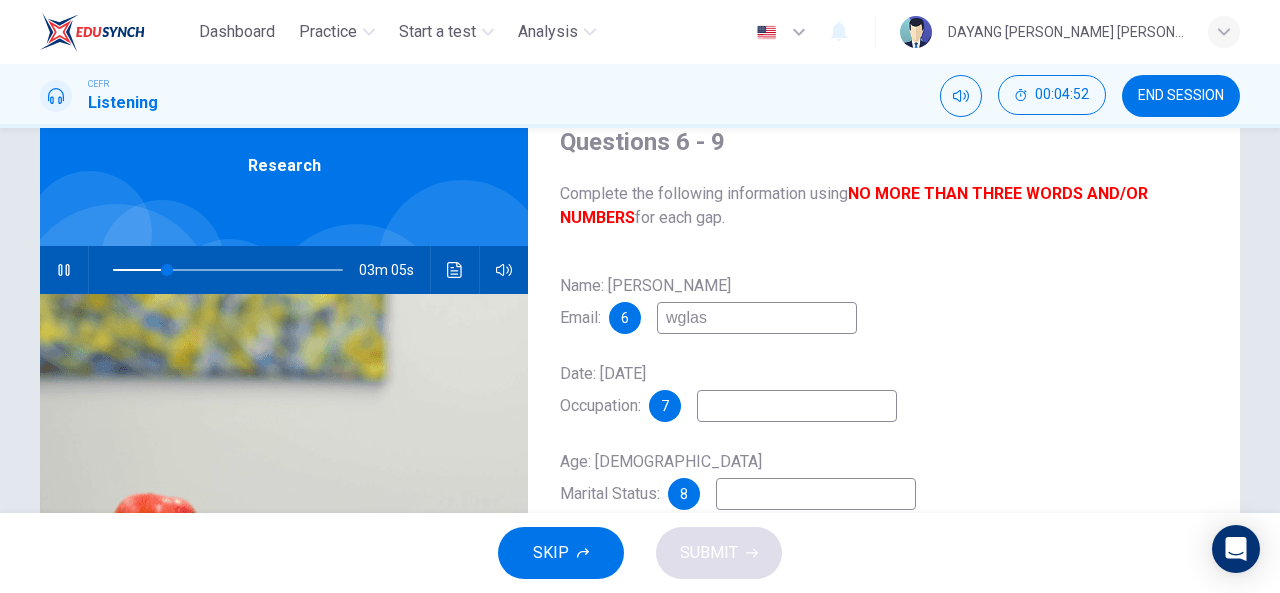 type on "23" 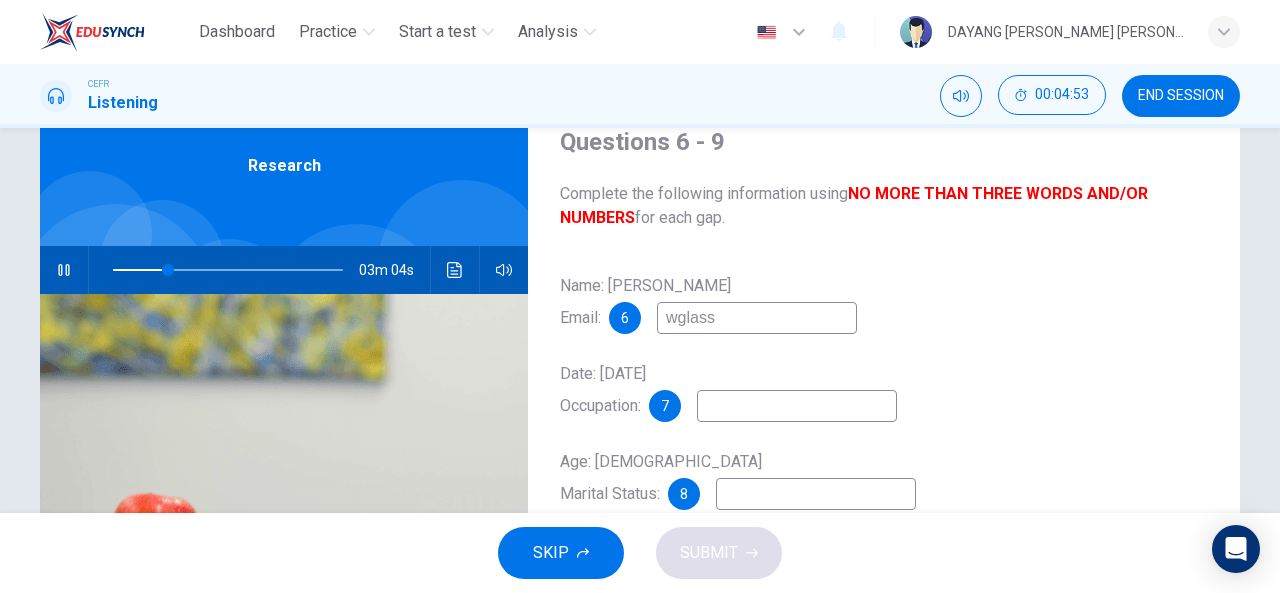 type on "24" 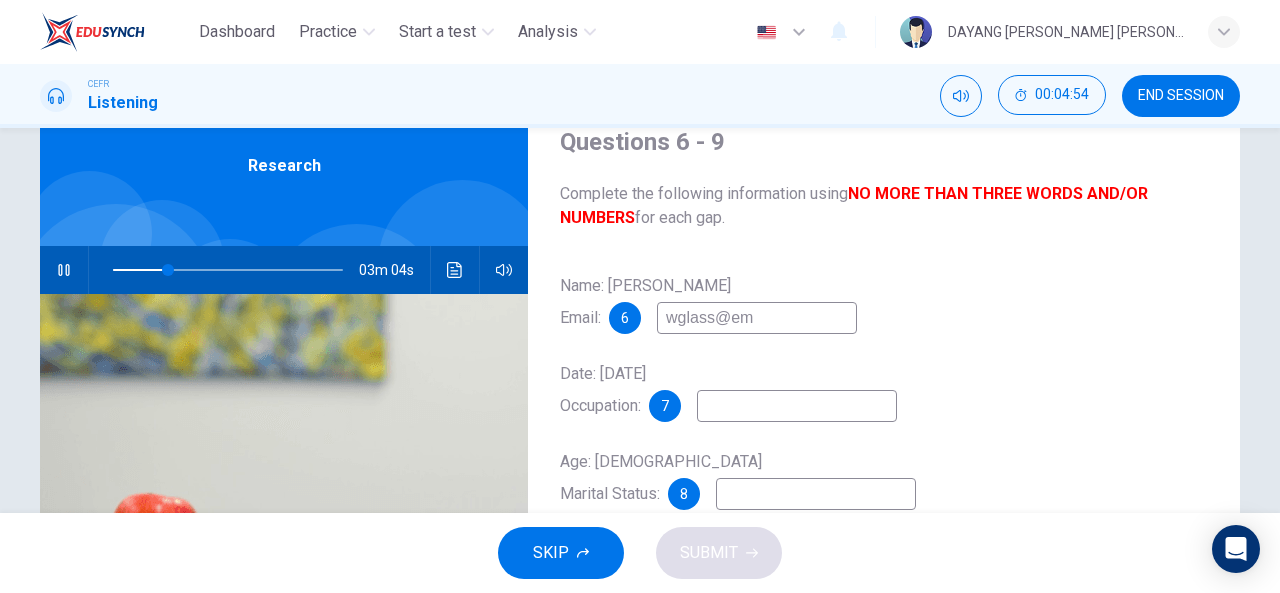 type on "wglass@ema" 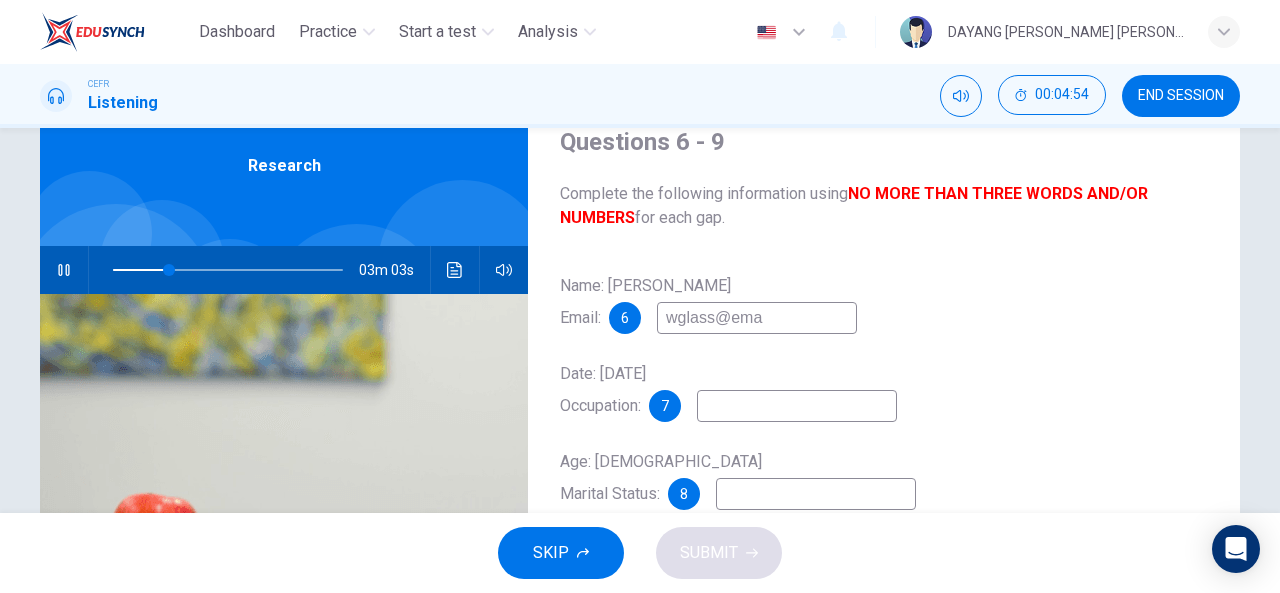 type on "24" 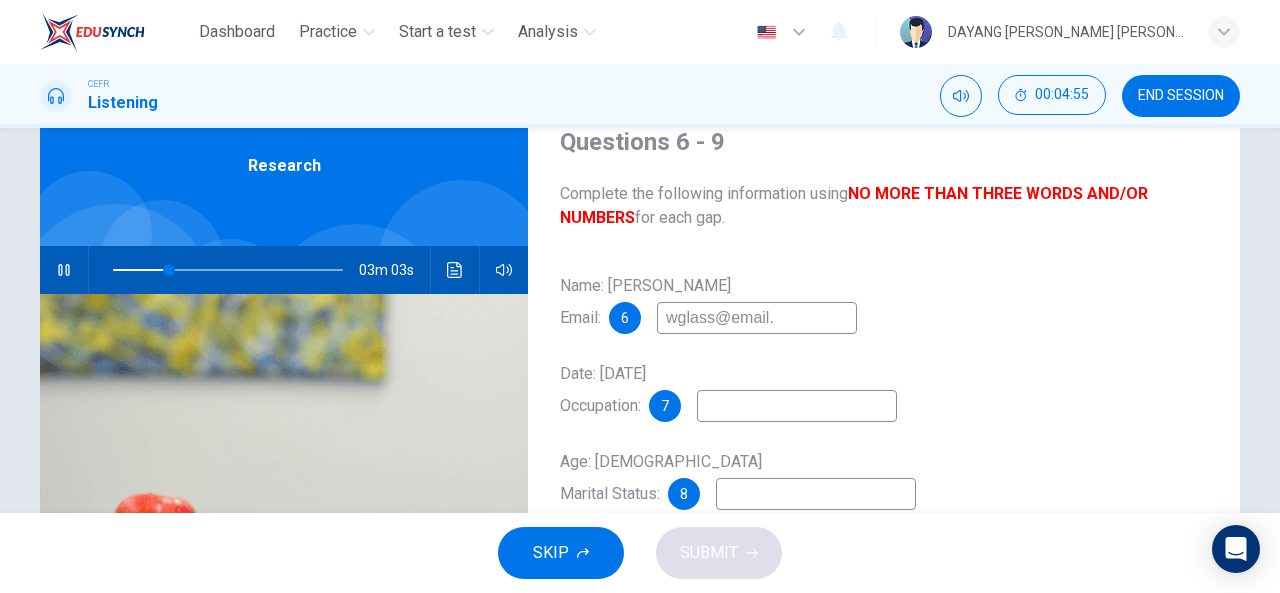 type on "wglass@email.c" 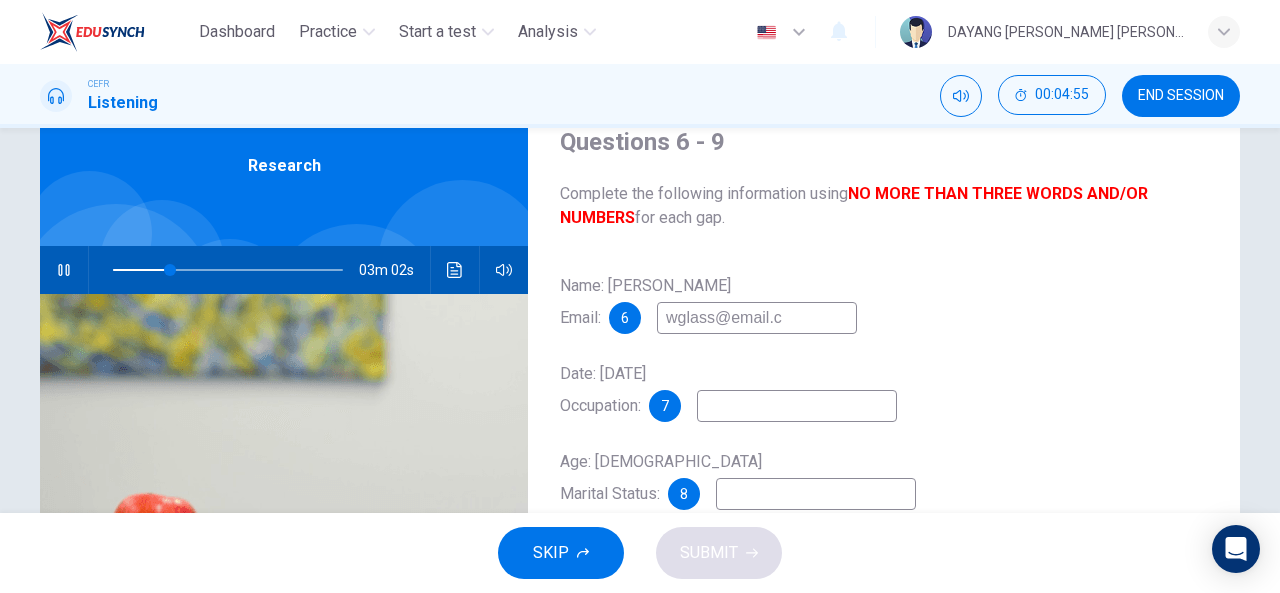 type on "25" 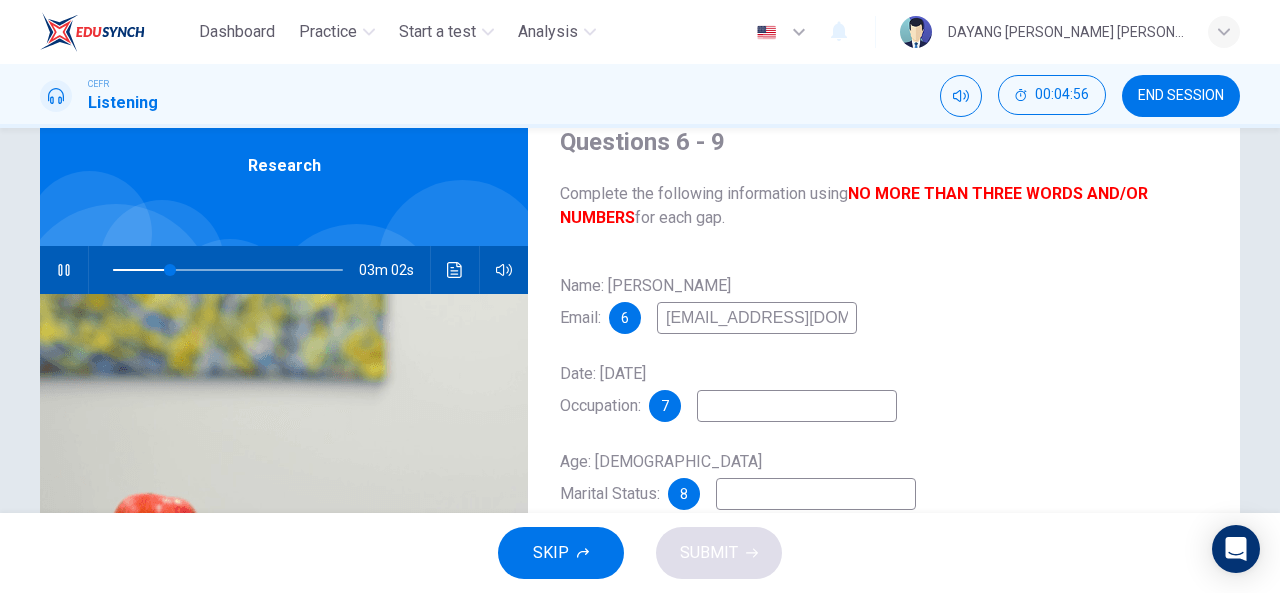 type on "[EMAIL_ADDRESS][DOMAIN_NAME]" 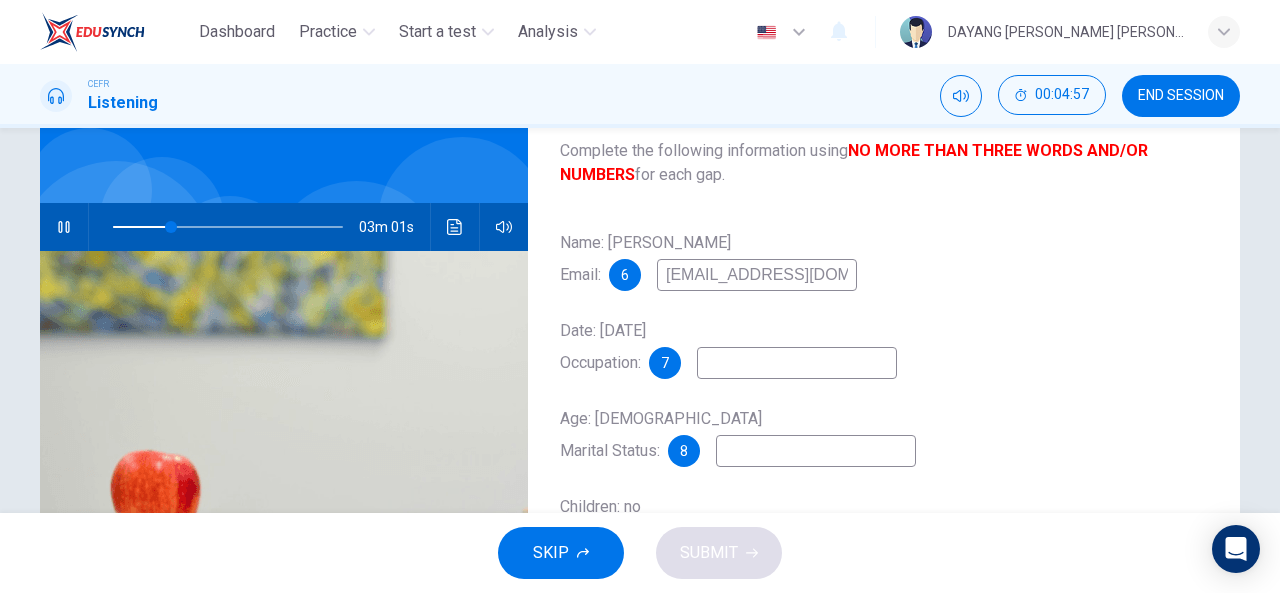 scroll, scrollTop: 126, scrollLeft: 0, axis: vertical 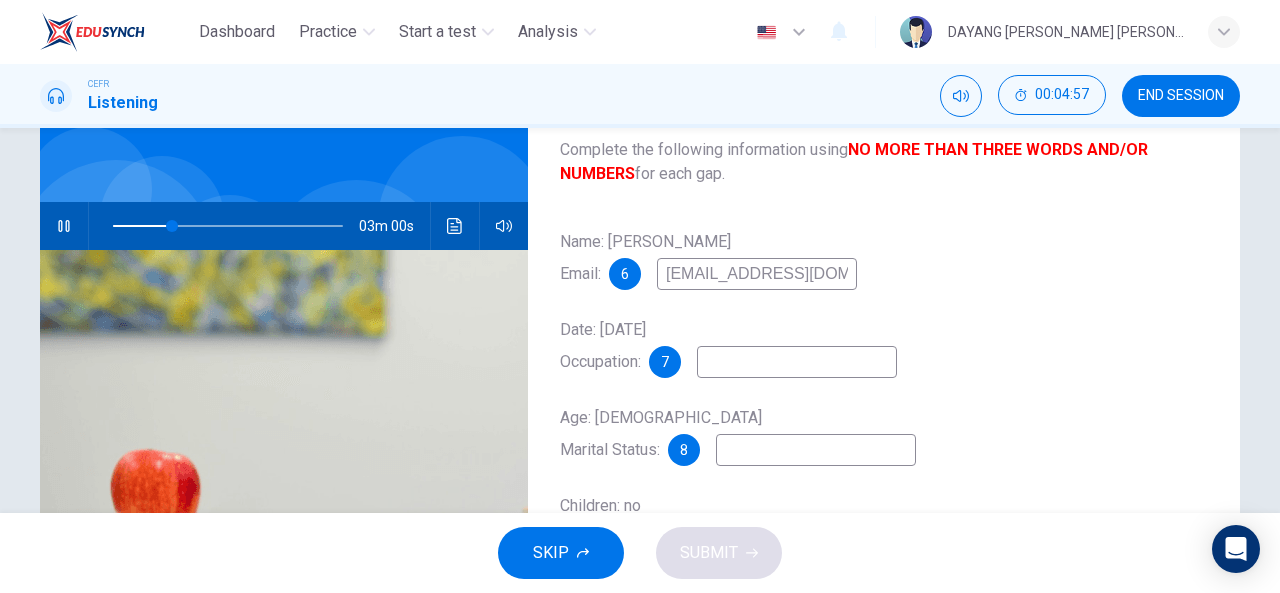 type on "26" 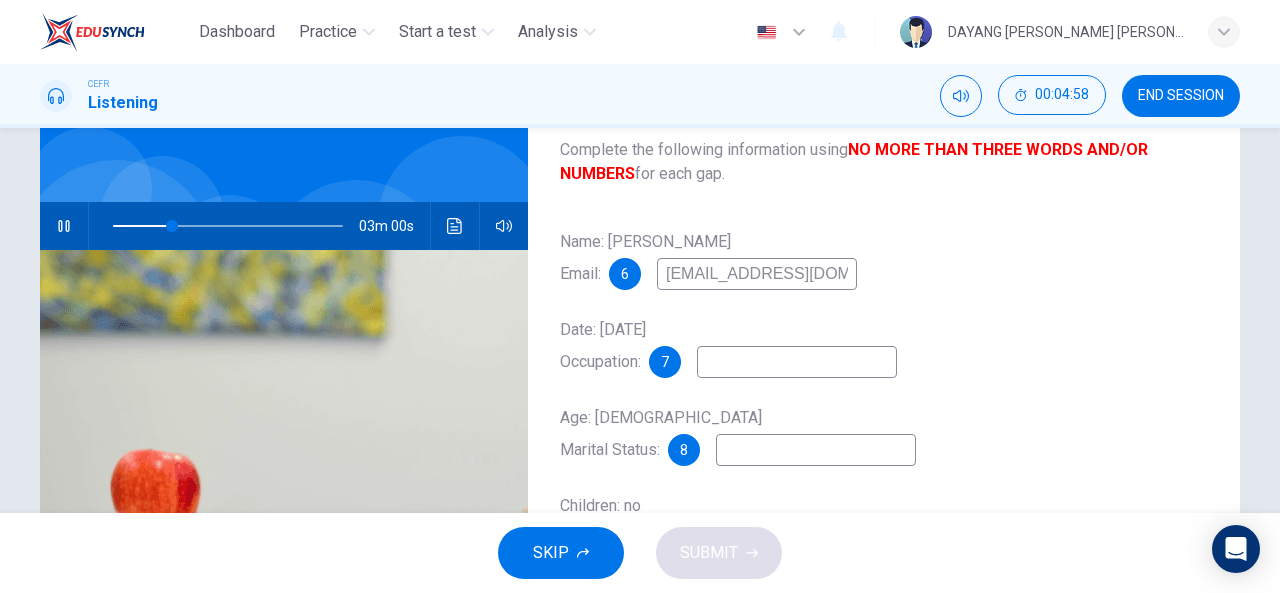 type on "[EMAIL_ADDRESS][DOMAIN_NAME]" 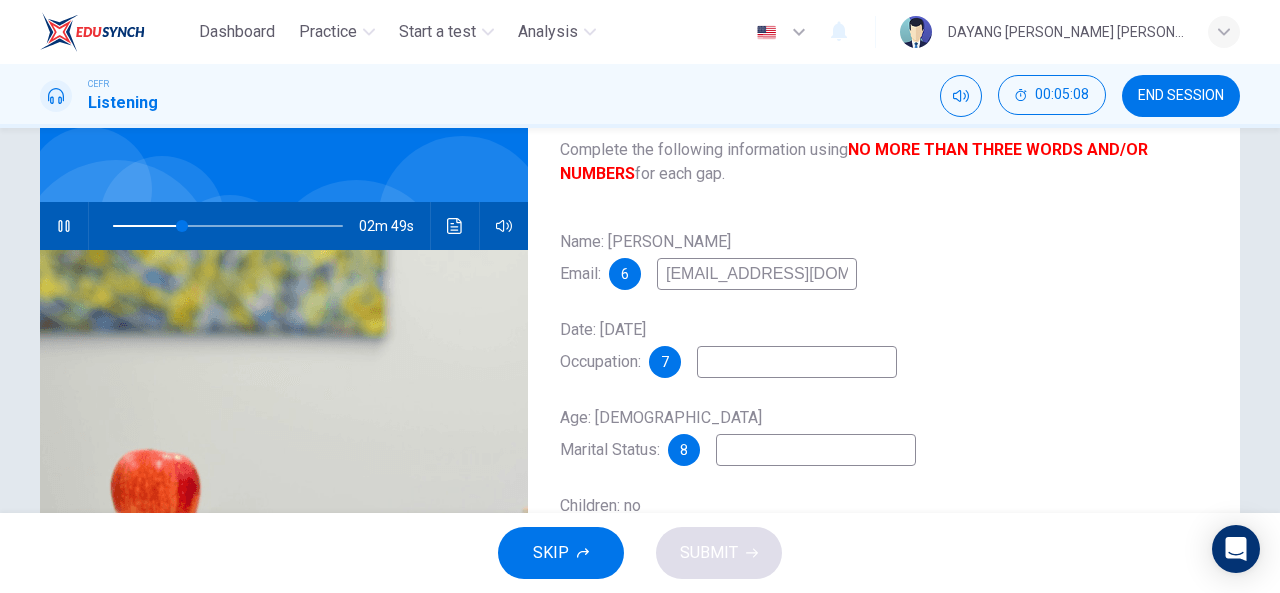 type on "30" 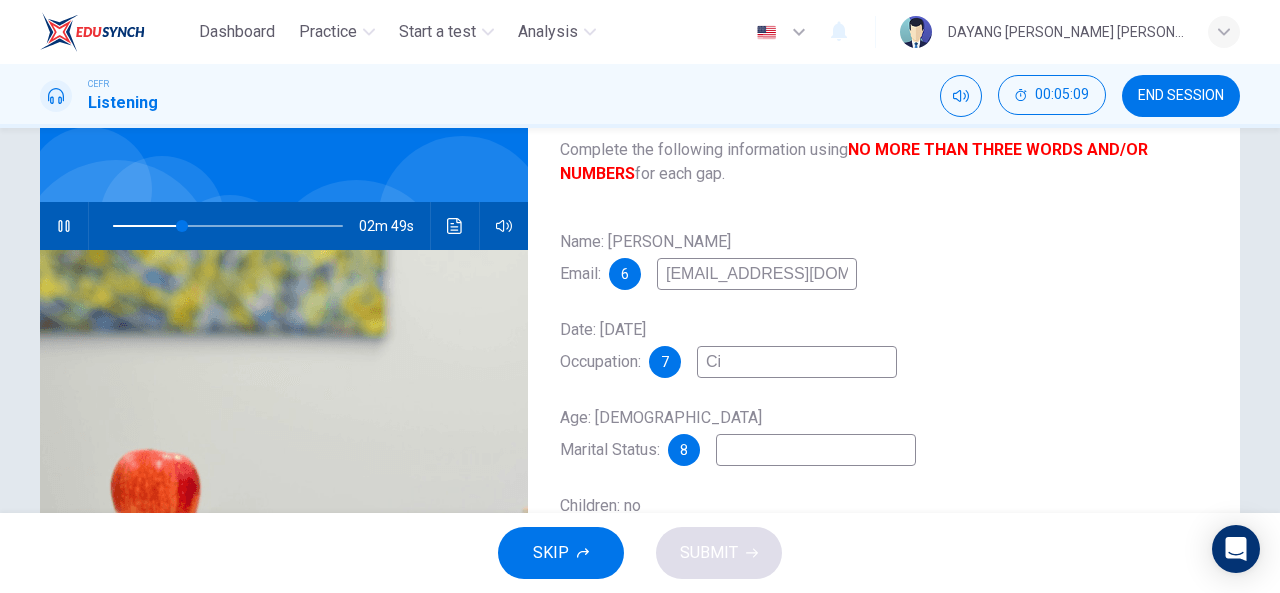 type on "Civ" 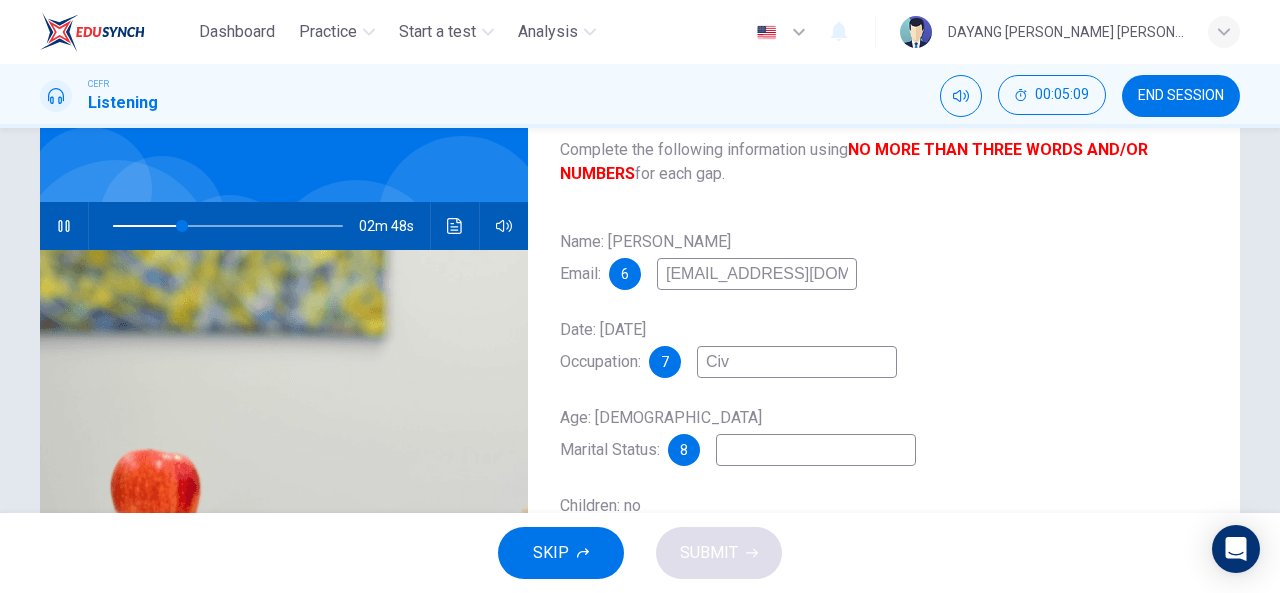 type on "30" 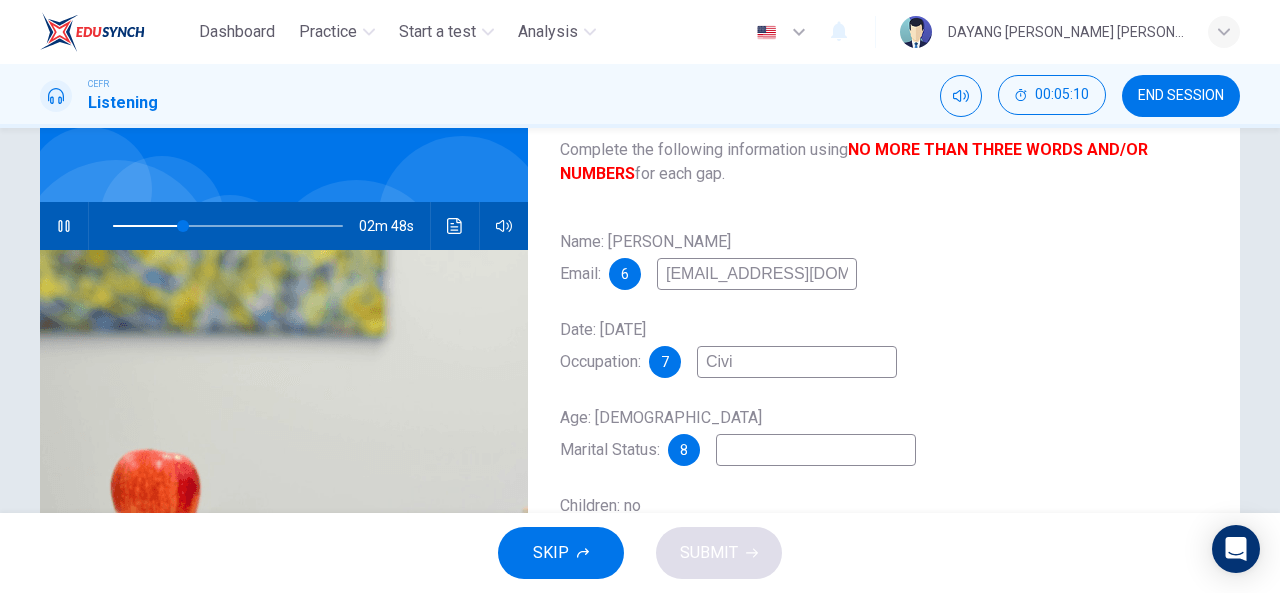 type on "Civil" 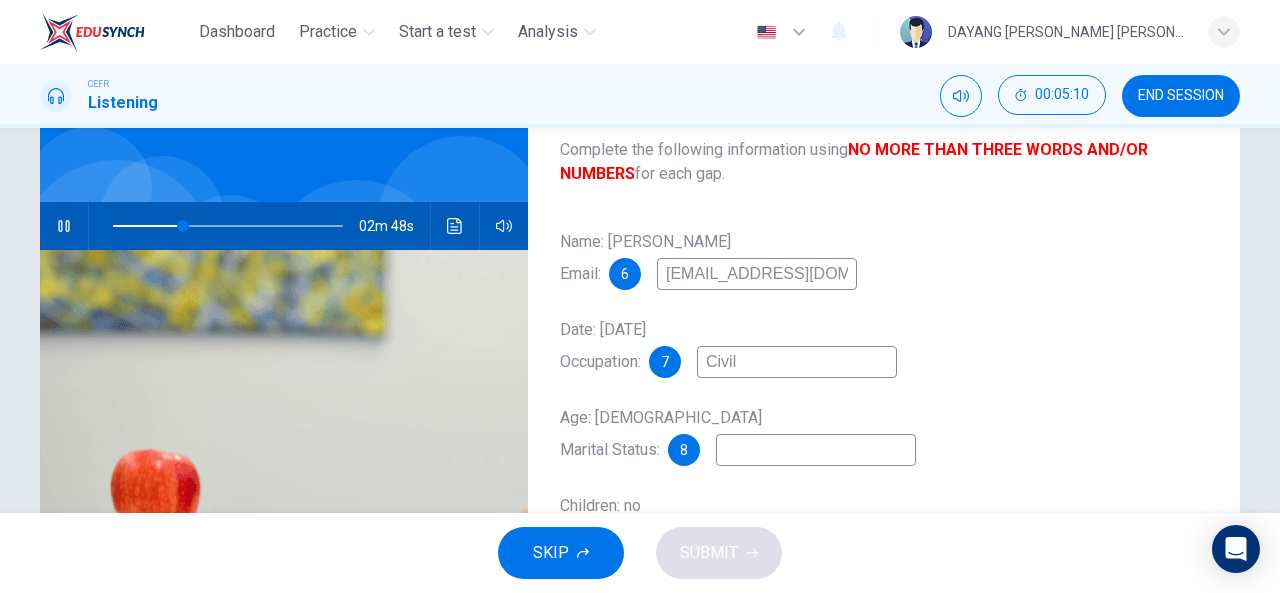 type on "31" 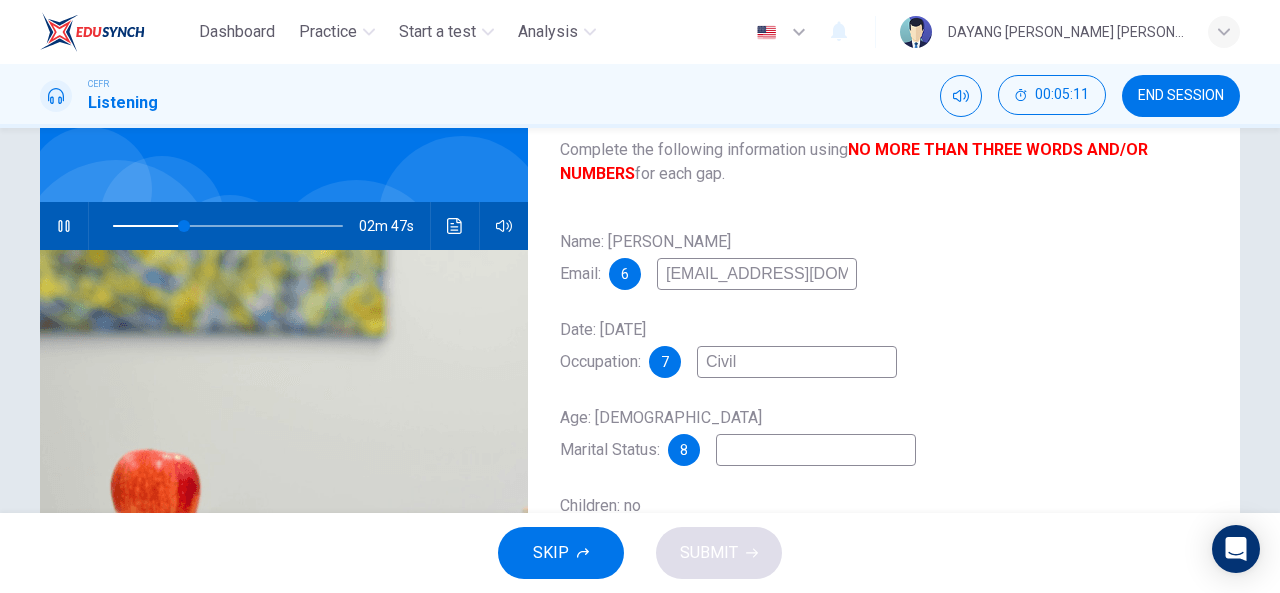 type on "Civil" 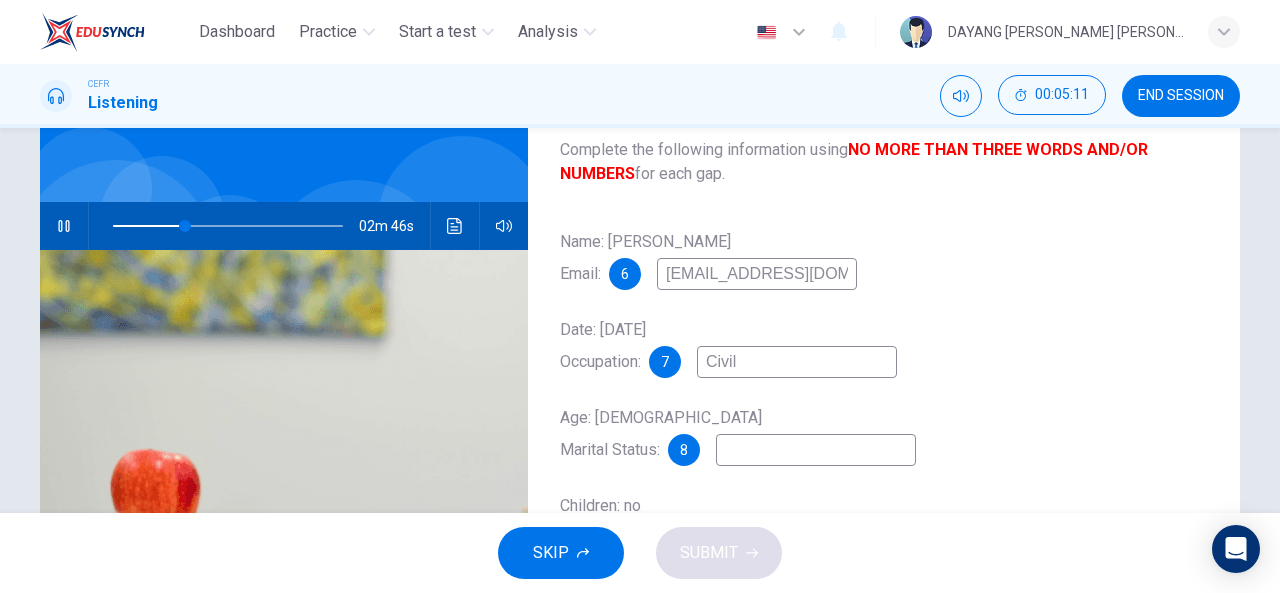 type on "31" 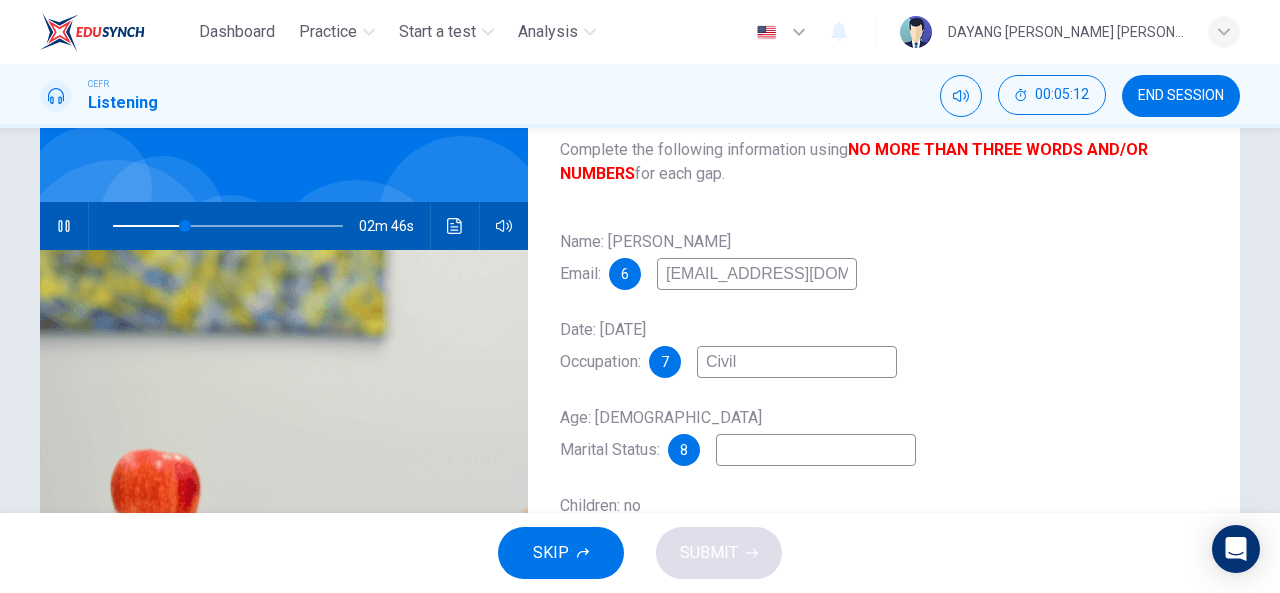 type on "Civil S" 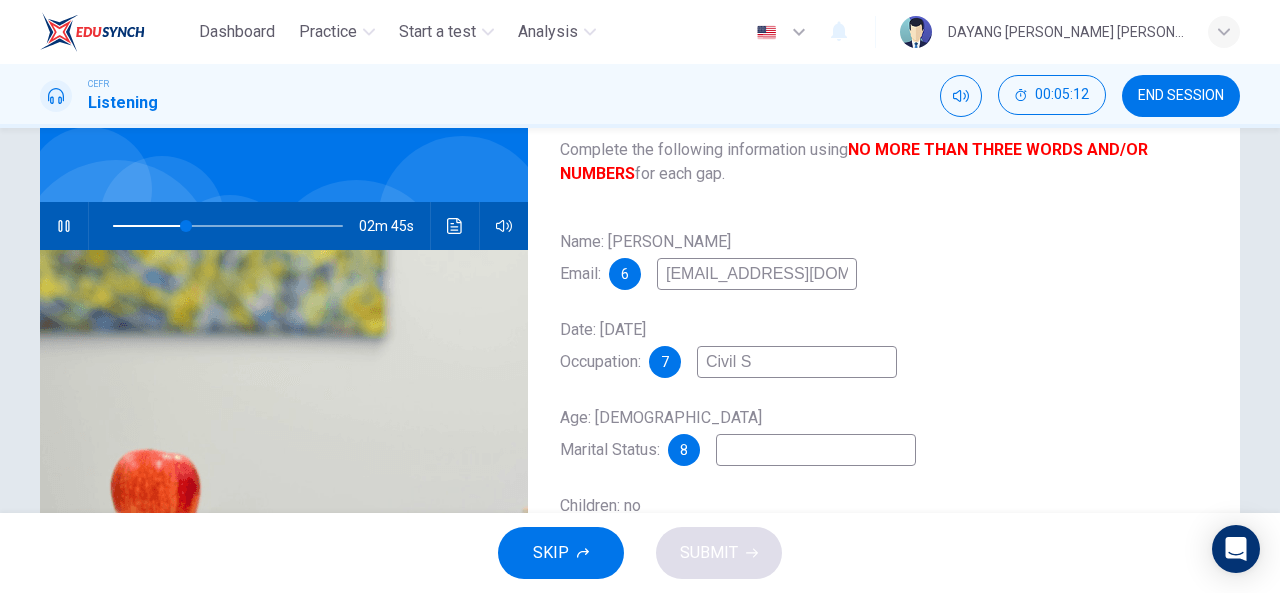 type on "32" 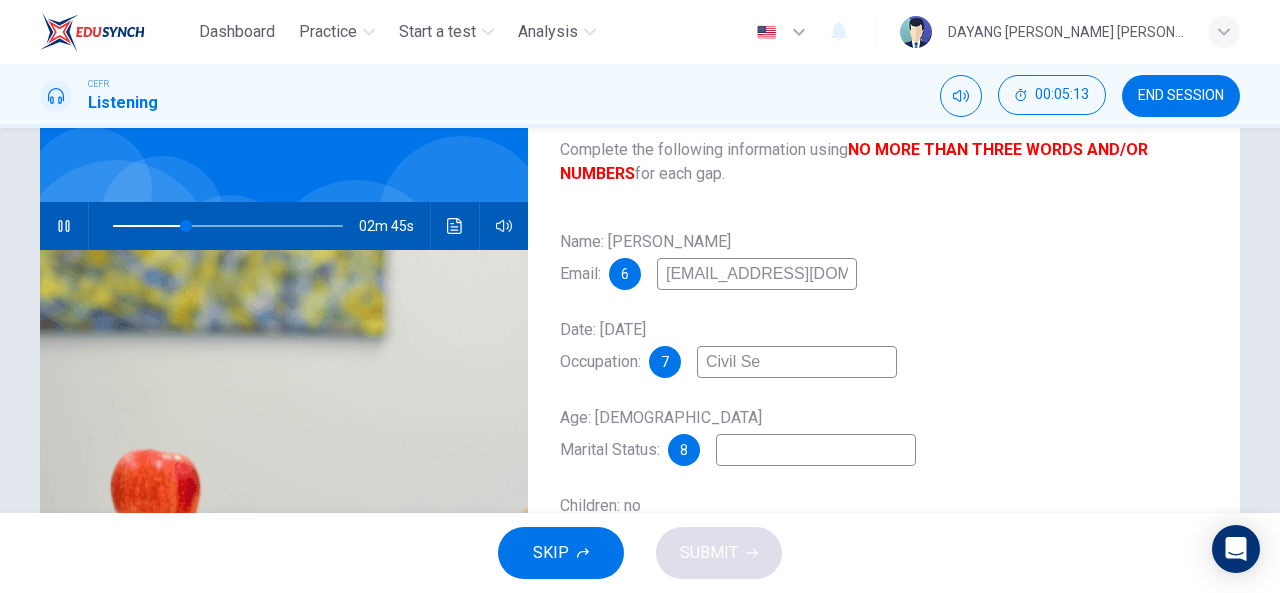 type on "Civil Ser" 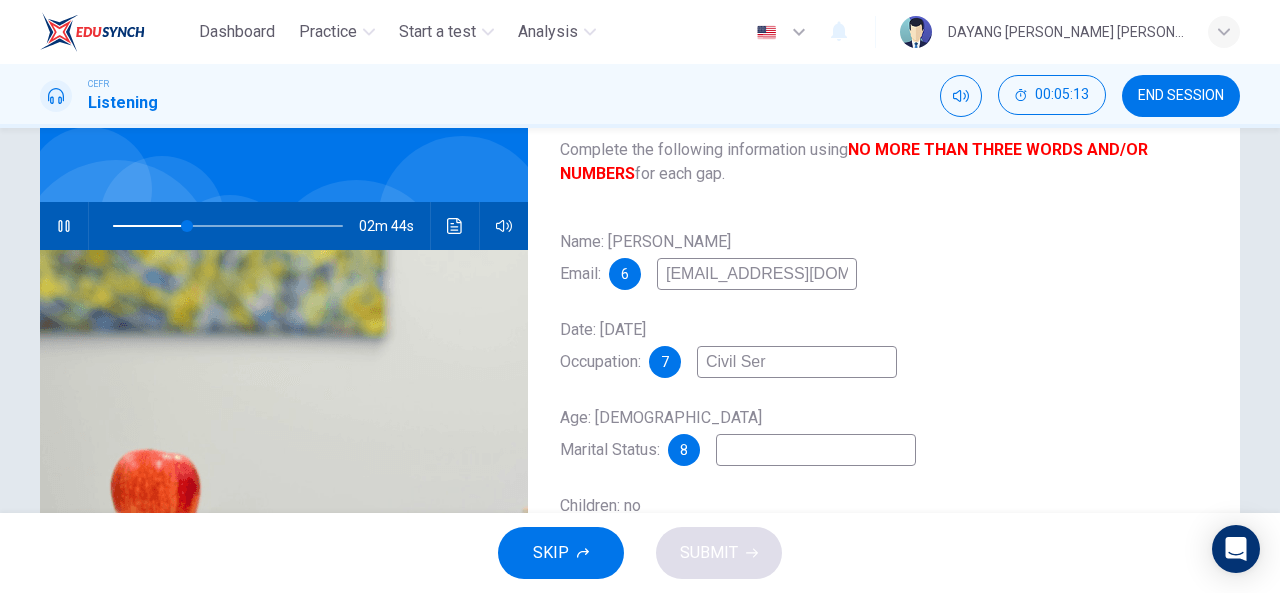 type on "32" 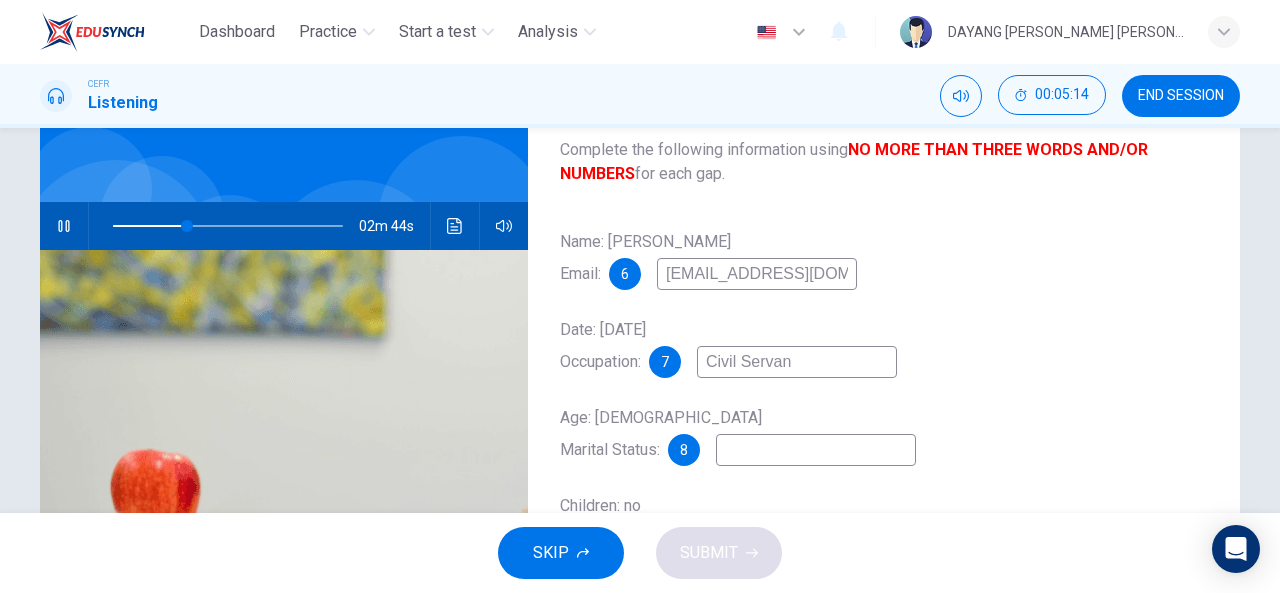 type on "Civil Servant" 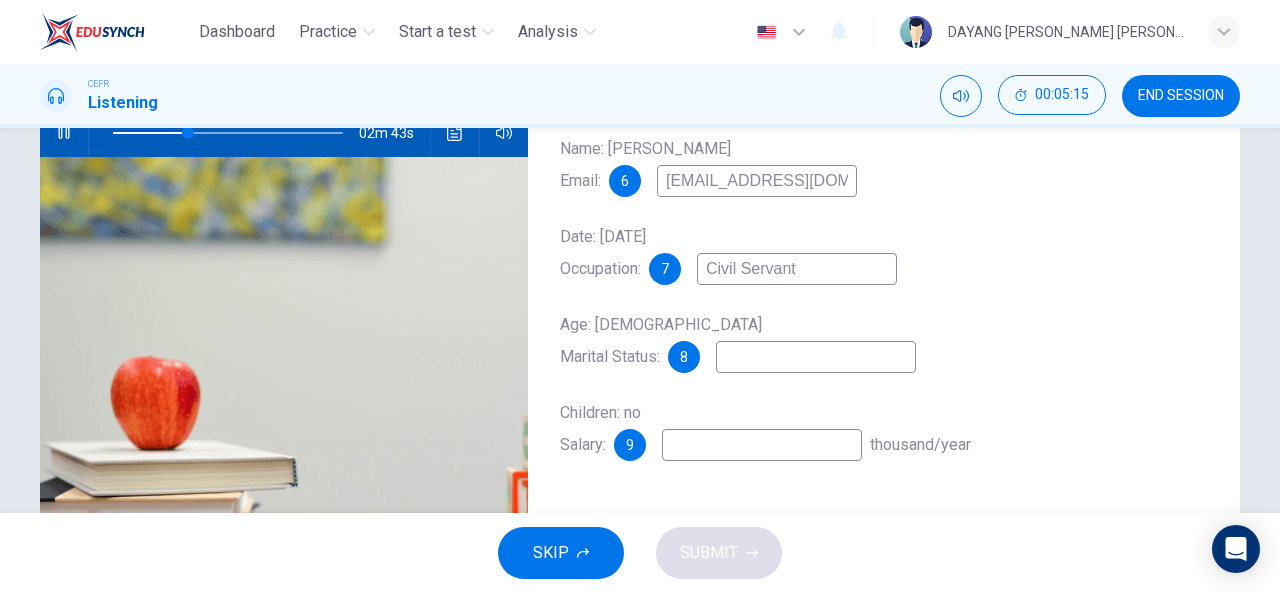 scroll, scrollTop: 226, scrollLeft: 0, axis: vertical 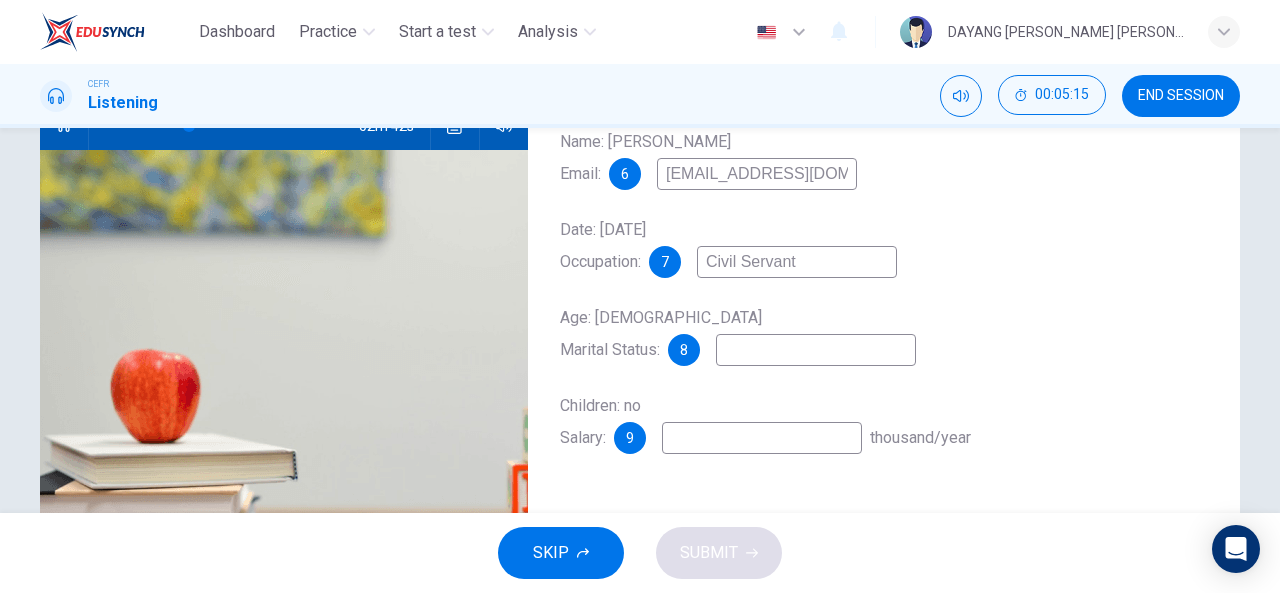 type on "33" 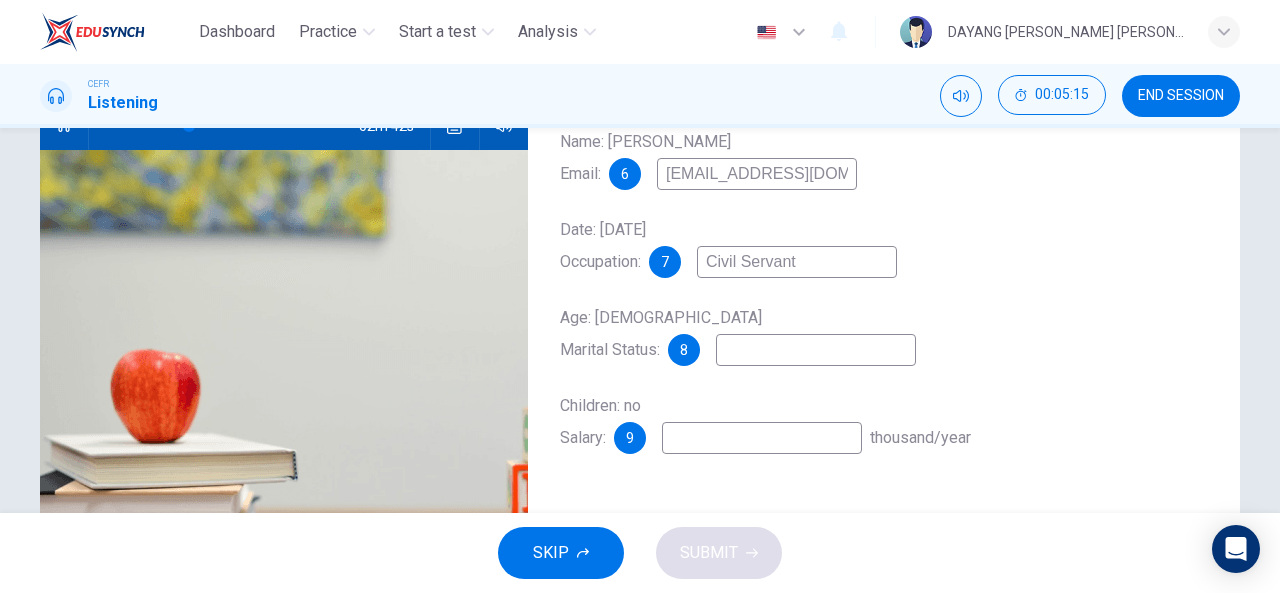 type on "Civil Servant" 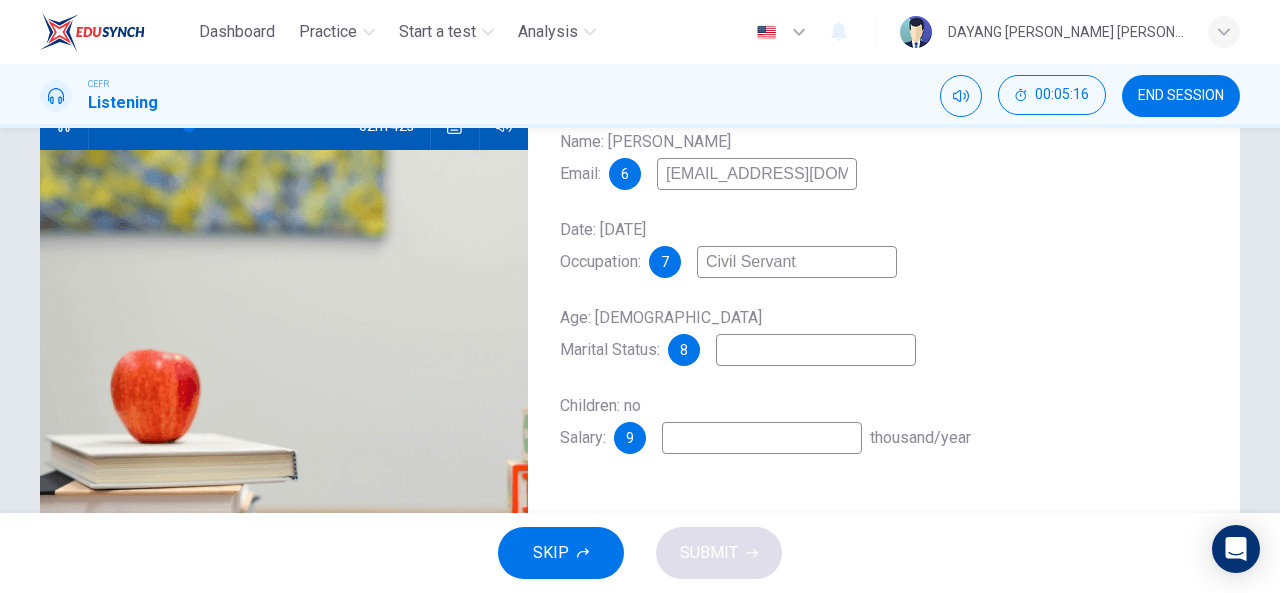 click at bounding box center (816, 350) 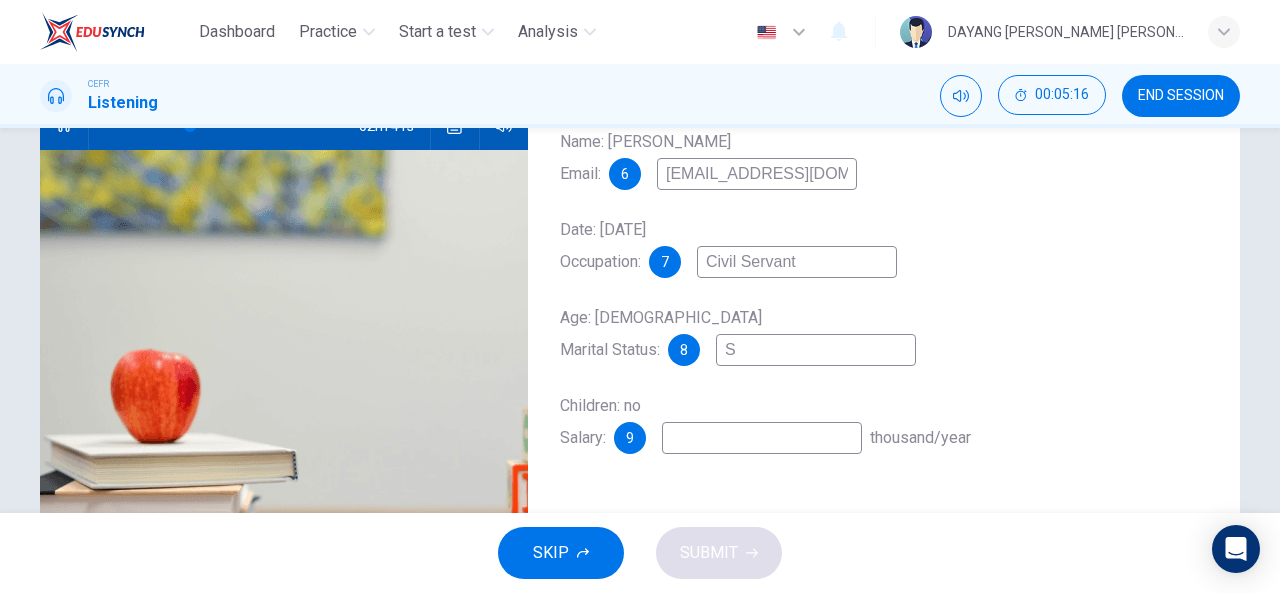 type on "33" 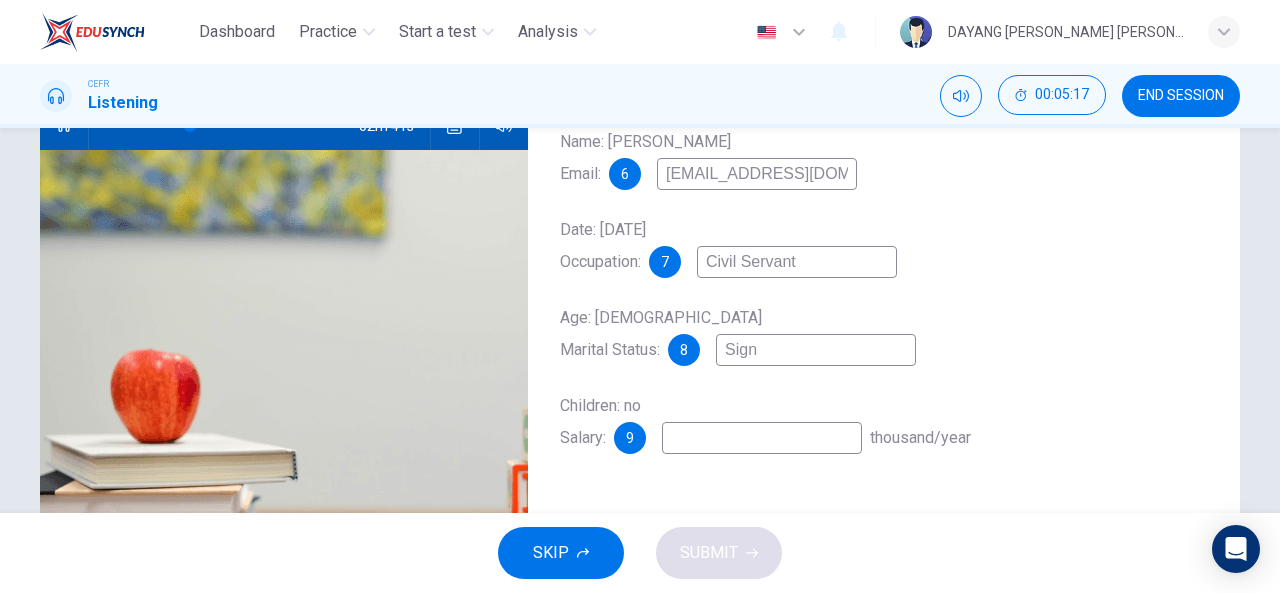 type on "Signl" 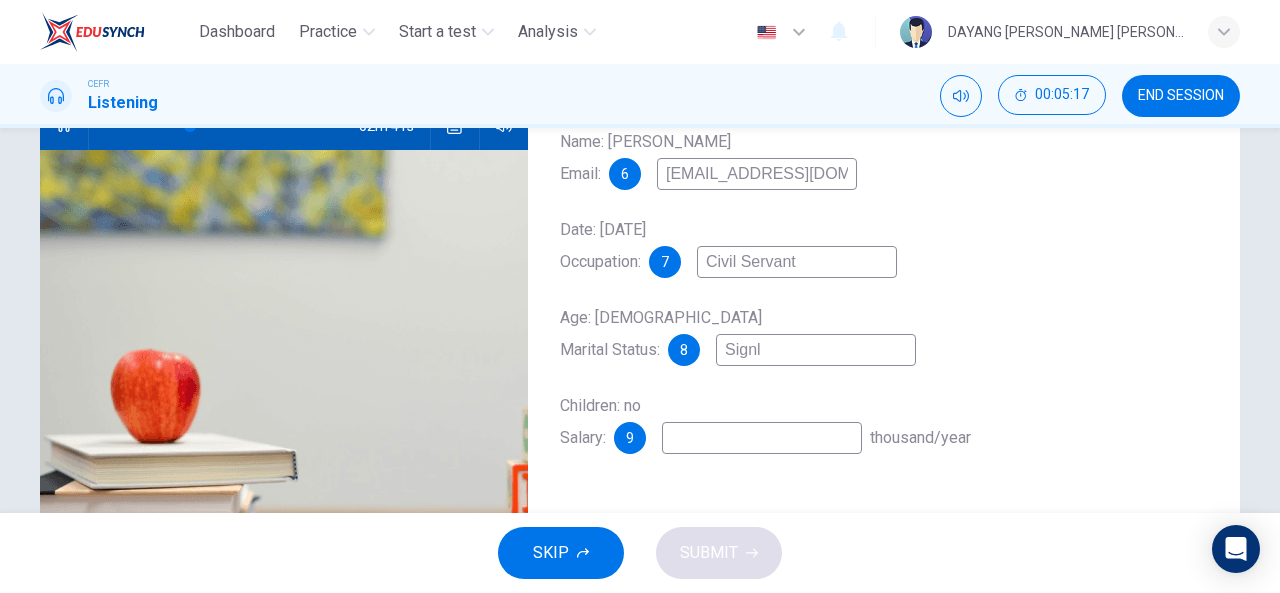 type on "34" 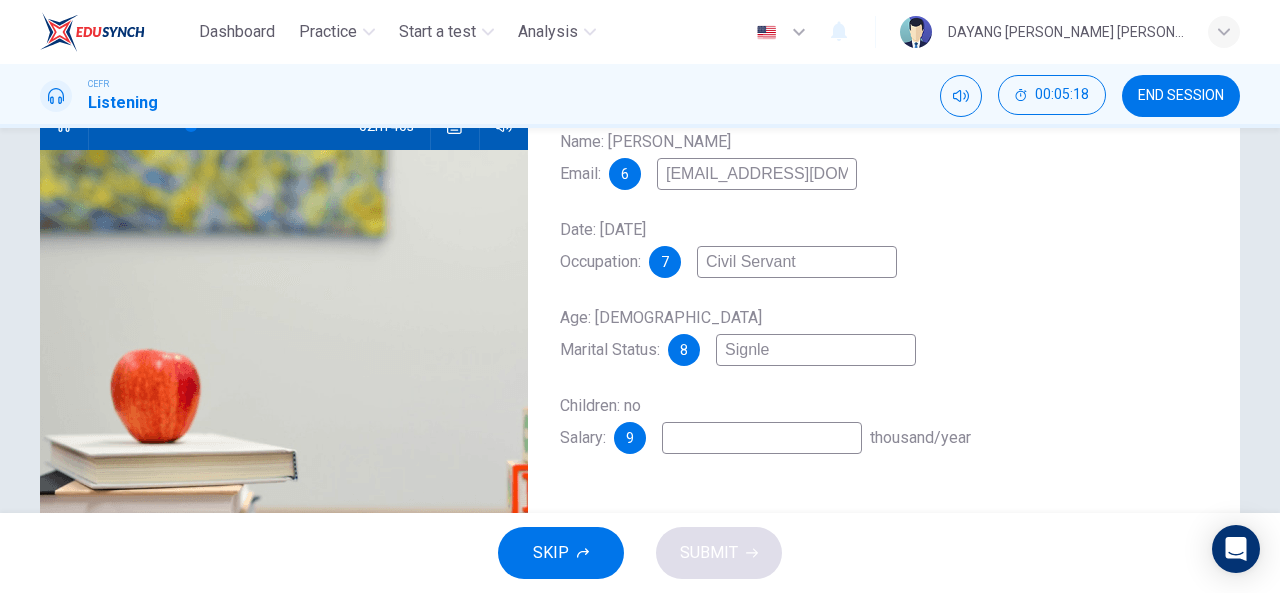 type on "Signl" 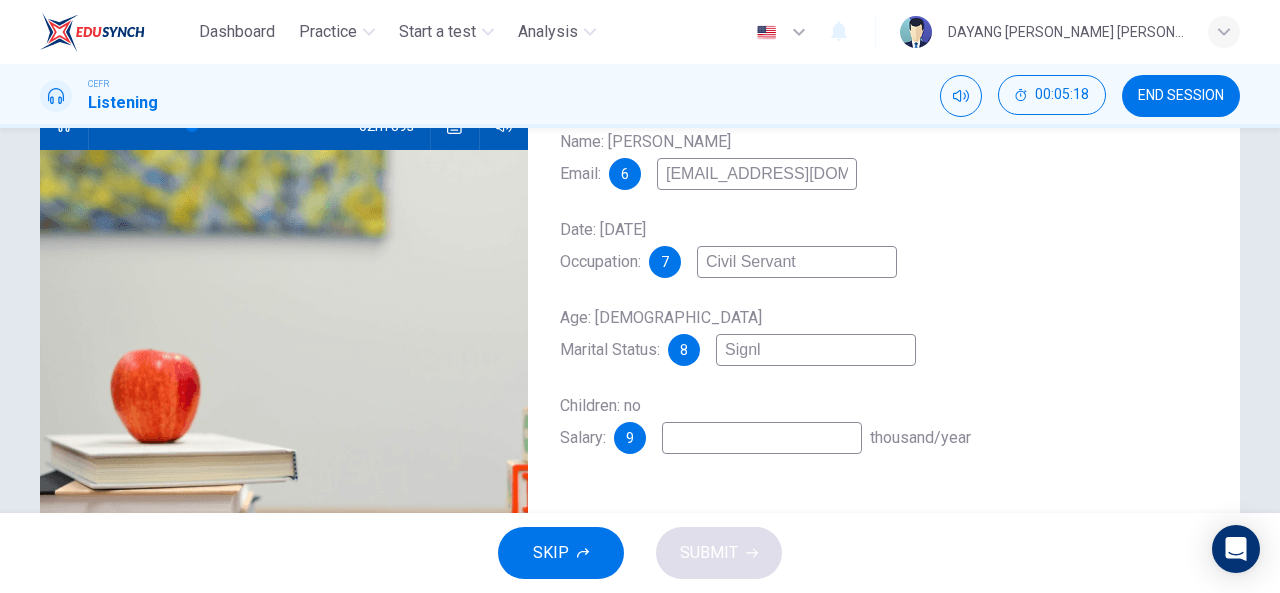 type on "34" 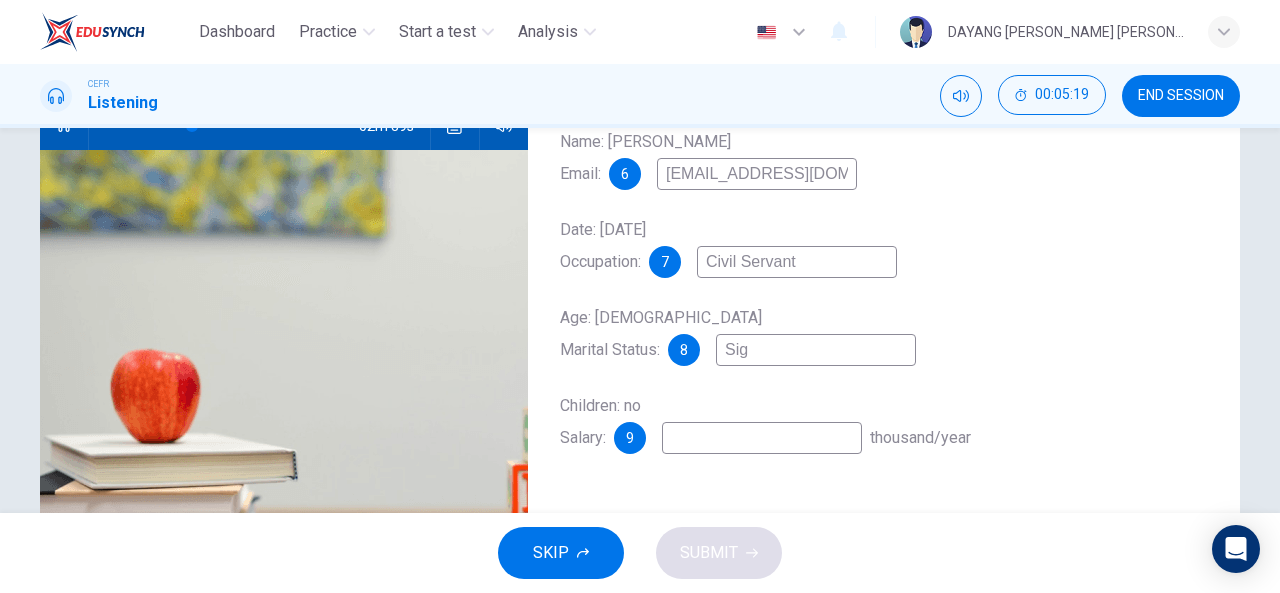 type on "Si" 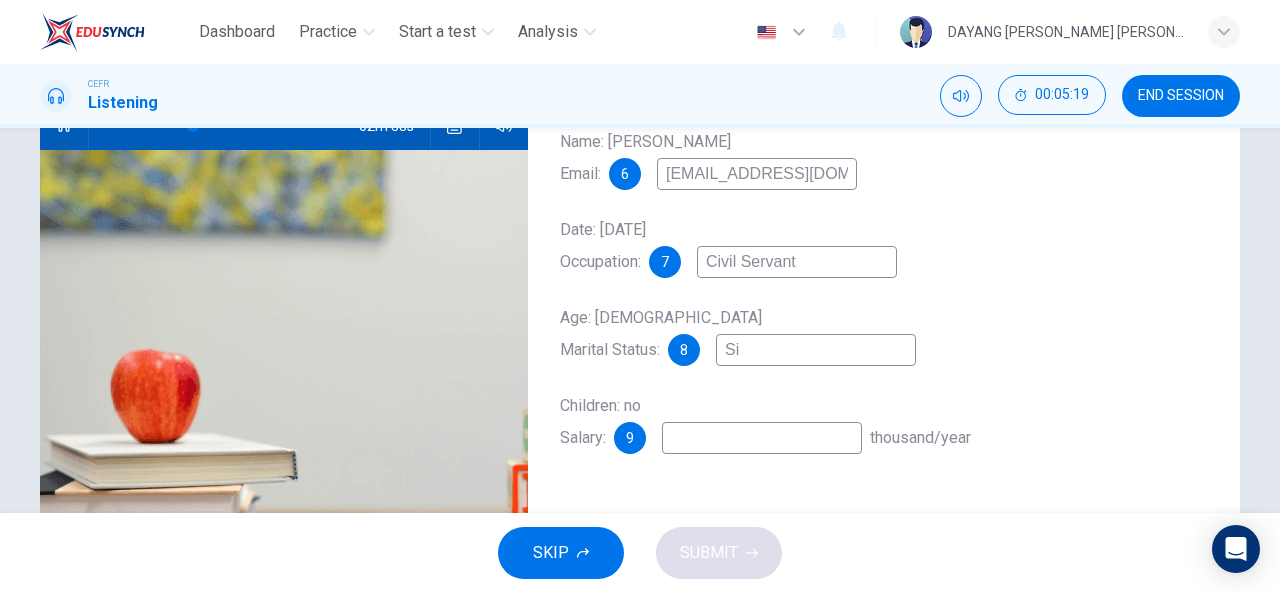 type on "35" 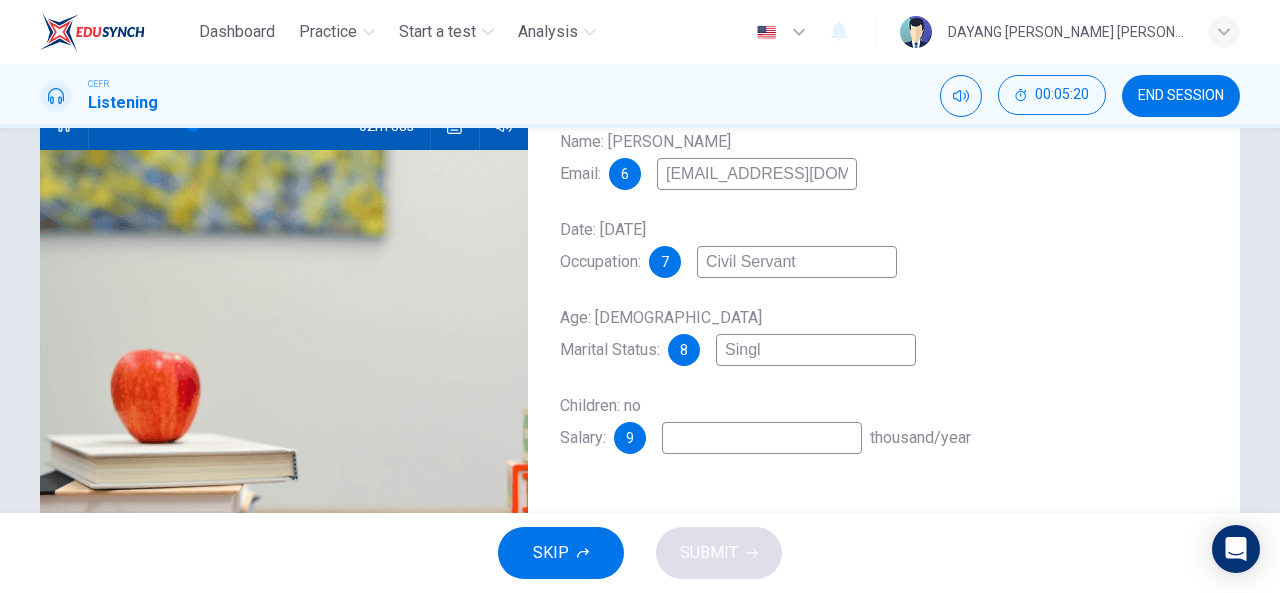 type on "Single" 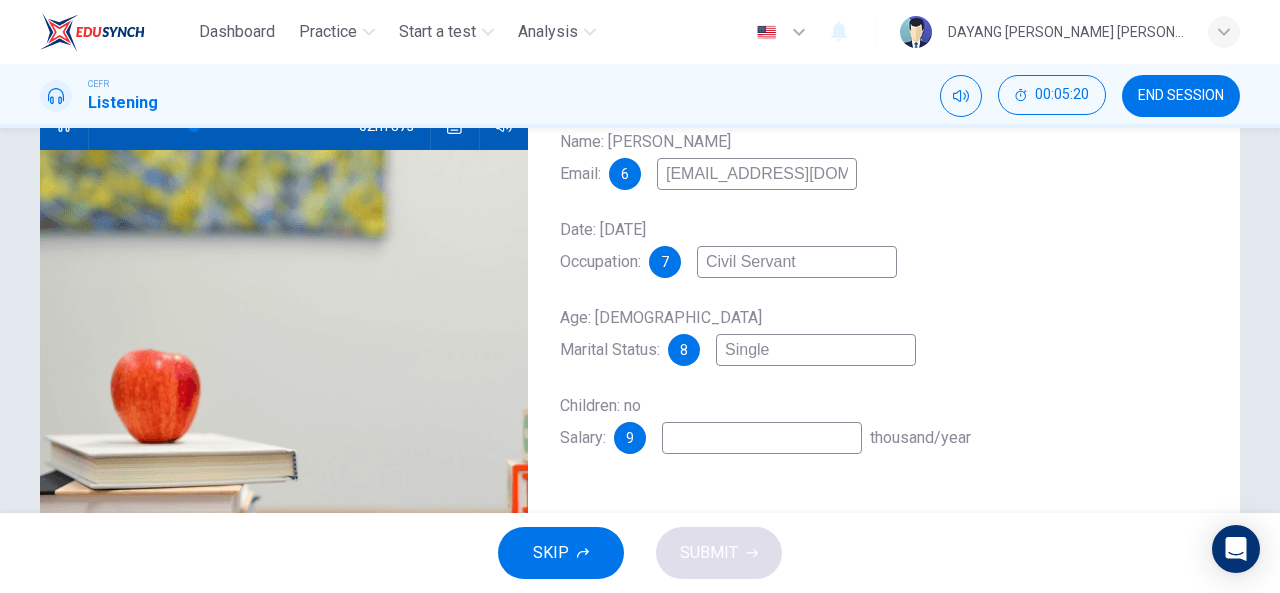 type on "35" 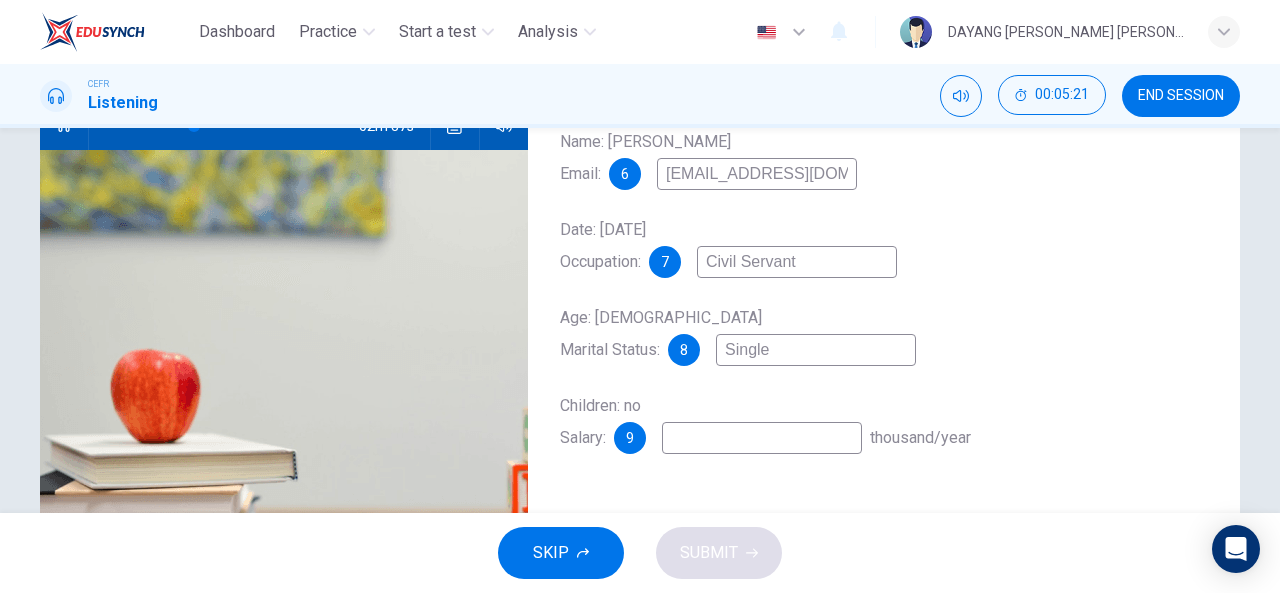 type on "Single" 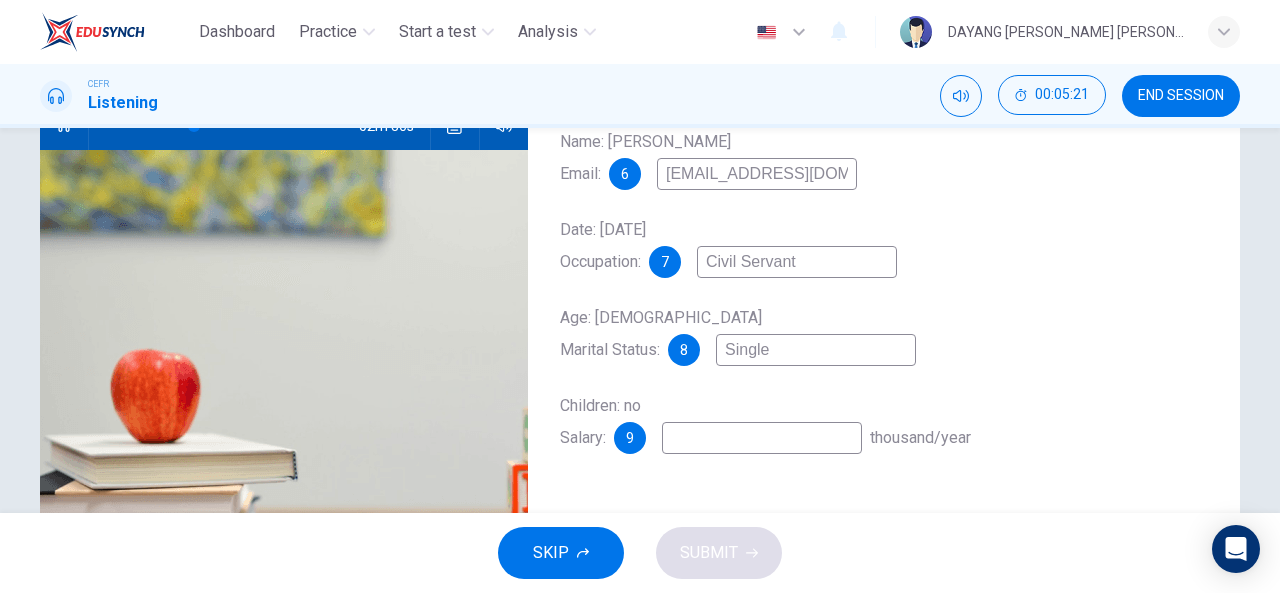 click at bounding box center (762, 438) 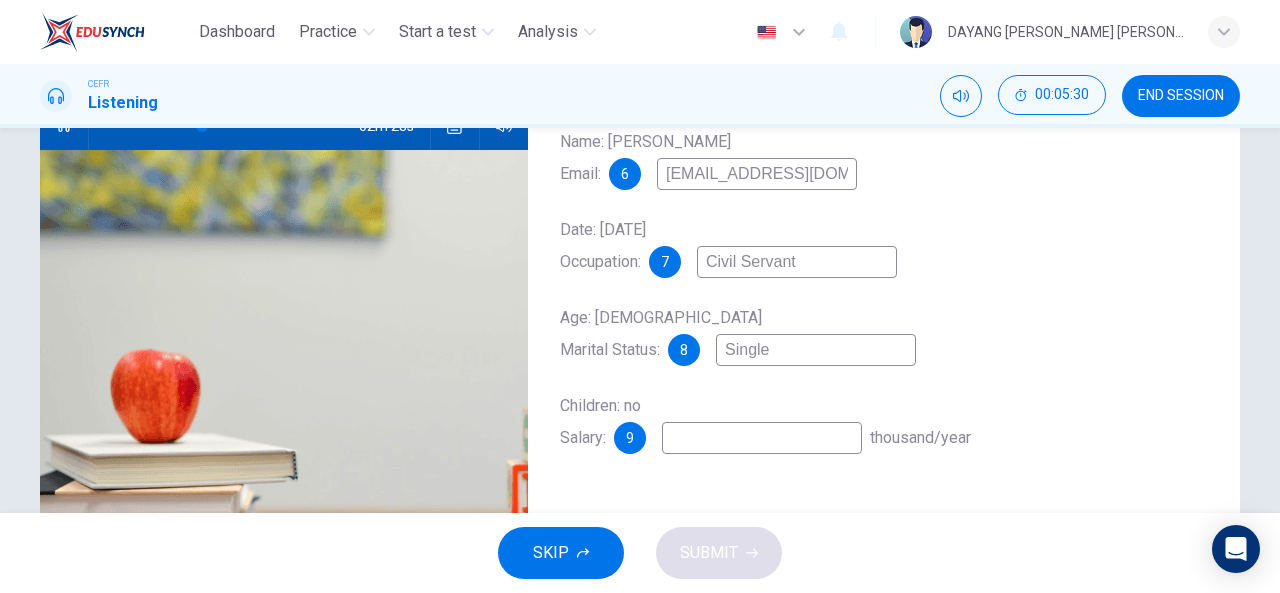 type on "39" 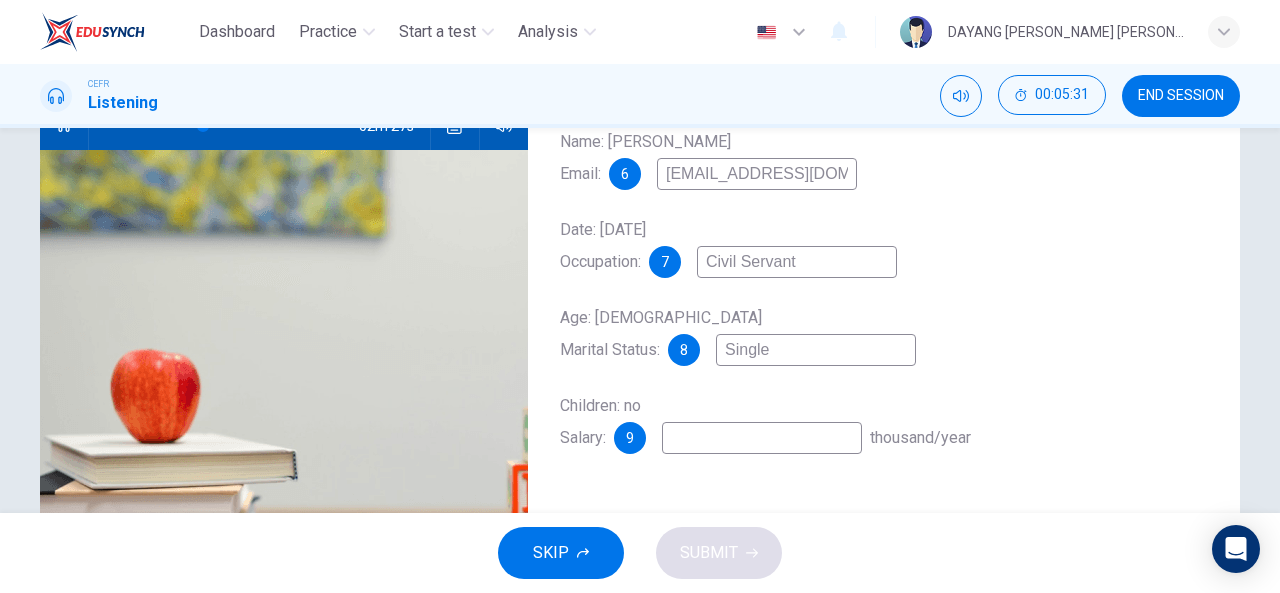 type on "2" 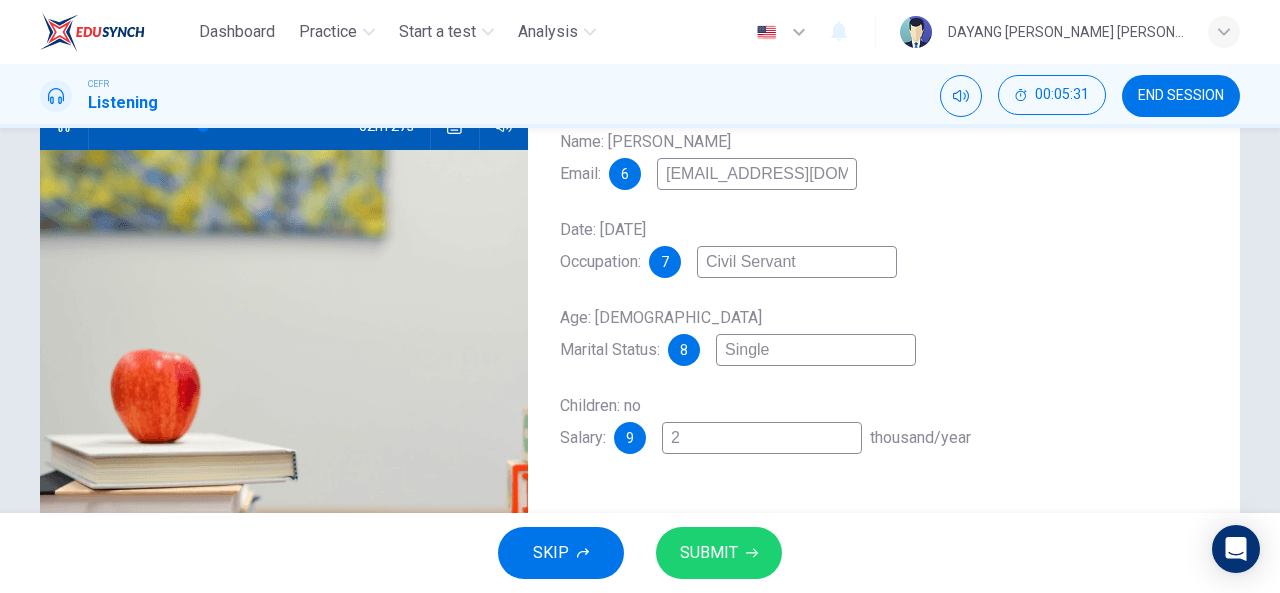 type on "40" 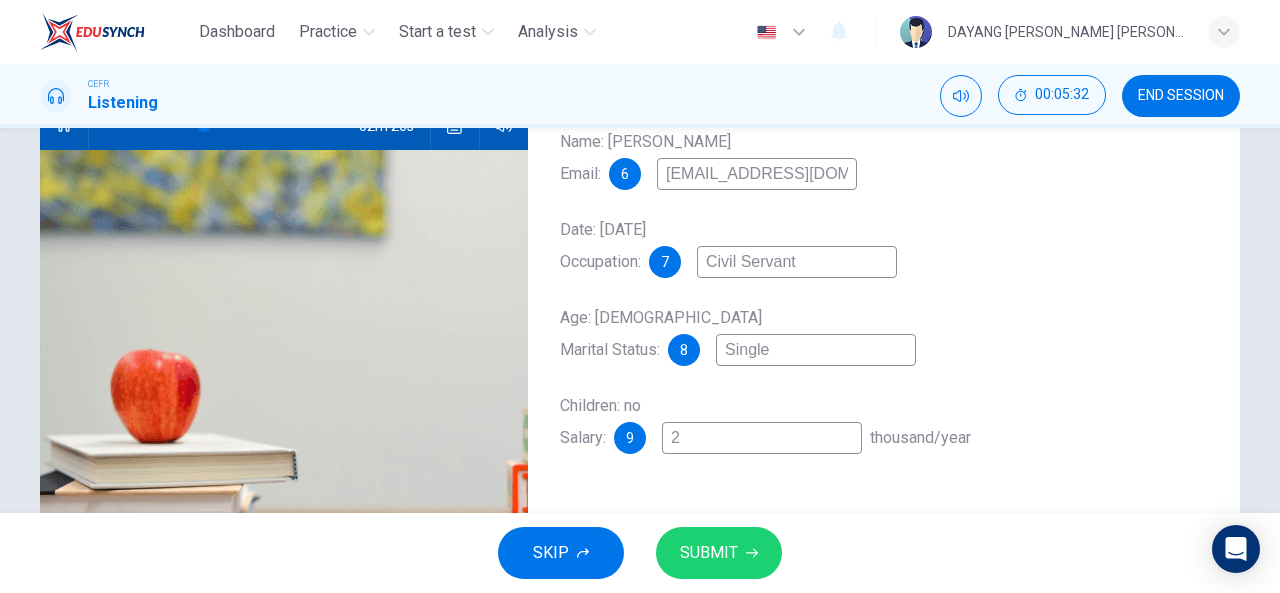 type on "24" 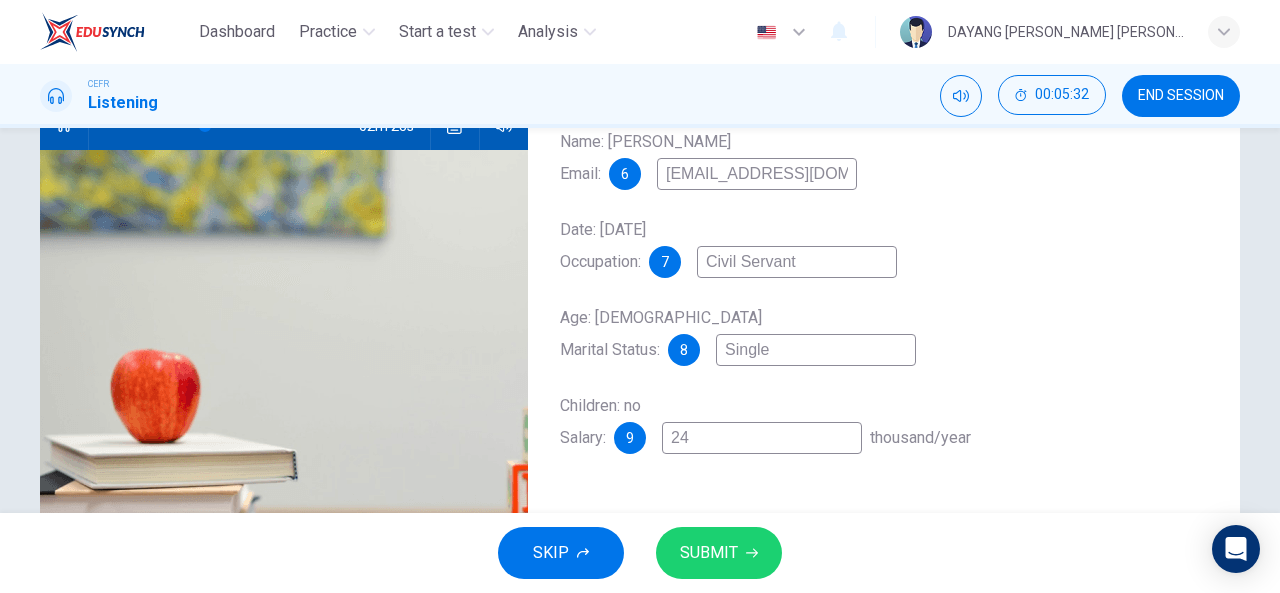type on "40" 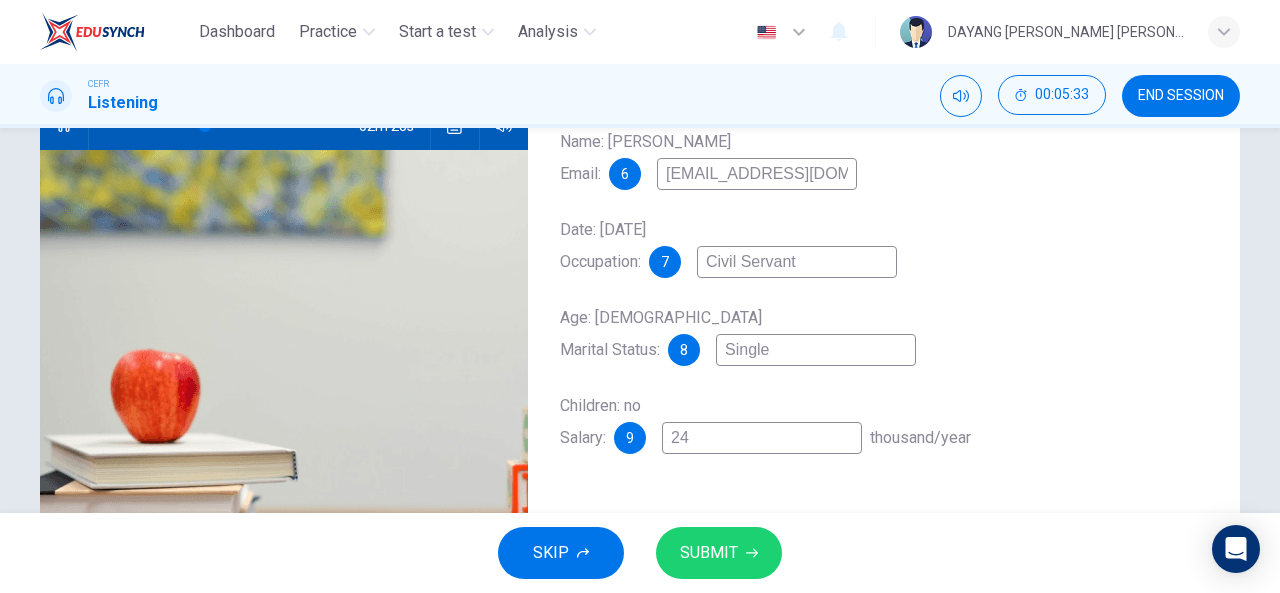 type on "240" 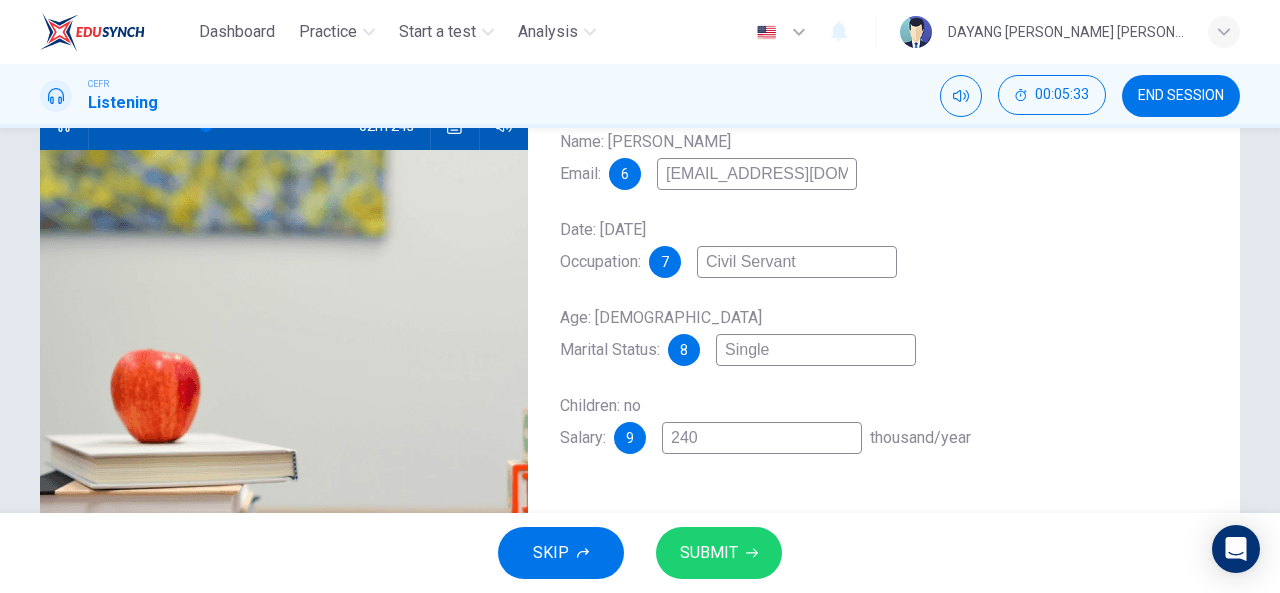 type on "40" 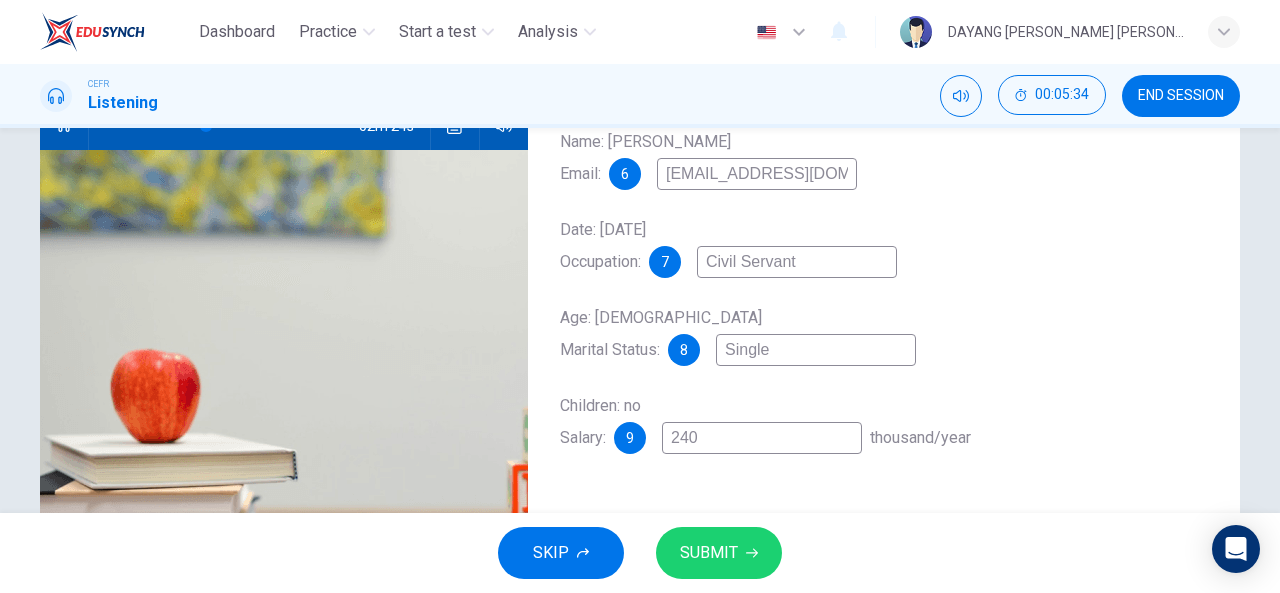 type on "2400" 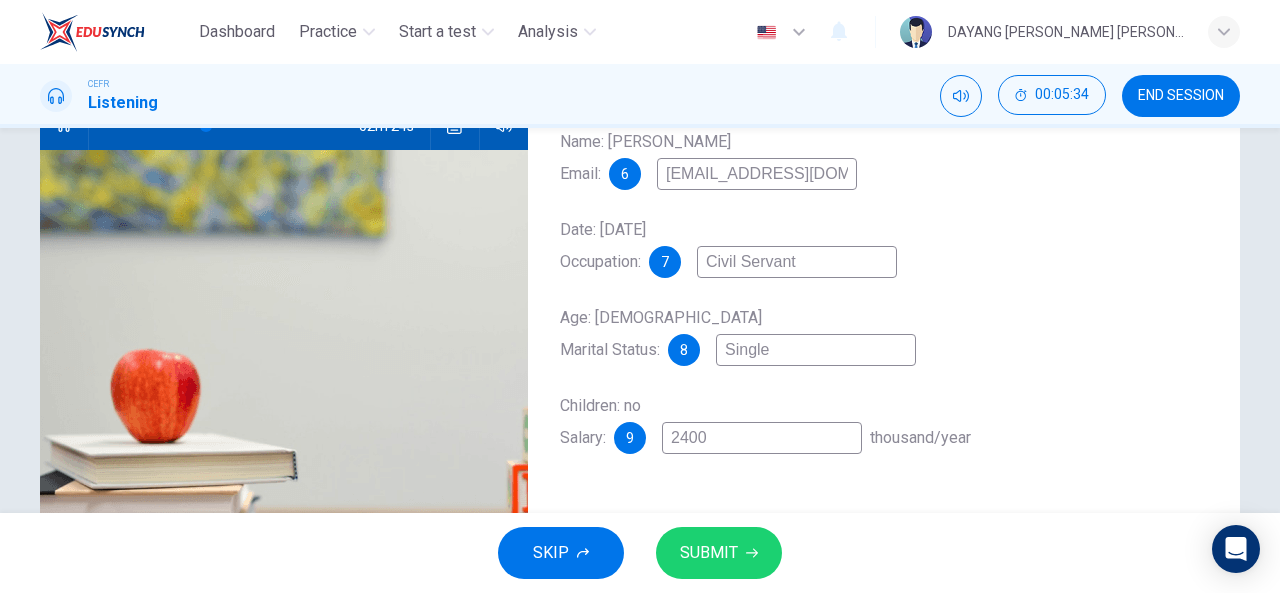 type on "40" 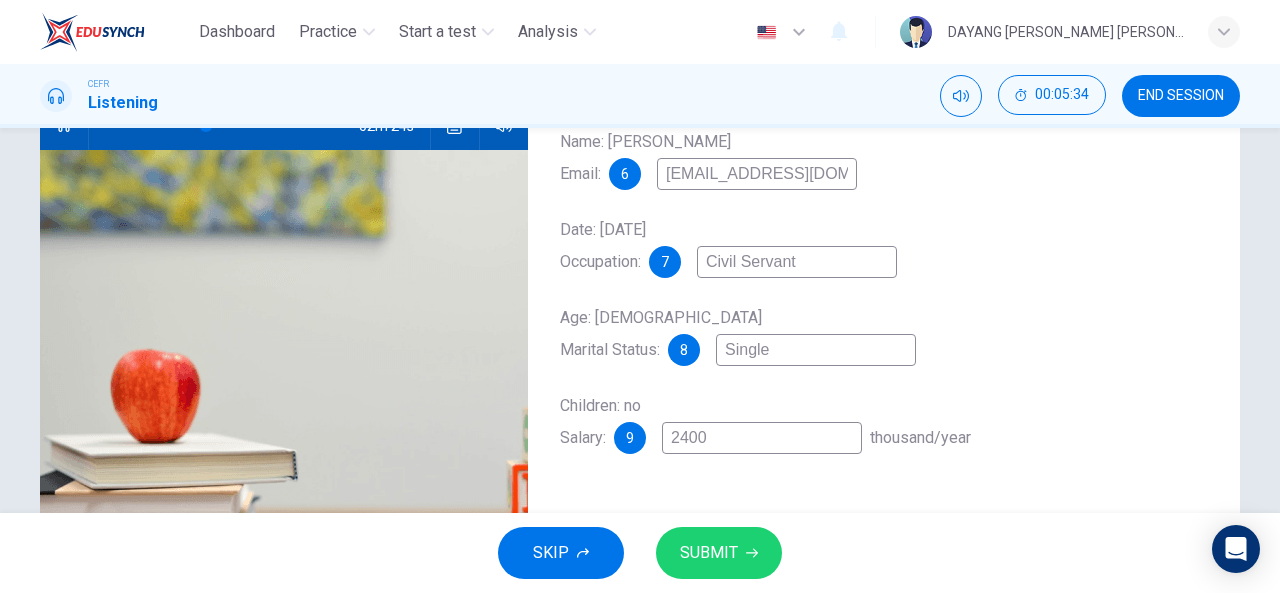 type on "24000" 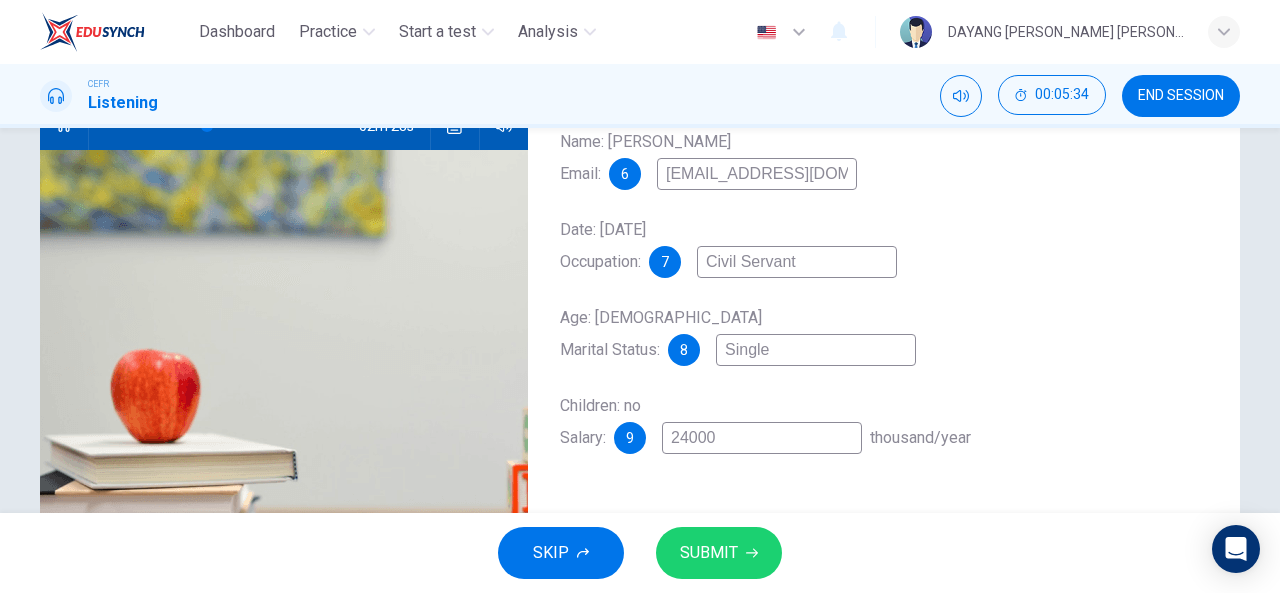 type on "41" 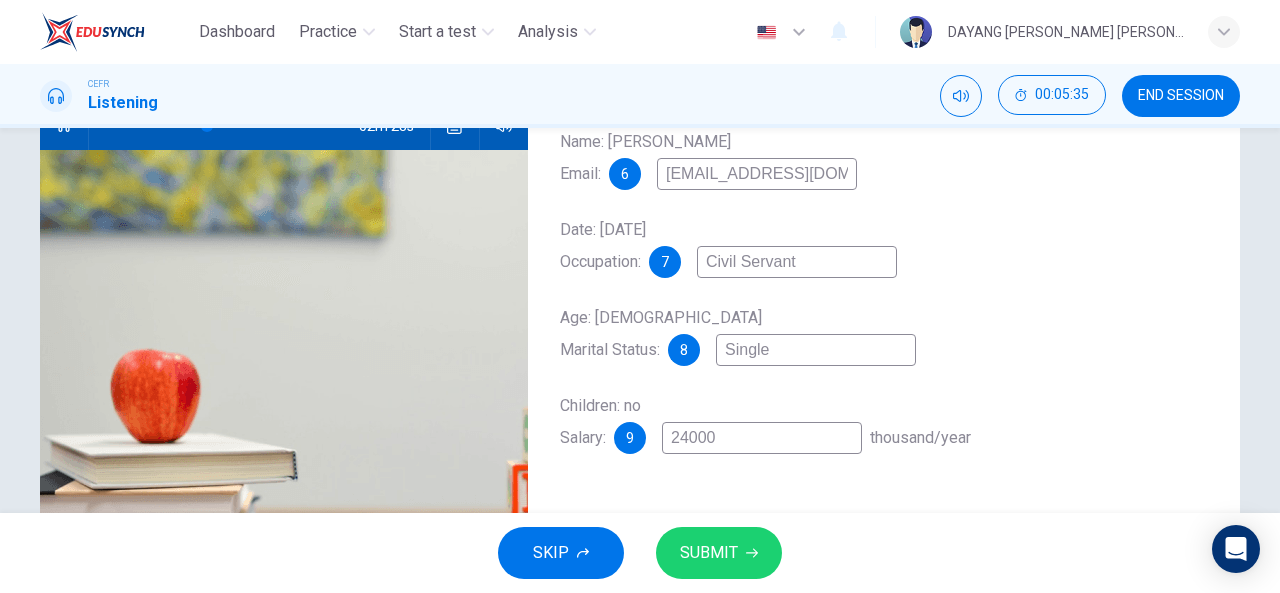 type on "24000-" 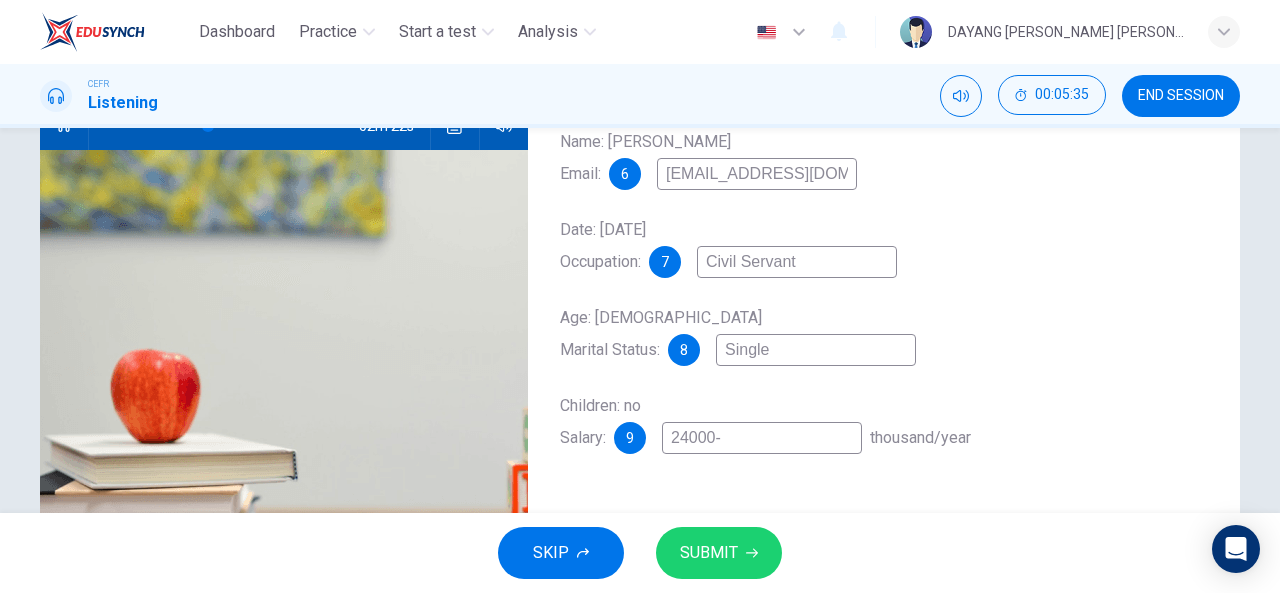 type on "41" 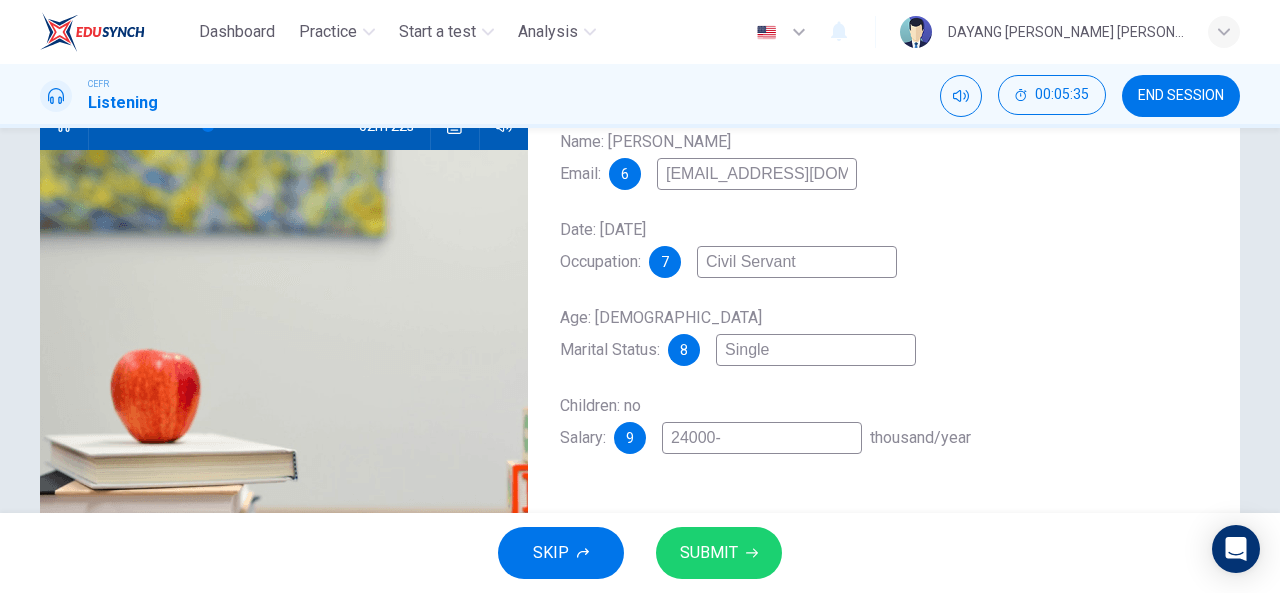 type on "24000-2" 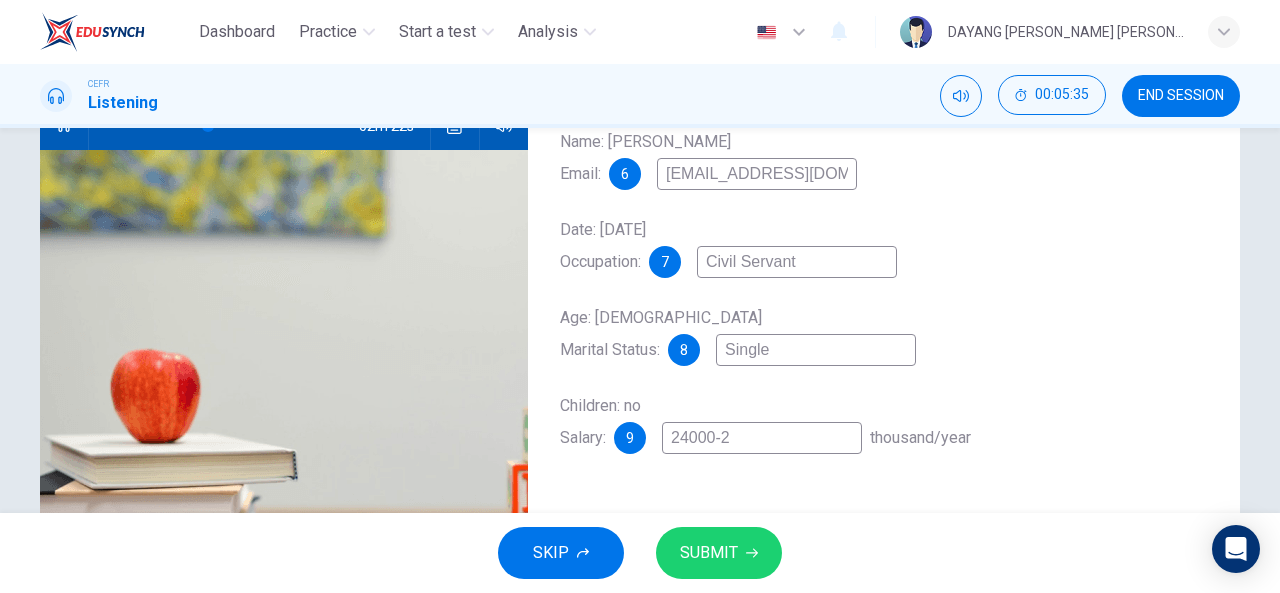 type on "41" 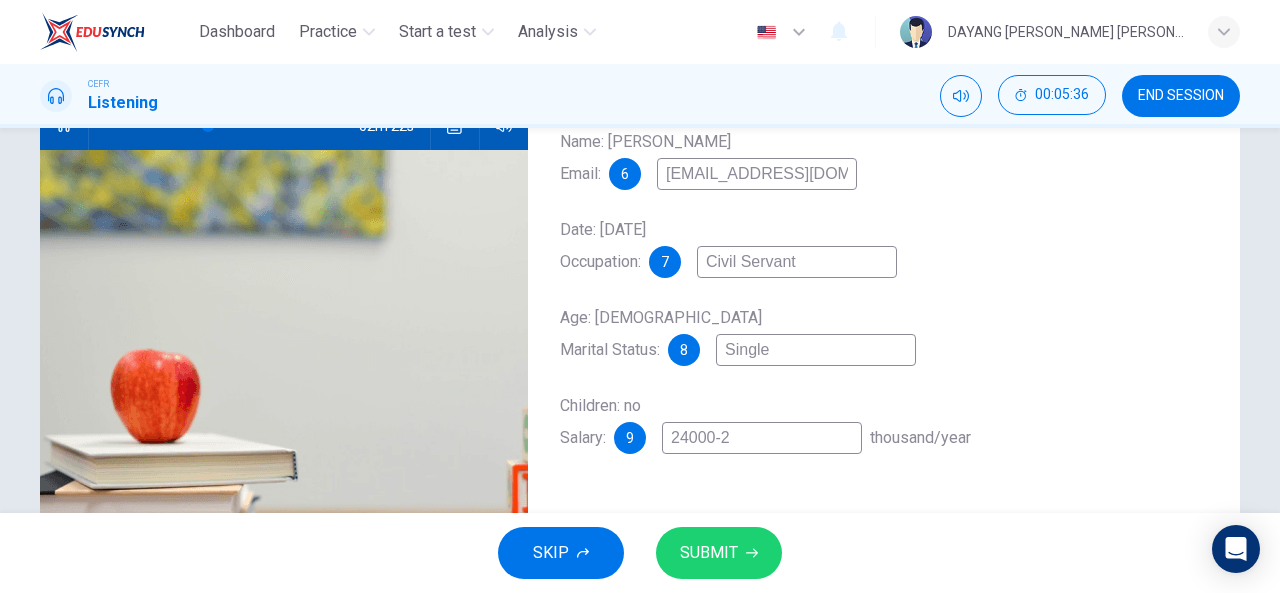 type on "24000-26" 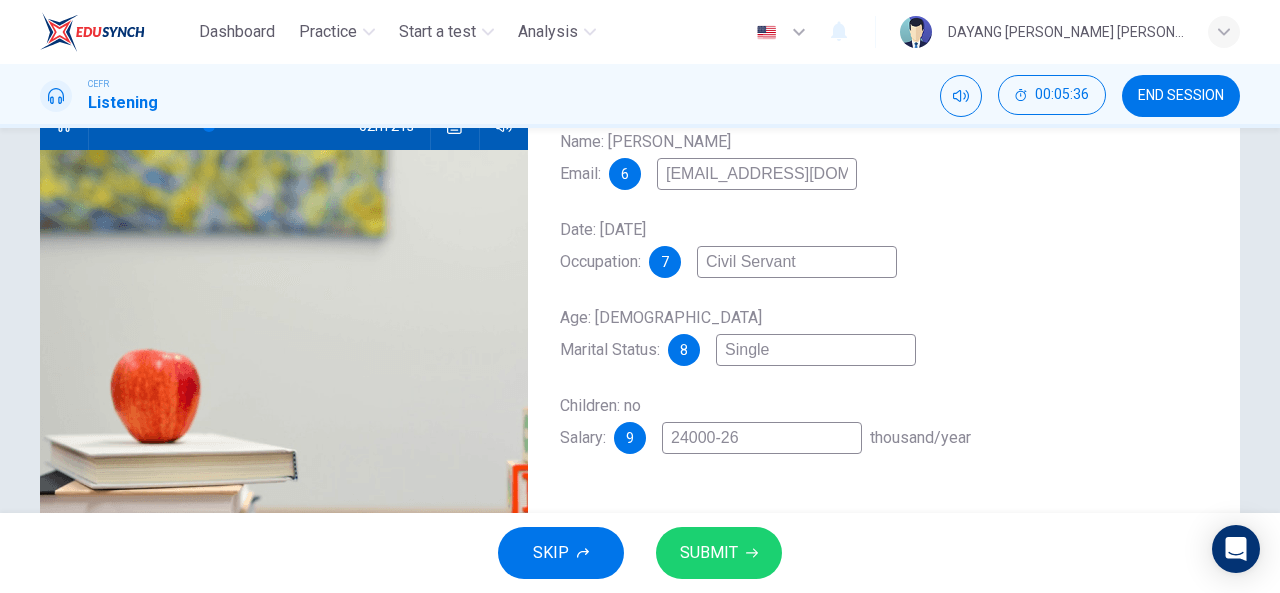 type on "42" 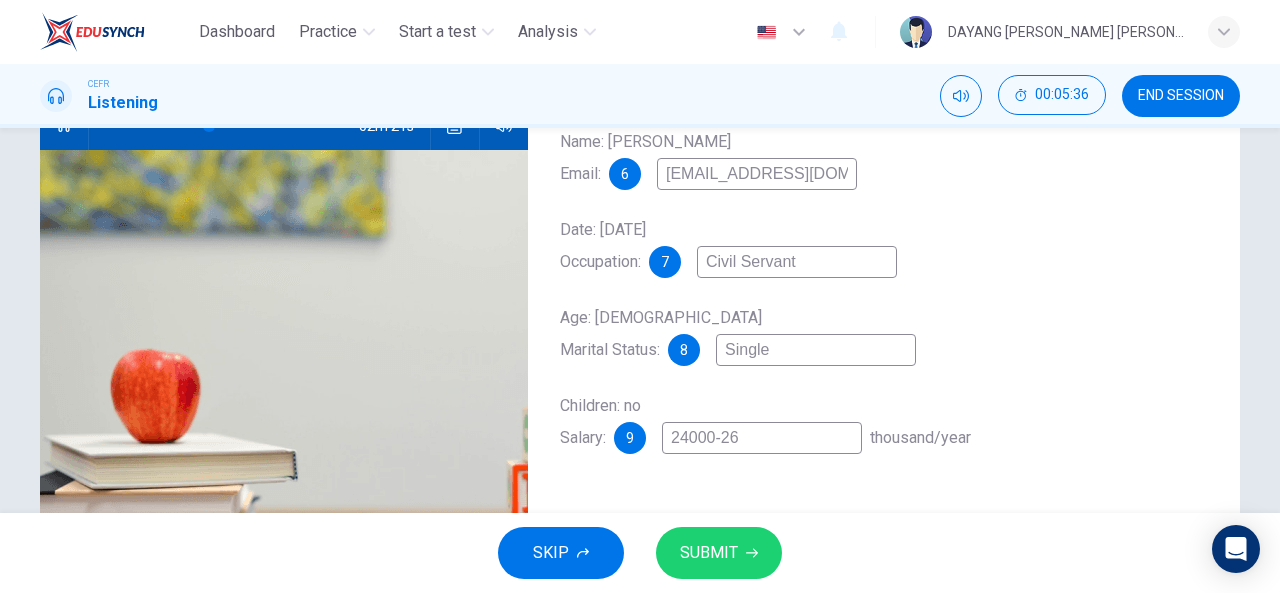 type on "24000-260" 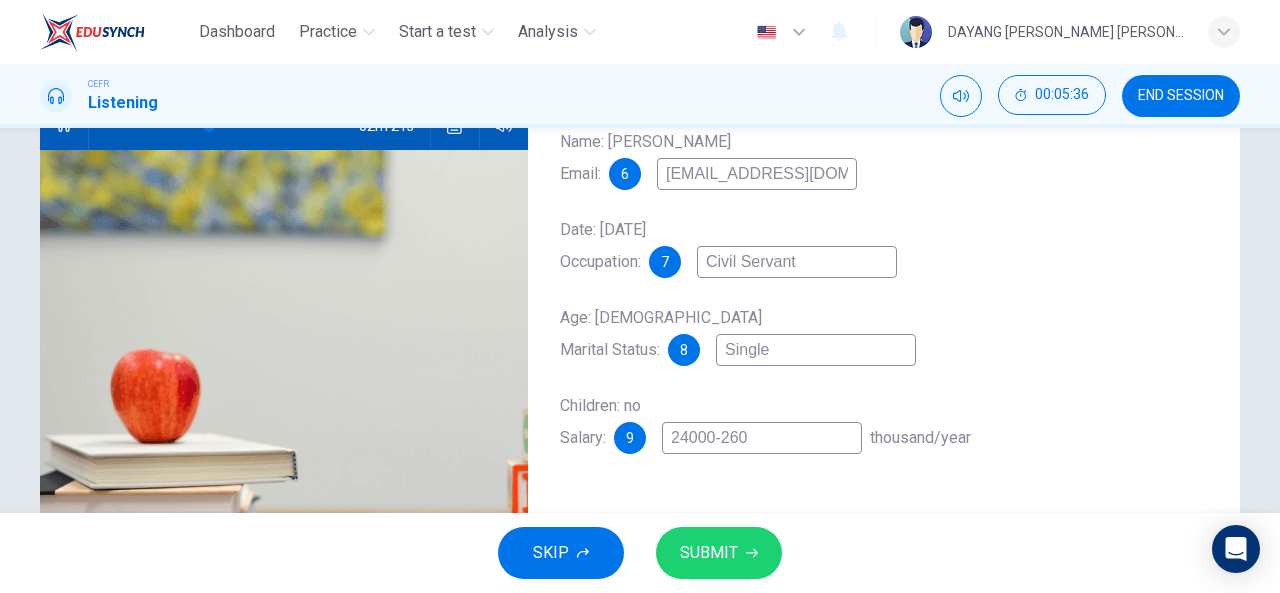 type on "42" 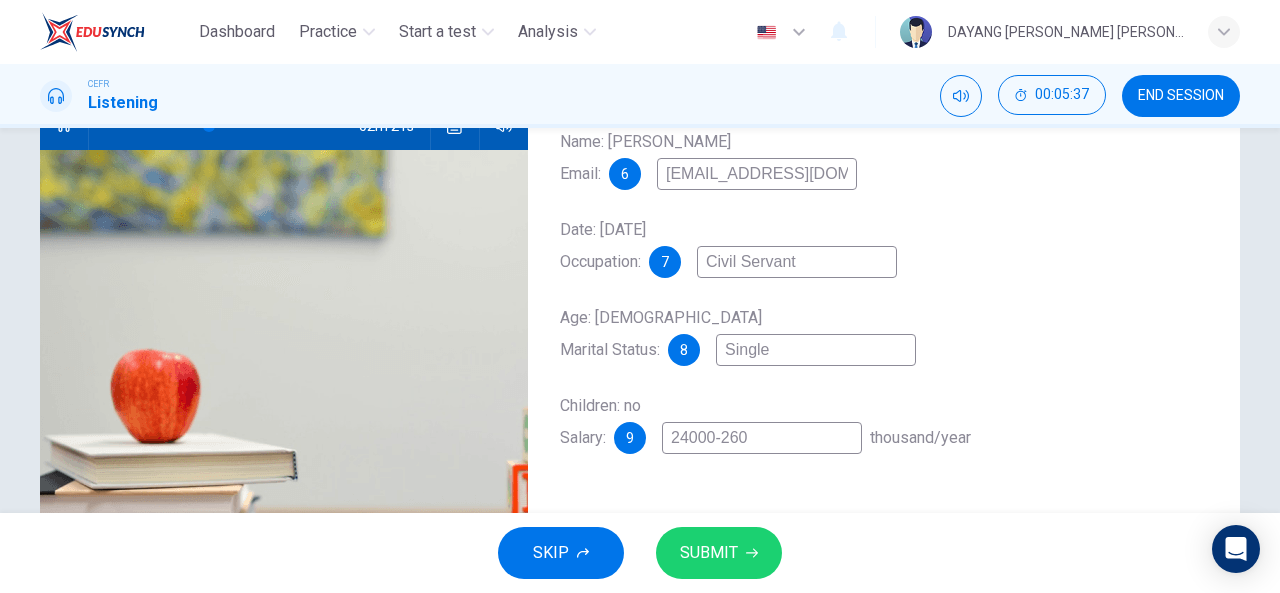 type on "24000-2600" 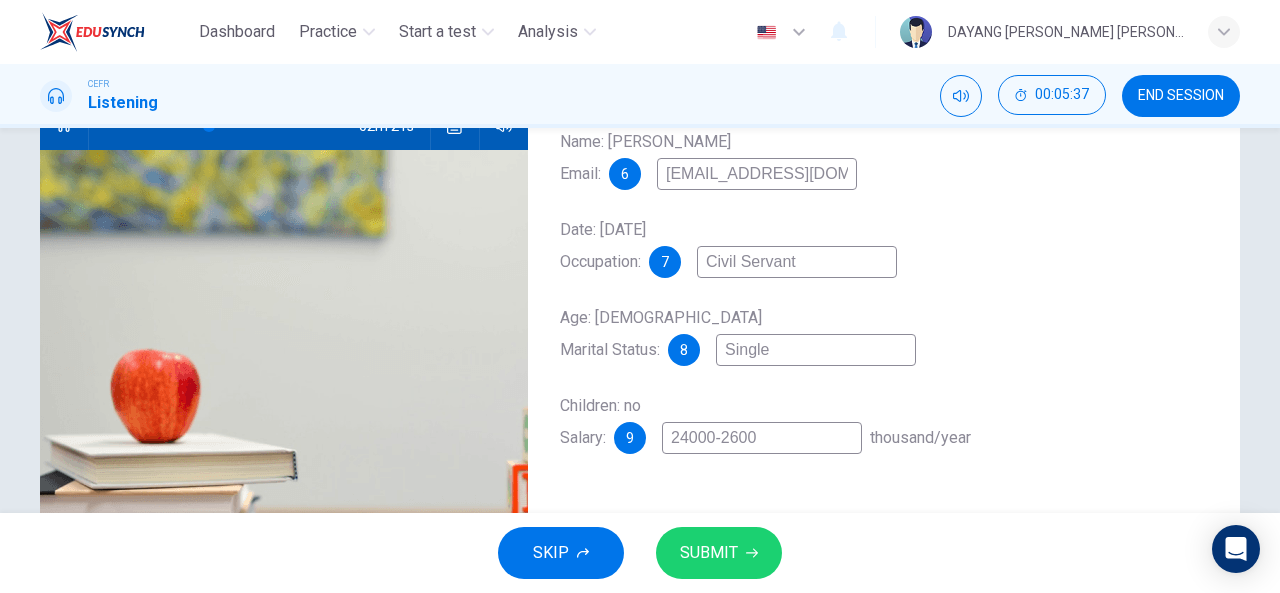 type on "42" 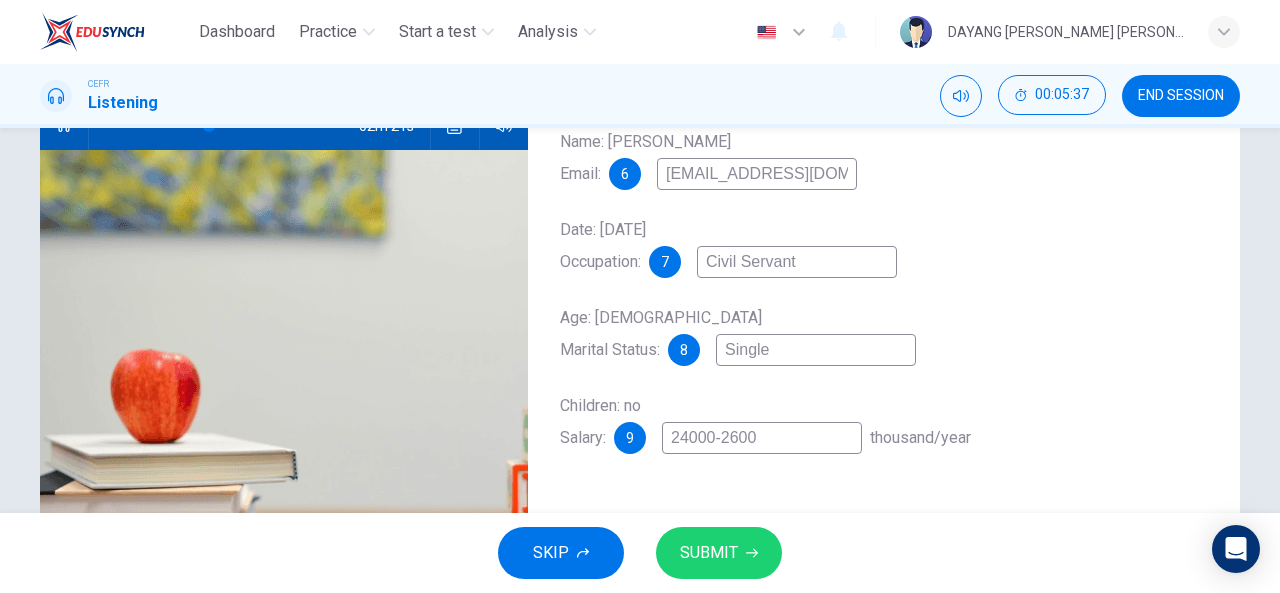 type on "24000-26000" 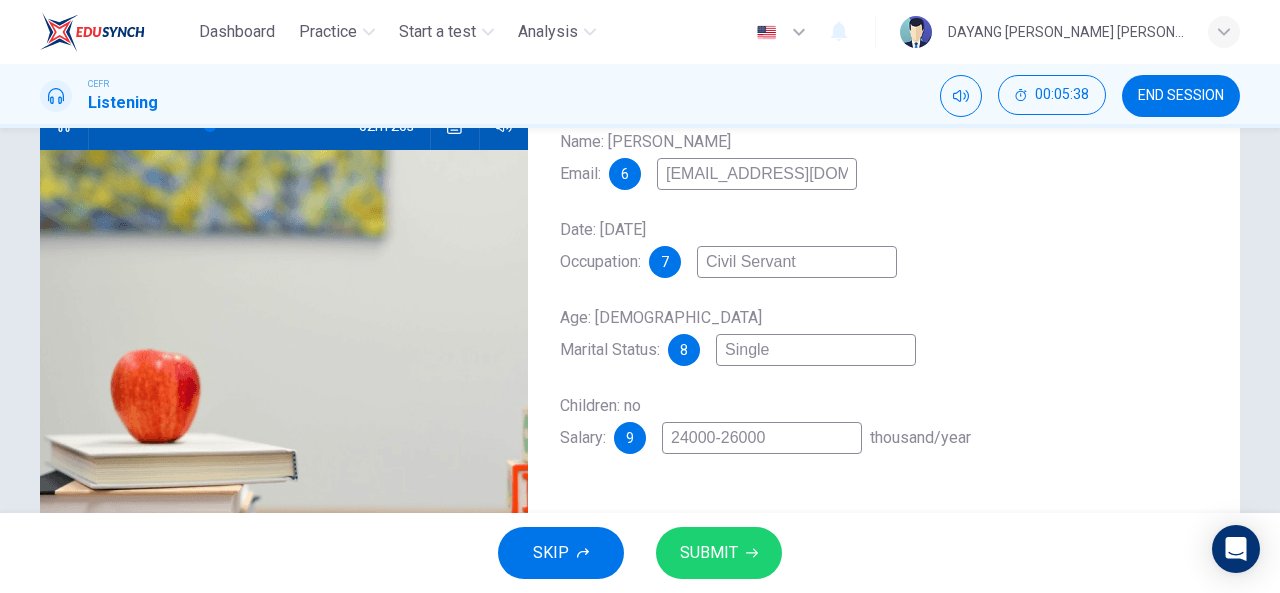 type on "42" 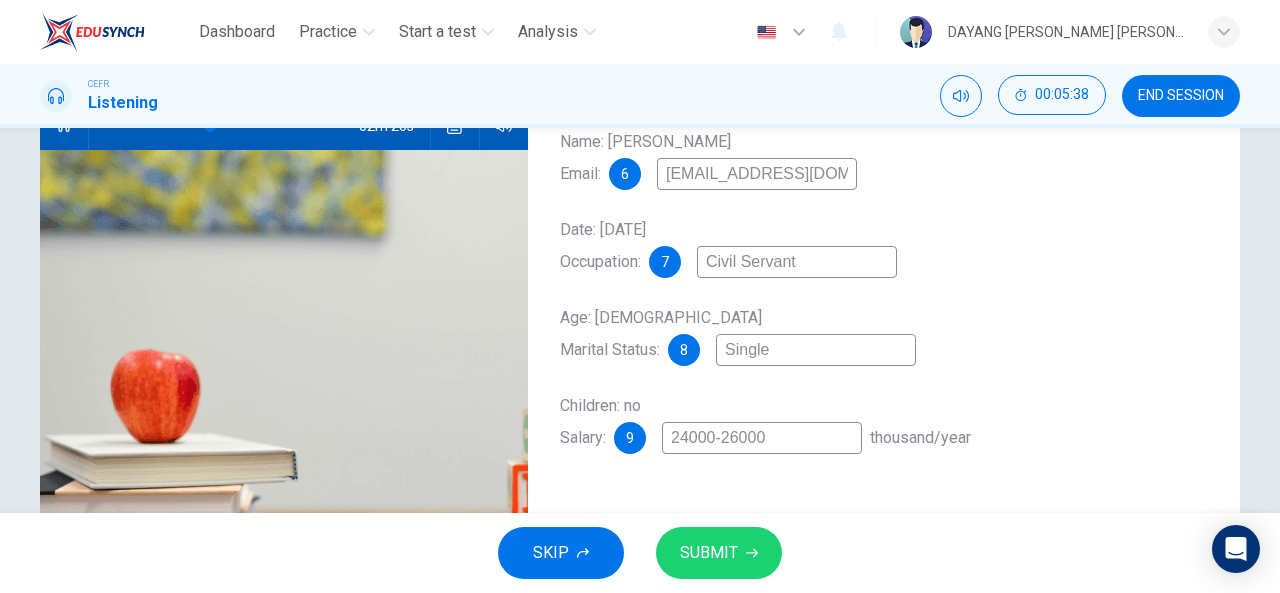 type on "24000-26000" 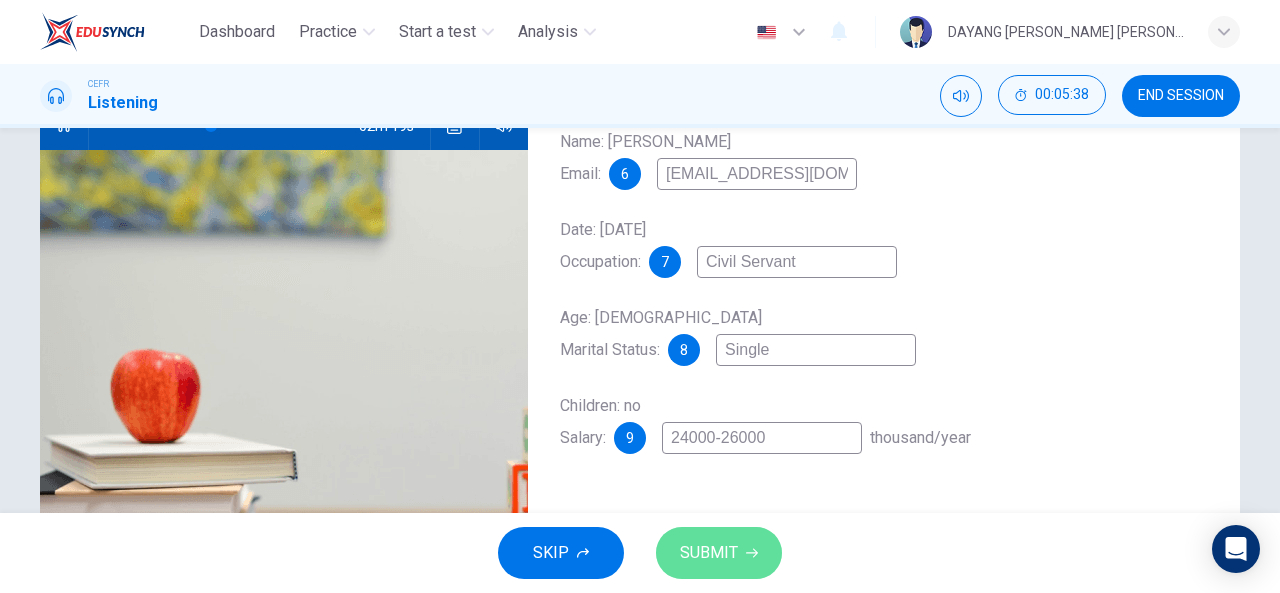 click on "SUBMIT" at bounding box center (719, 553) 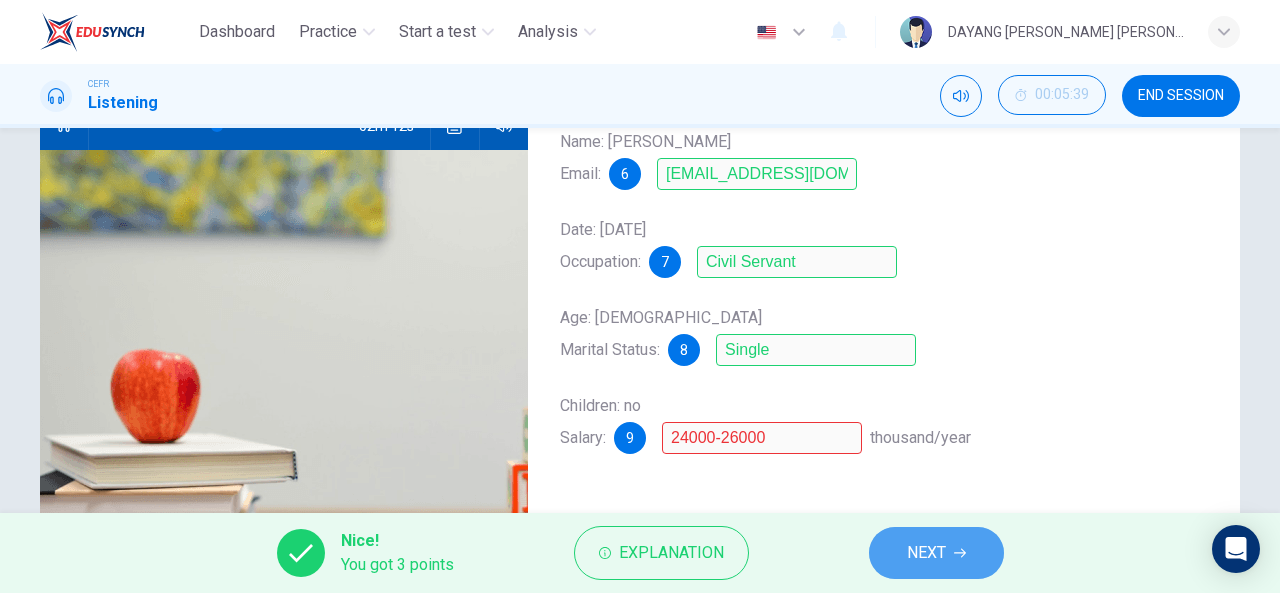 click on "NEXT" at bounding box center [926, 553] 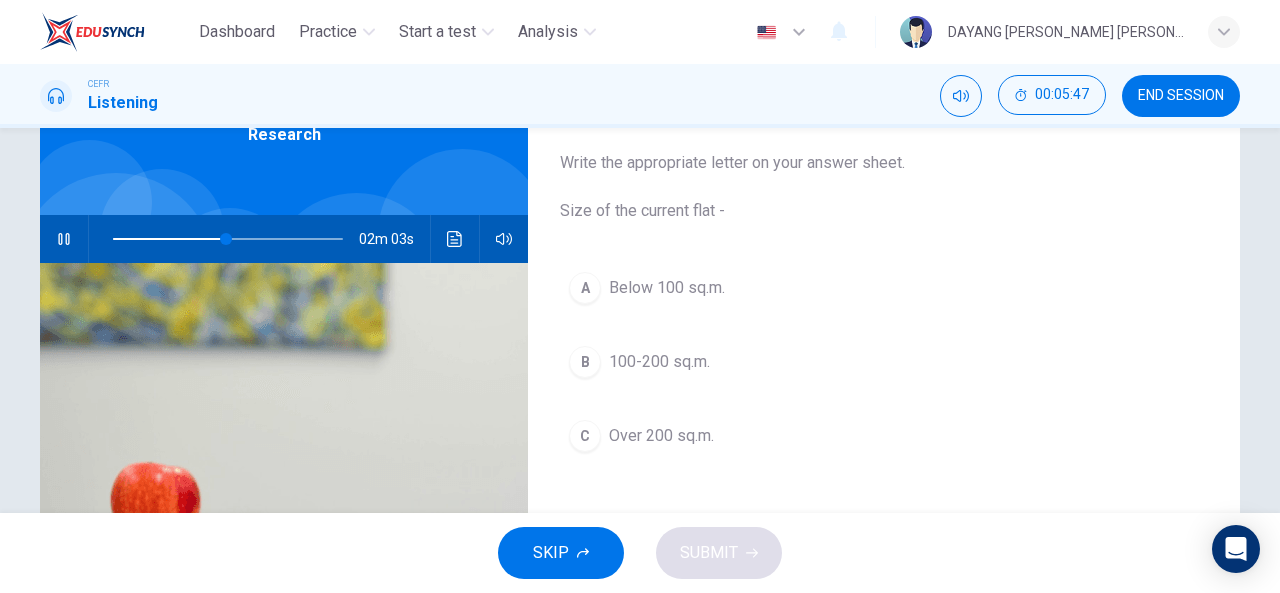 scroll, scrollTop: 90, scrollLeft: 0, axis: vertical 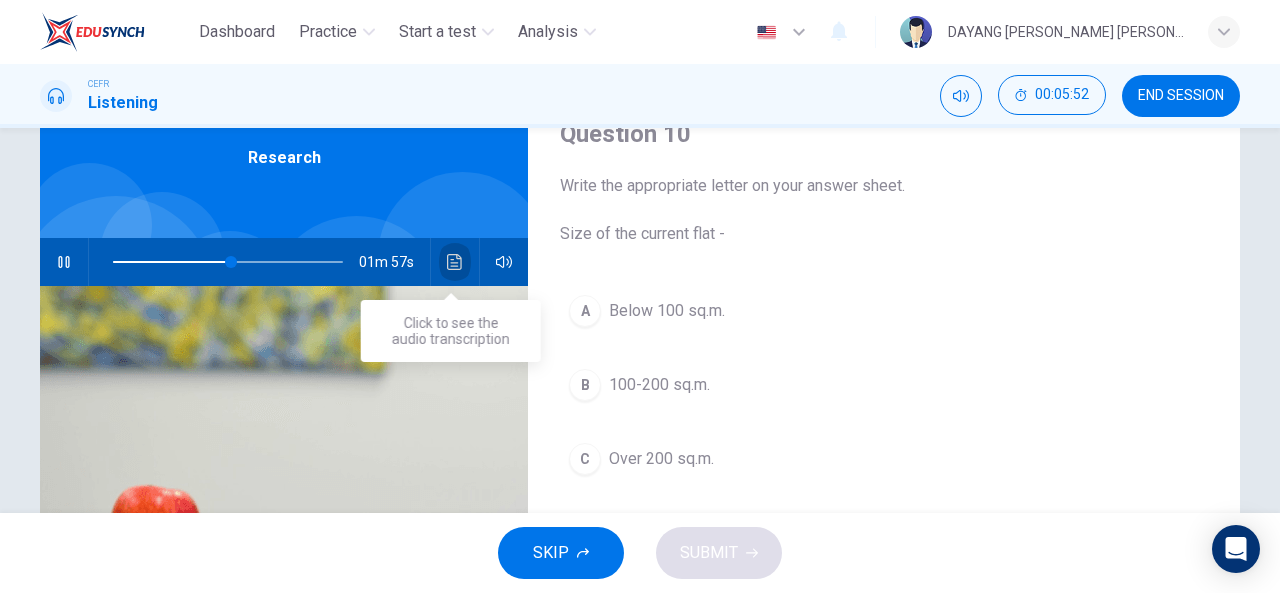 click 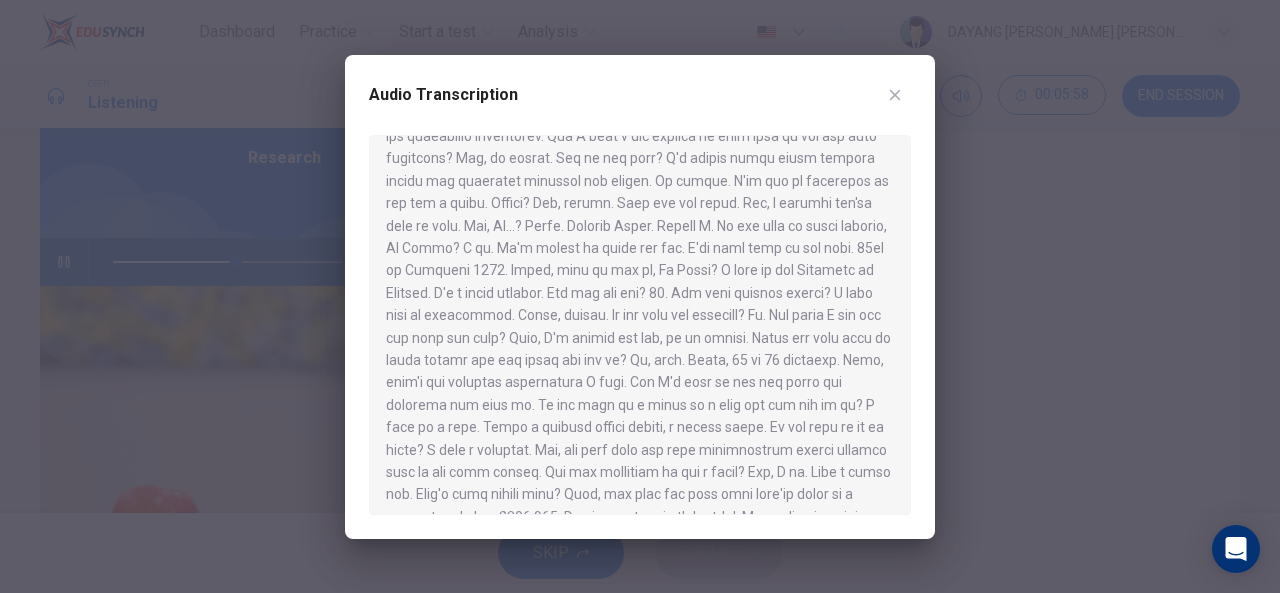 scroll, scrollTop: 117, scrollLeft: 0, axis: vertical 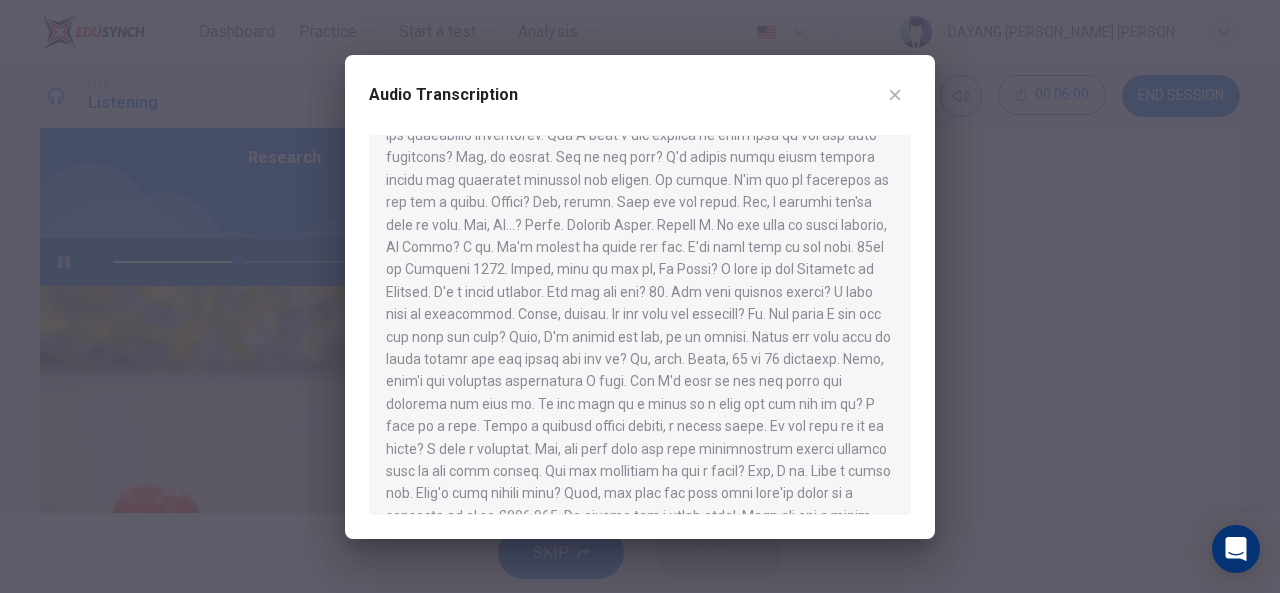 click at bounding box center (895, 95) 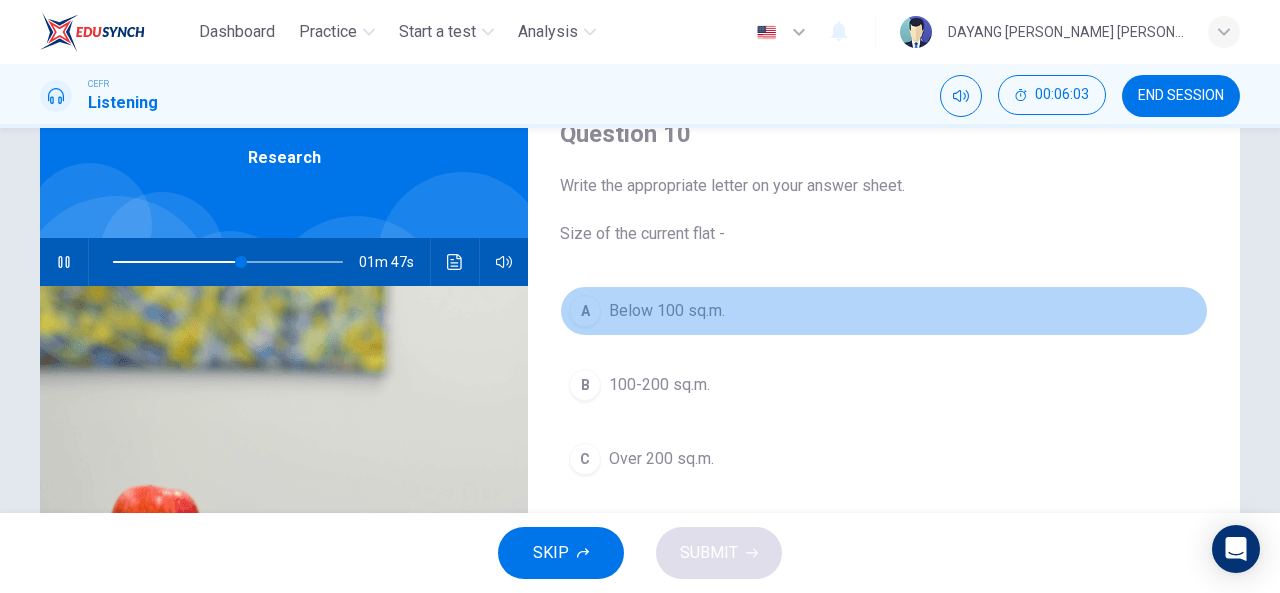 click on "Below 100 sq.m." at bounding box center (667, 311) 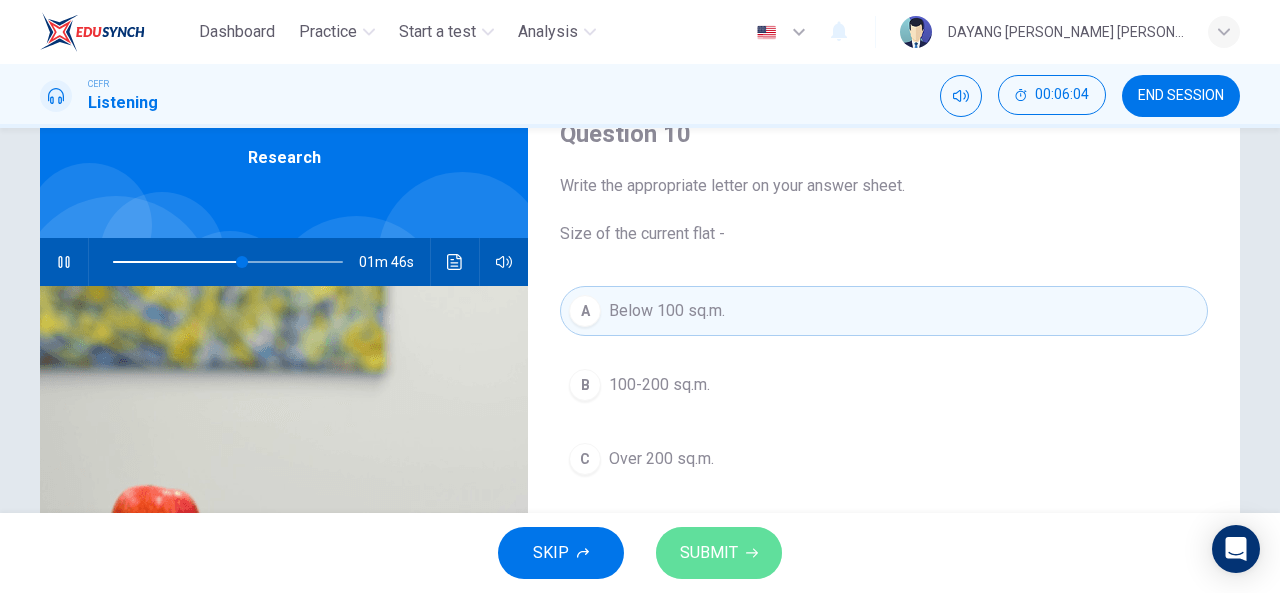 click on "SUBMIT" at bounding box center (709, 553) 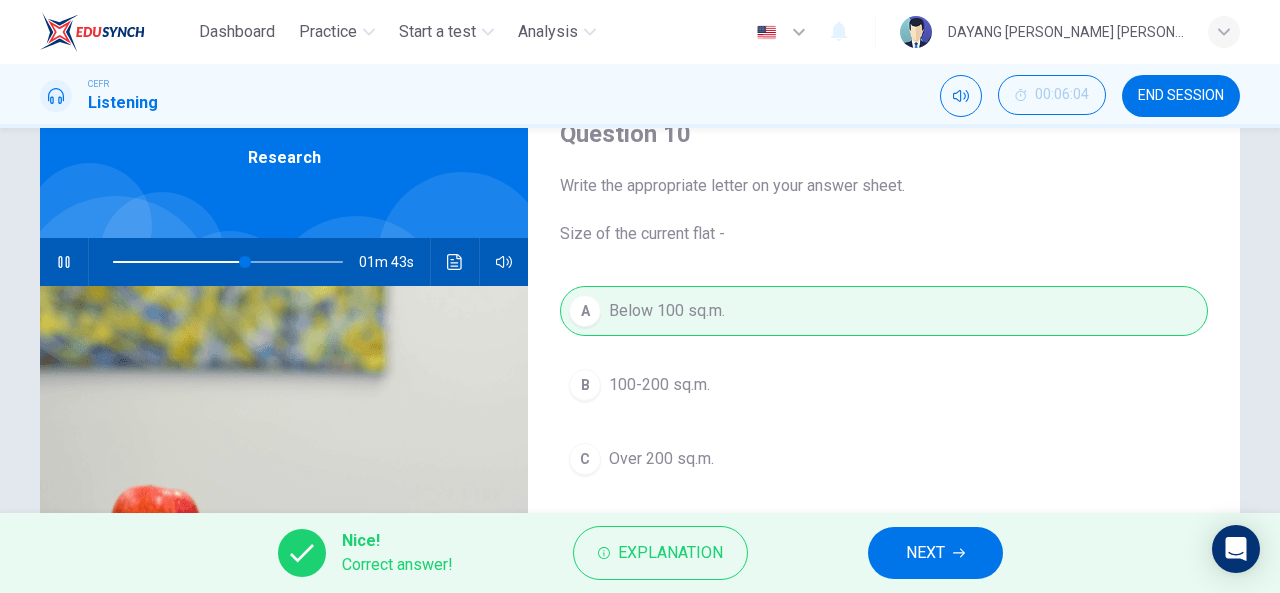 click 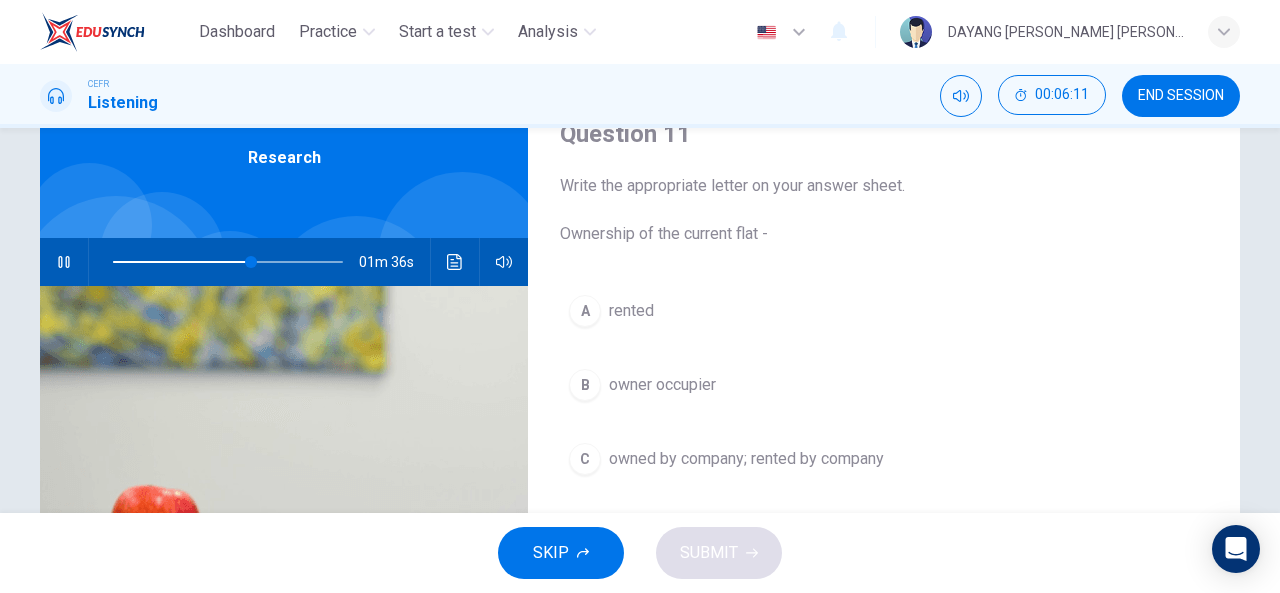 click on "A rented" at bounding box center (884, 311) 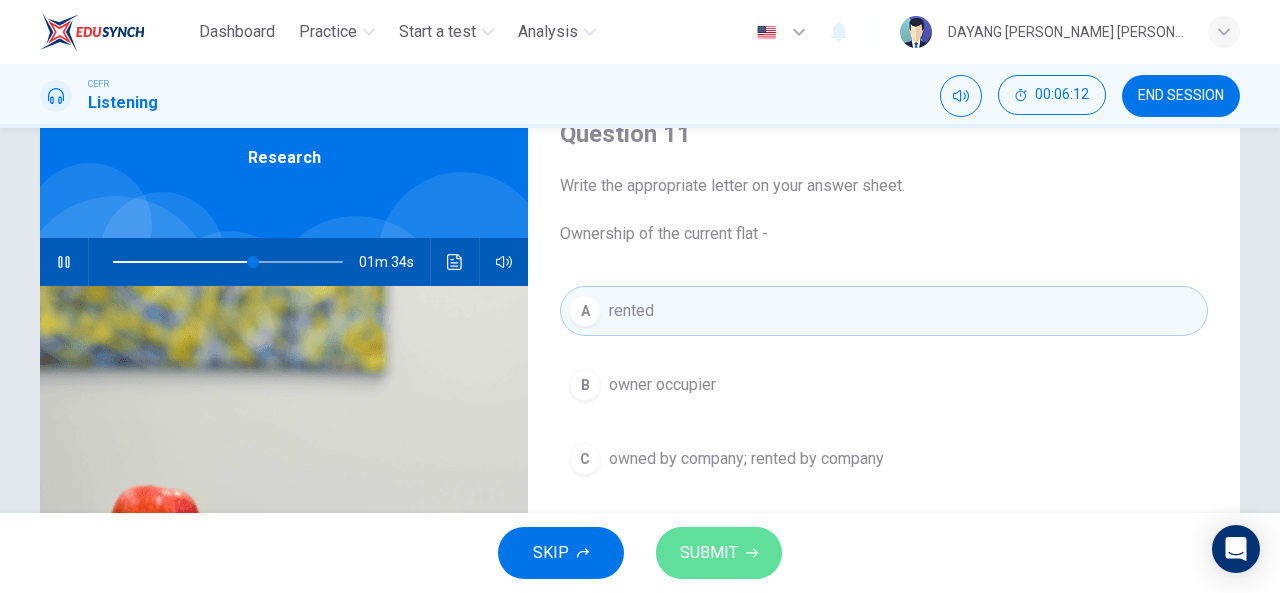 click on "SUBMIT" at bounding box center [709, 553] 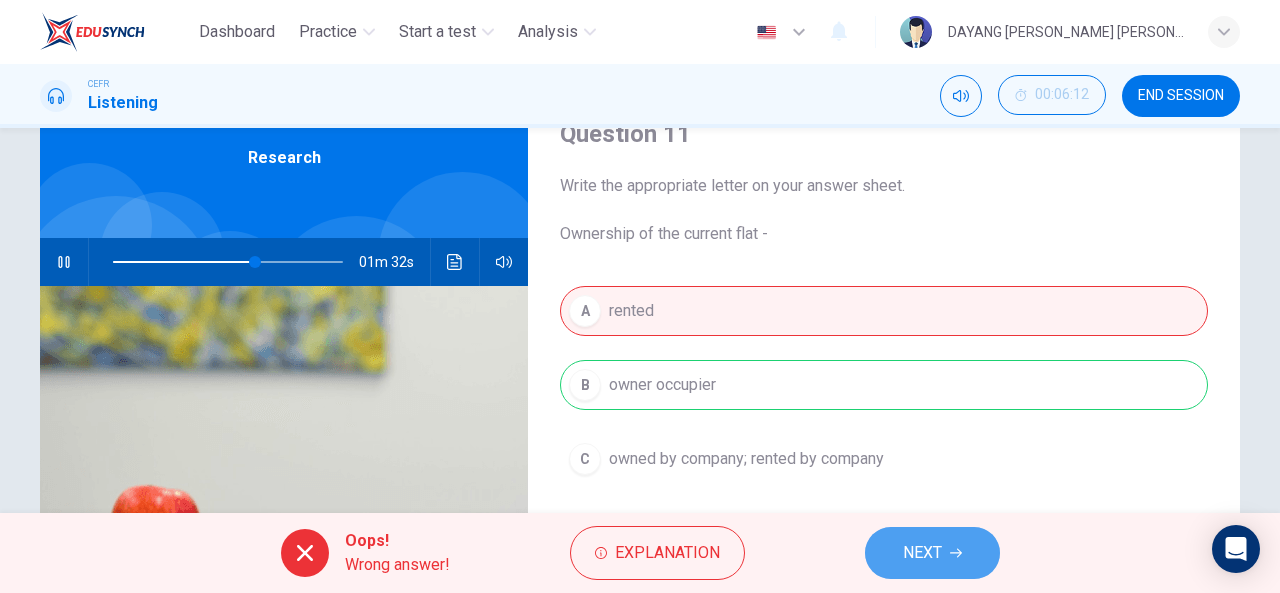 click on "NEXT" at bounding box center (922, 553) 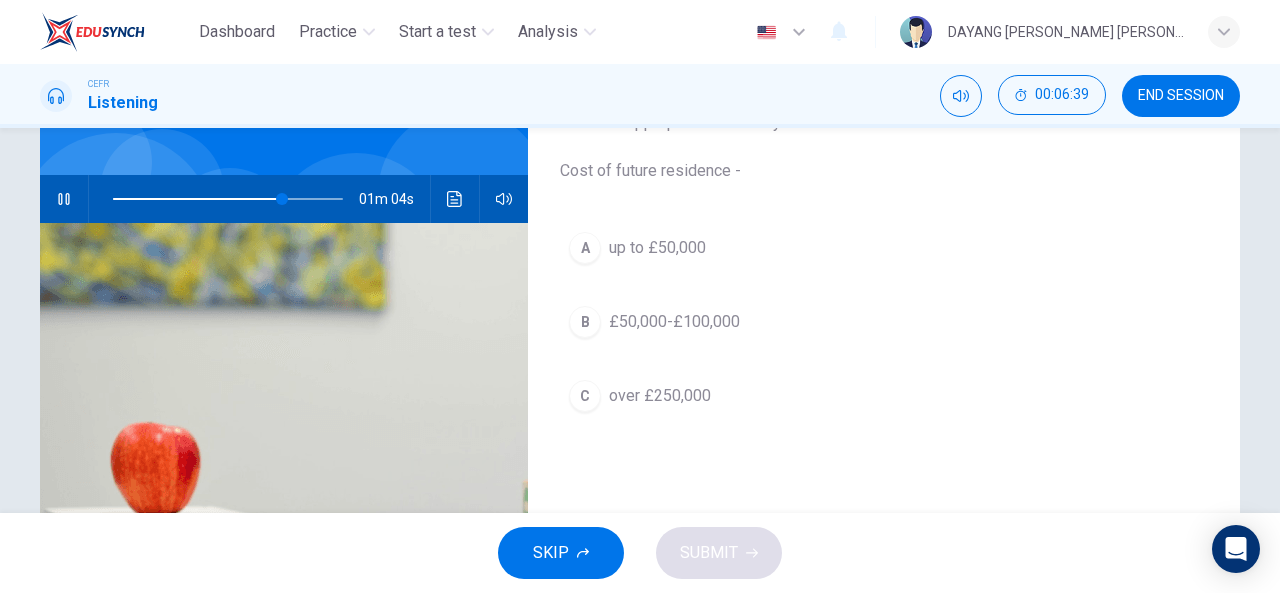 scroll, scrollTop: 157, scrollLeft: 0, axis: vertical 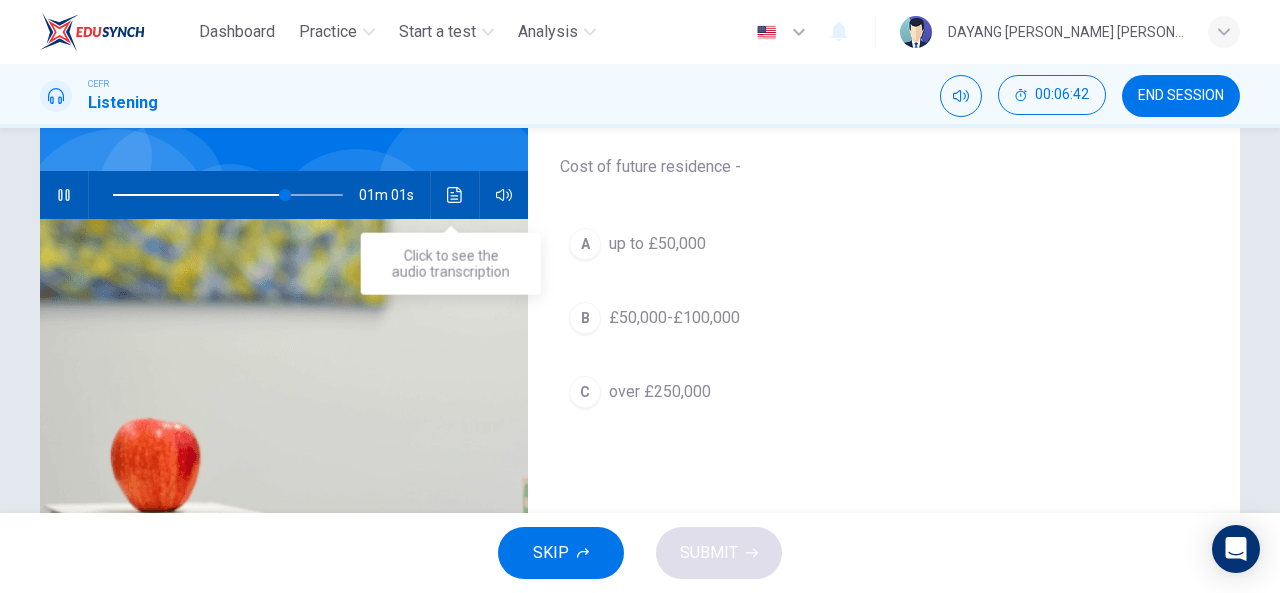 click 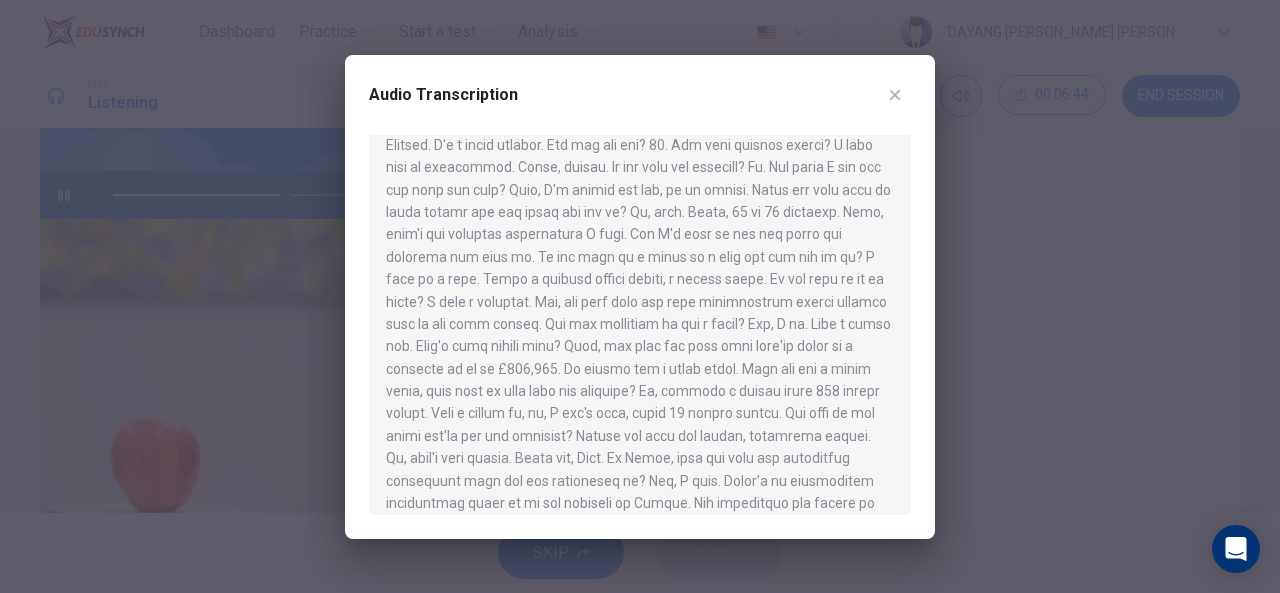 scroll, scrollTop: 265, scrollLeft: 0, axis: vertical 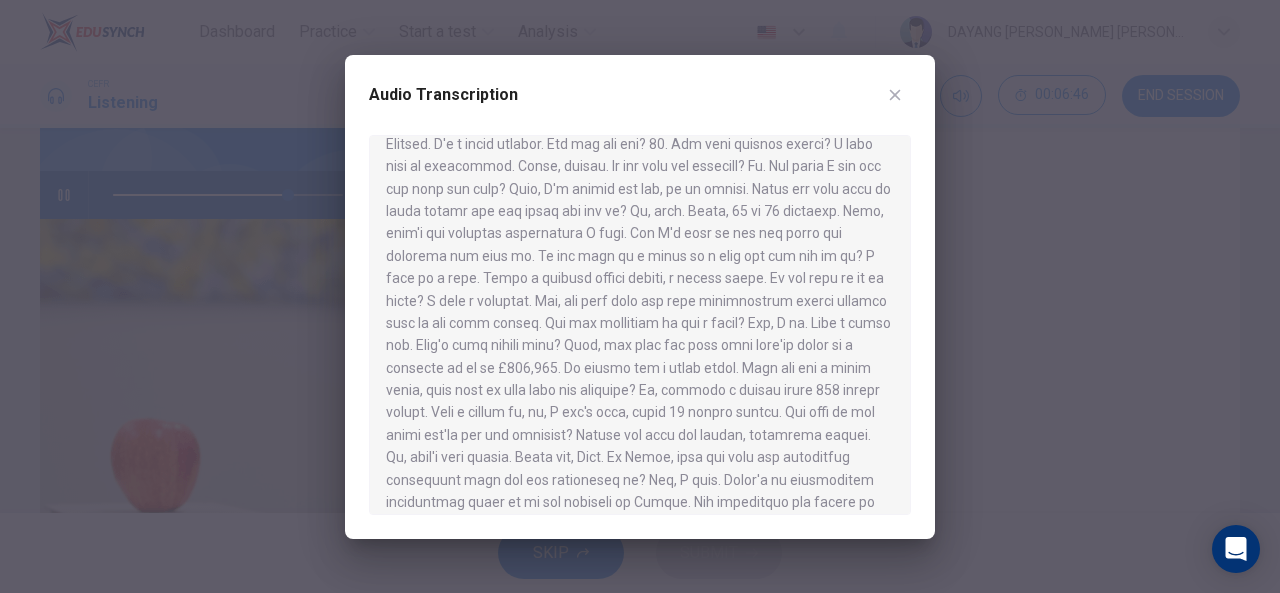click at bounding box center [640, 296] 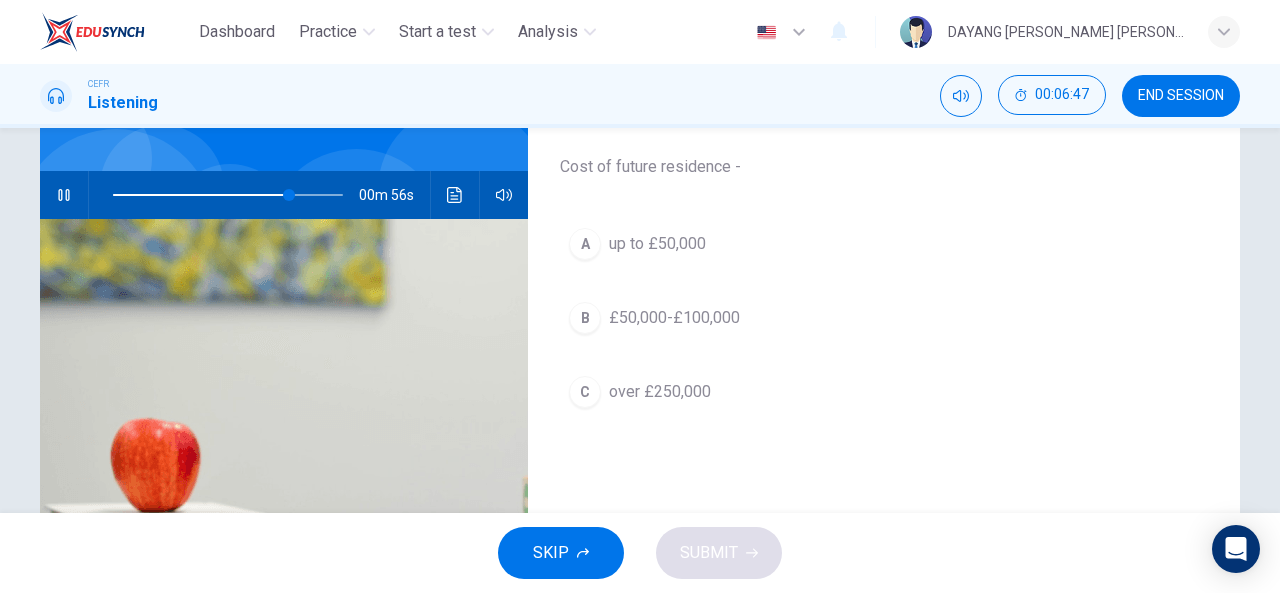 click on "£50,000-£100,000" at bounding box center [674, 318] 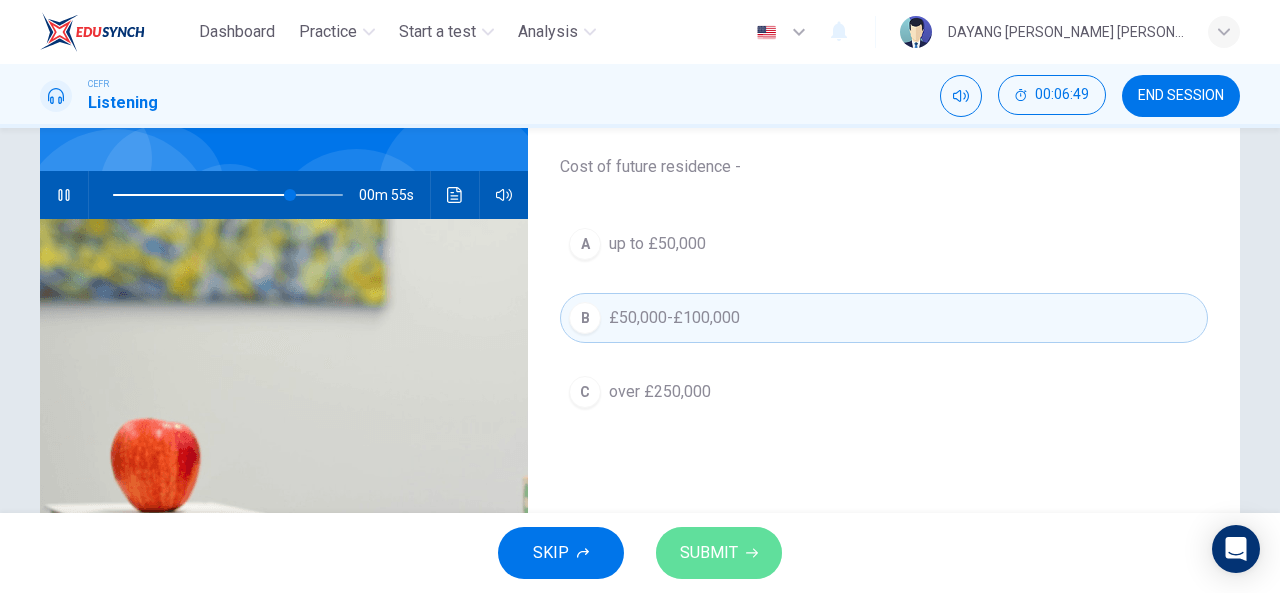 click on "SUBMIT" at bounding box center [709, 553] 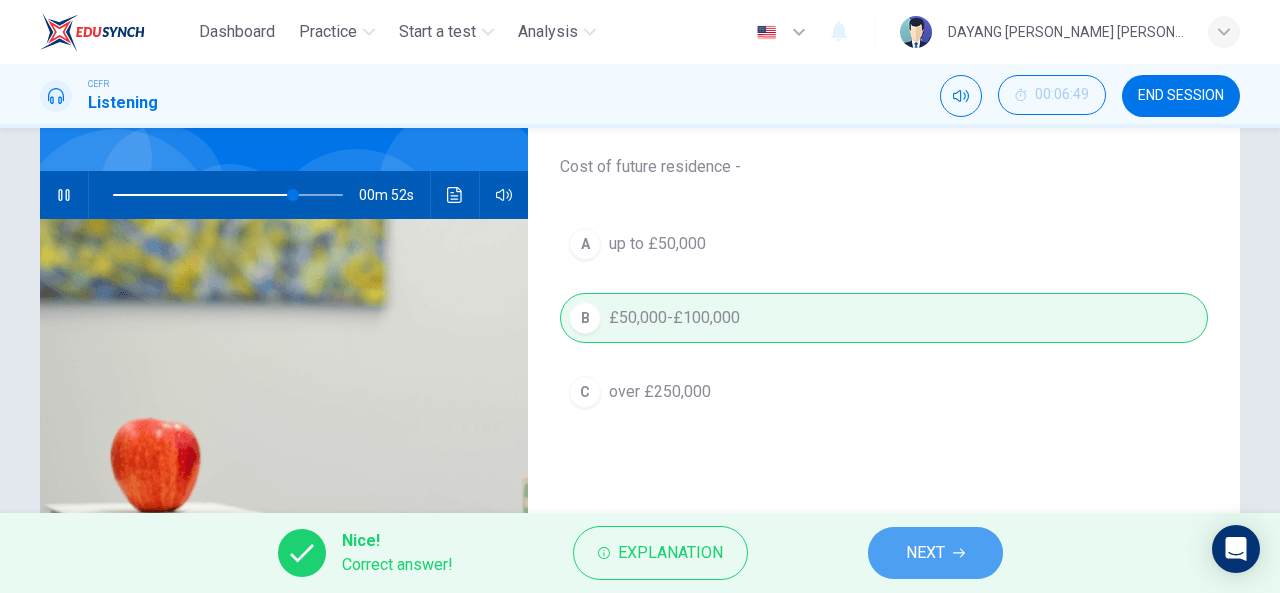 click on "NEXT" at bounding box center (935, 553) 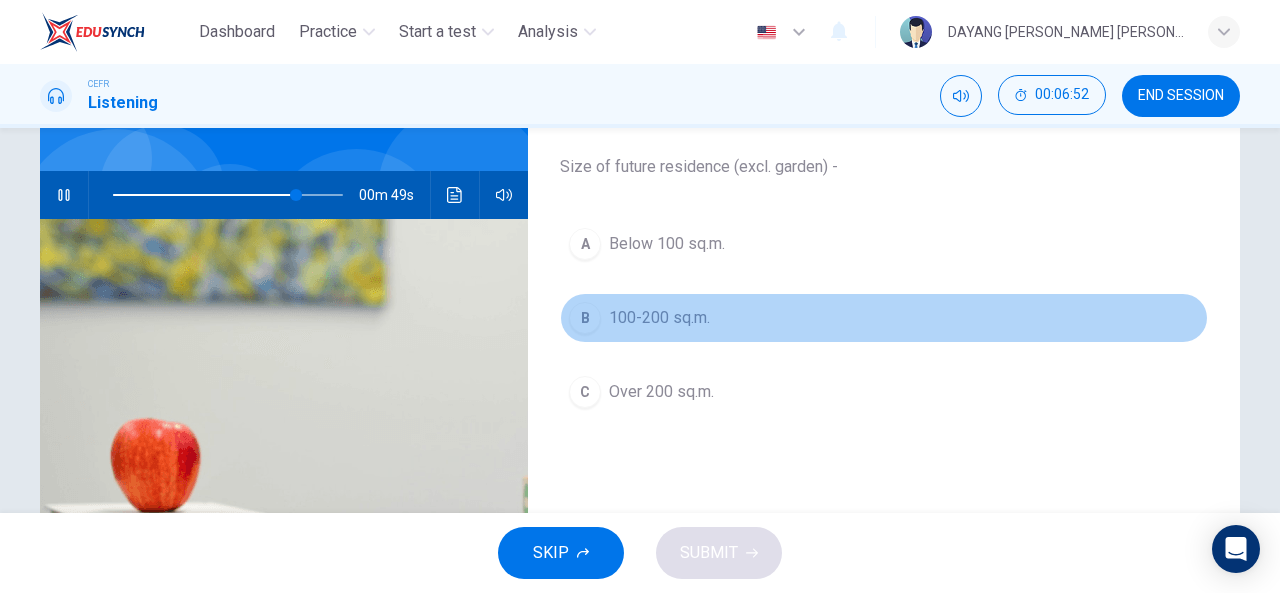click on "100-200 sq.m." at bounding box center [659, 318] 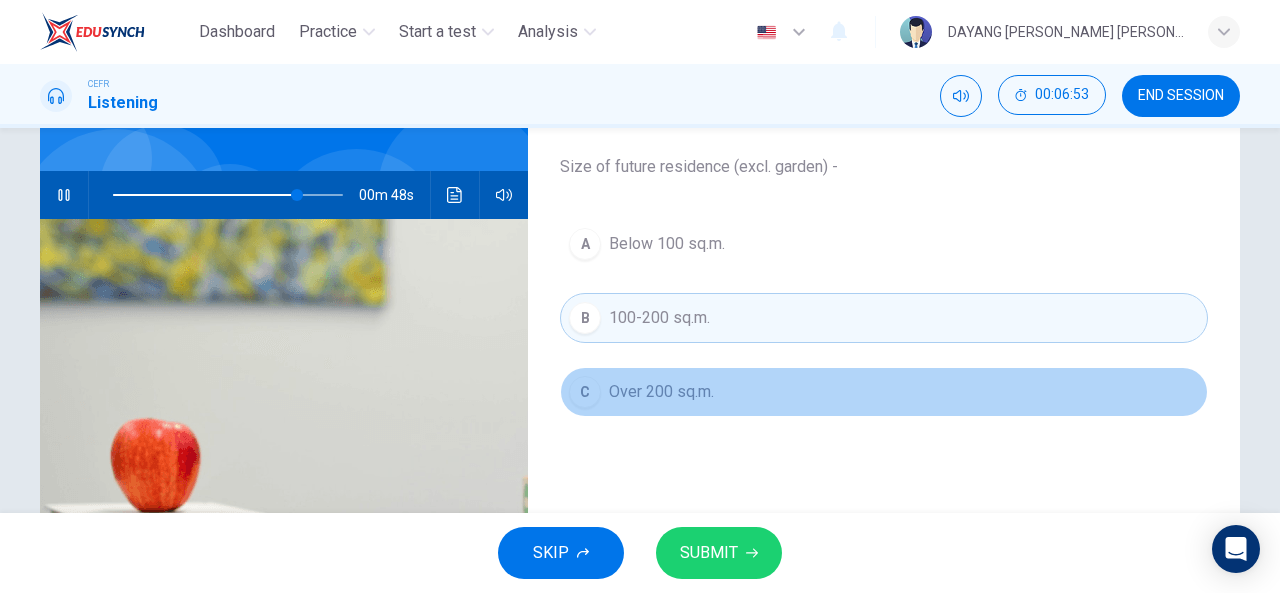 click on "Over 200 sq.m." at bounding box center [661, 392] 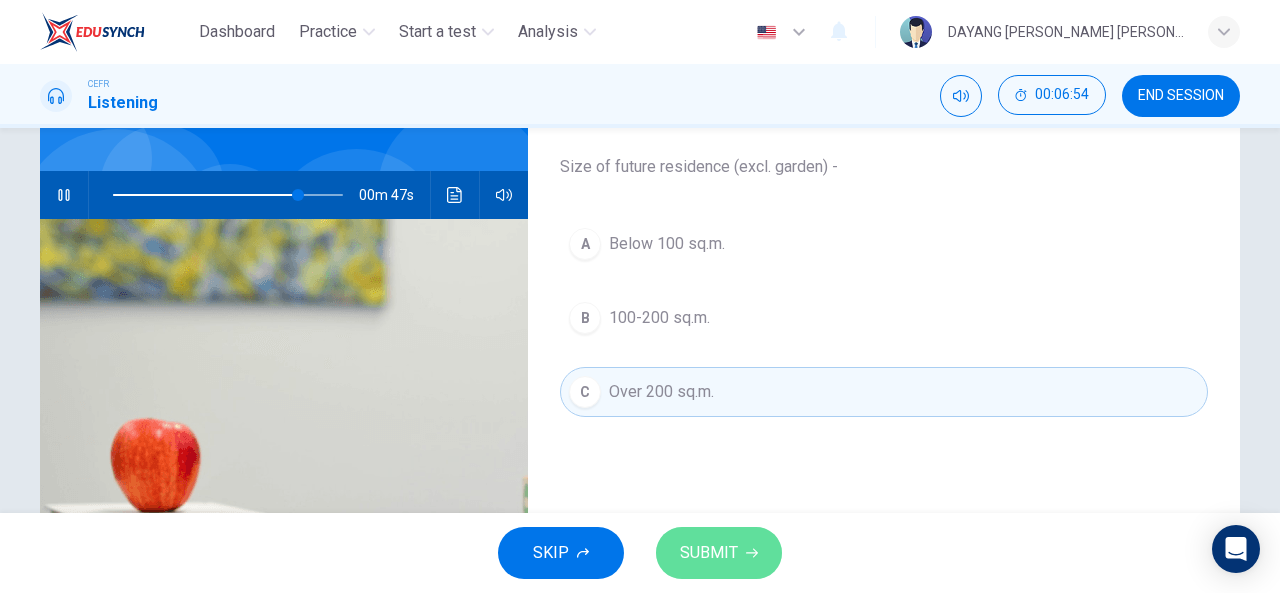 click on "SUBMIT" at bounding box center (719, 553) 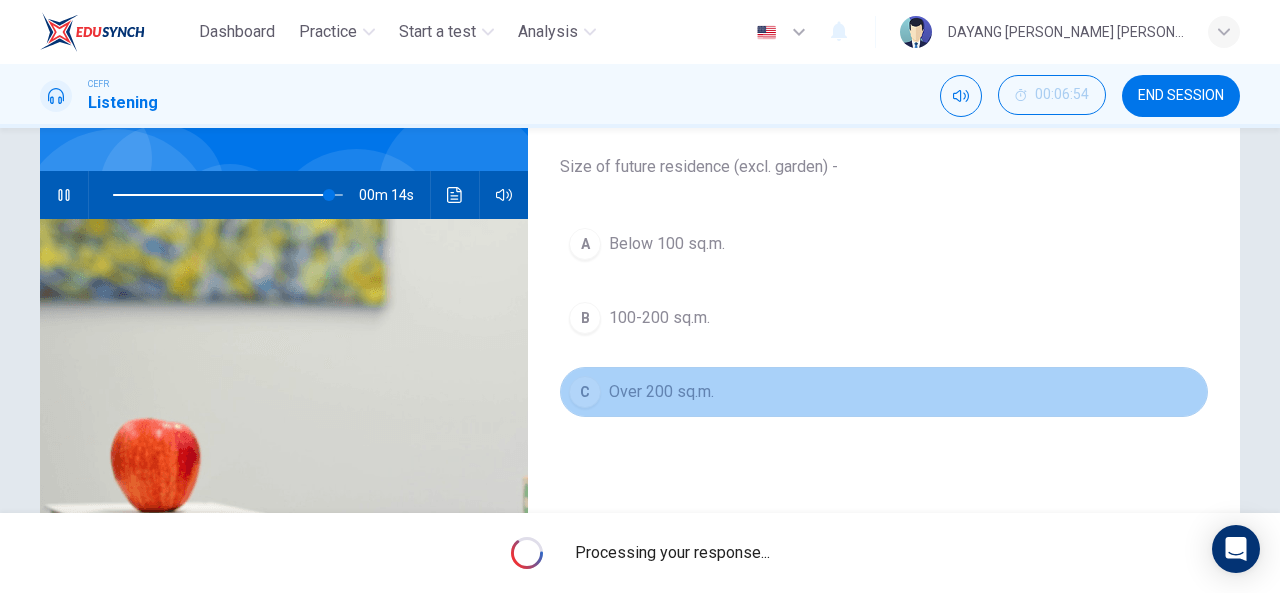 click on "C" at bounding box center [585, 392] 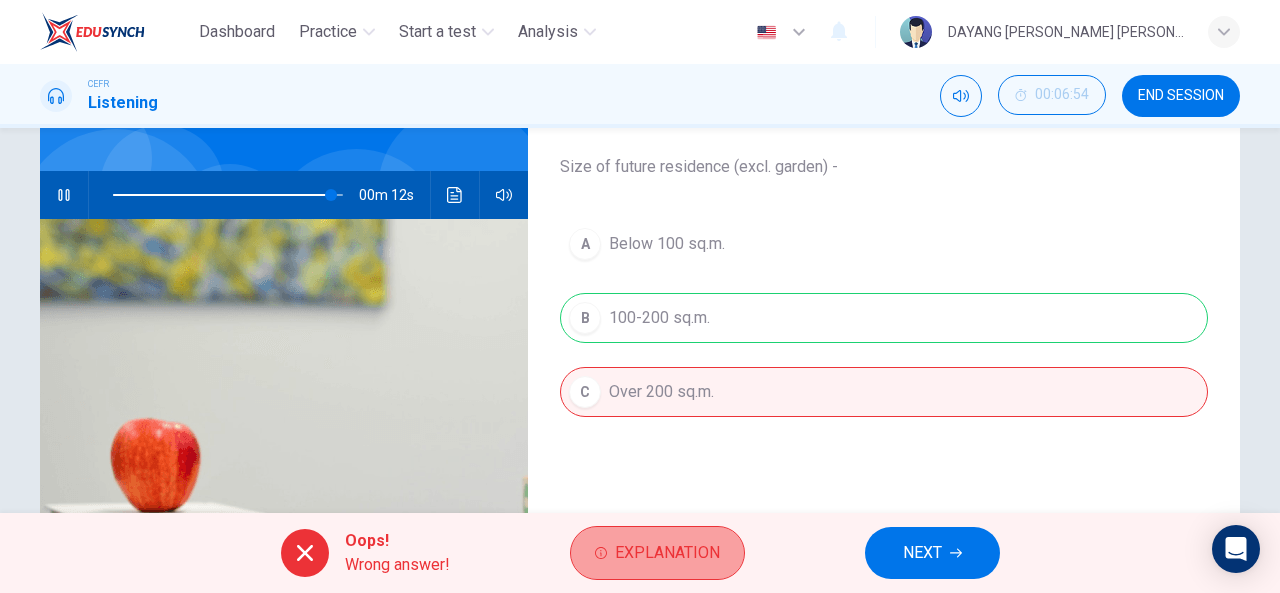 click on "Explanation" at bounding box center [657, 553] 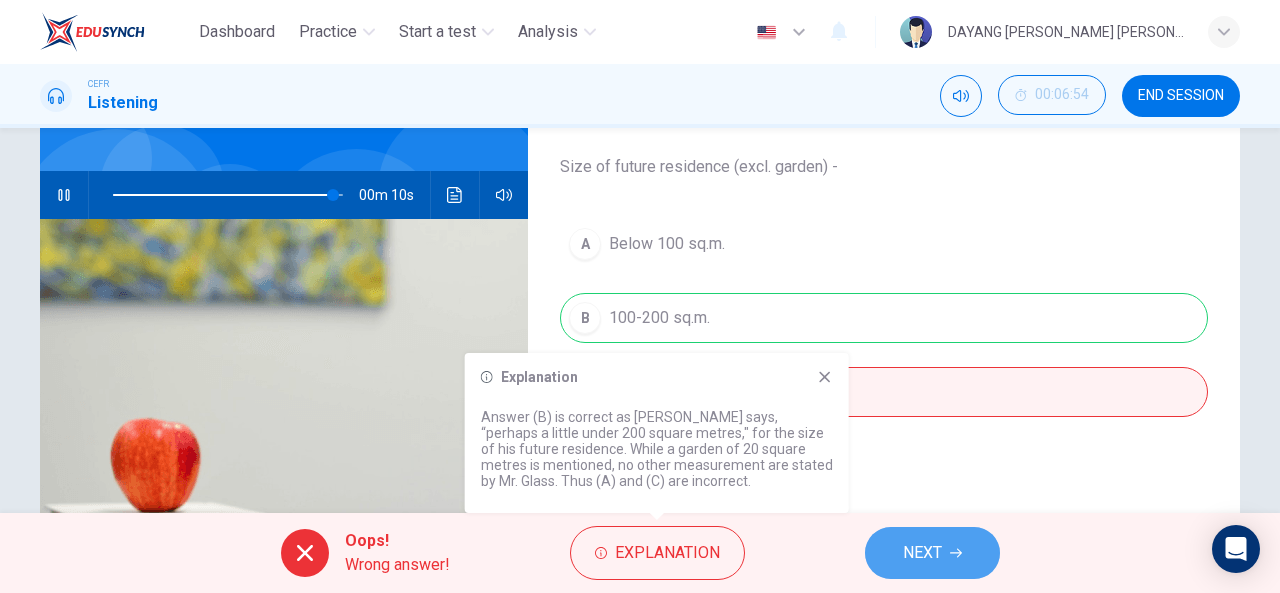click on "NEXT" at bounding box center (922, 553) 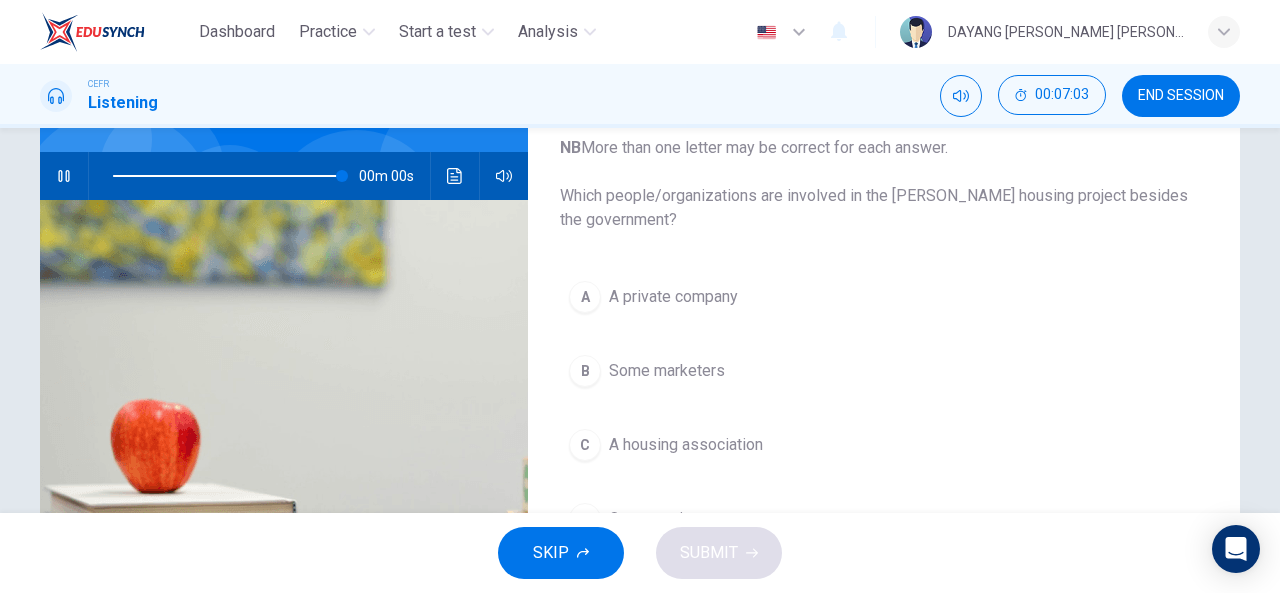 scroll, scrollTop: 175, scrollLeft: 0, axis: vertical 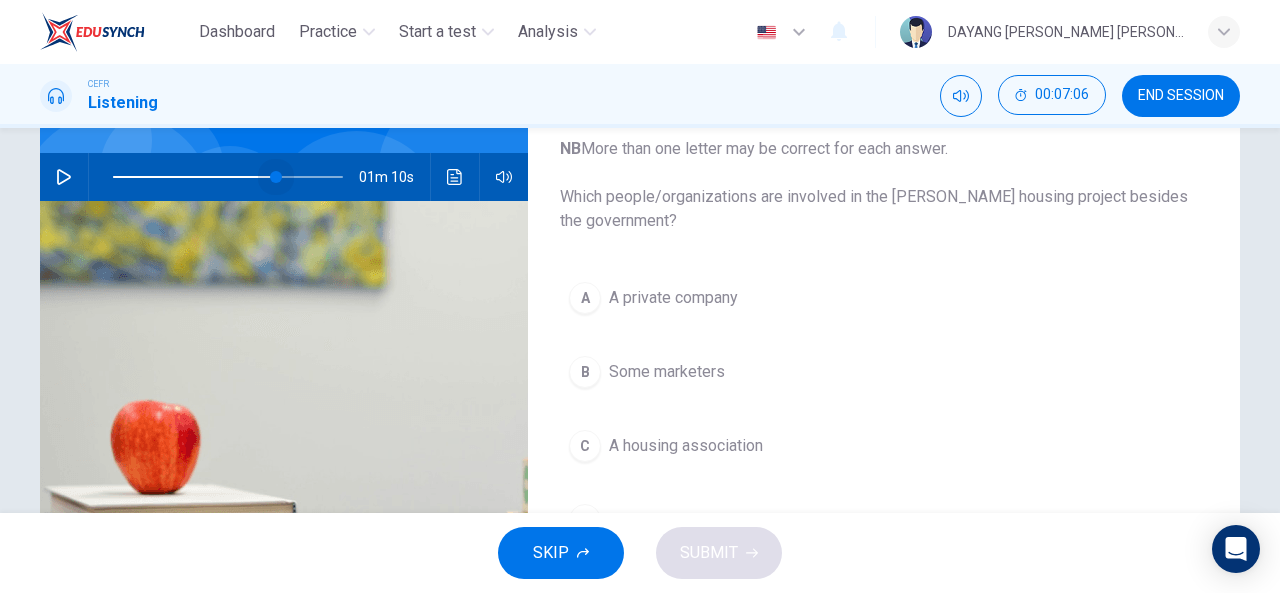 click at bounding box center (228, 177) 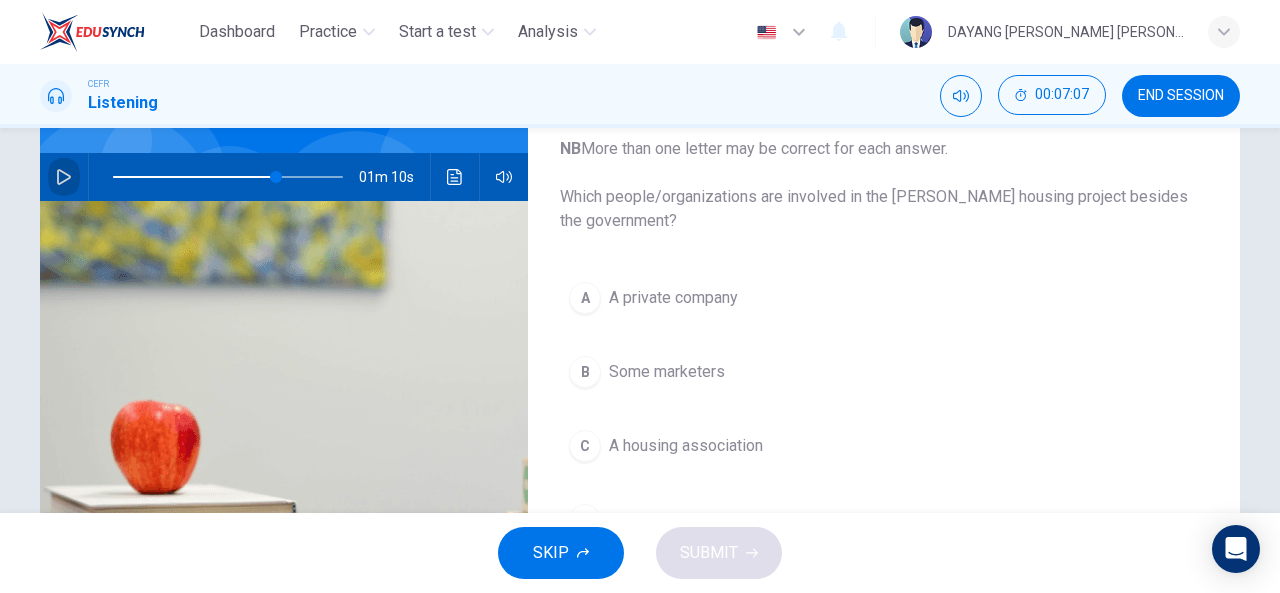 click at bounding box center (64, 177) 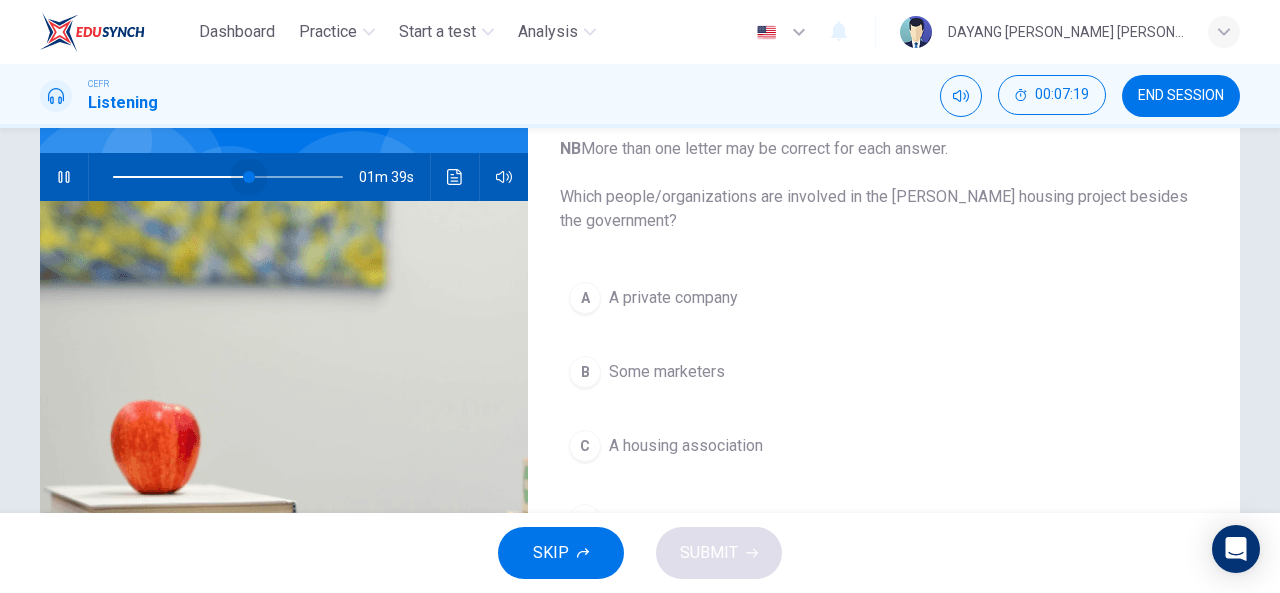 click at bounding box center (228, 177) 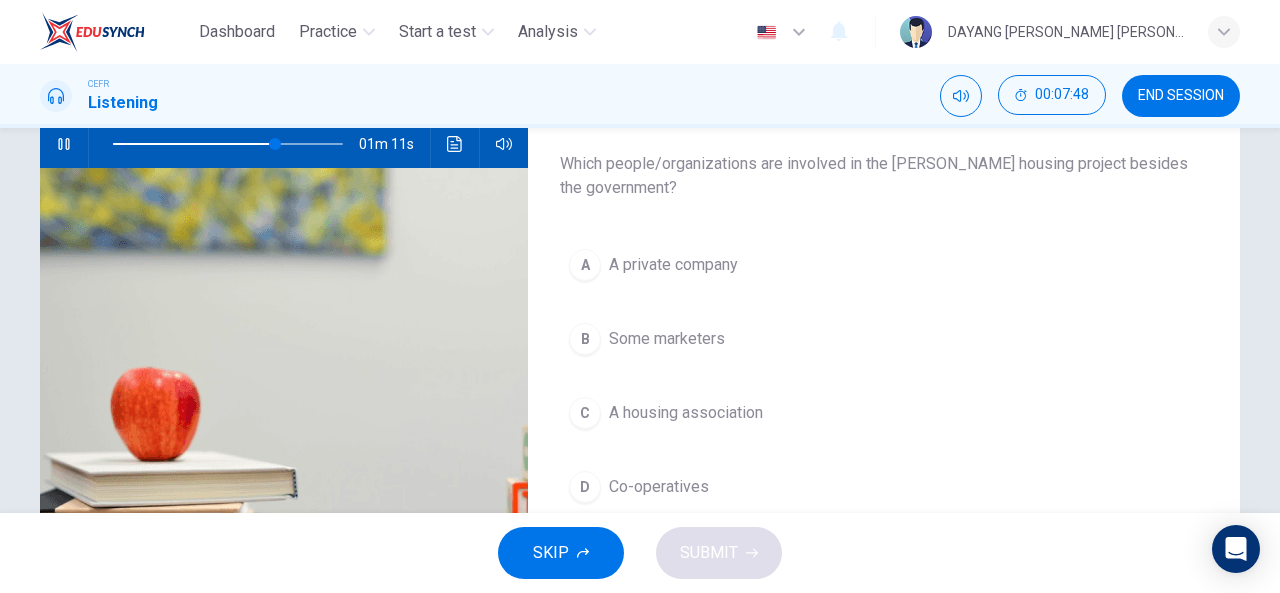 scroll, scrollTop: 209, scrollLeft: 0, axis: vertical 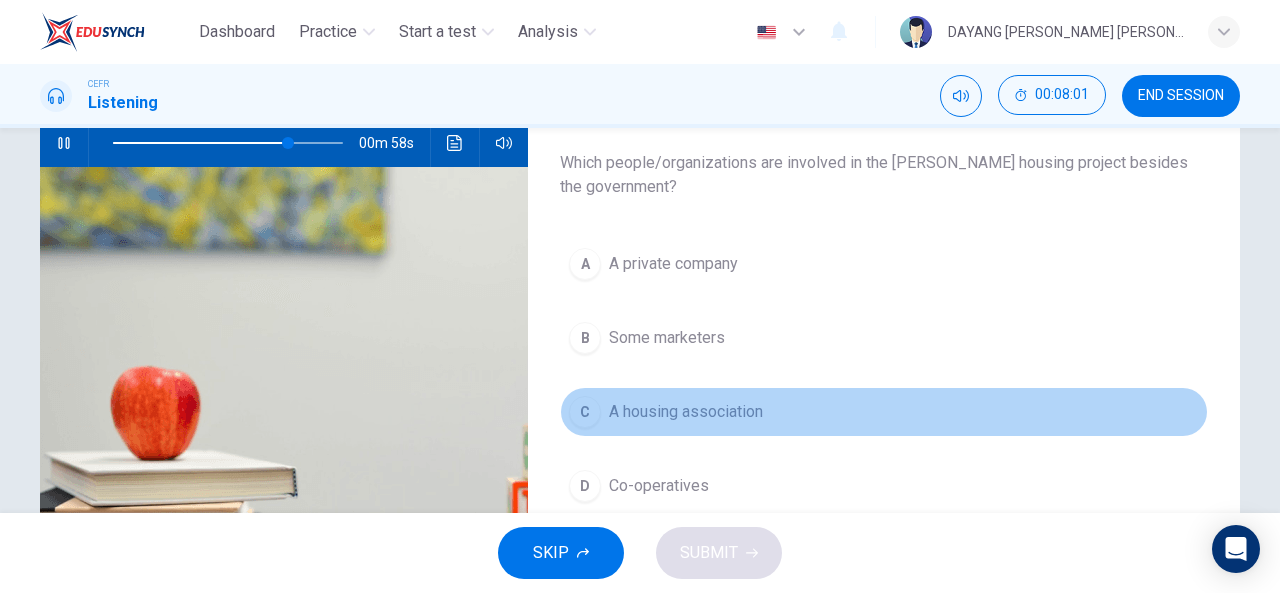 click on "A housing association" at bounding box center [686, 412] 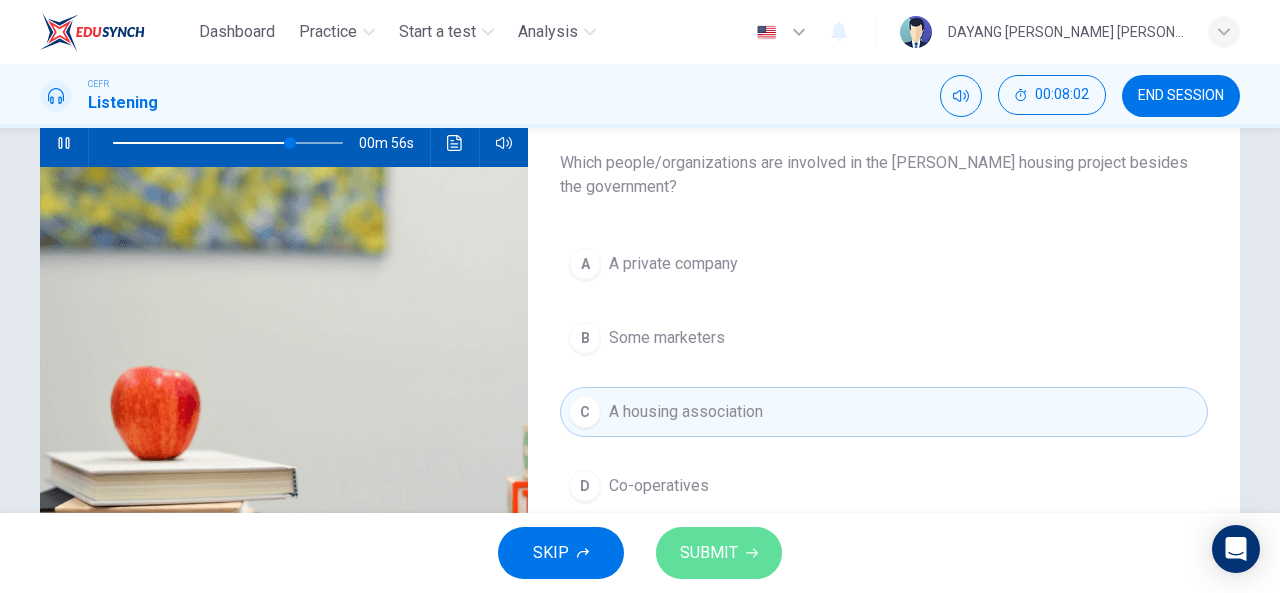 click on "SUBMIT" at bounding box center (719, 553) 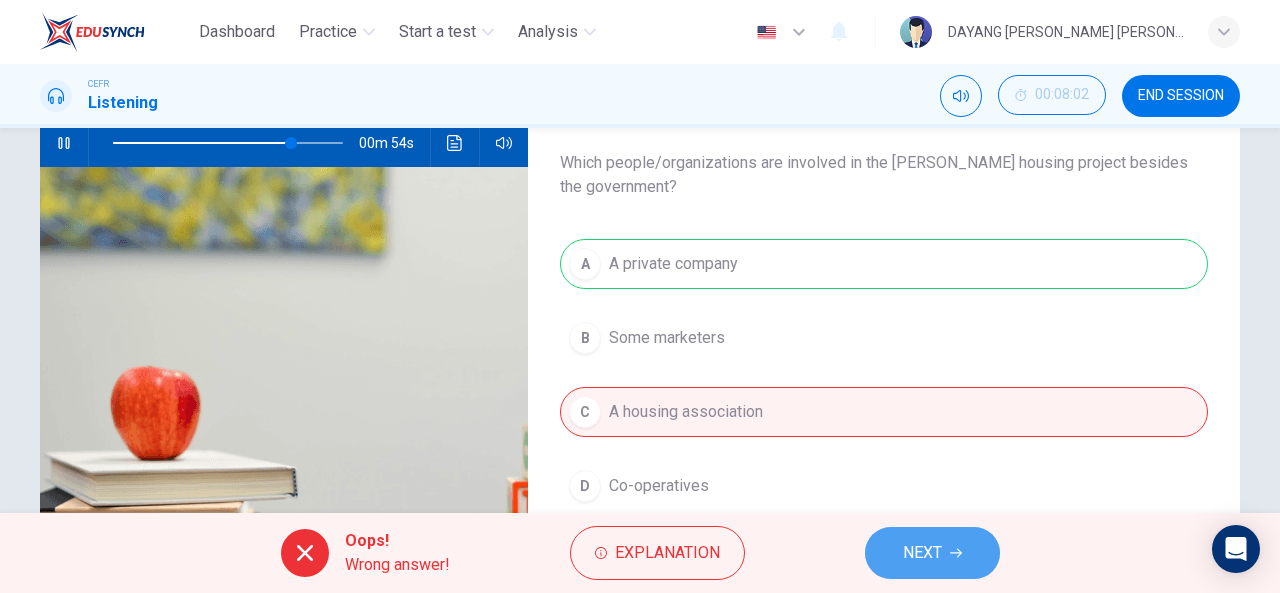 click on "NEXT" at bounding box center (932, 553) 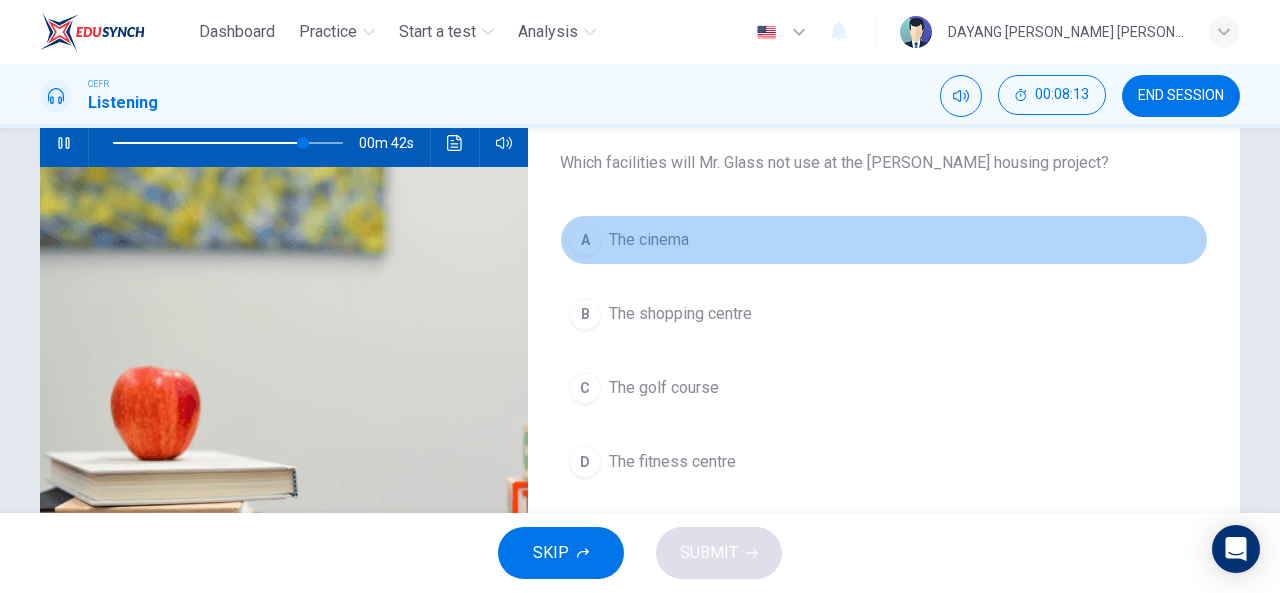 click on "The cinema" at bounding box center [649, 240] 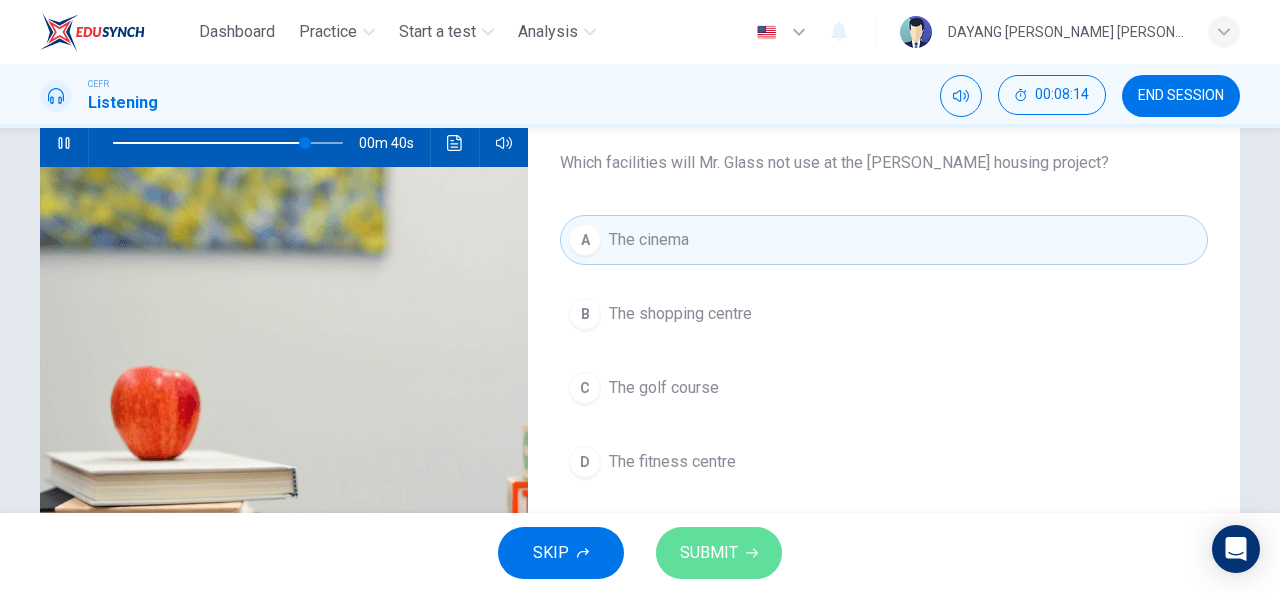 click 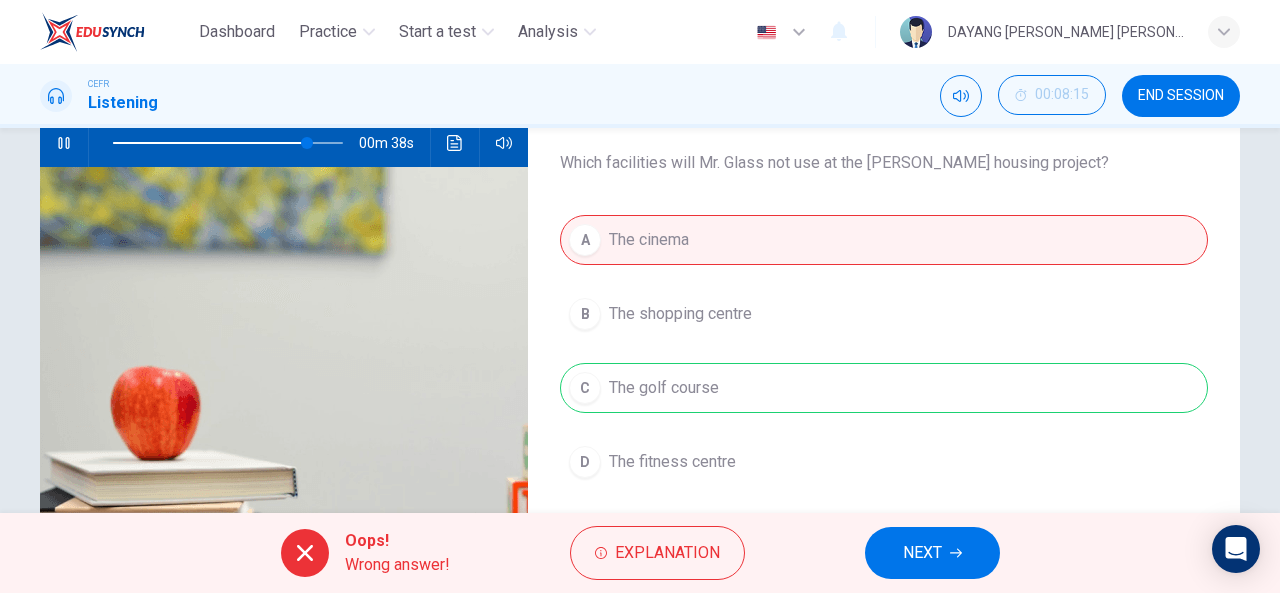 type on "85" 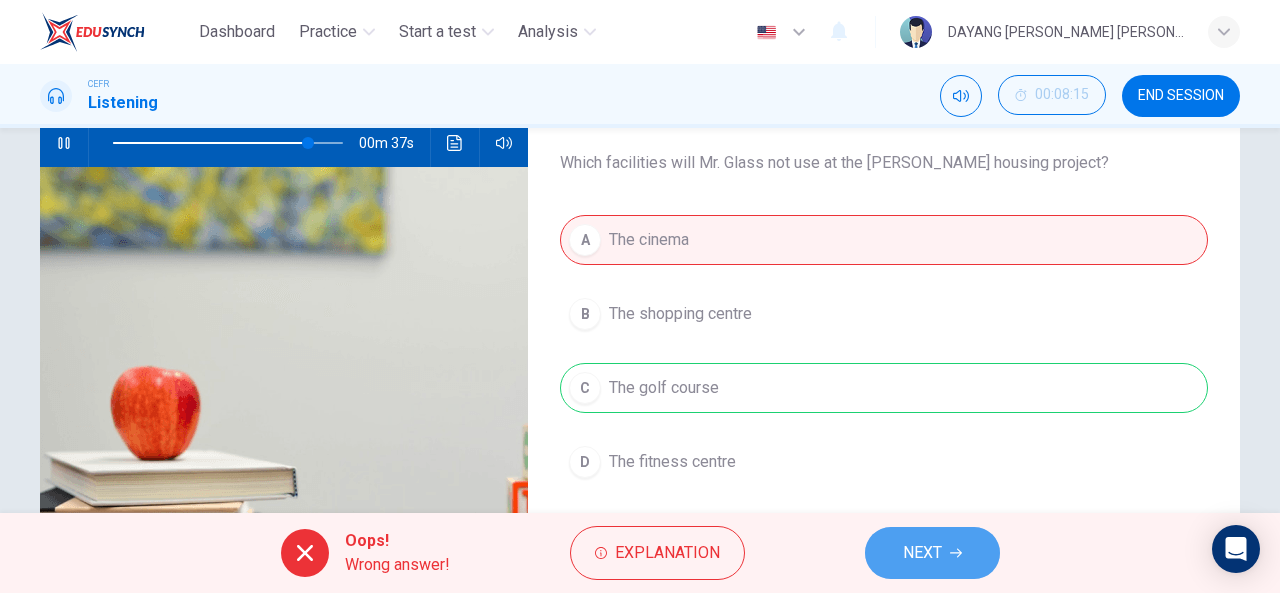 click on "NEXT" at bounding box center (922, 553) 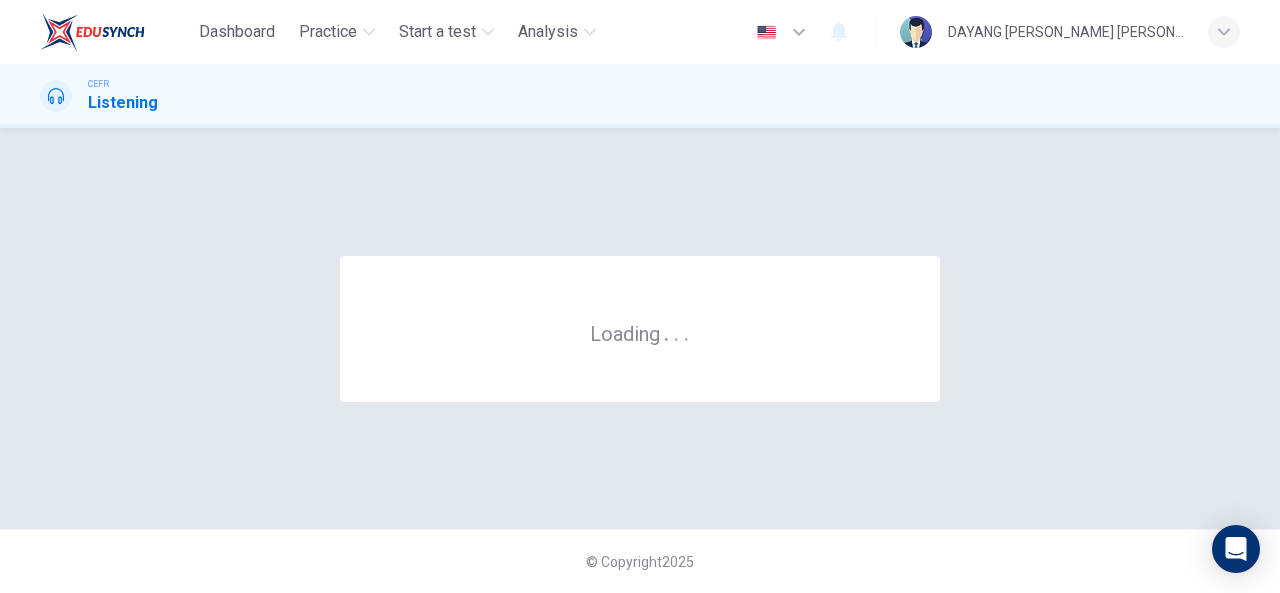 scroll, scrollTop: 0, scrollLeft: 0, axis: both 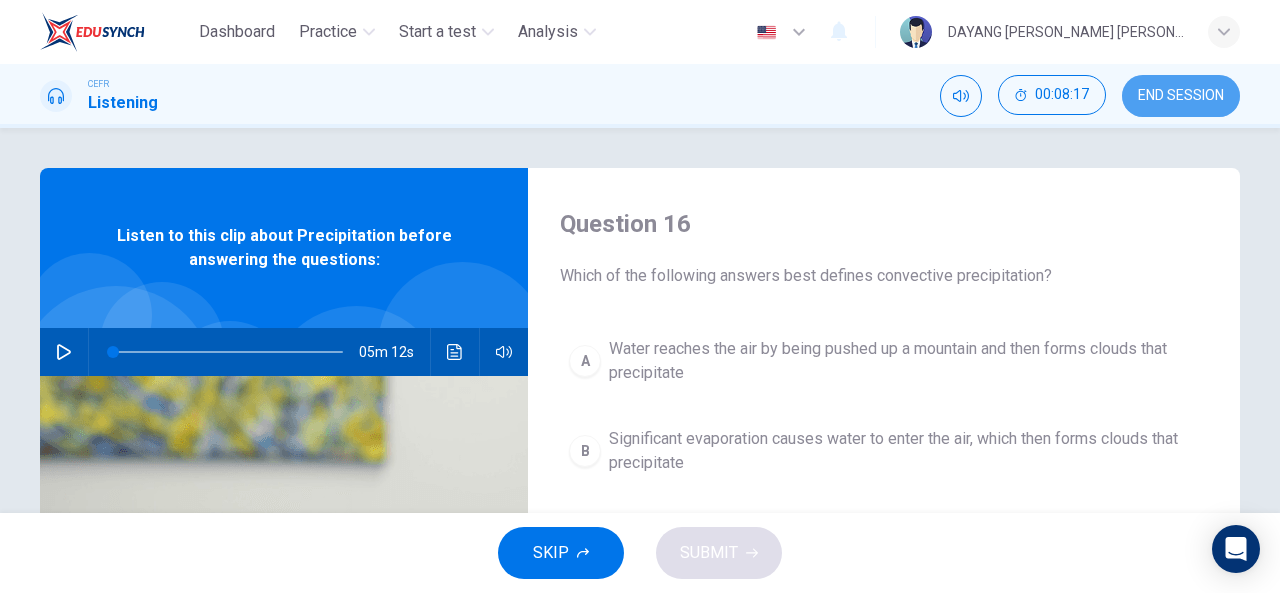 click on "END SESSION" at bounding box center (1181, 96) 